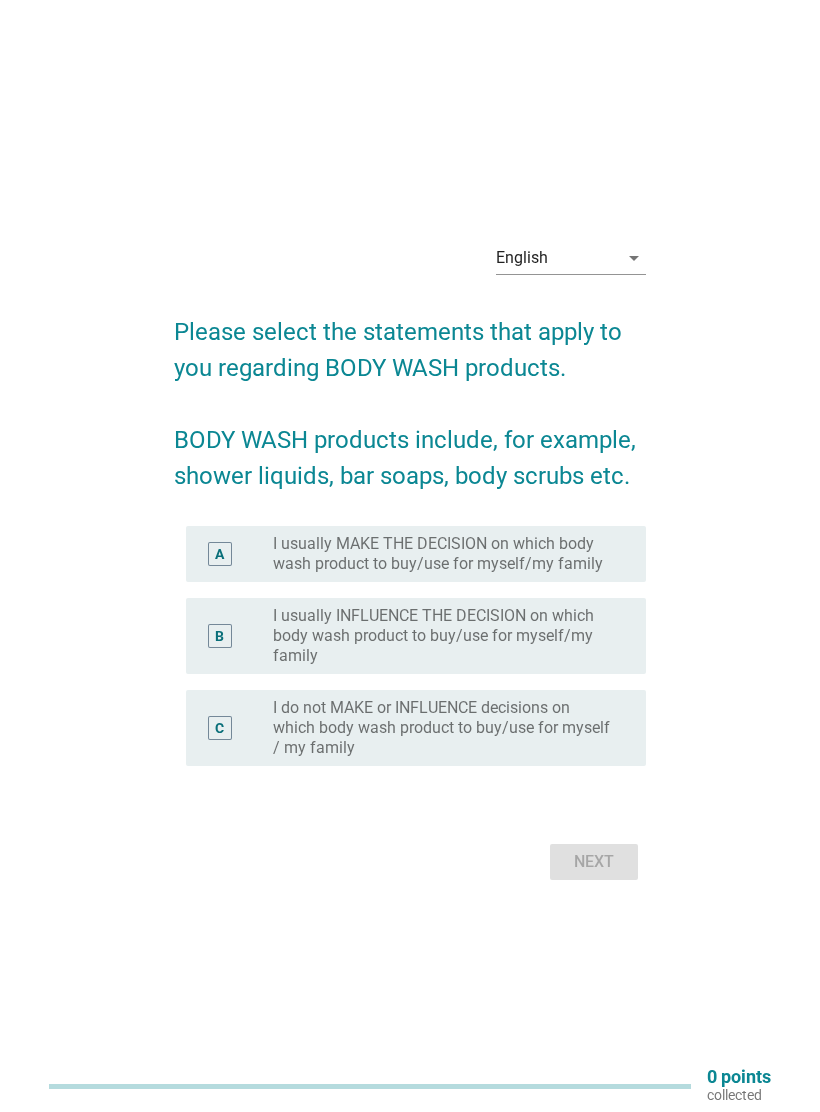 scroll, scrollTop: 0, scrollLeft: 0, axis: both 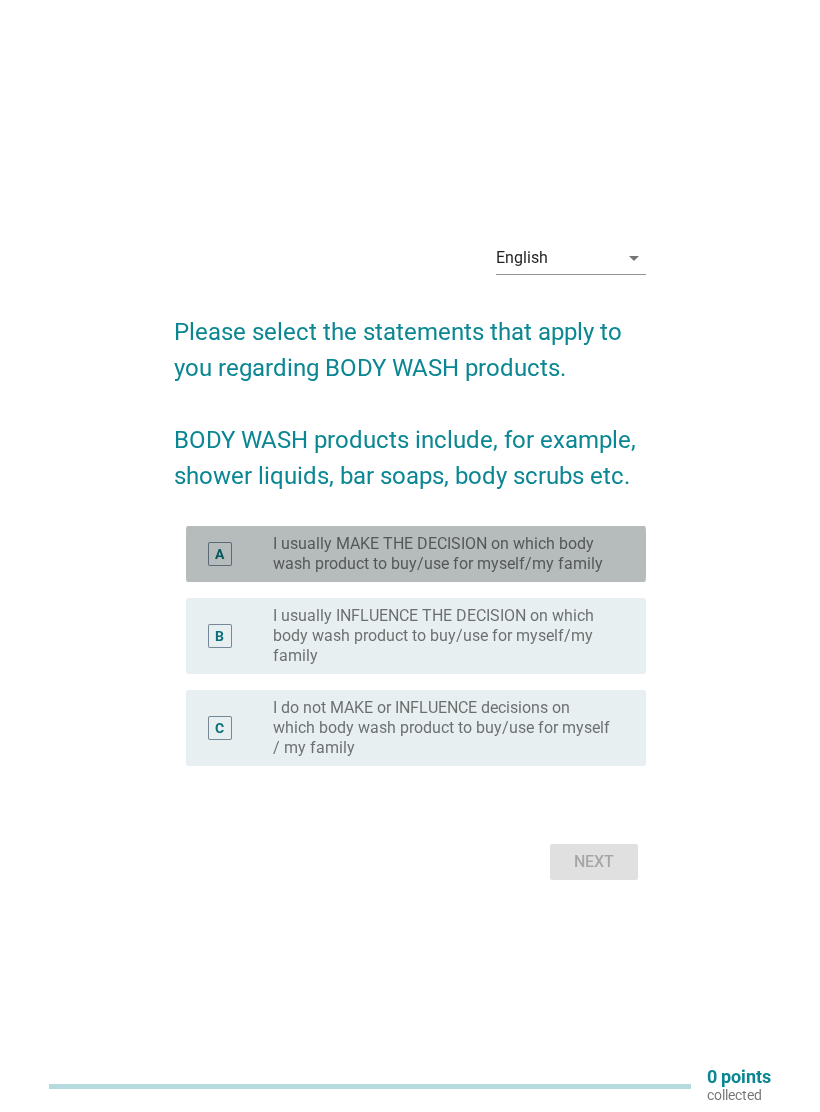 click on "I usually MAKE THE DECISION on which body wash product to buy/use for myself/my family" at bounding box center [443, 554] 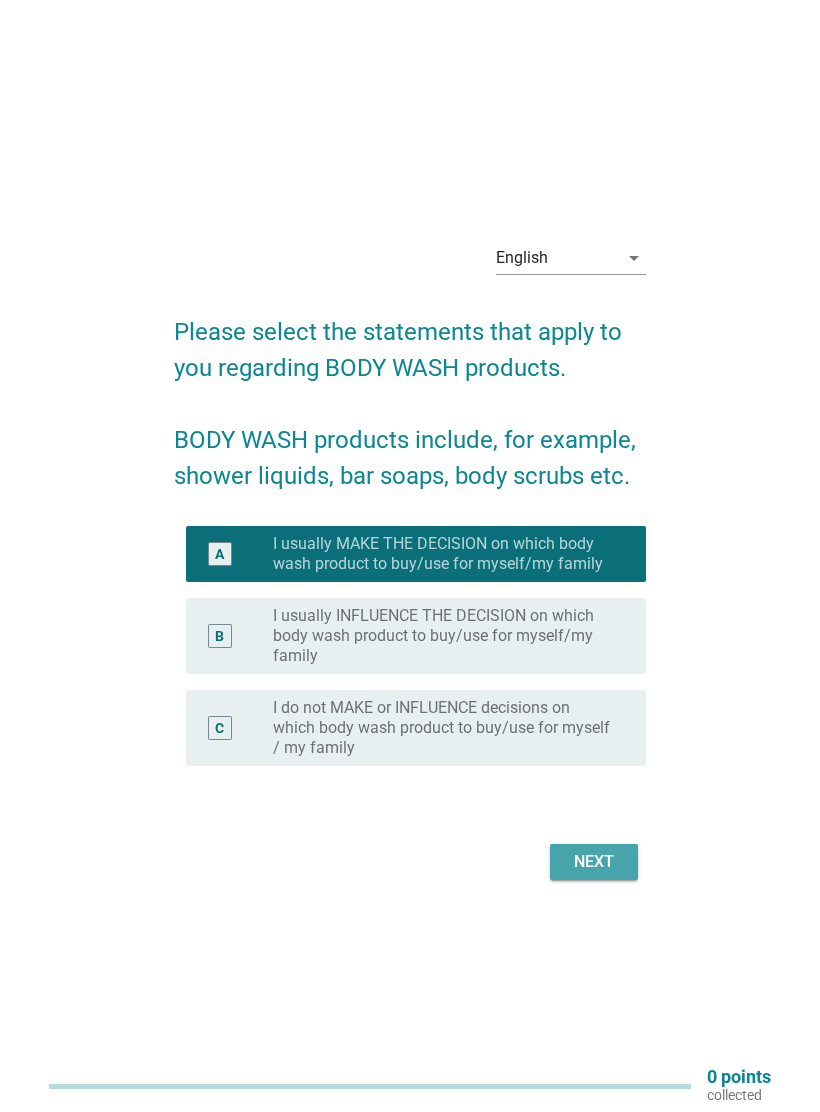 click on "Next" at bounding box center (594, 862) 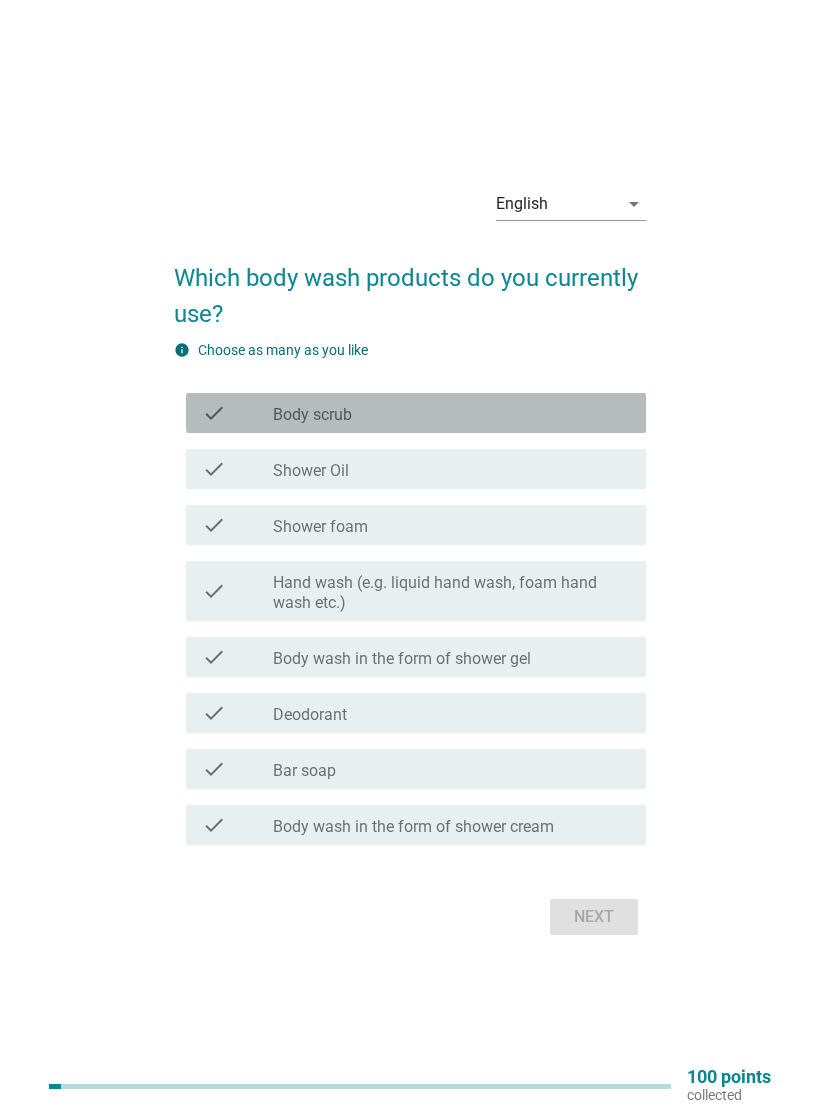 click on "check_box_outline_blank Body scrub" at bounding box center [451, 413] 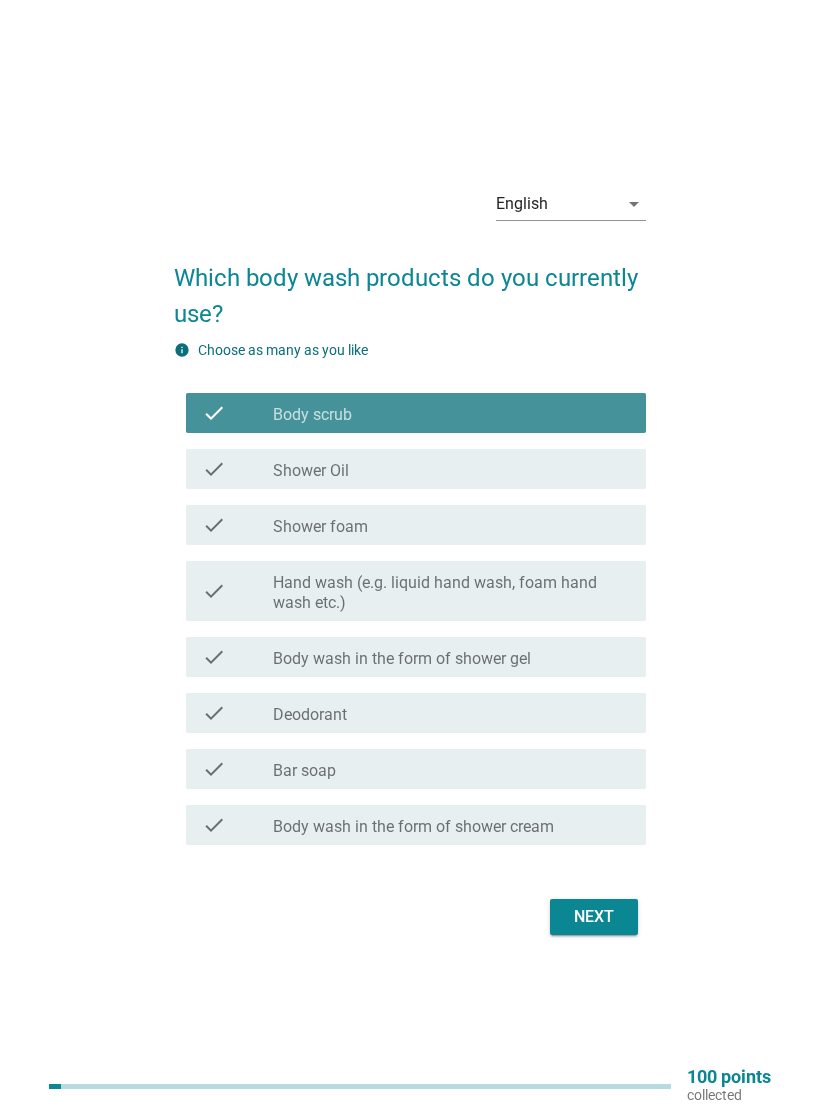 click on "check     check_box_outline_blank Shower Oil" at bounding box center (416, 469) 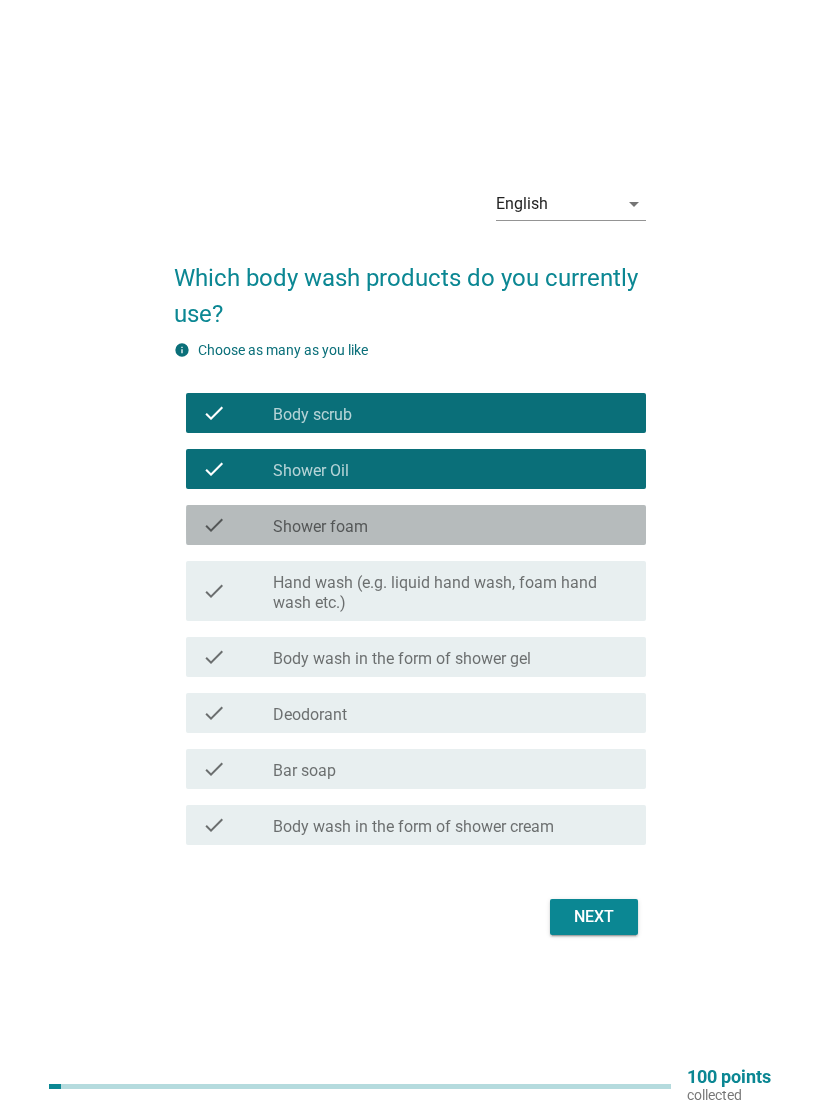 click on "check_box_outline_blank Shower foam" at bounding box center [451, 525] 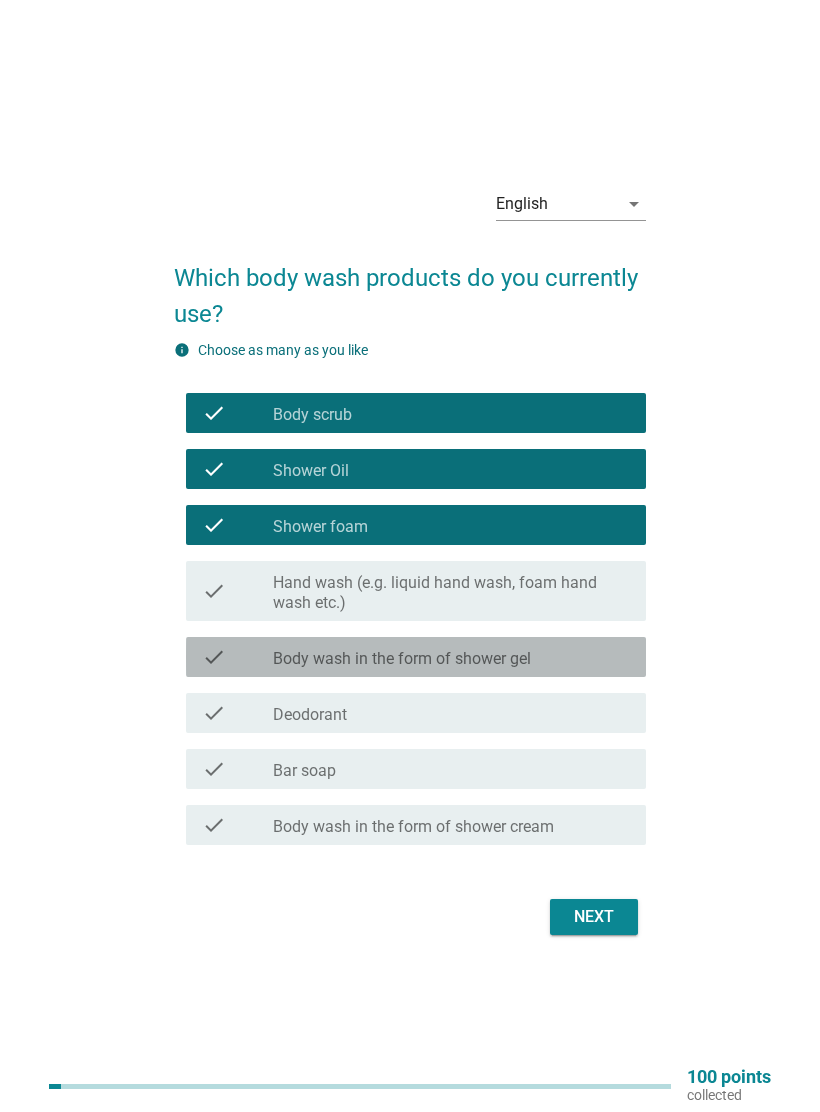click on "Body wash in the form of shower gel" at bounding box center [402, 659] 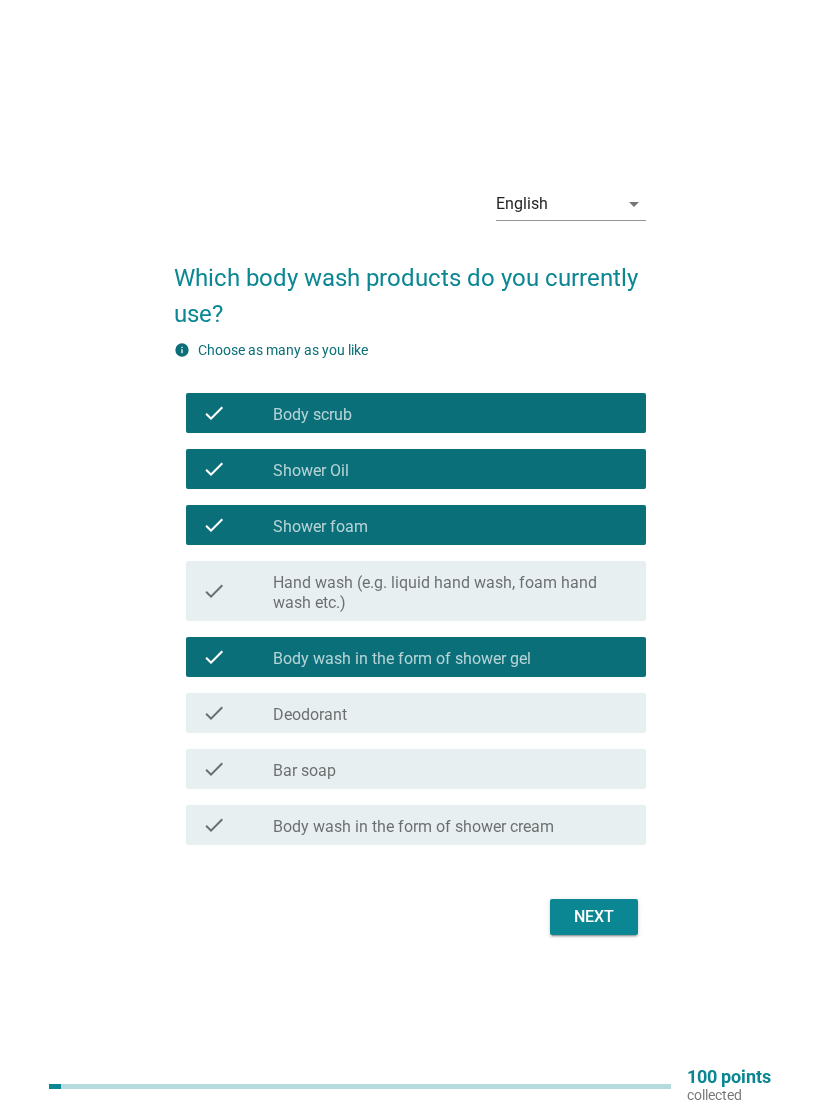 click on "Next" at bounding box center [594, 917] 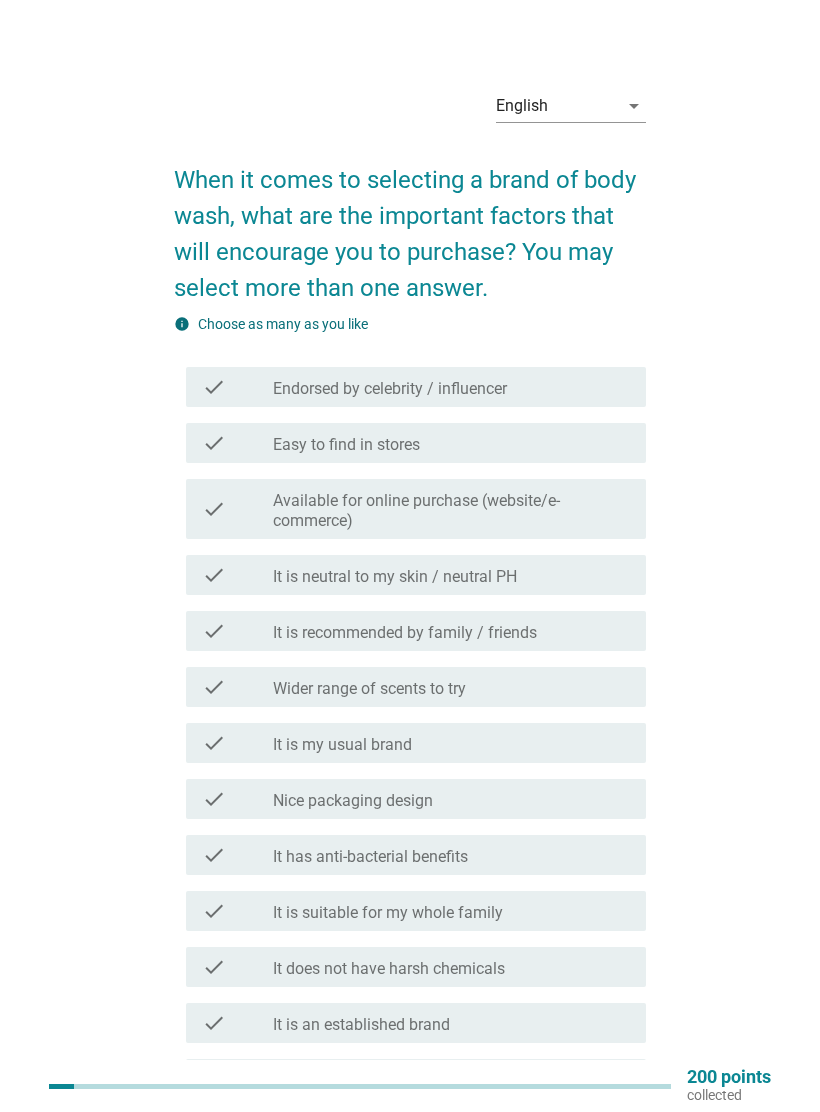 click on "check_box_outline_blank Easy to find in stores" at bounding box center [451, 443] 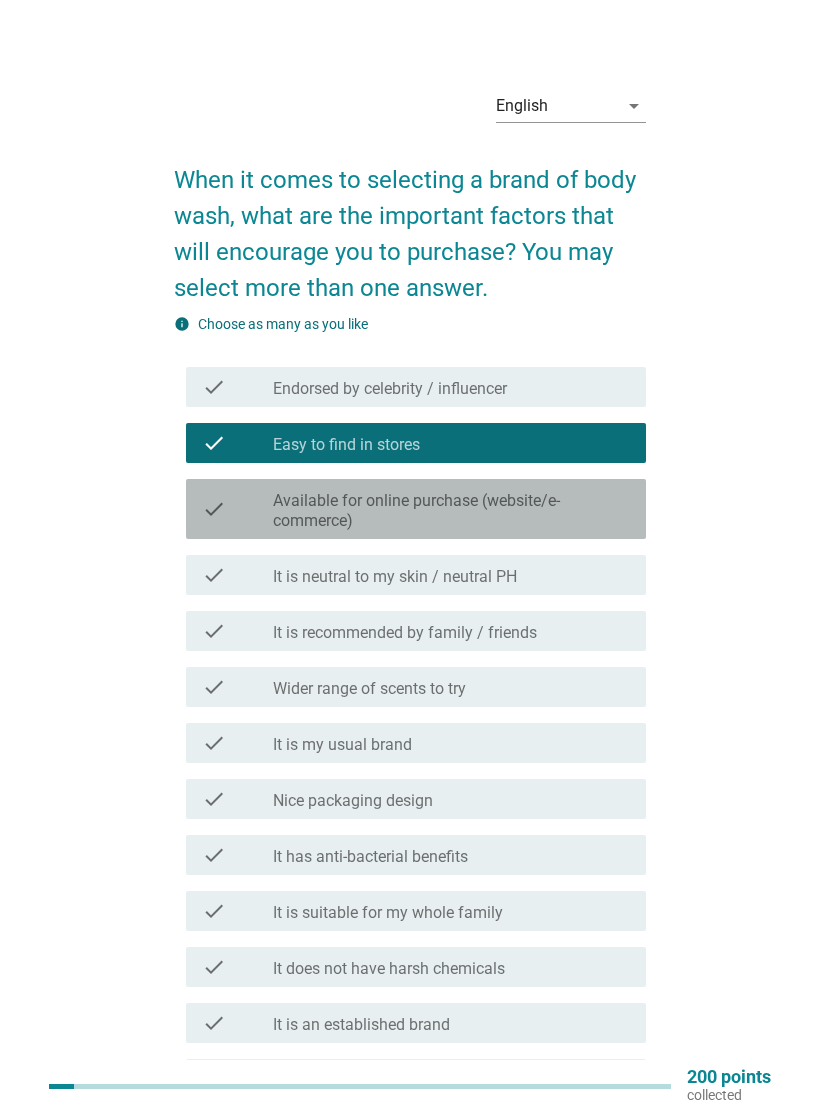 click on "Available for online purchase (website/e-commerce)" at bounding box center (451, 511) 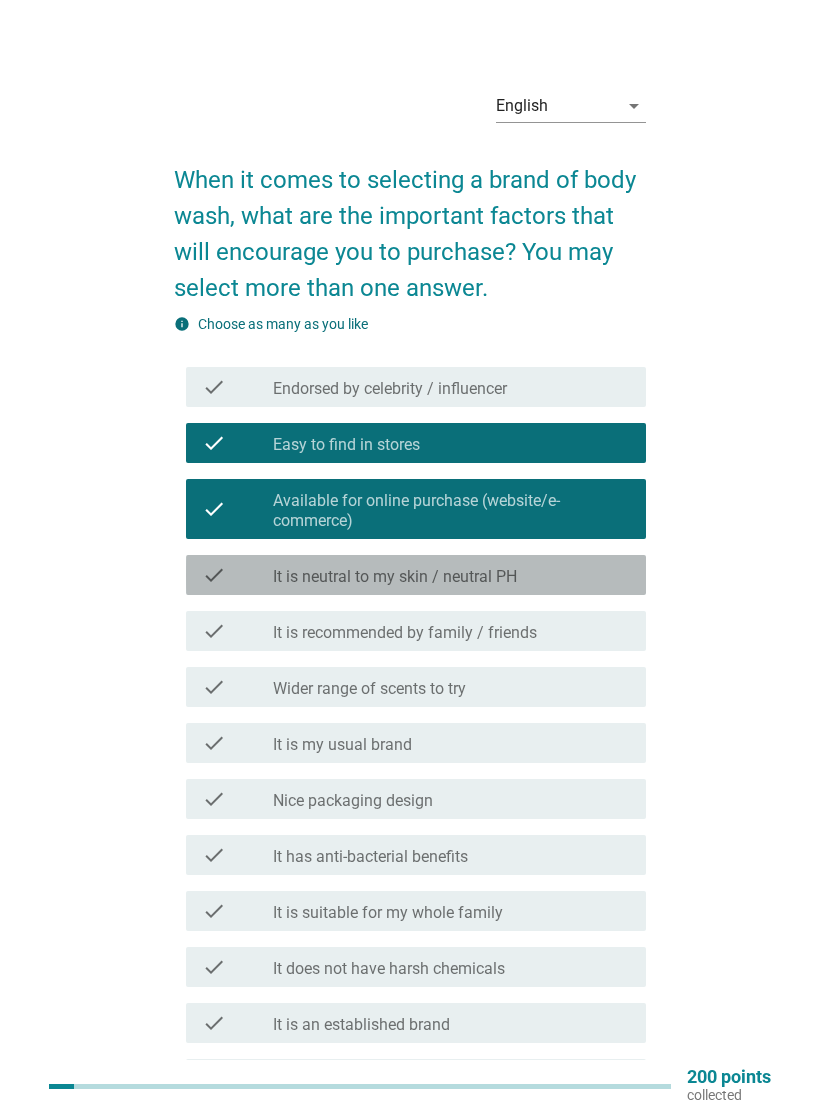 click on "check_box_outline_blank It is neutral to my skin / neutral PH" at bounding box center (451, 575) 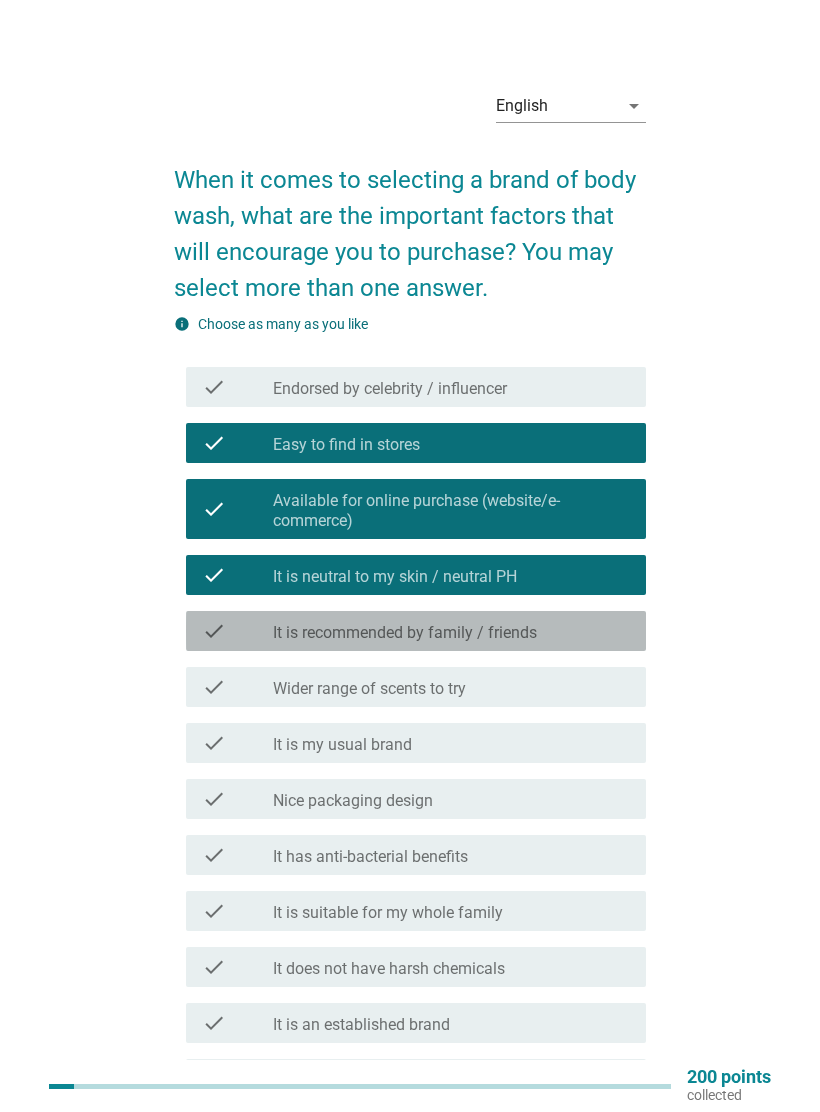 click on "It is recommended by family / friends" at bounding box center (405, 633) 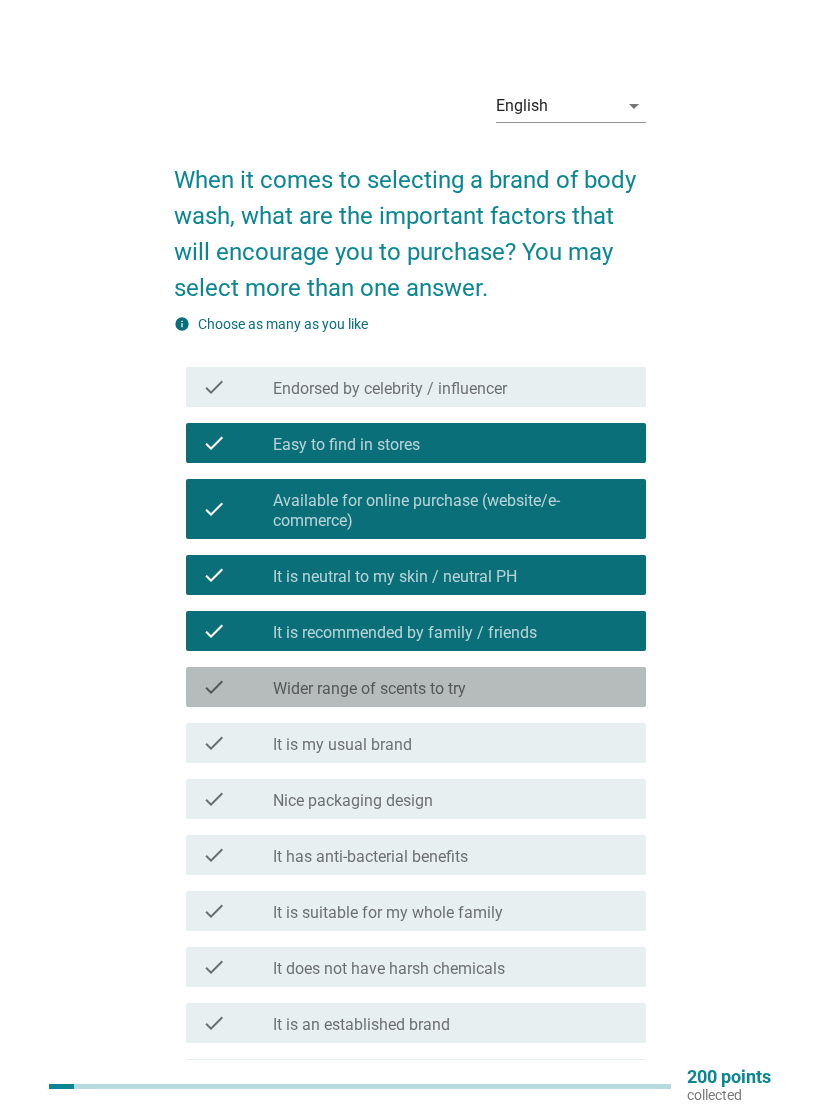 click on "check_box_outline_blank Wider range of scents to try" at bounding box center (451, 687) 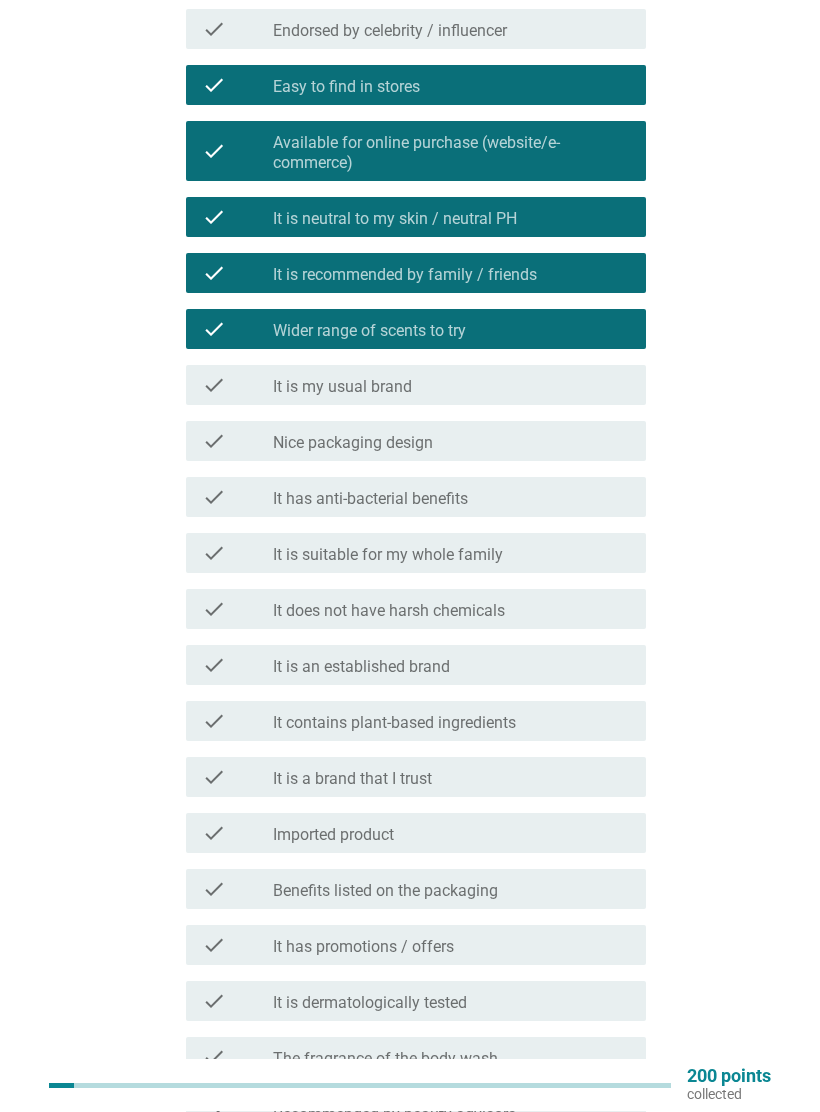 scroll, scrollTop: 359, scrollLeft: 0, axis: vertical 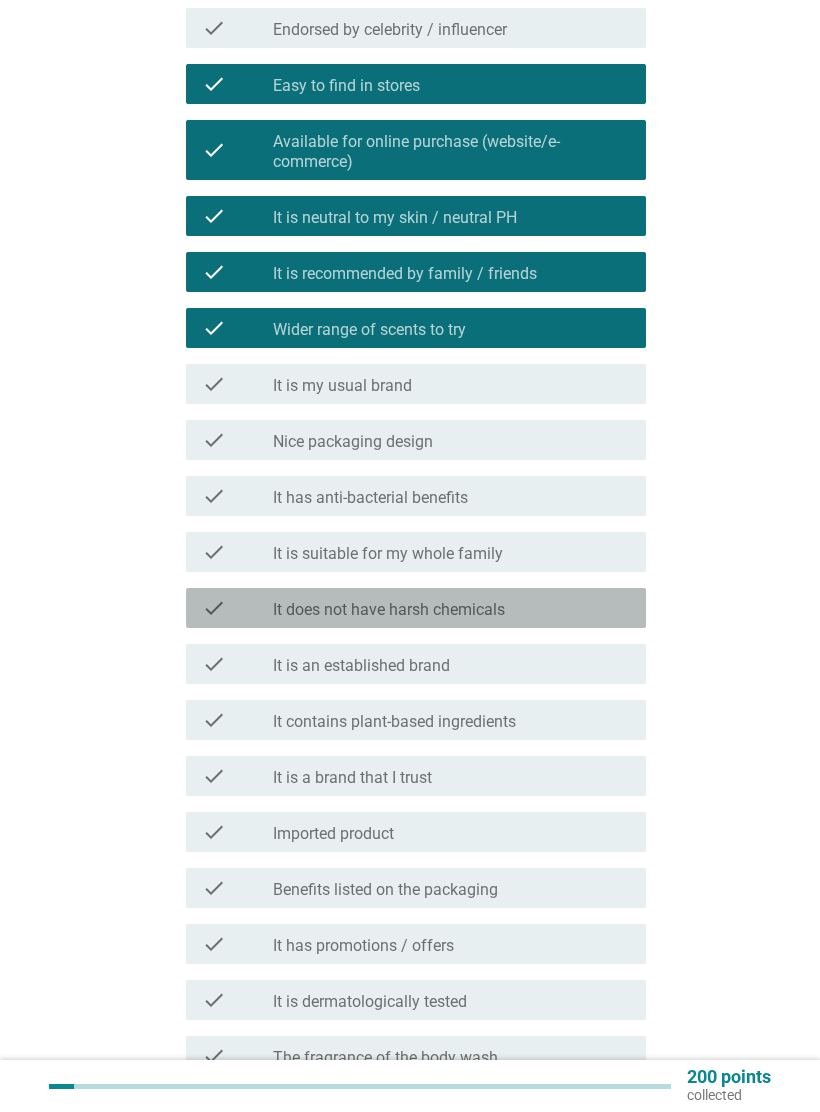 click on "check_box_outline_blank It does not have harsh chemicals" at bounding box center (451, 608) 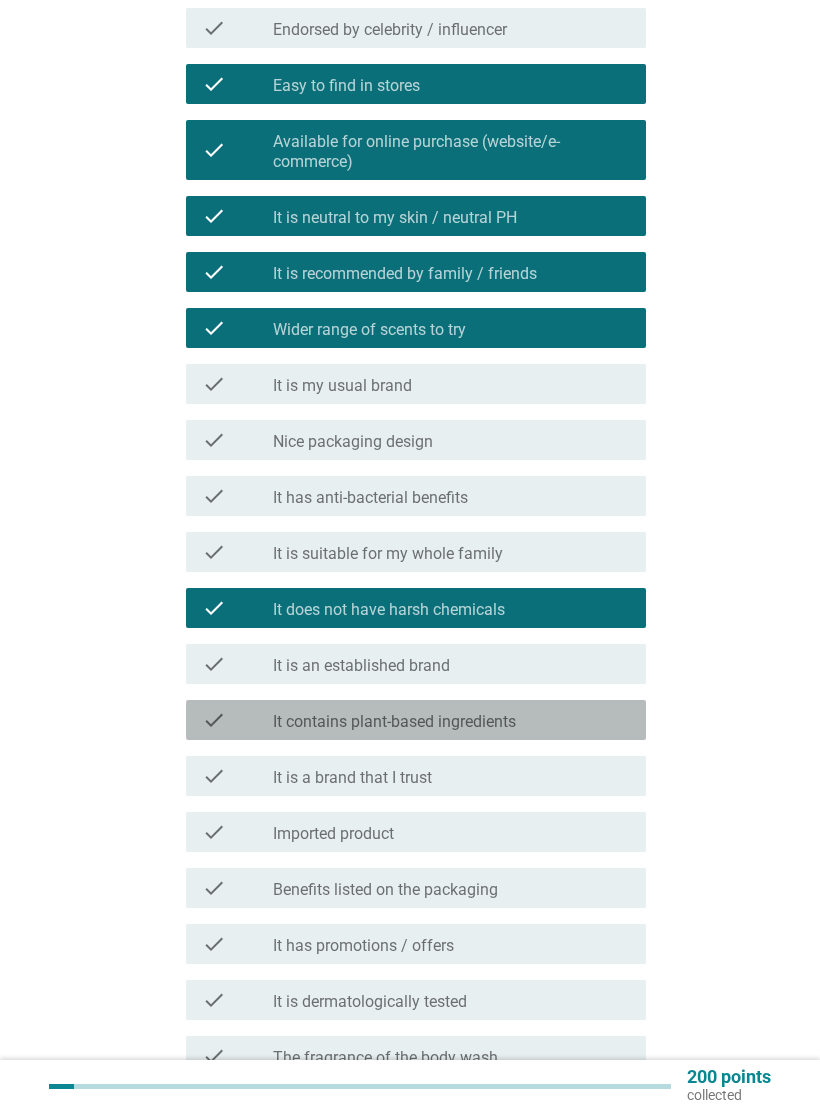 click on "check_box_outline_blank It contains plant-based ingredients" at bounding box center [451, 720] 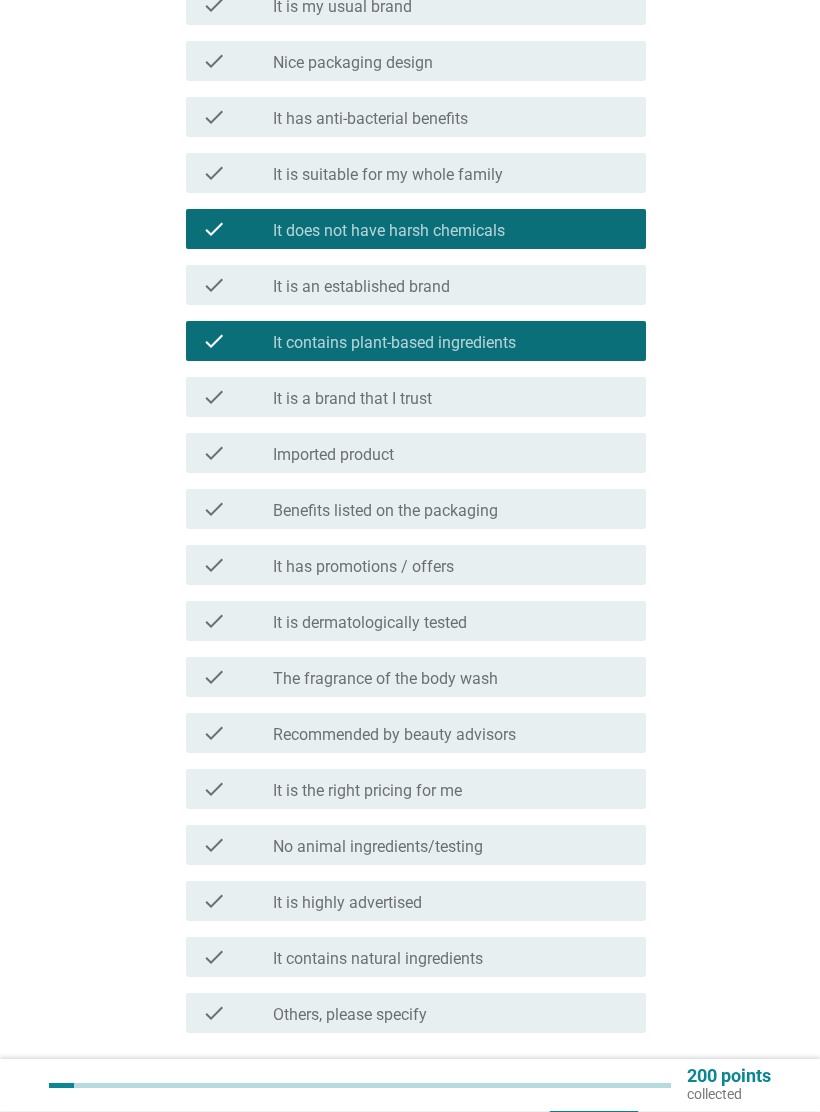 scroll, scrollTop: 739, scrollLeft: 0, axis: vertical 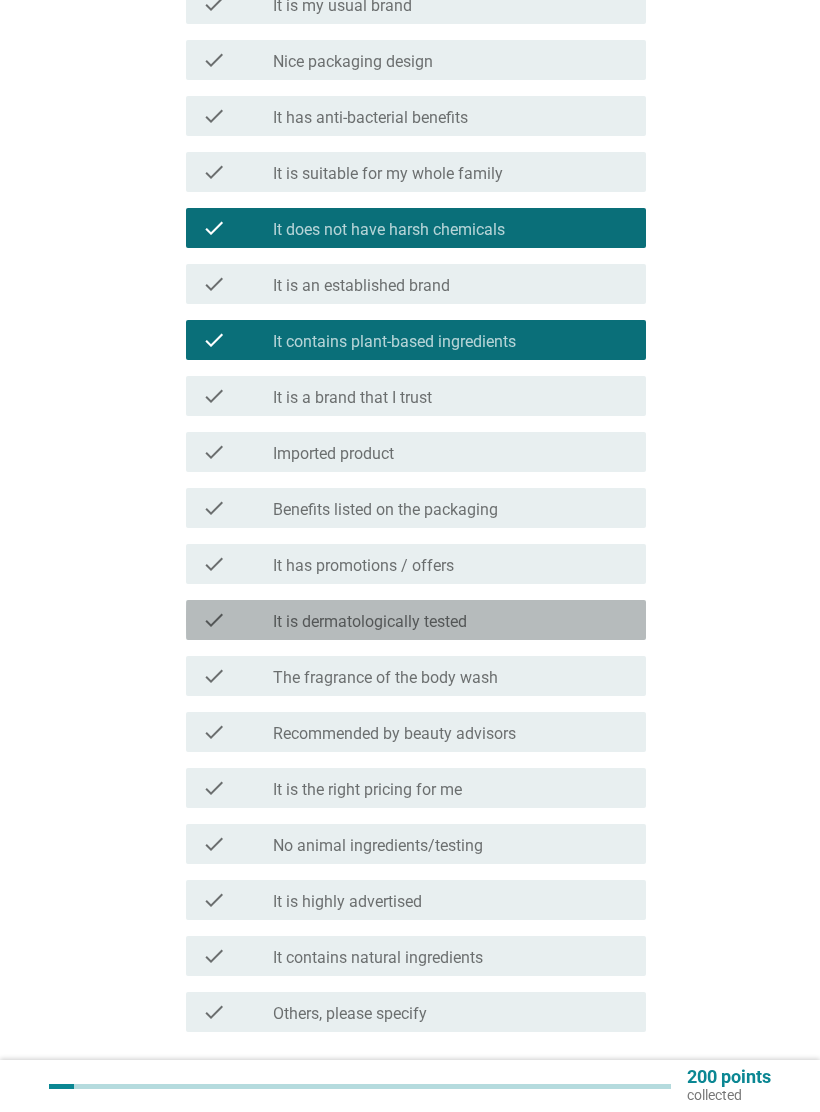 click on "check_box_outline_blank It is dermatologically tested" at bounding box center (451, 620) 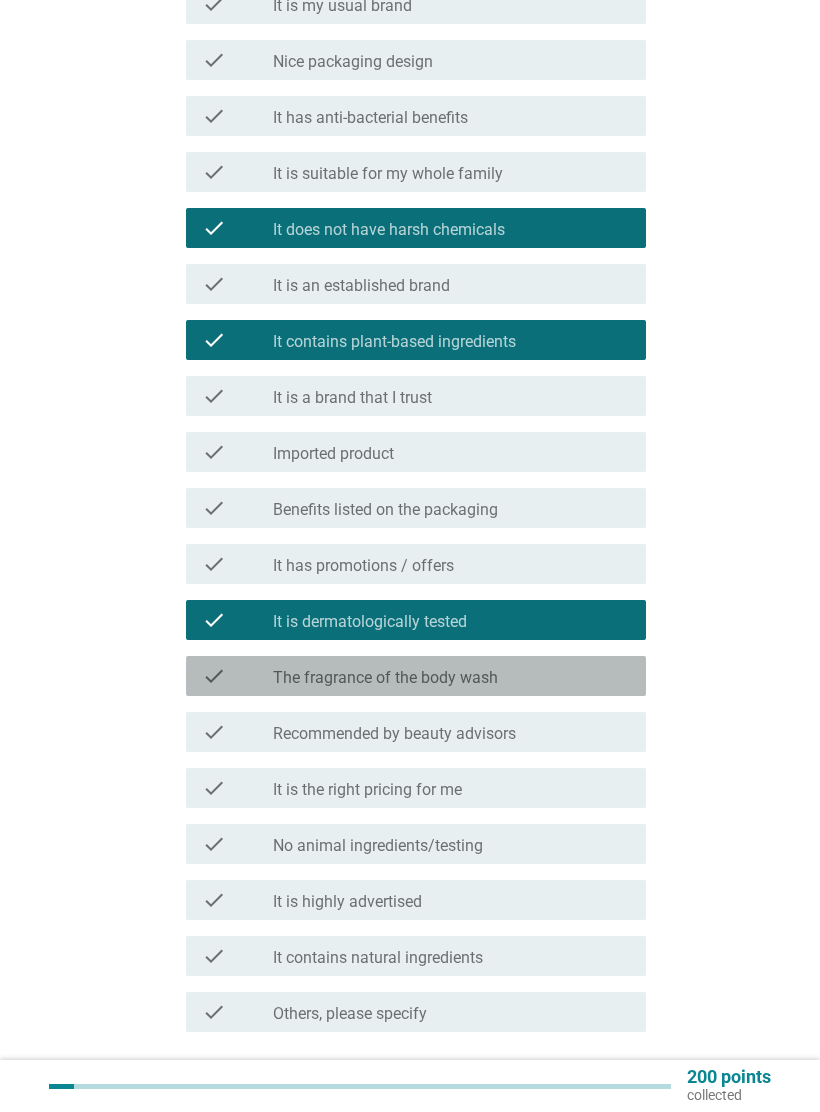 click on "check_box_outline_blank The fragrance of the body wash" at bounding box center [451, 676] 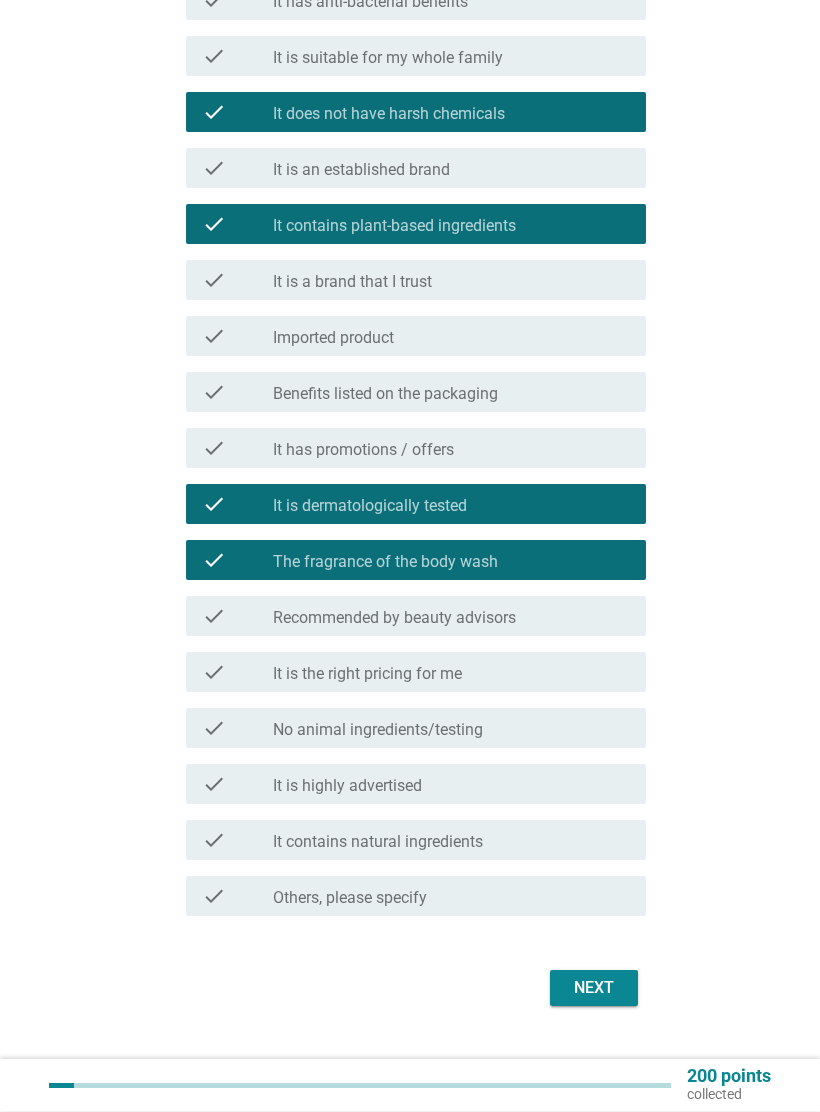 scroll, scrollTop: 856, scrollLeft: 0, axis: vertical 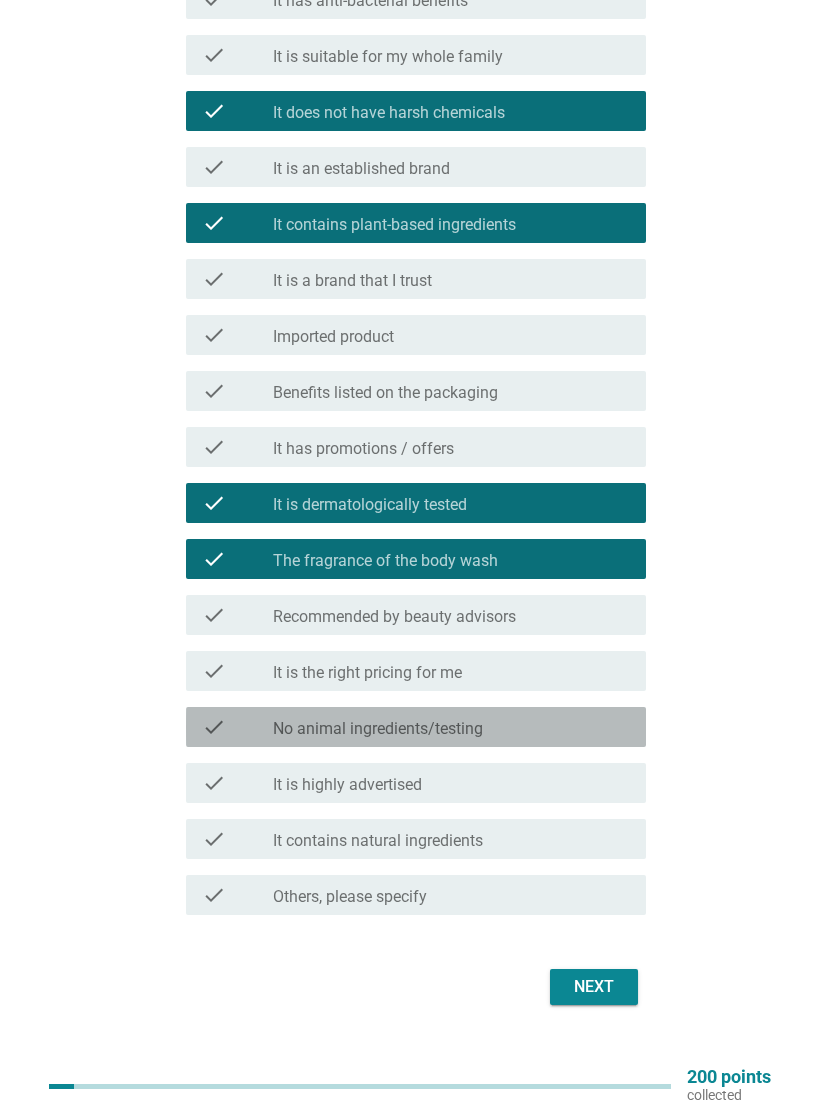 click on "check_box_outline_blank No animal ingredients/testing" at bounding box center [451, 727] 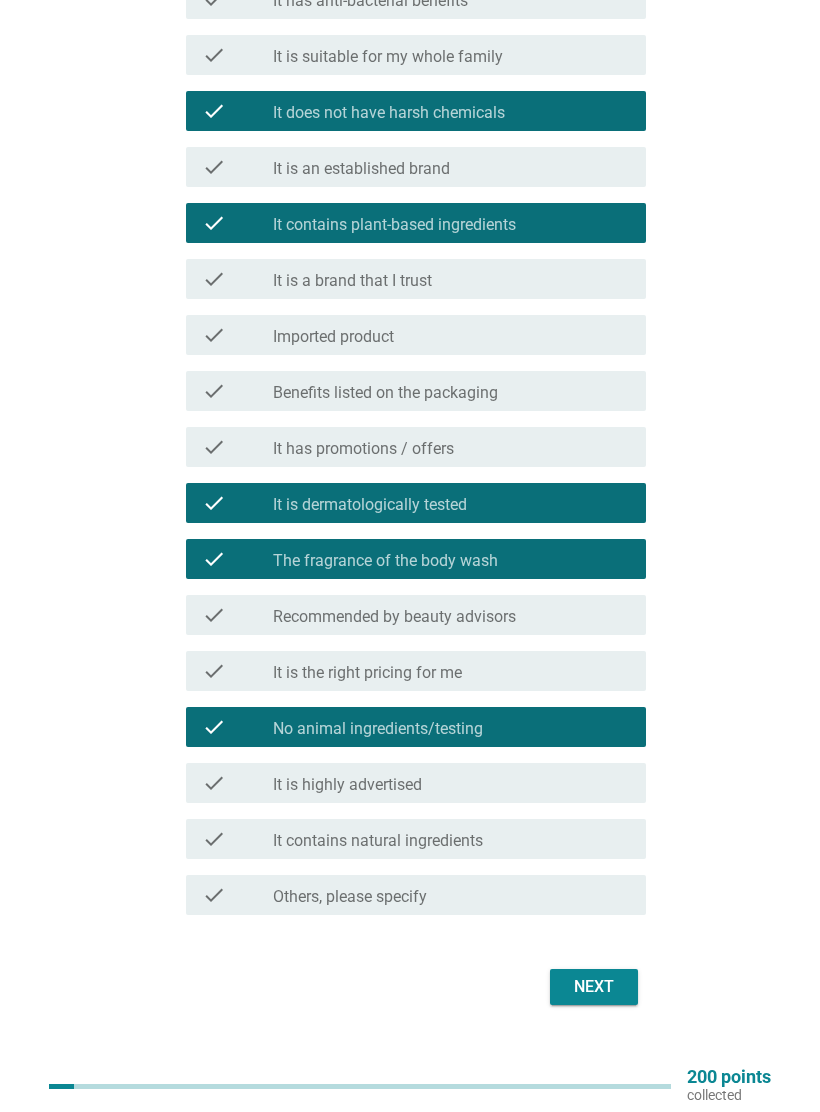 click on "Next" at bounding box center (594, 987) 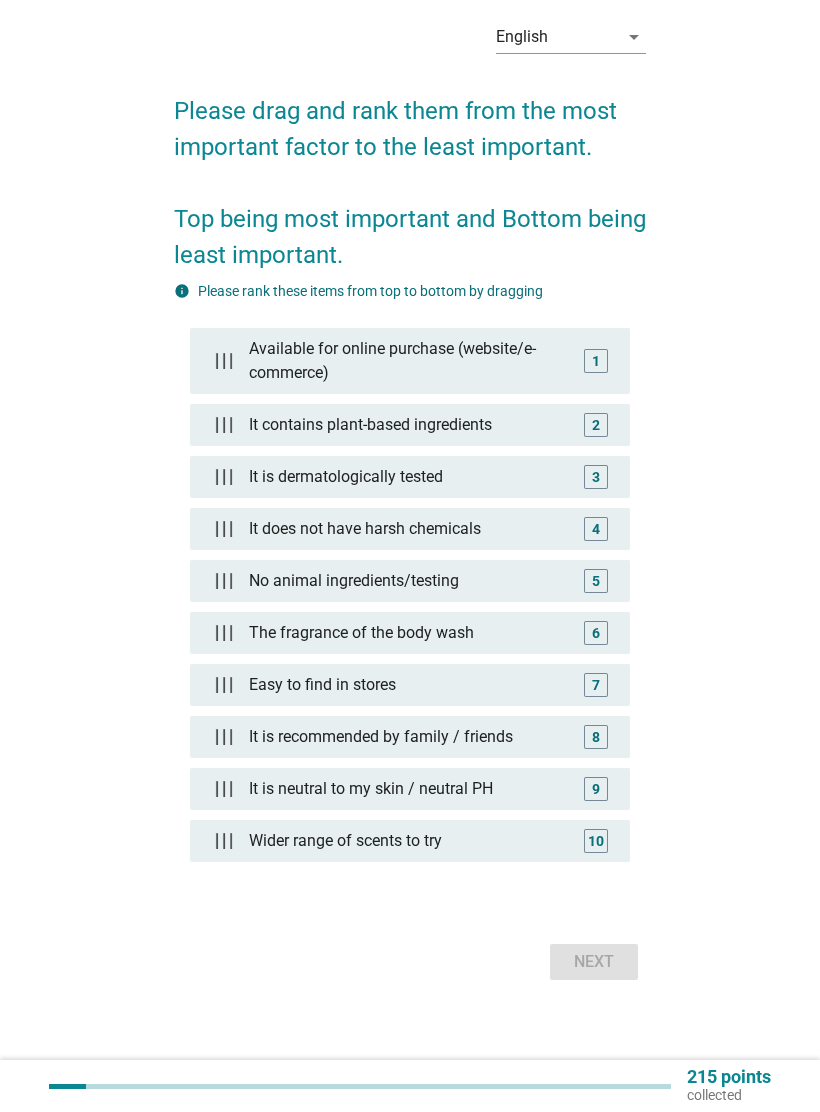 scroll, scrollTop: 0, scrollLeft: 0, axis: both 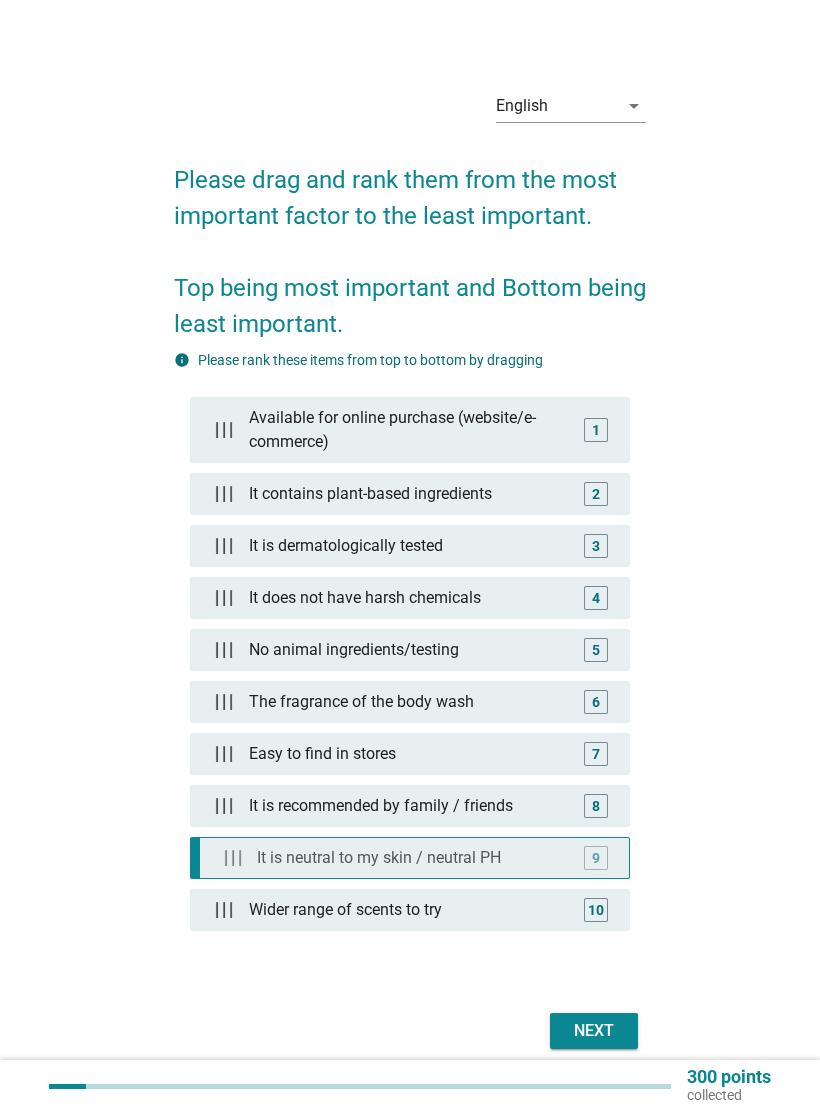 type 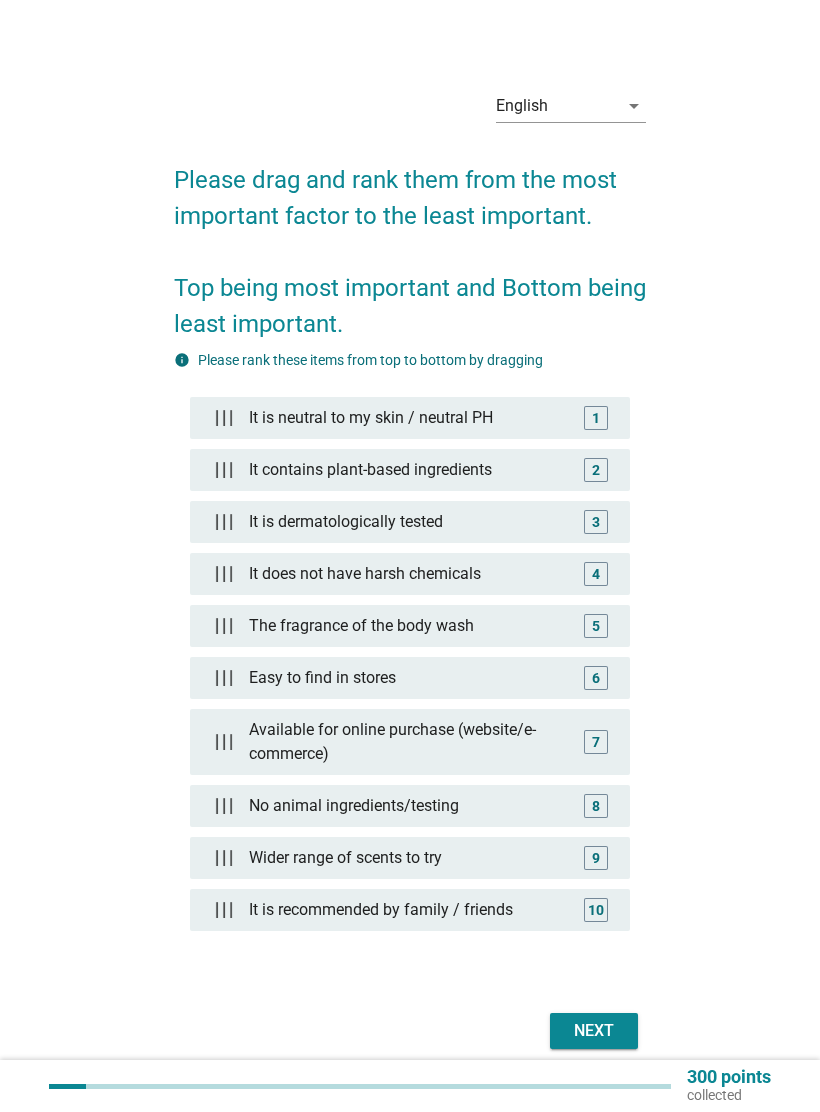 click on "Next" at bounding box center [594, 1031] 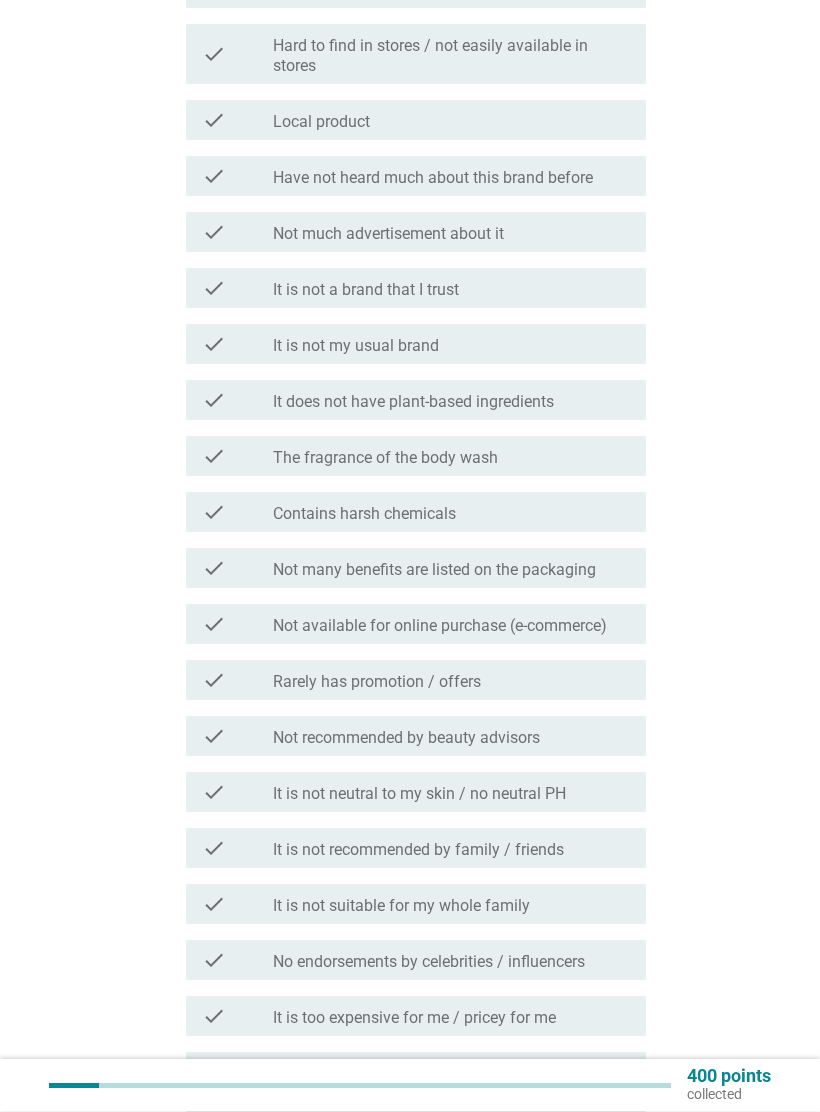 scroll, scrollTop: 459, scrollLeft: 0, axis: vertical 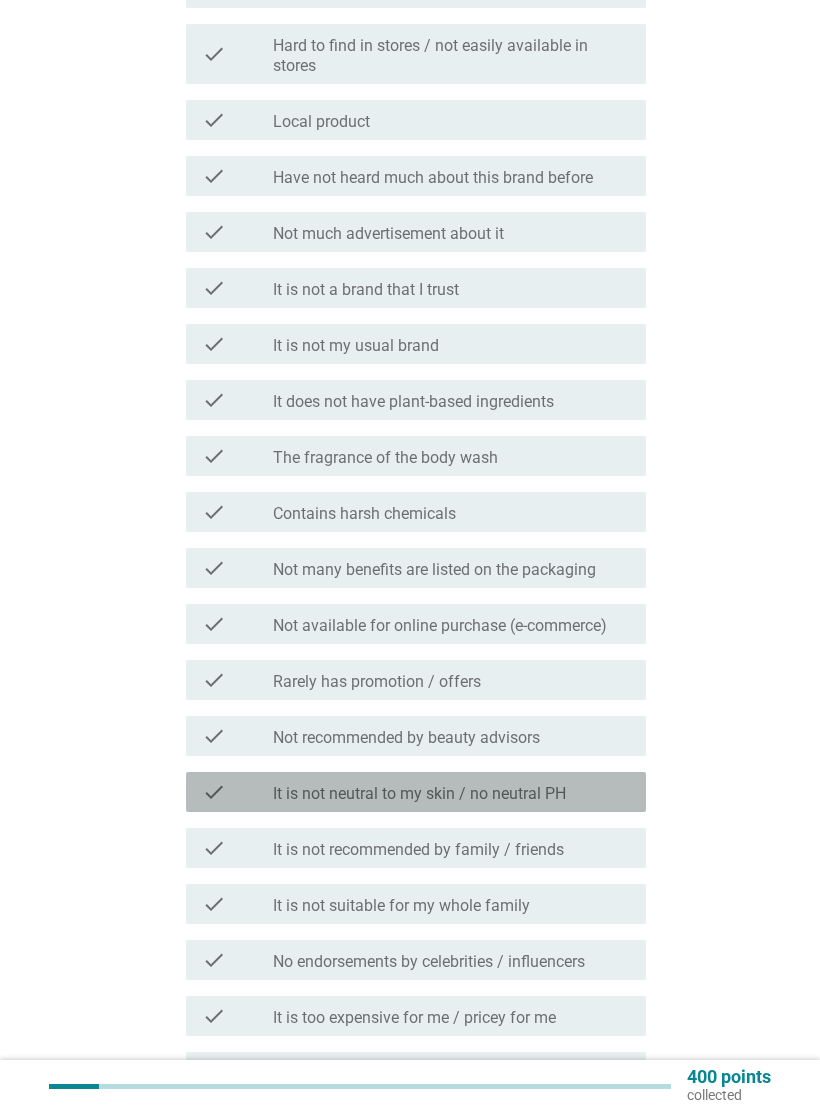 click on "It is not neutral to my skin / no neutral PH" at bounding box center (419, 794) 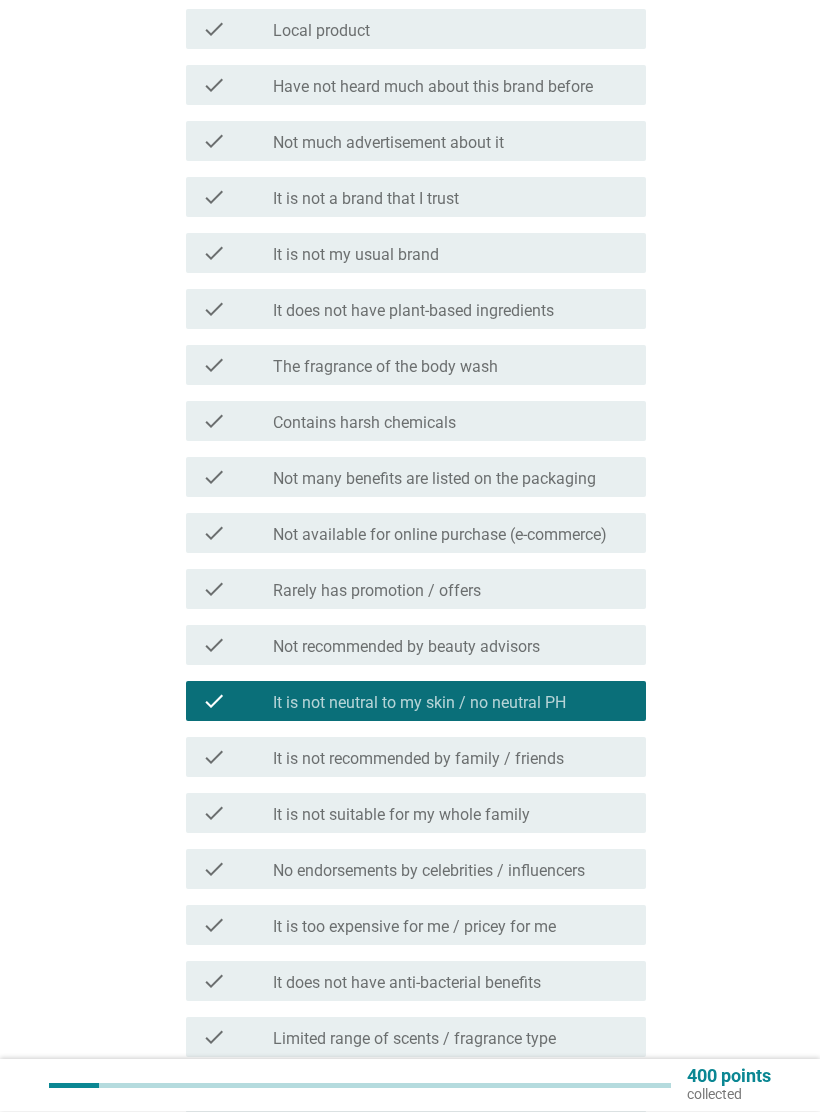 scroll, scrollTop: 551, scrollLeft: 0, axis: vertical 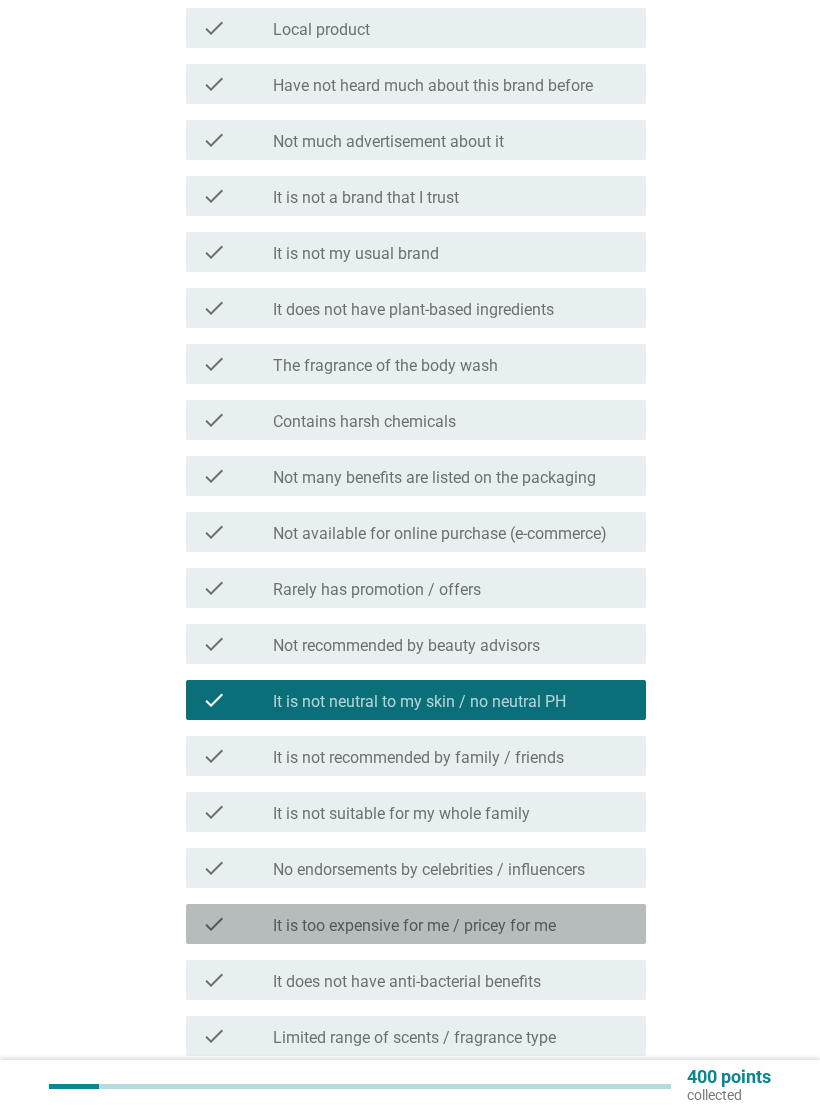 click on "It is too expensive for me / pricey for me" at bounding box center (414, 926) 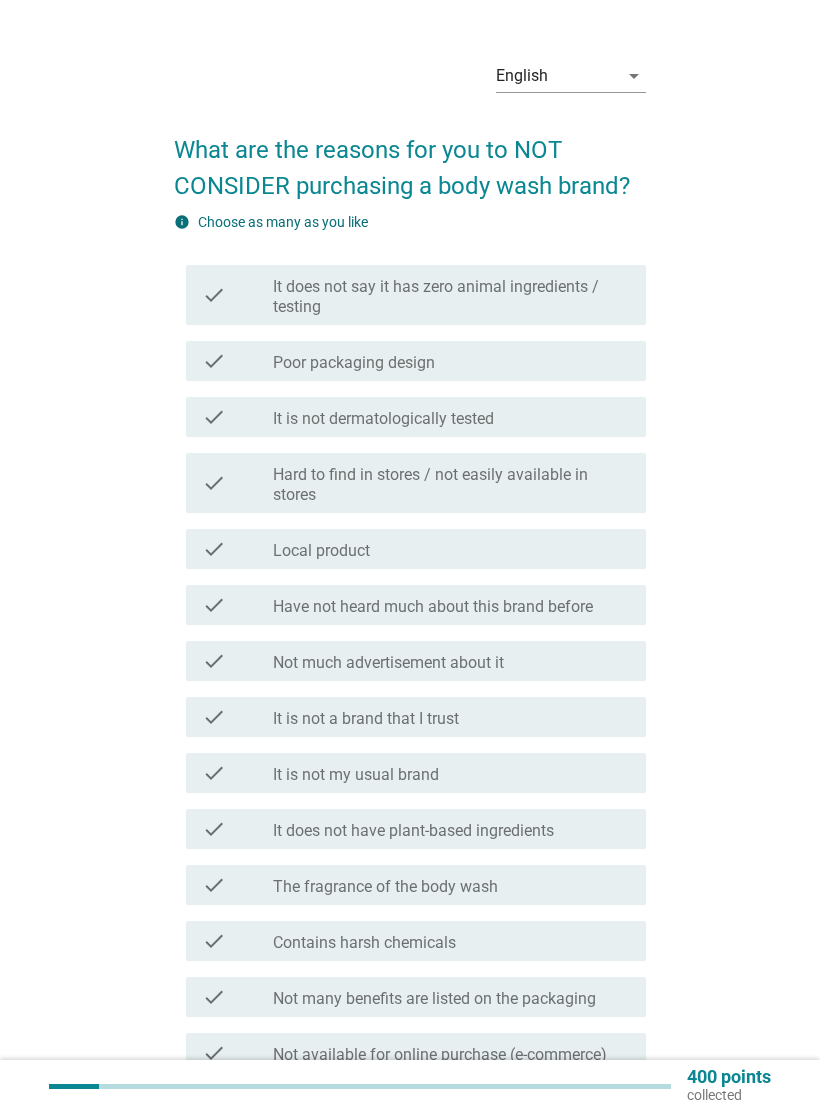 scroll, scrollTop: 27, scrollLeft: 0, axis: vertical 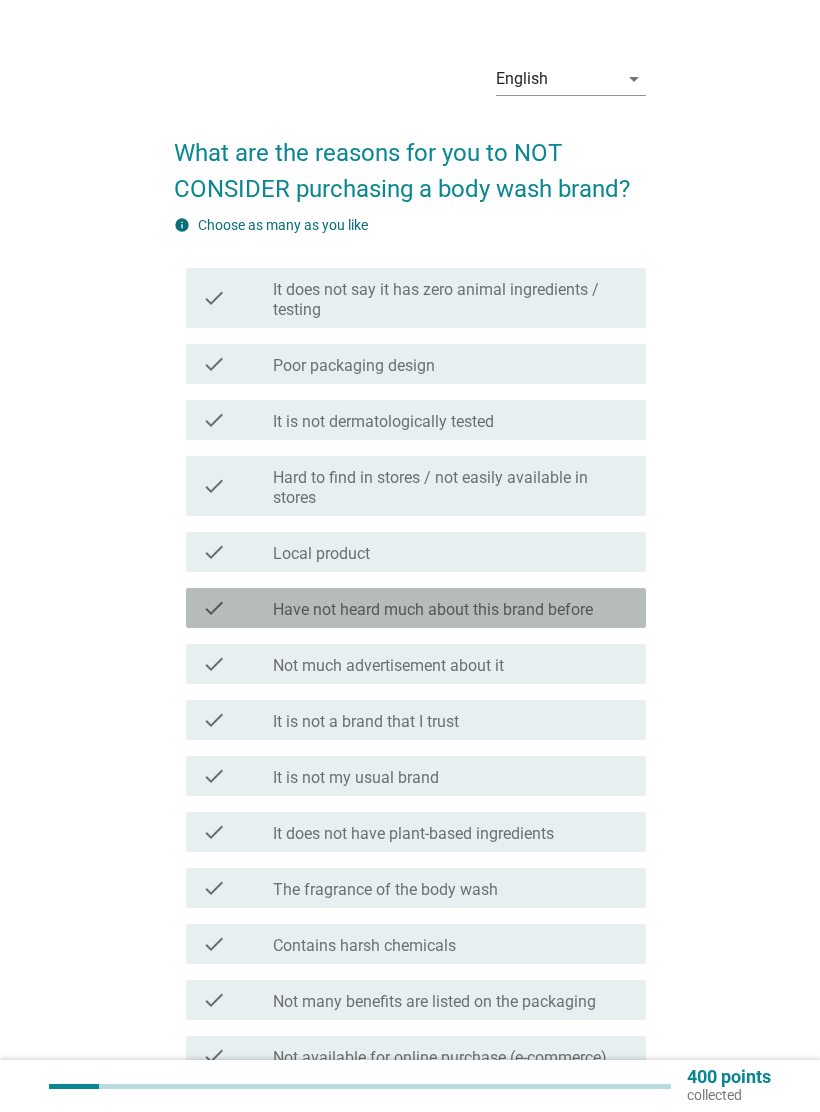 click on "Have not heard much about this brand before" at bounding box center [433, 610] 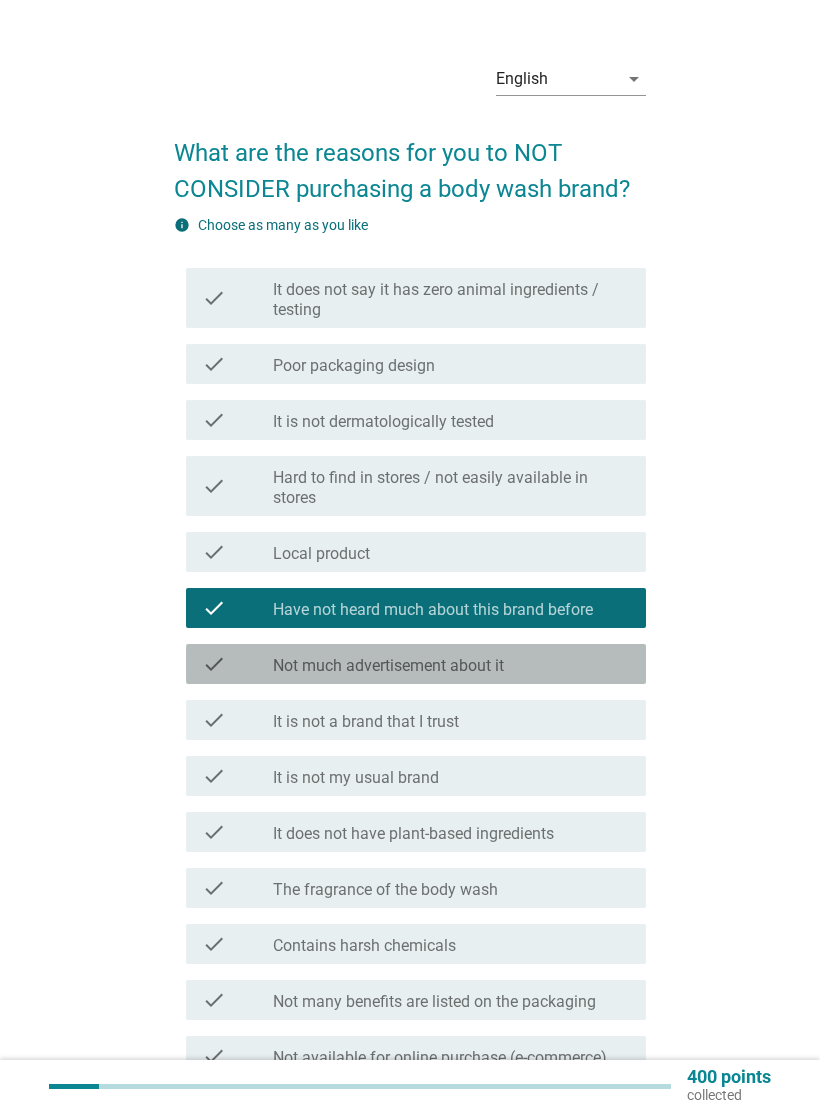 click on "check_box_outline_blank Not much advertisement about it" at bounding box center (451, 664) 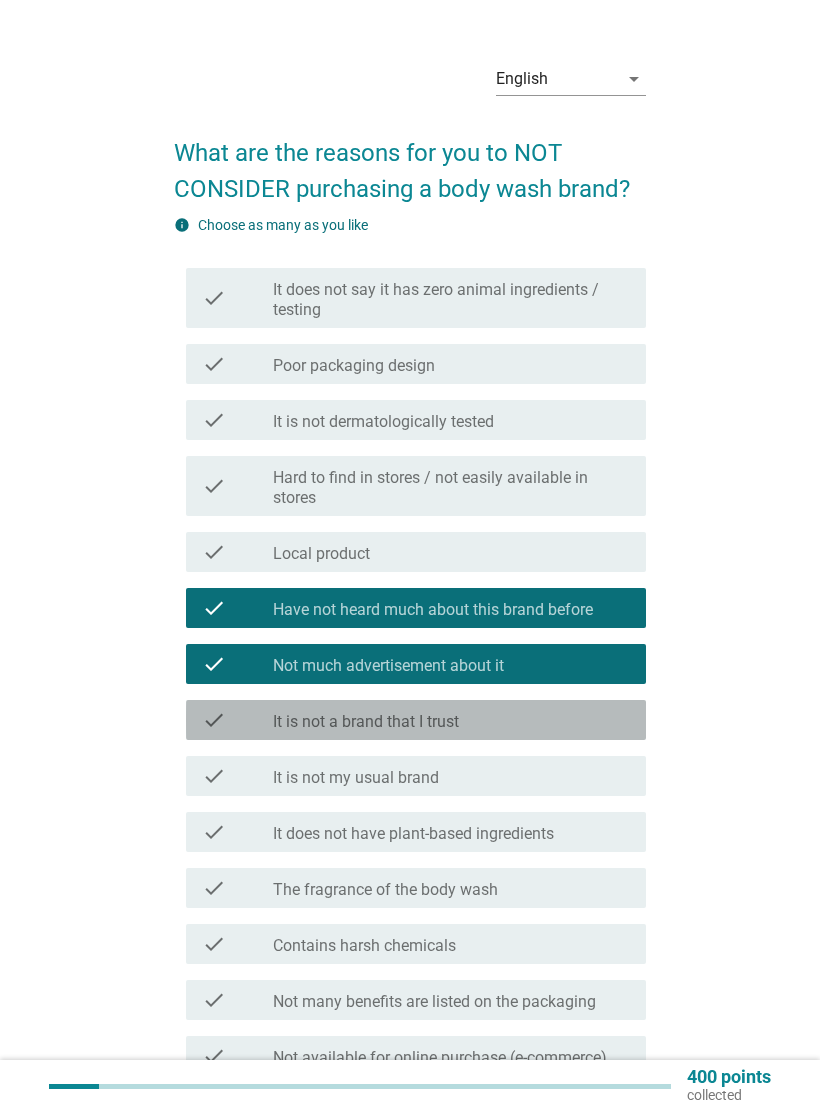 click on "check_box_outline_blank It is not a brand that I trust" at bounding box center [451, 720] 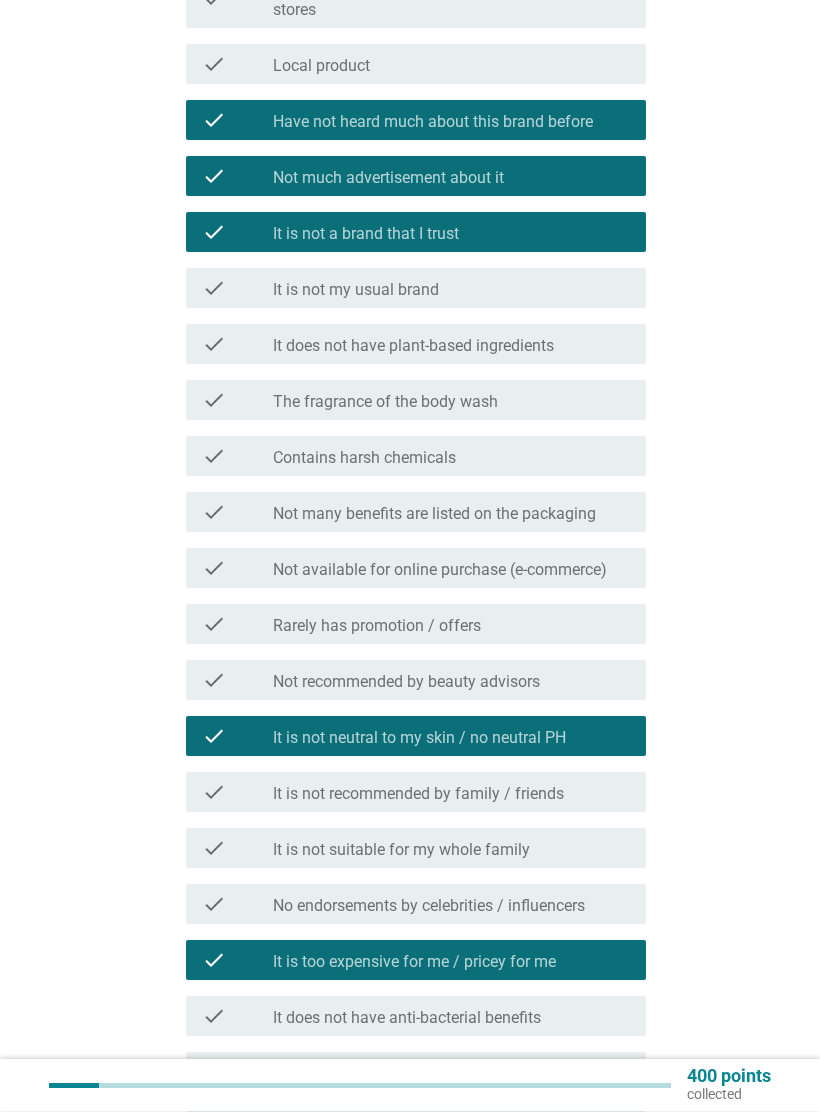 scroll, scrollTop: 516, scrollLeft: 0, axis: vertical 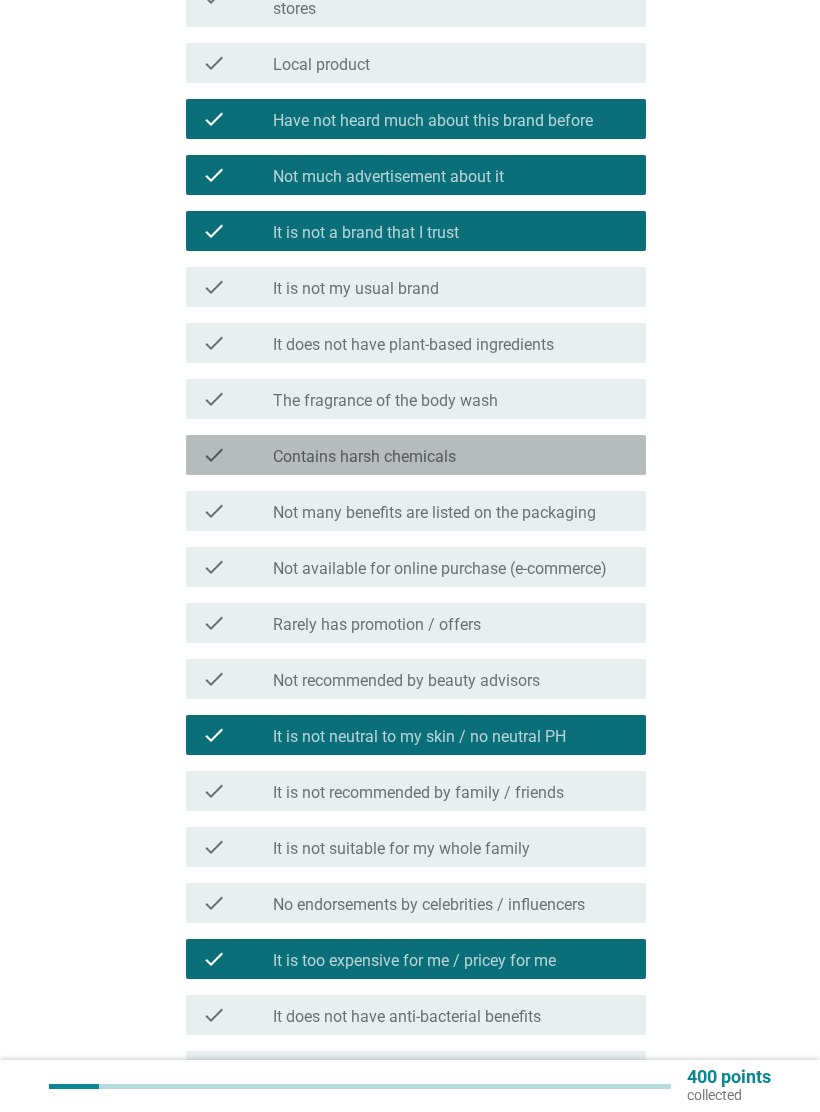 click on "check_box_outline_blank Contains harsh chemicals" at bounding box center [451, 455] 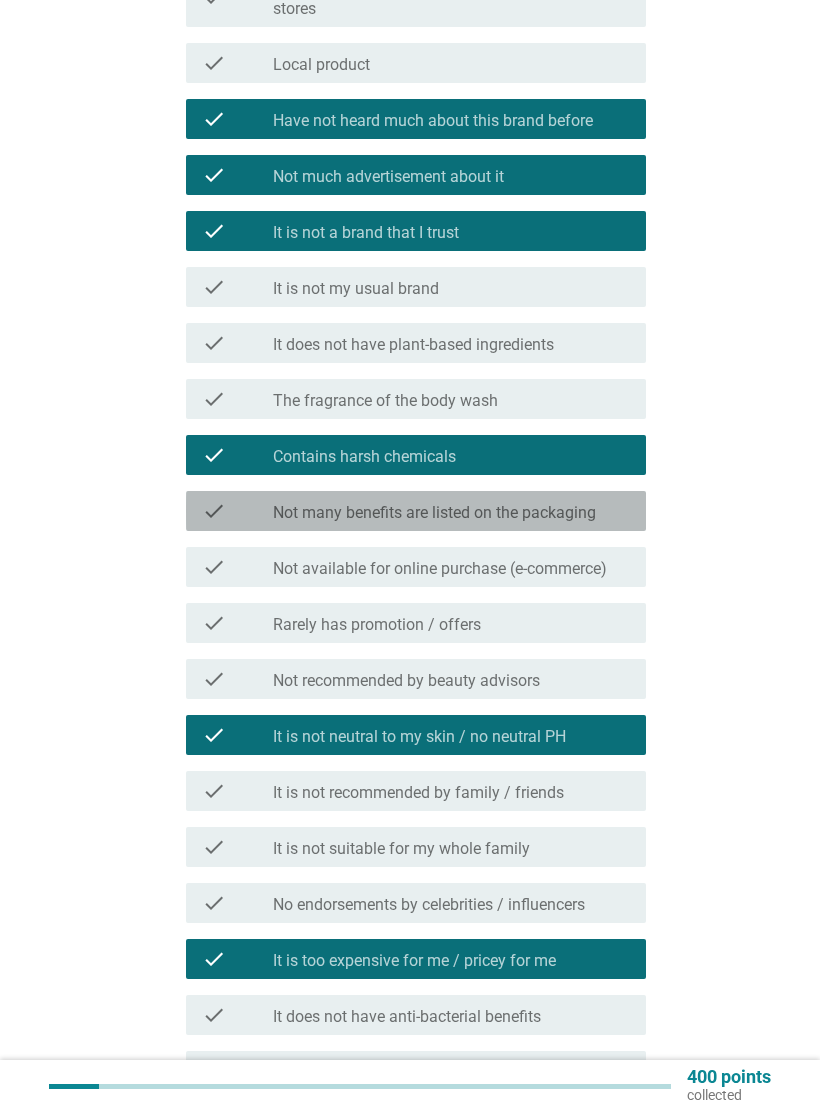 click on "Not many benefits are listed on the packaging" at bounding box center (434, 513) 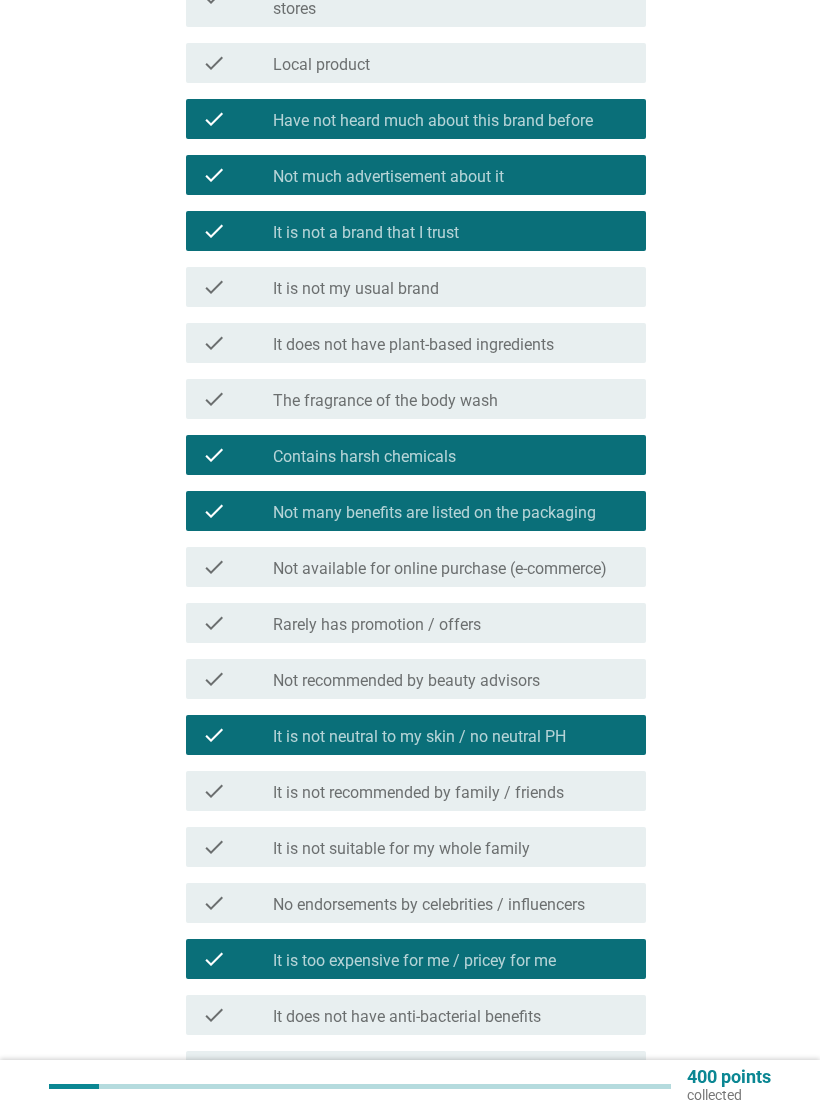 click on "check     check_box_outline_blank Rarely has promotion / offers" at bounding box center (416, 623) 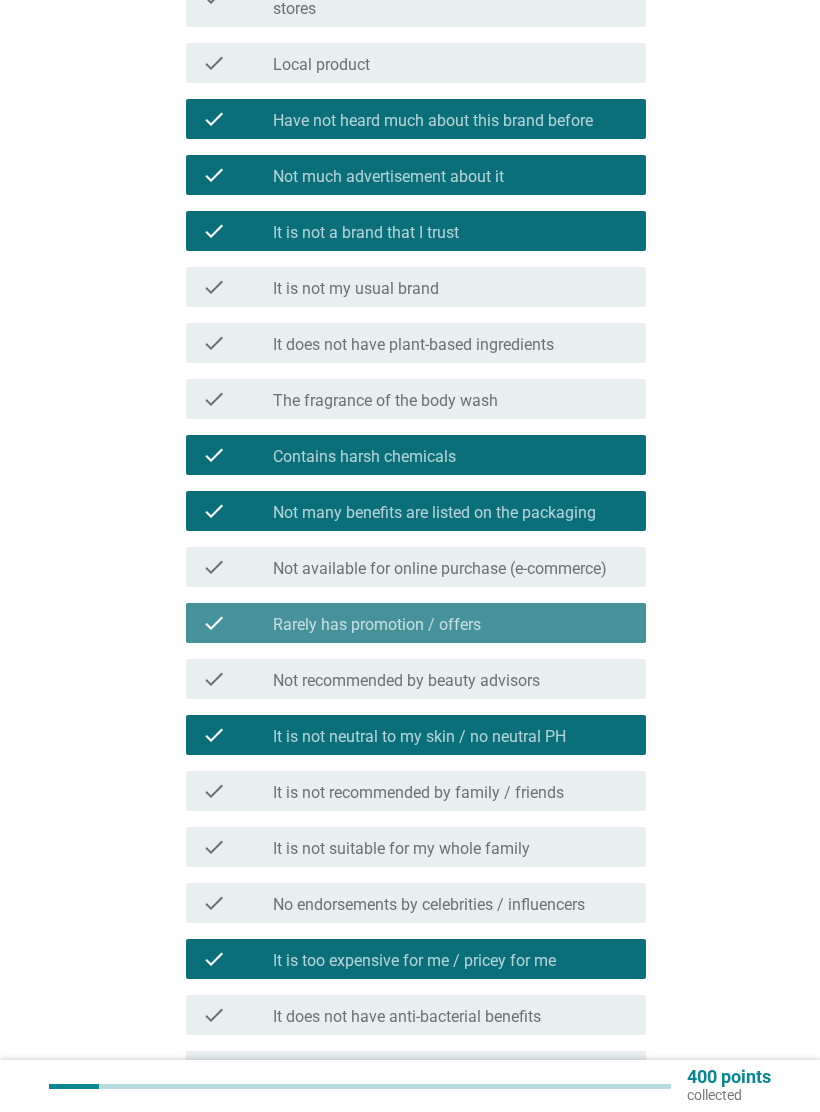 click on "check_box_outline_blank Rarely has promotion / offers" at bounding box center (451, 623) 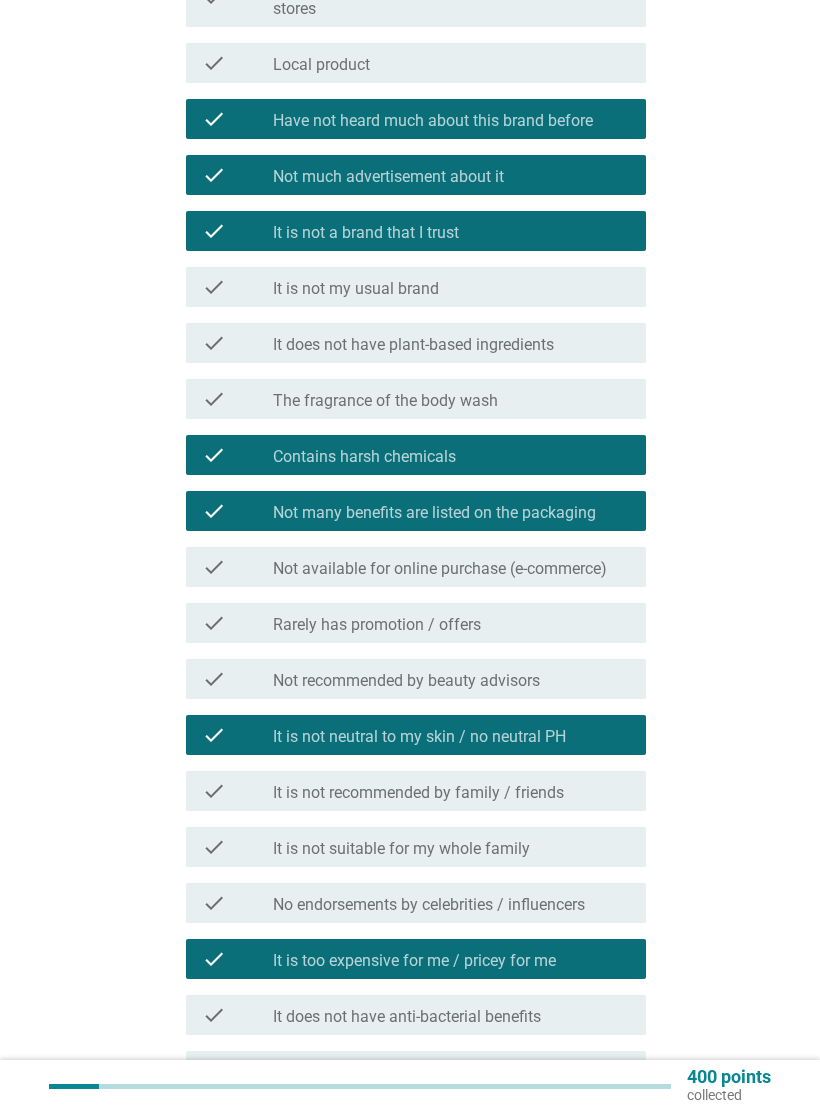 click on "check_box_outline_blank Rarely has promotion / offers" at bounding box center (451, 623) 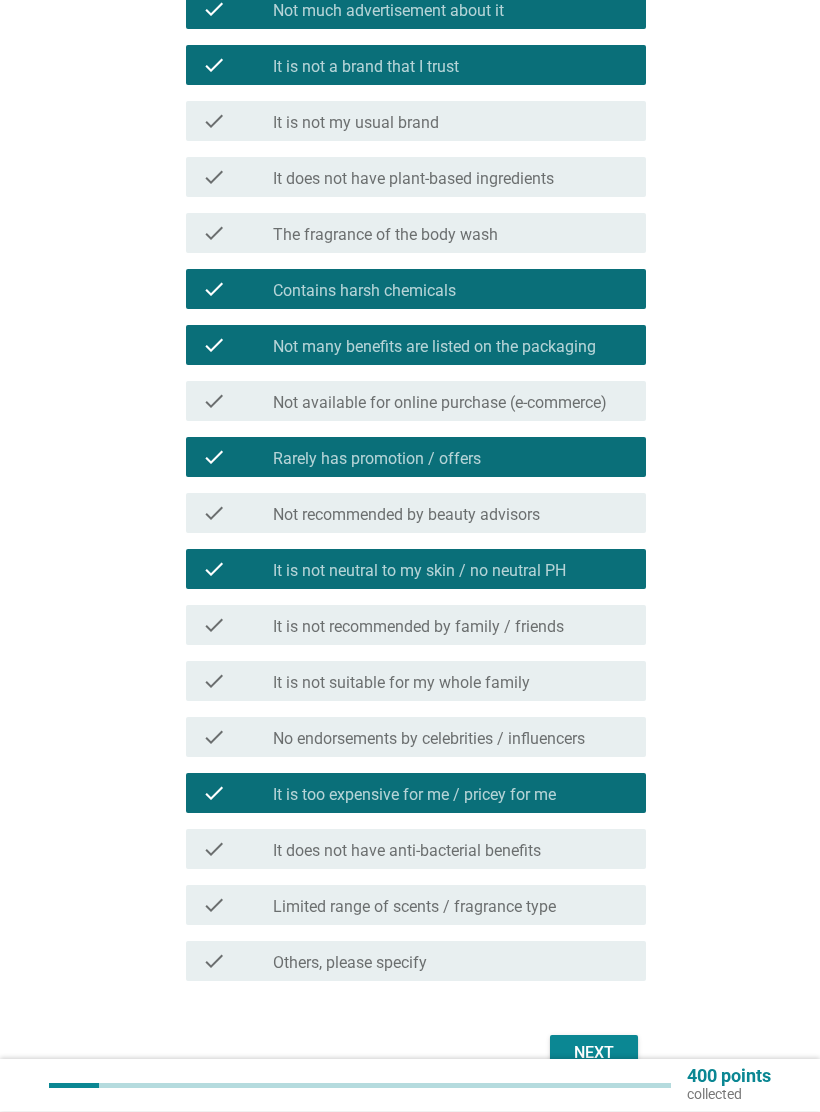 scroll, scrollTop: 748, scrollLeft: 0, axis: vertical 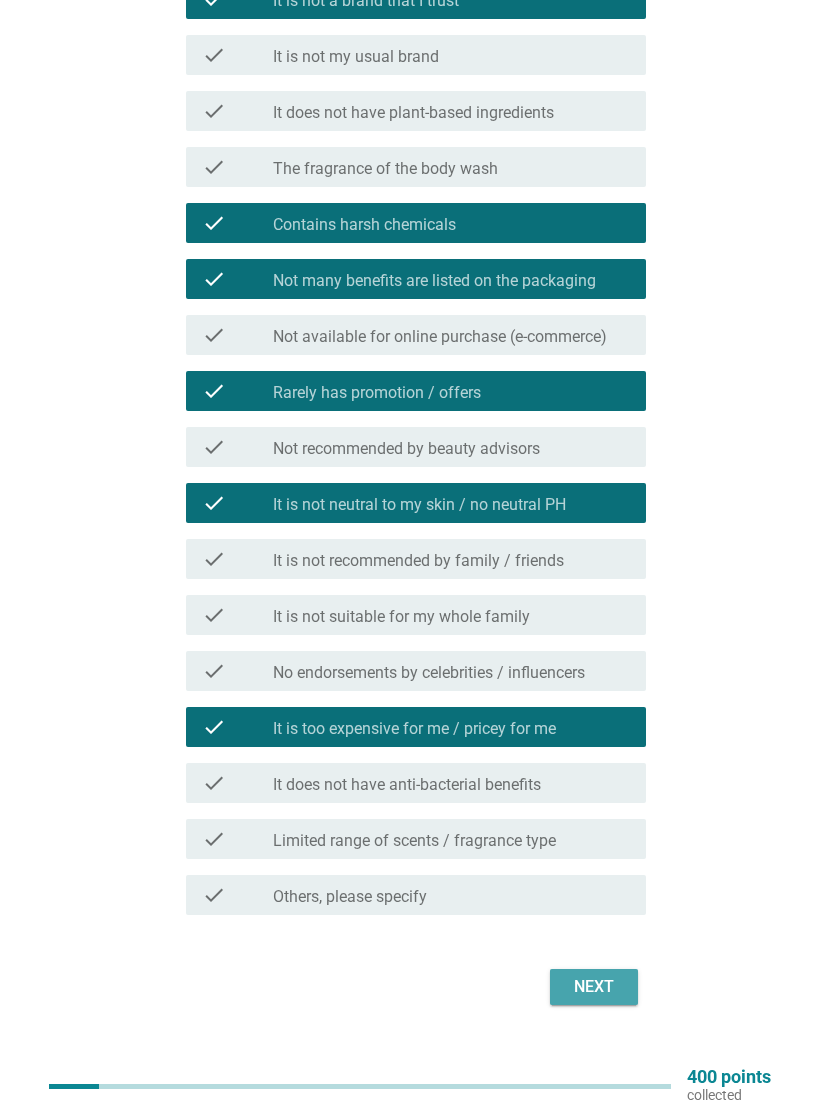 click on "Next" at bounding box center (594, 987) 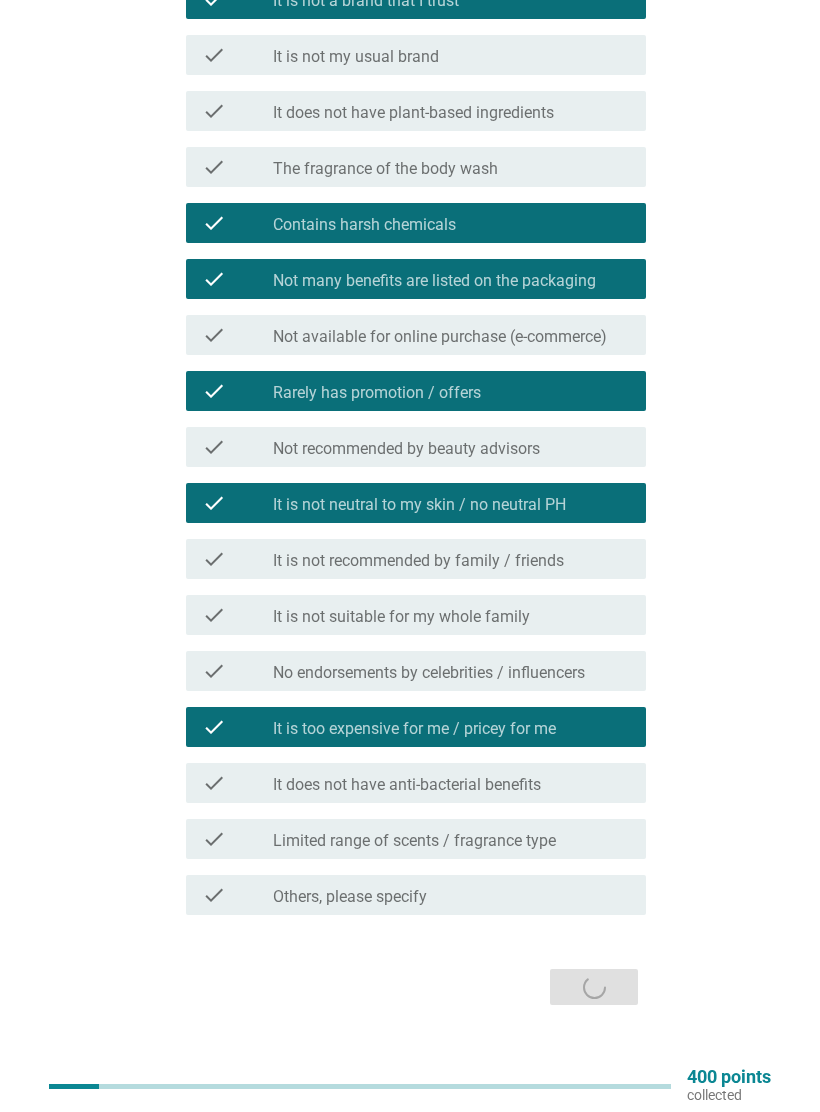 scroll, scrollTop: 27, scrollLeft: 0, axis: vertical 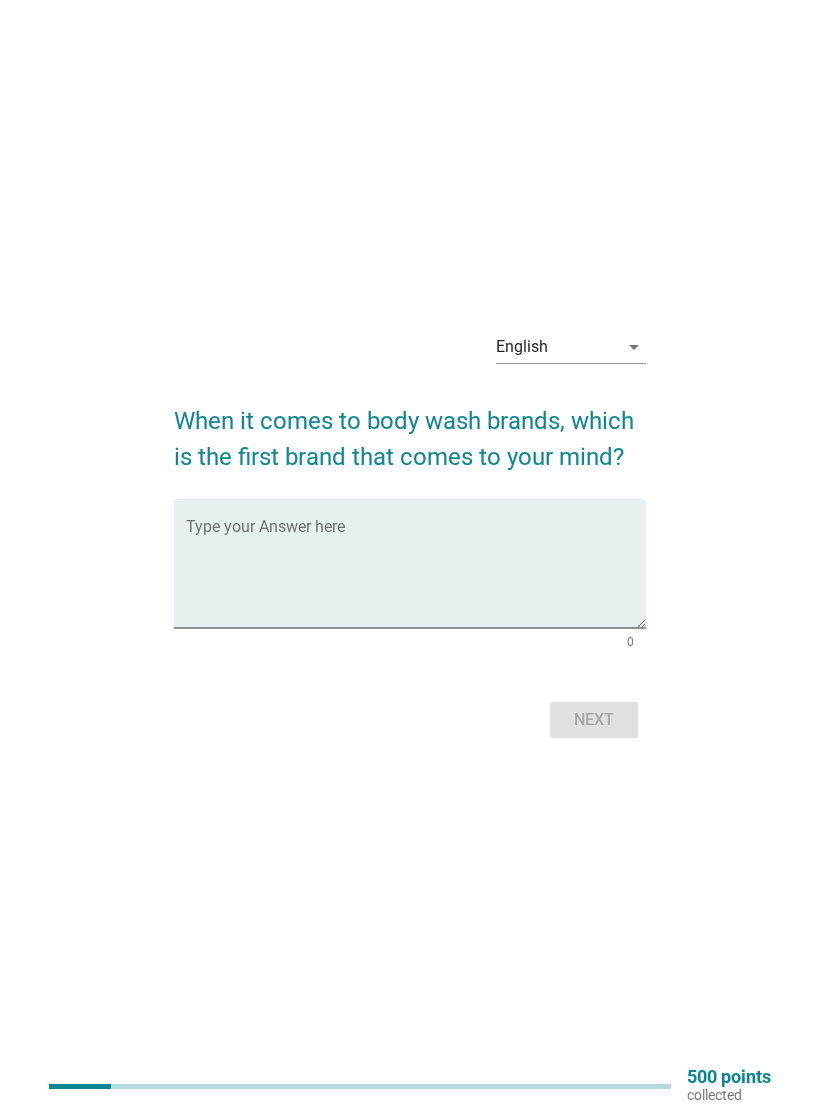 click at bounding box center (416, 575) 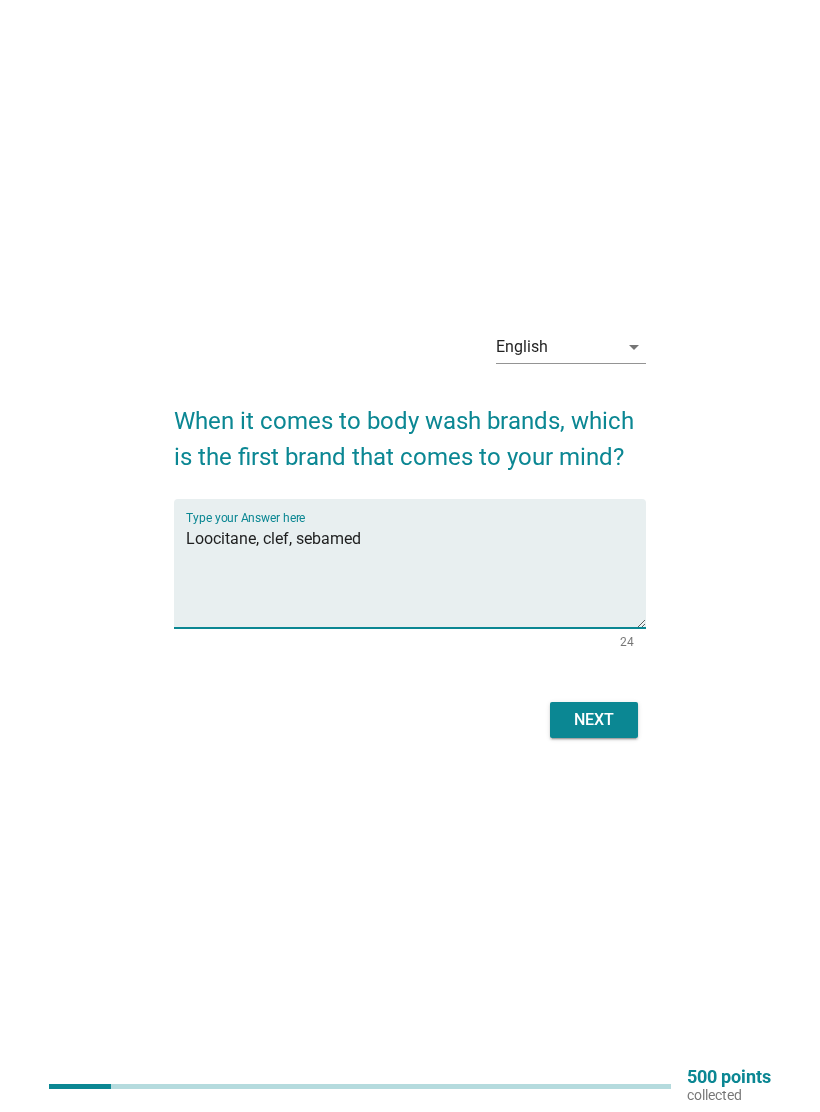 type on "Loocitane, clef, sebamed" 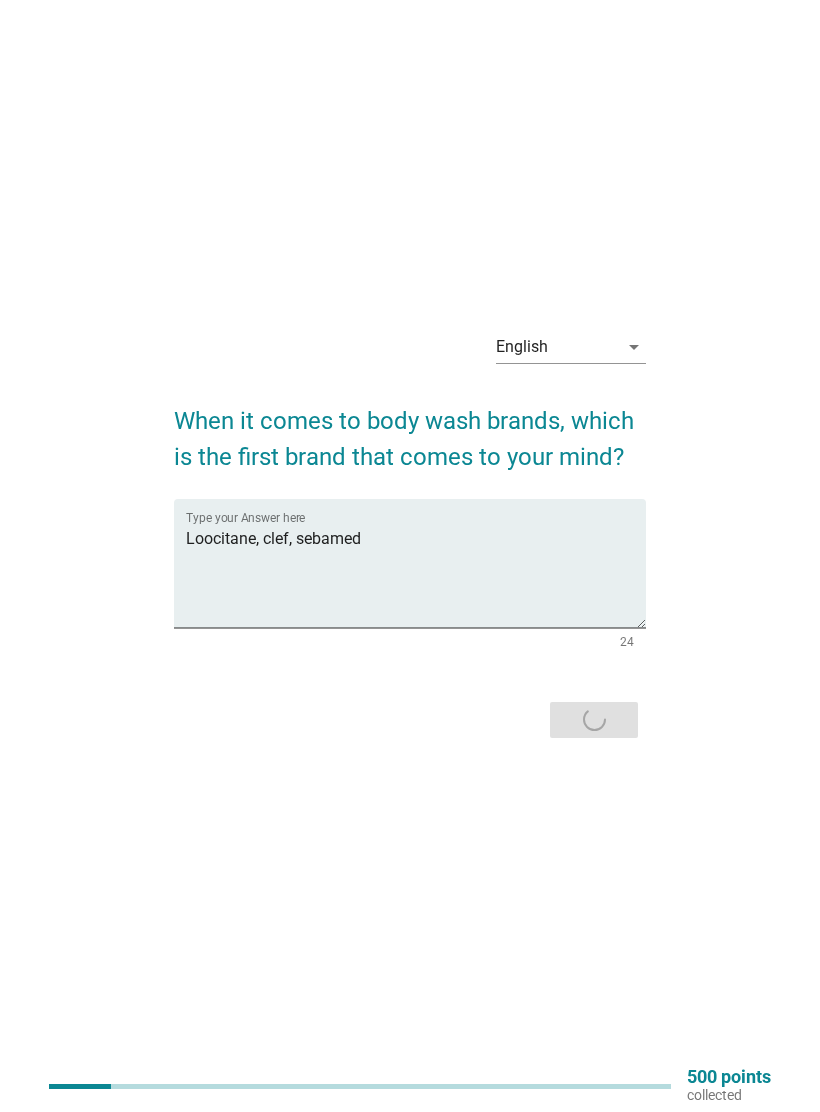 scroll, scrollTop: 0, scrollLeft: 0, axis: both 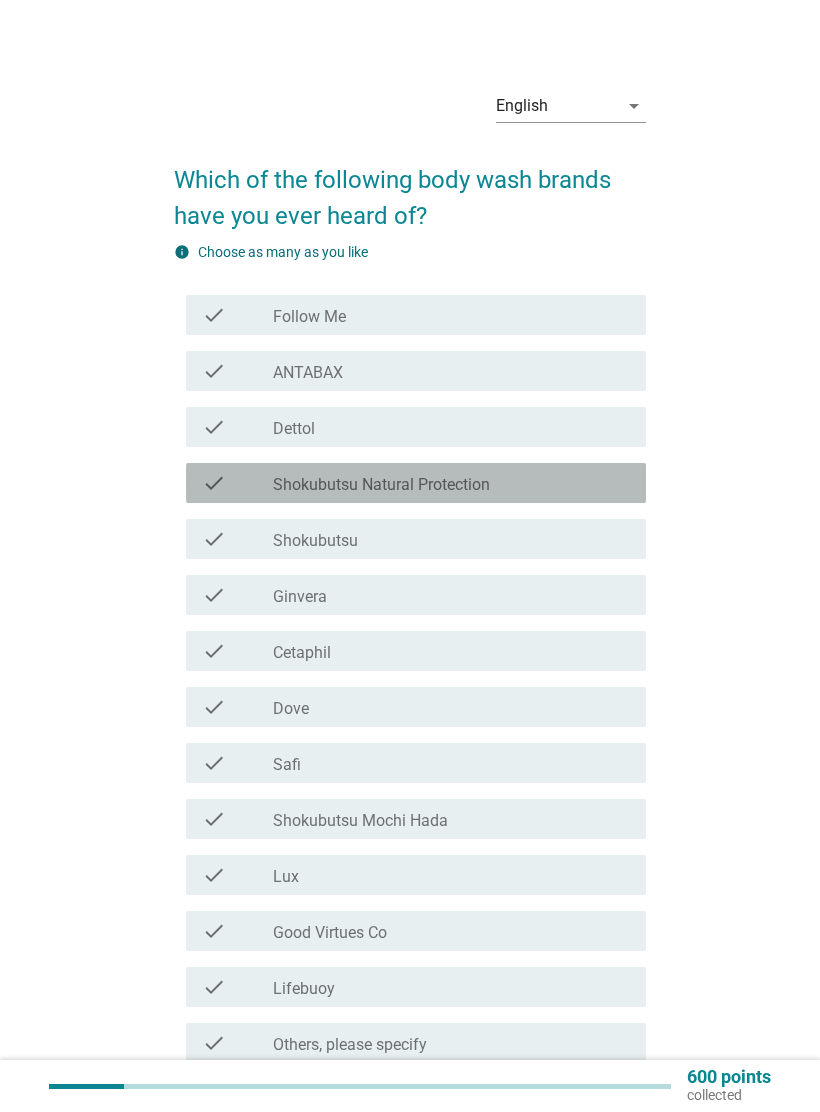 click on "check_box_outline_blank Shokubutsu Natural Protection" at bounding box center [451, 483] 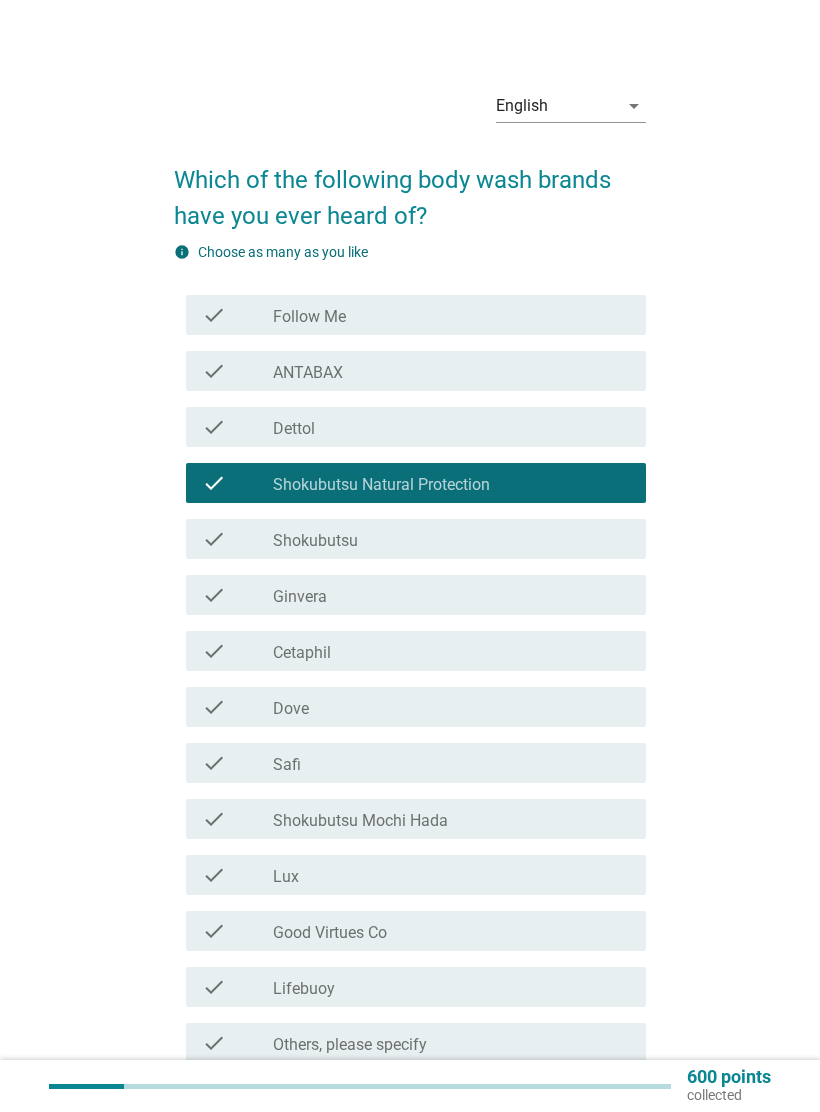 click on "check_box_outline_blank Cetaphil" at bounding box center (451, 651) 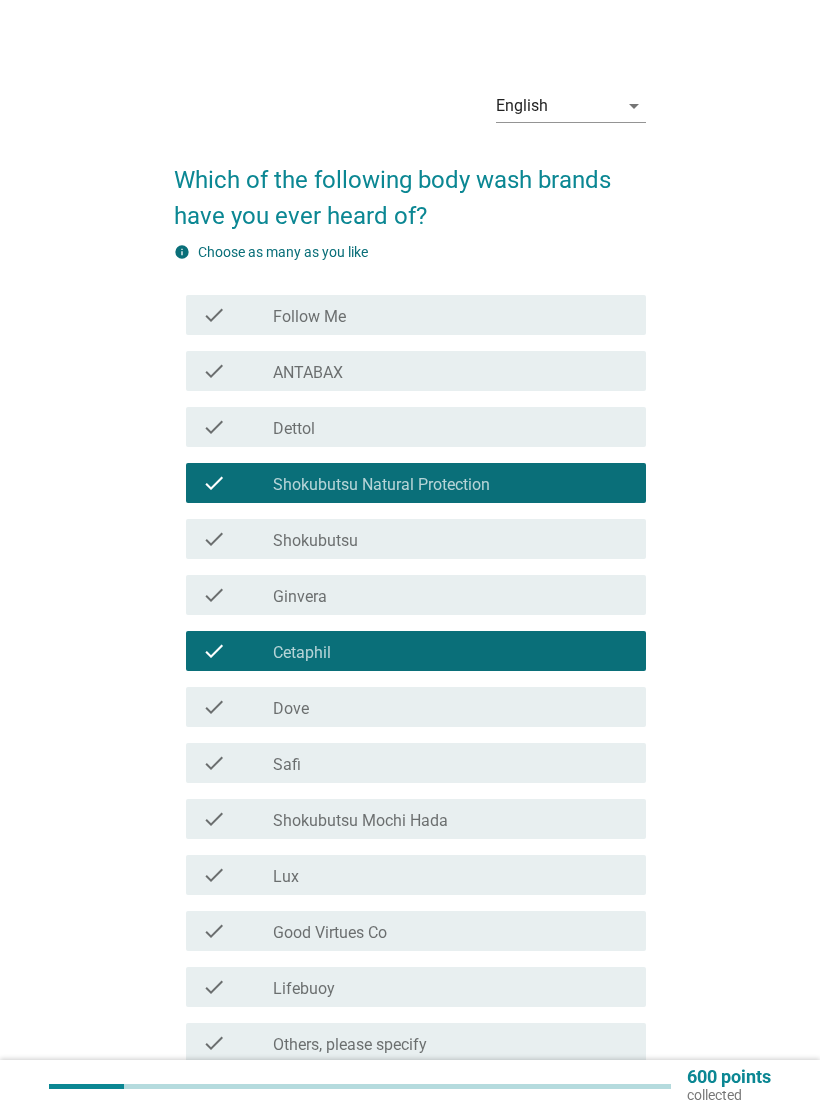 click on "check_box_outline_blank Cetaphil" at bounding box center (451, 651) 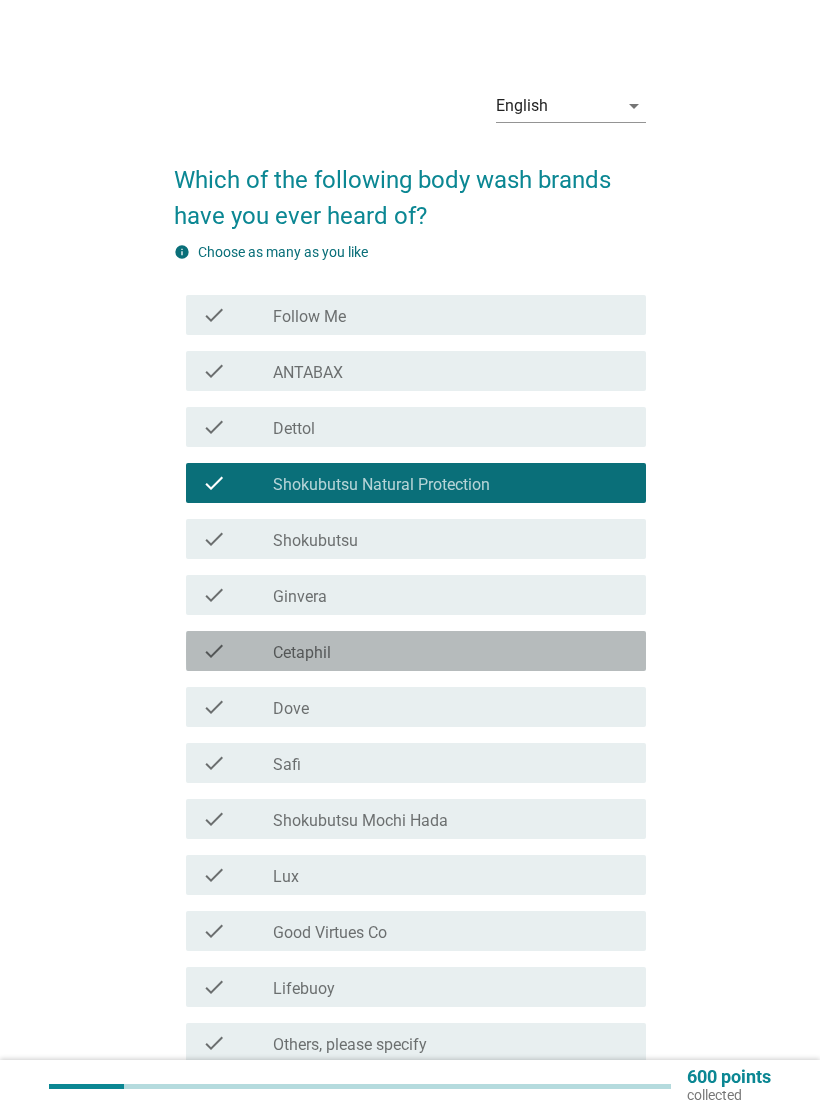 click on "check_box_outline_blank Cetaphil" at bounding box center [451, 651] 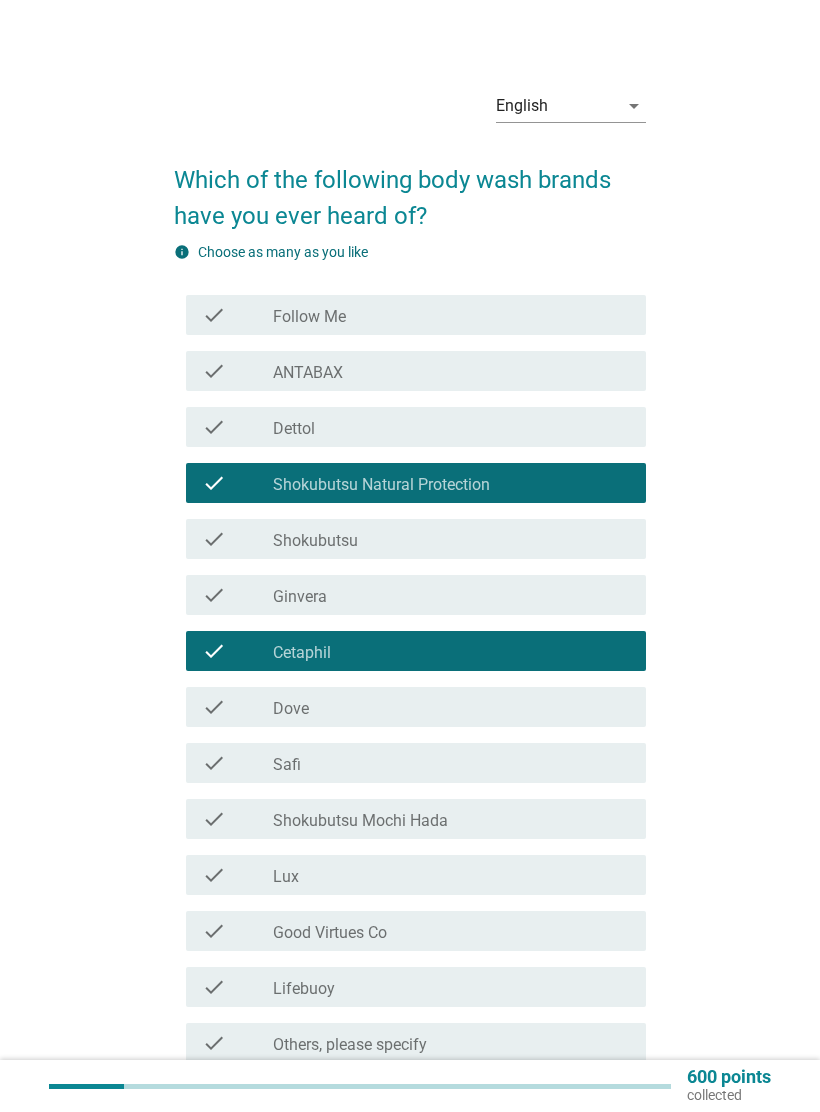 click on "check_box_outline_blank Ginvera" at bounding box center (451, 595) 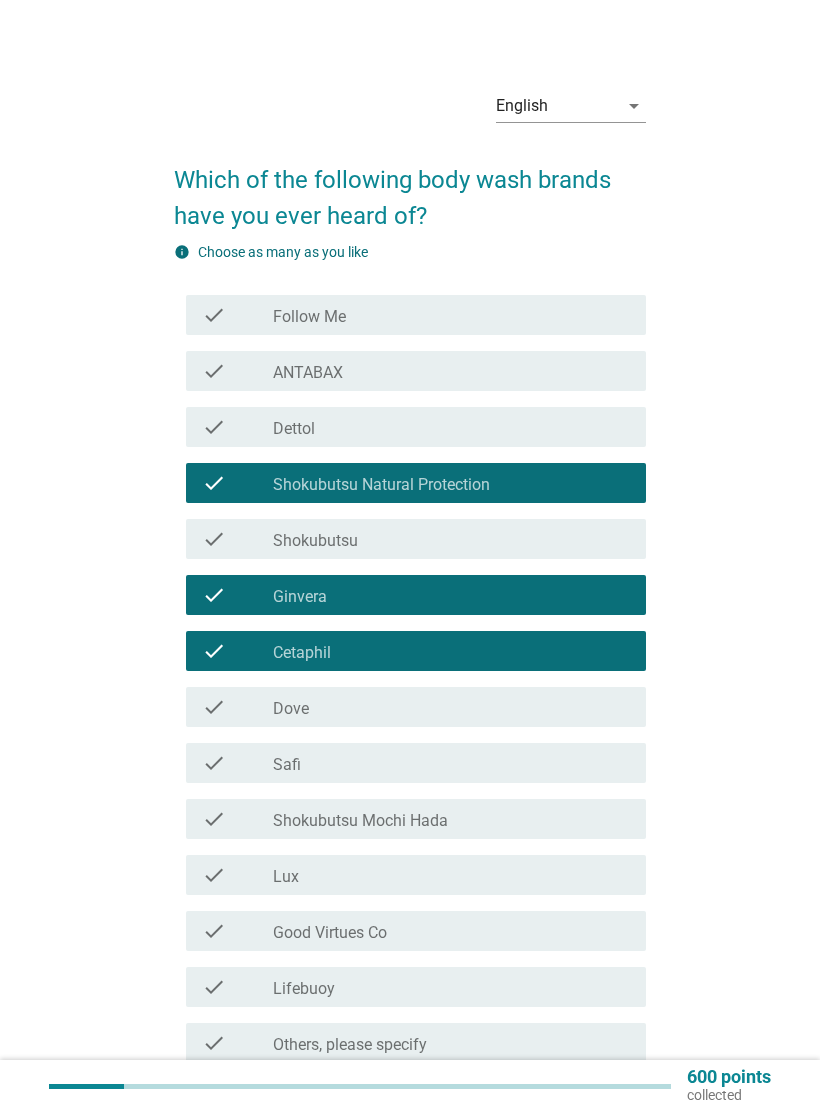 click on "check_box_outline_blank Shokubutsu Mochi Hada" at bounding box center [451, 819] 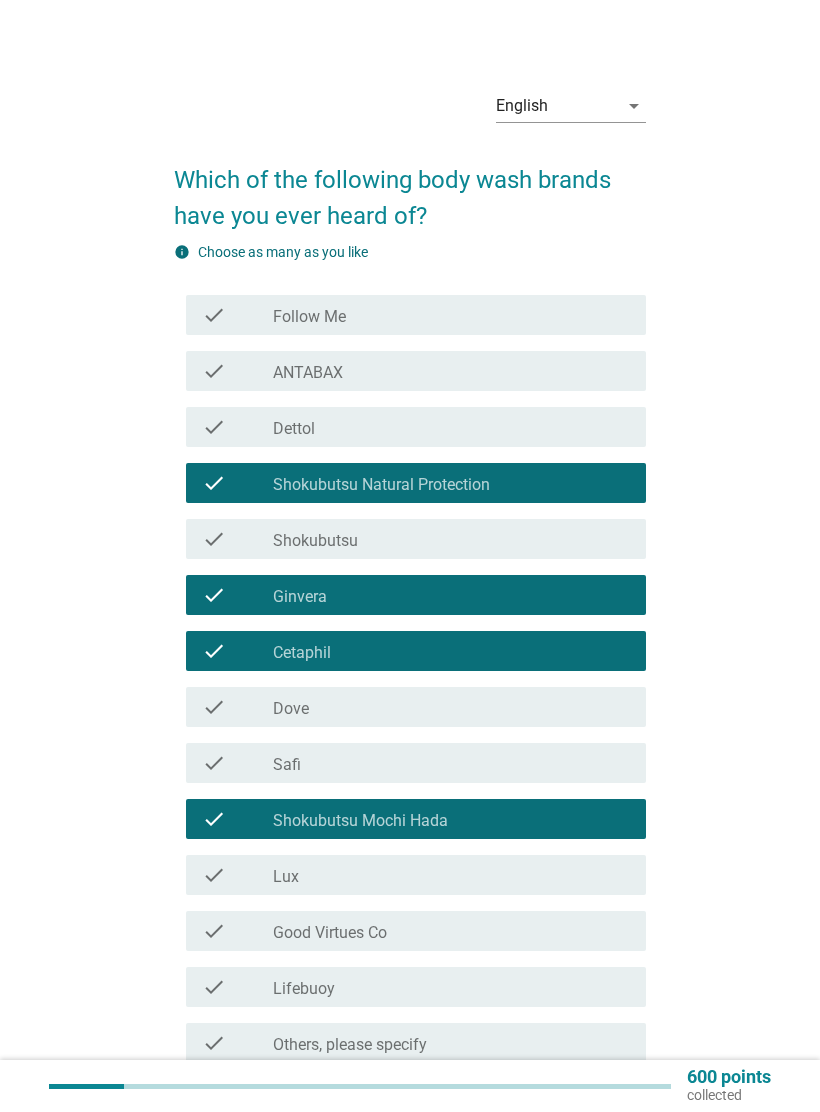 click on "check_box_outline_blank Good Virtues Co" at bounding box center (451, 931) 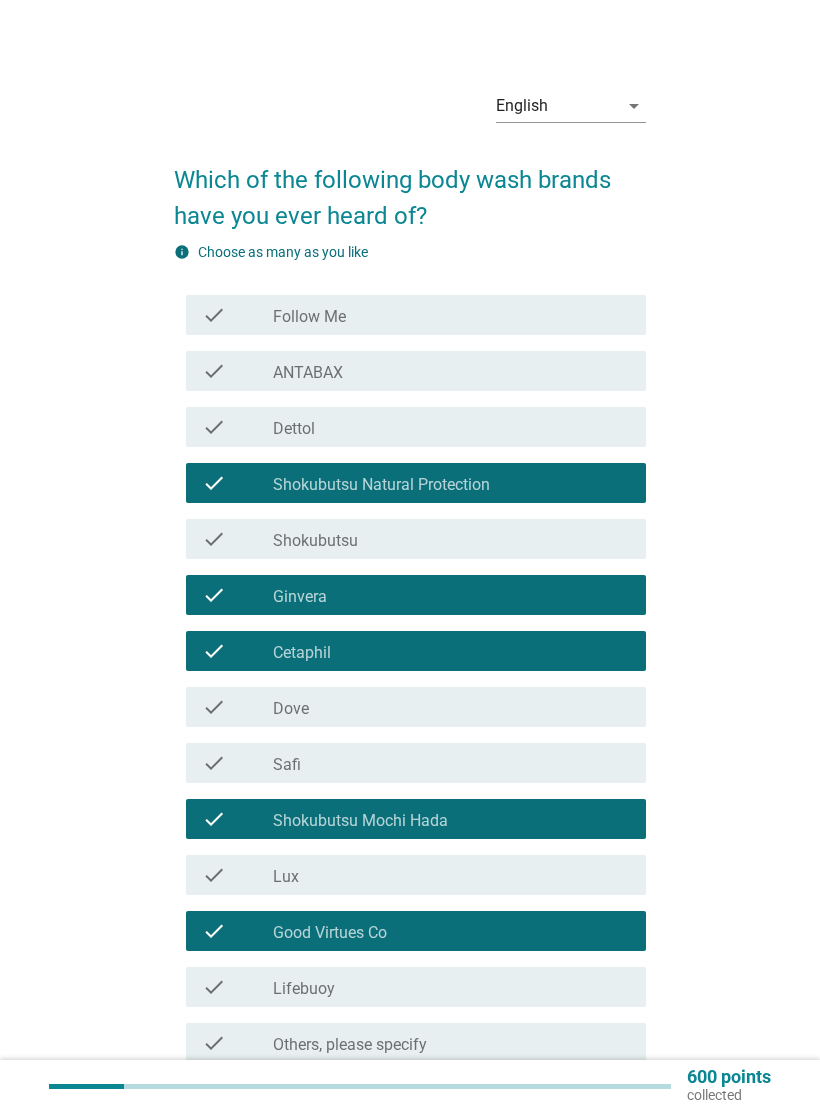 click on "check_box_outline_blank Dove" at bounding box center [451, 707] 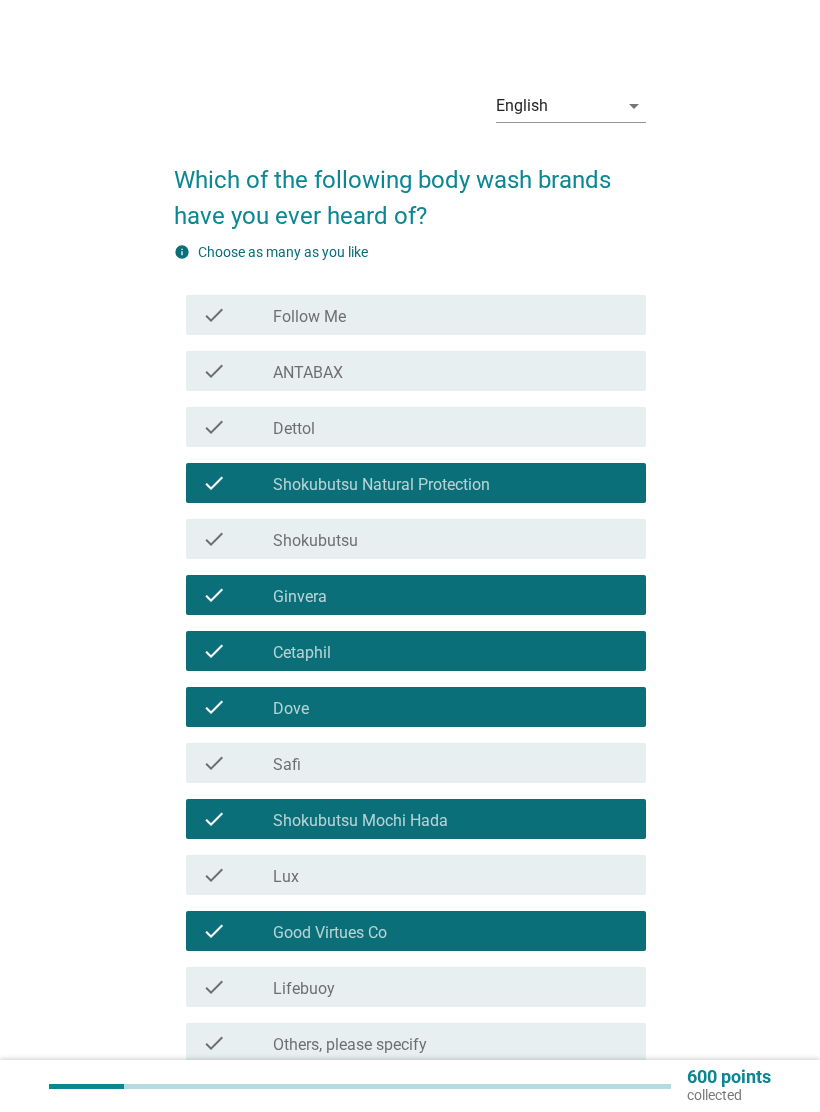 click on "check_box_outline_blank Follow Me" at bounding box center (451, 315) 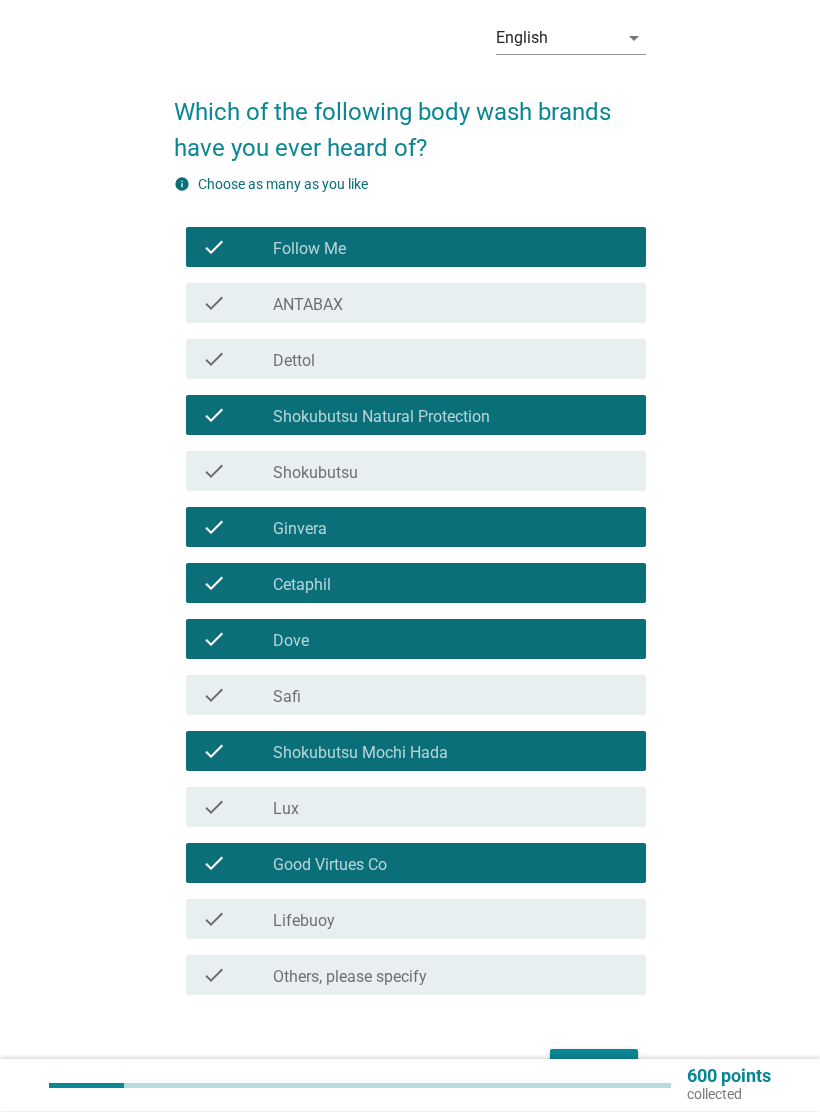 scroll, scrollTop: 148, scrollLeft: 0, axis: vertical 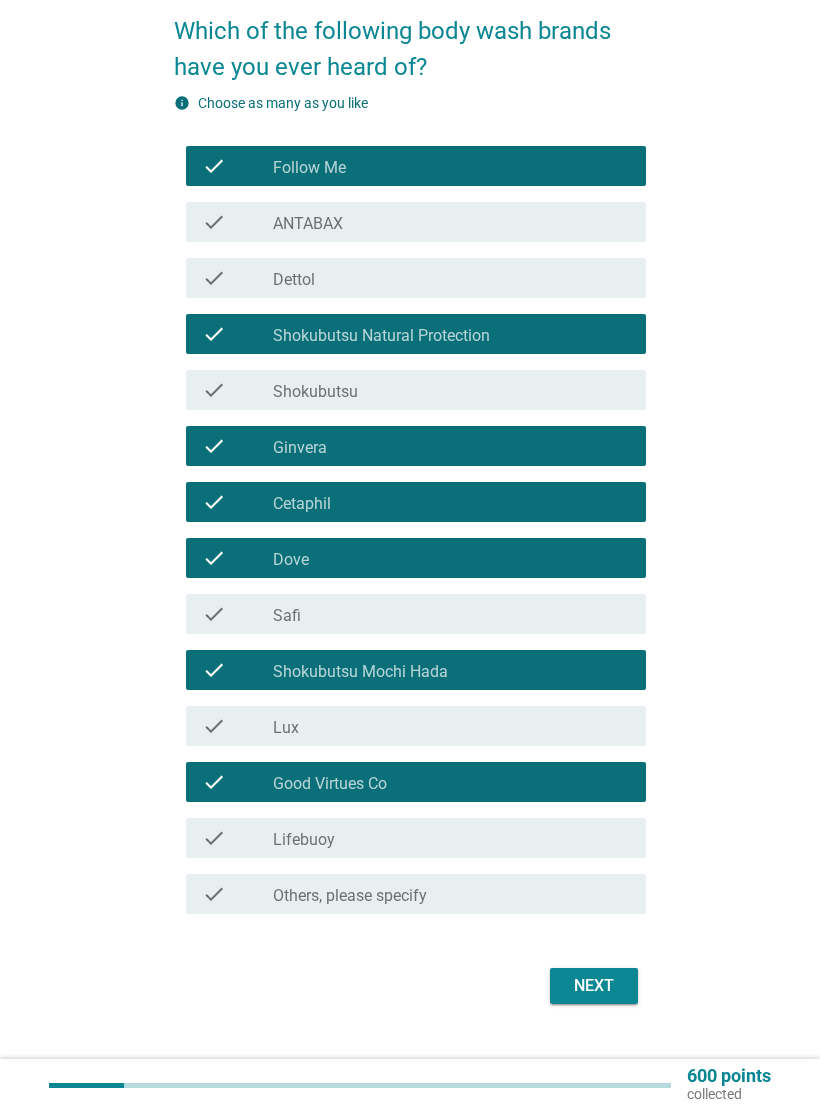 click on "Next" at bounding box center (594, 987) 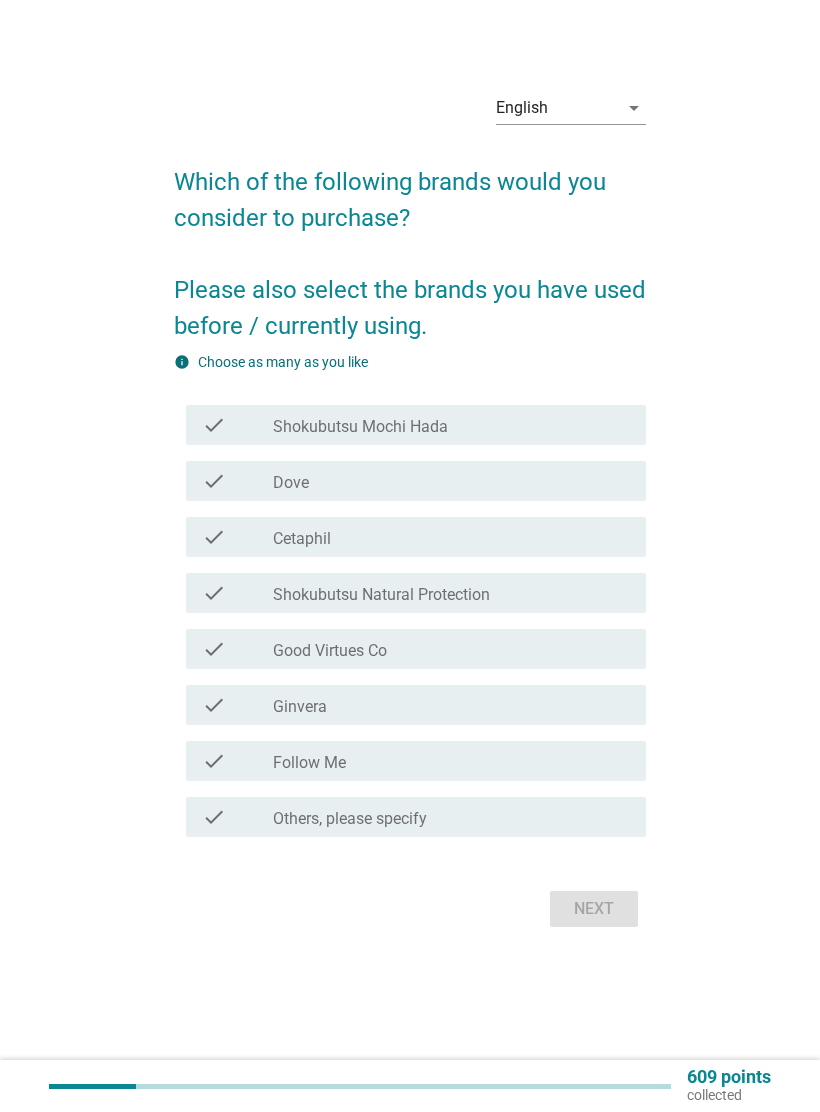 scroll, scrollTop: 27, scrollLeft: 0, axis: vertical 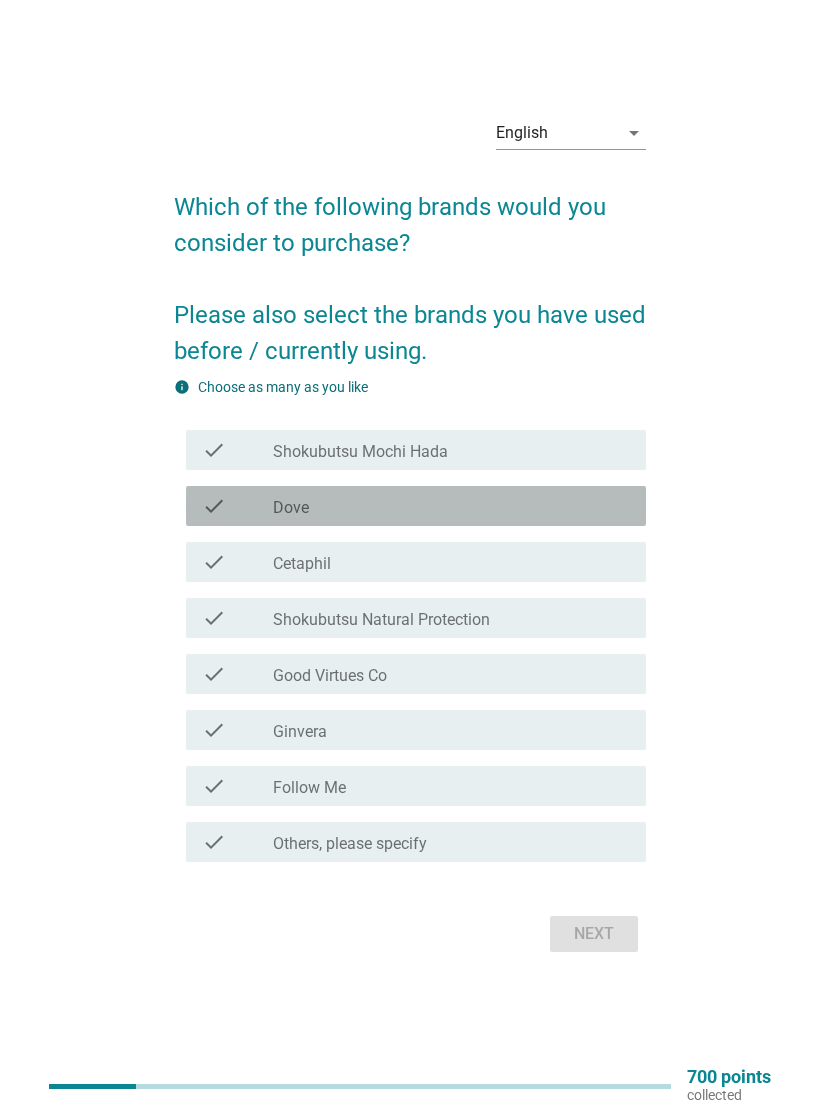 click on "check_box_outline_blank Dove" at bounding box center [451, 506] 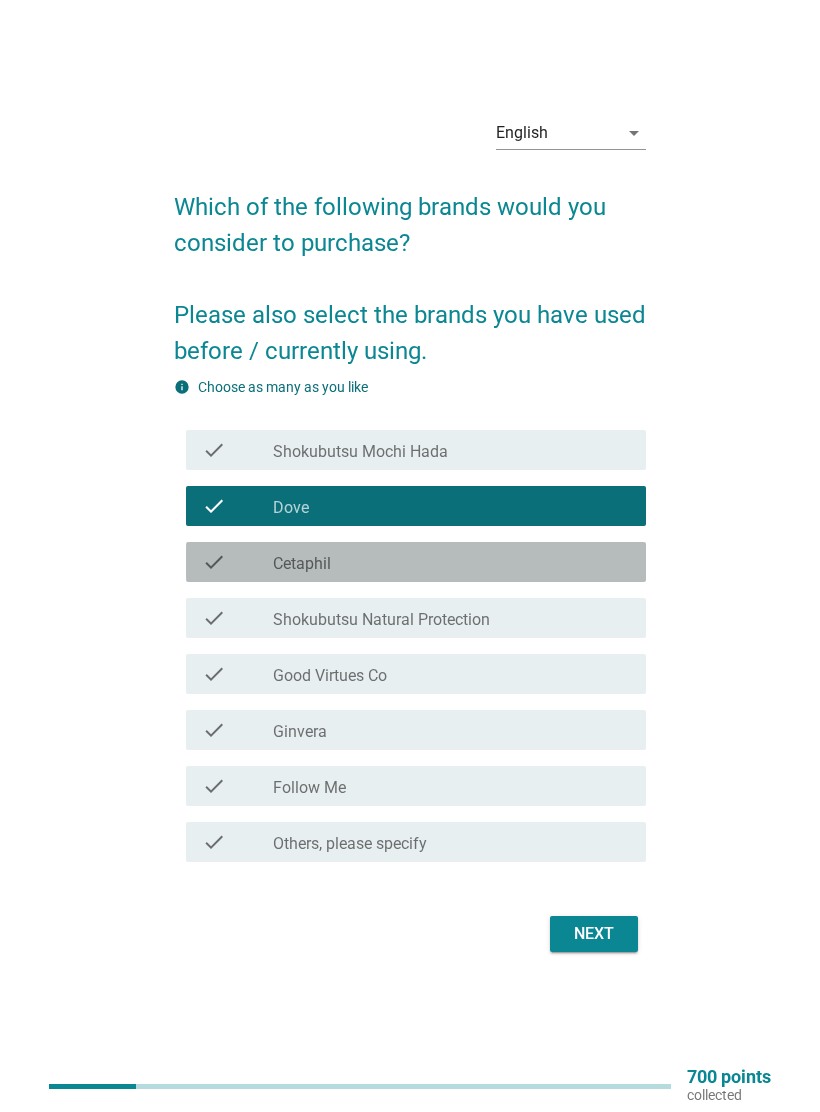 click on "check_box_outline_blank Cetaphil" at bounding box center (451, 562) 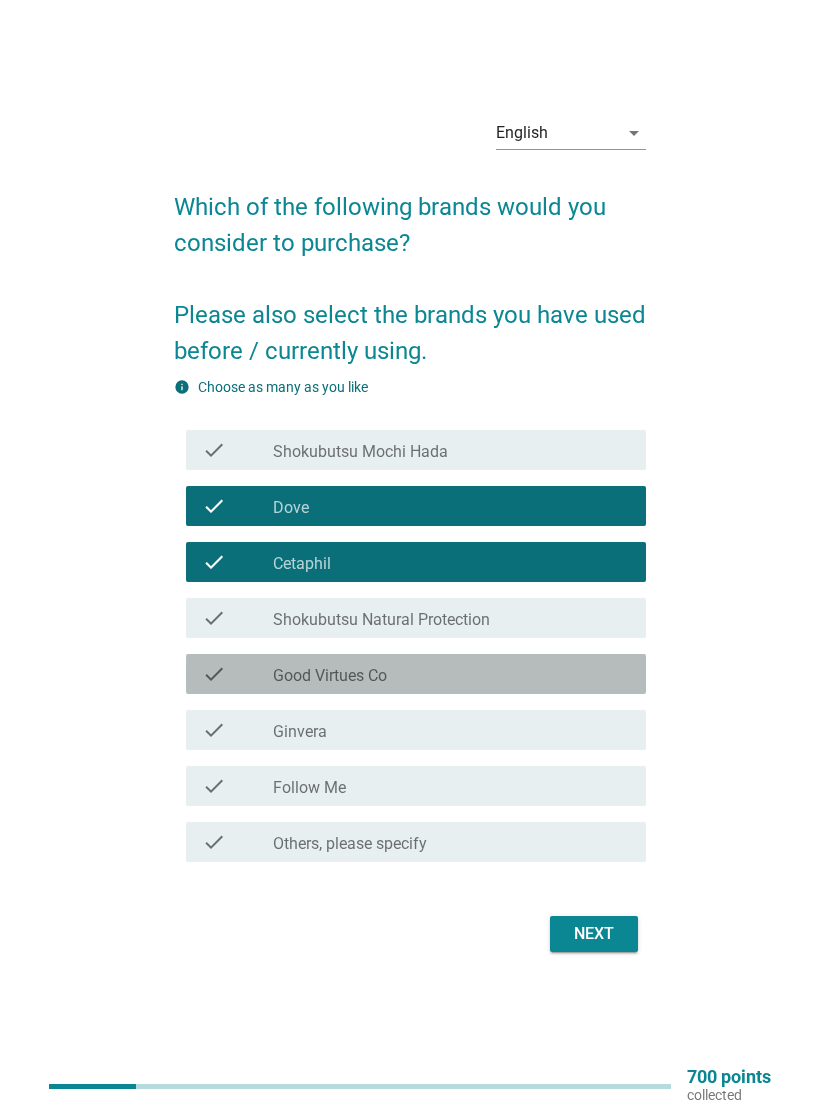 click on "check_box_outline_blank Good Virtues Co" at bounding box center [451, 674] 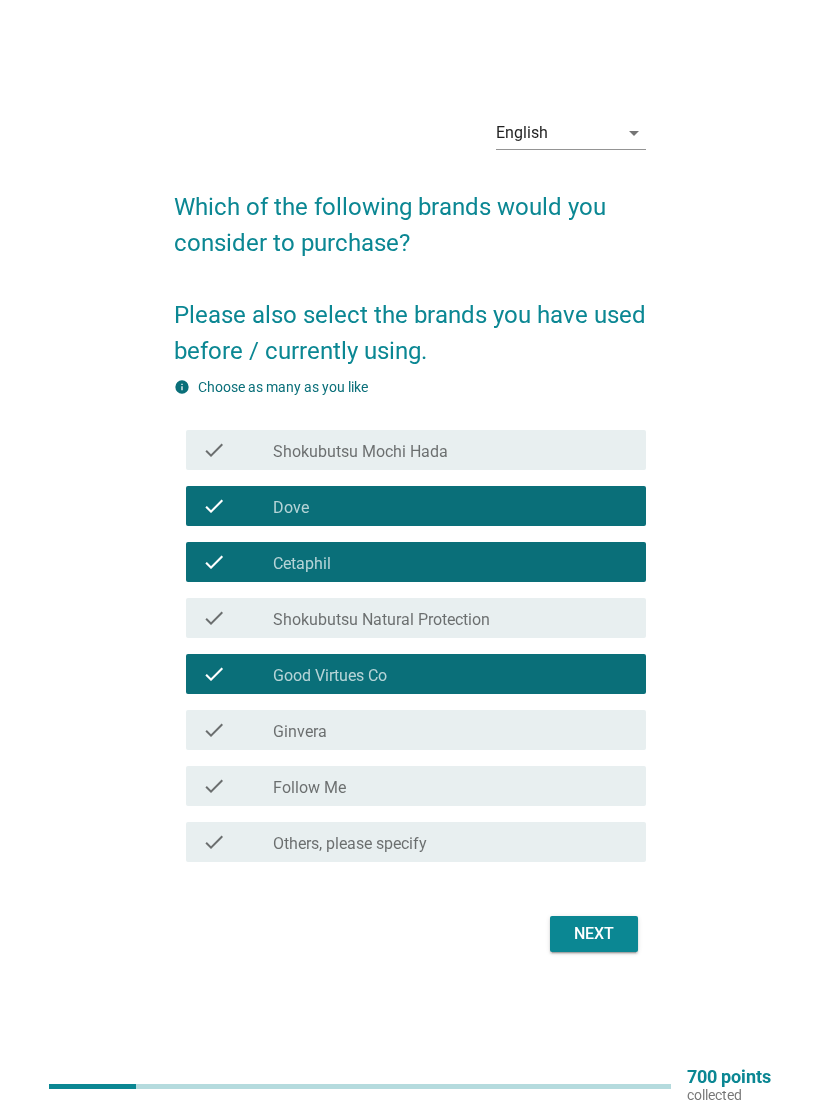 click on "check     check_box_outline_blank Ginvera" at bounding box center [416, 730] 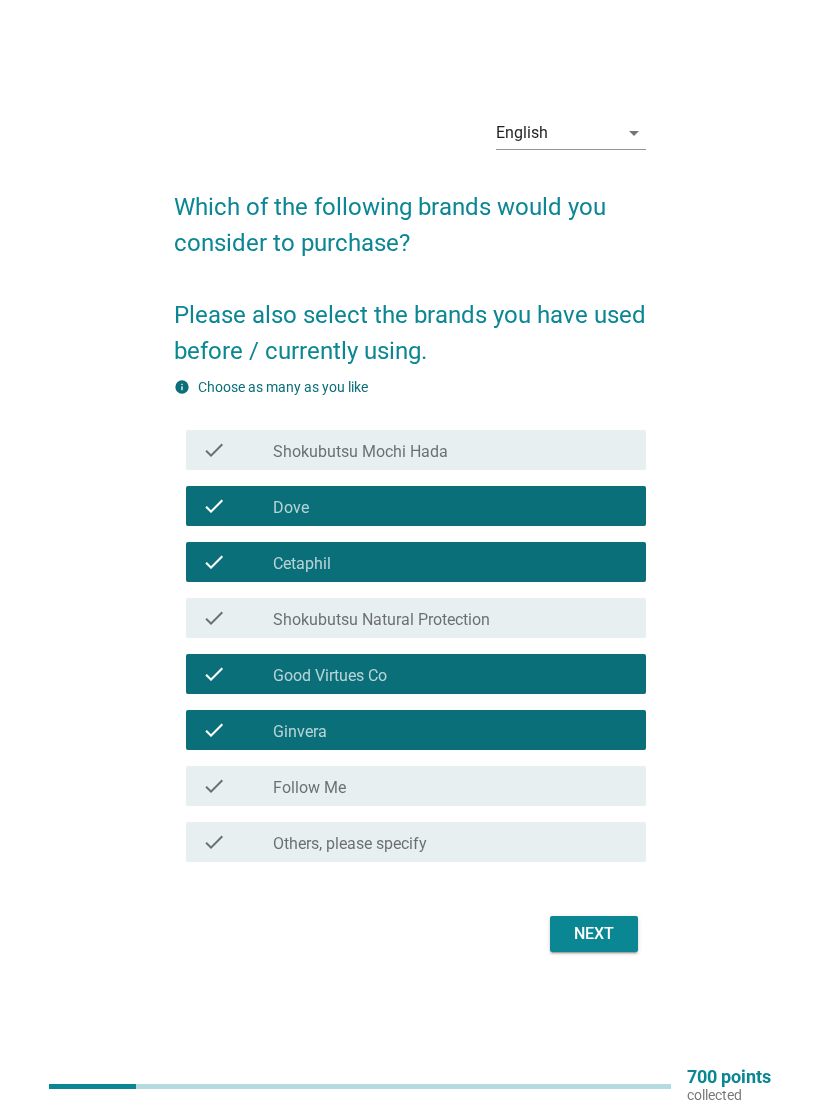 click on "check     check_box_outline_blank Ginvera" at bounding box center (416, 730) 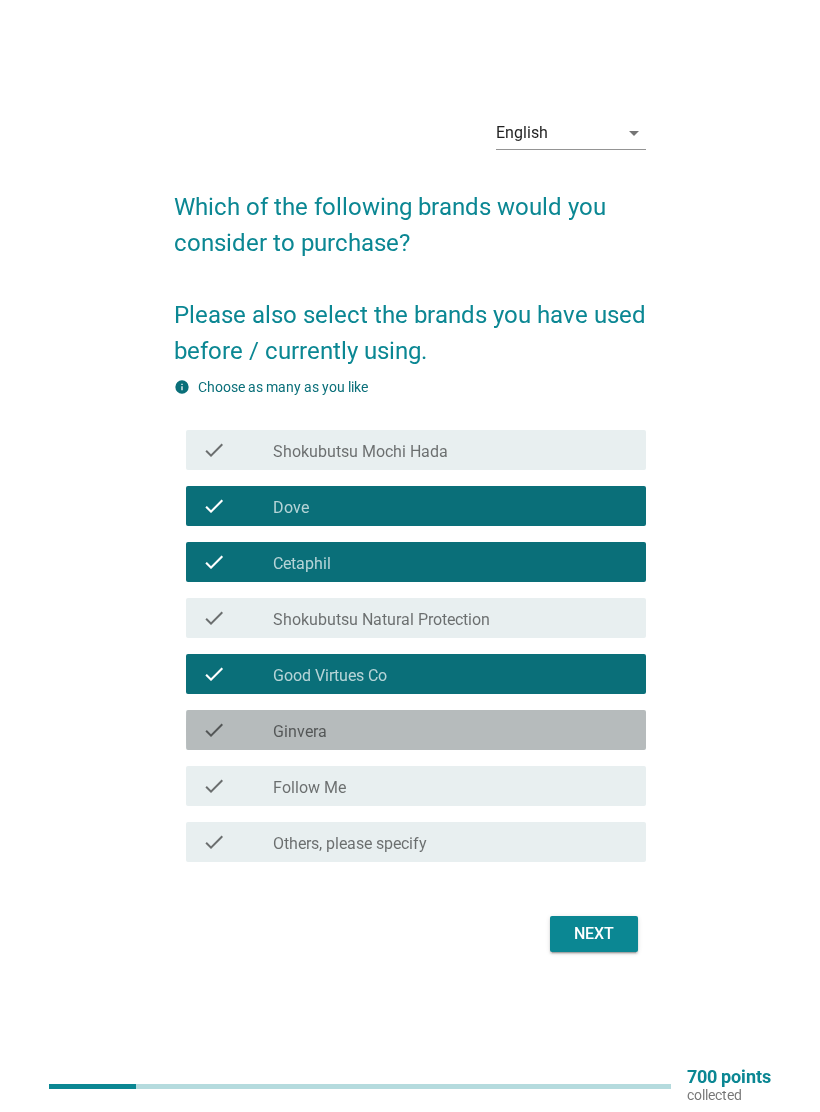 click on "check     check_box_outline_blank Ginvera" at bounding box center (416, 730) 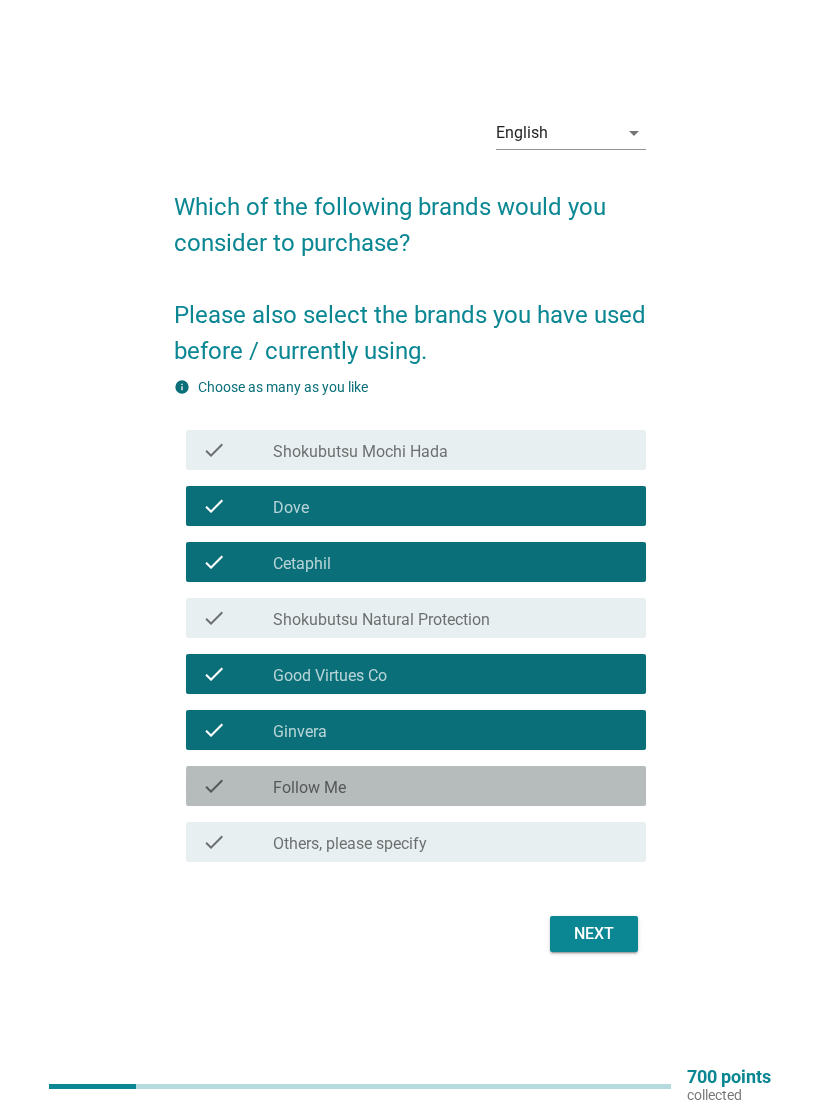 click on "check_box_outline_blank Follow Me" at bounding box center [451, 786] 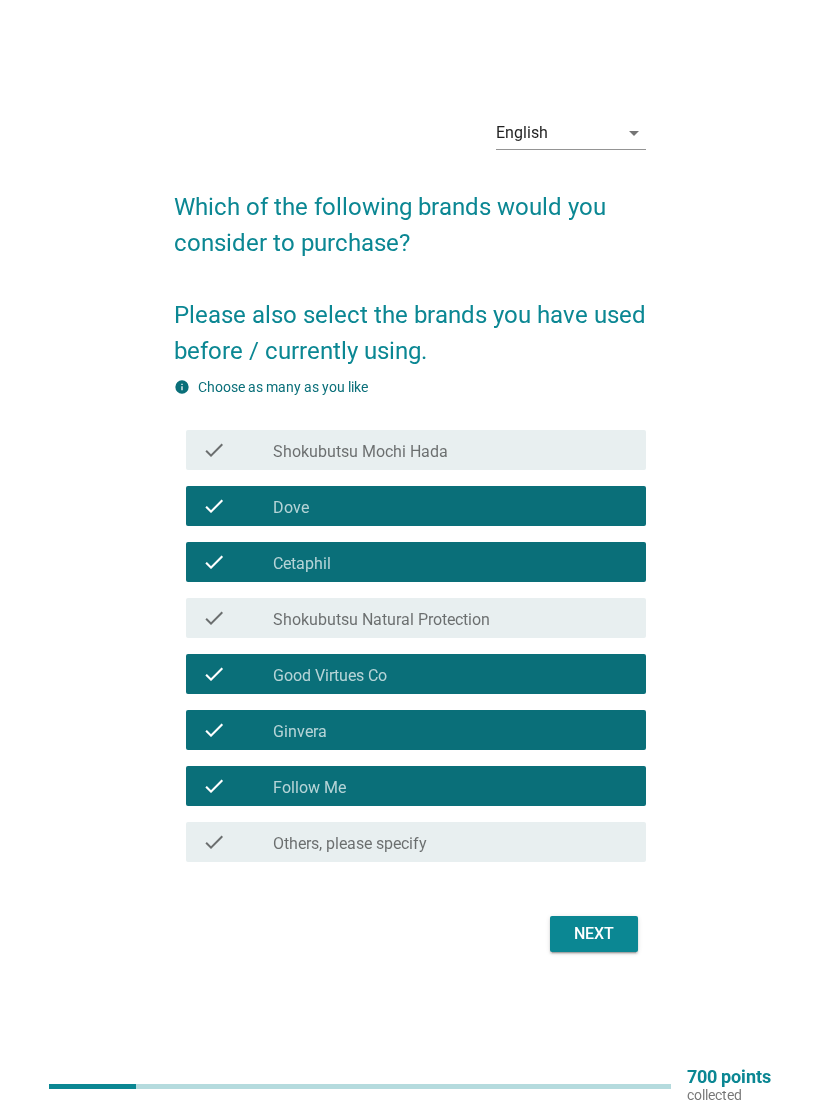 click on "Next" at bounding box center (594, 934) 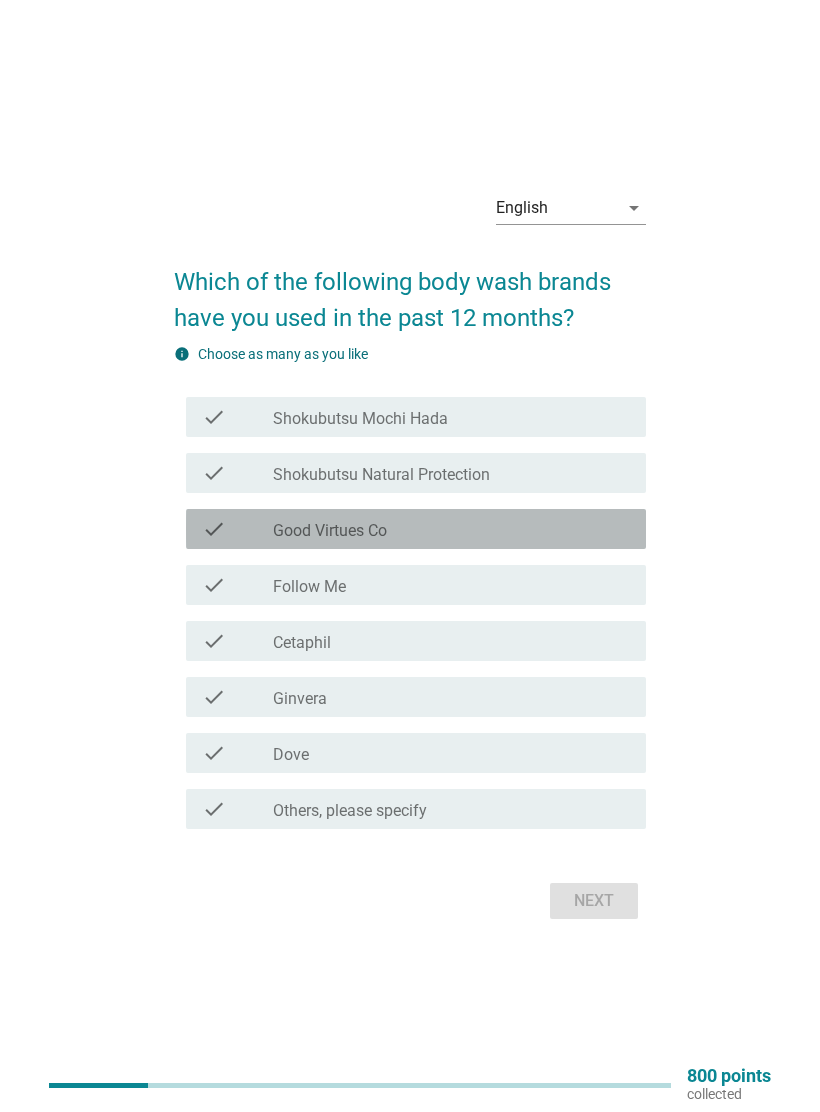 scroll, scrollTop: 6, scrollLeft: 0, axis: vertical 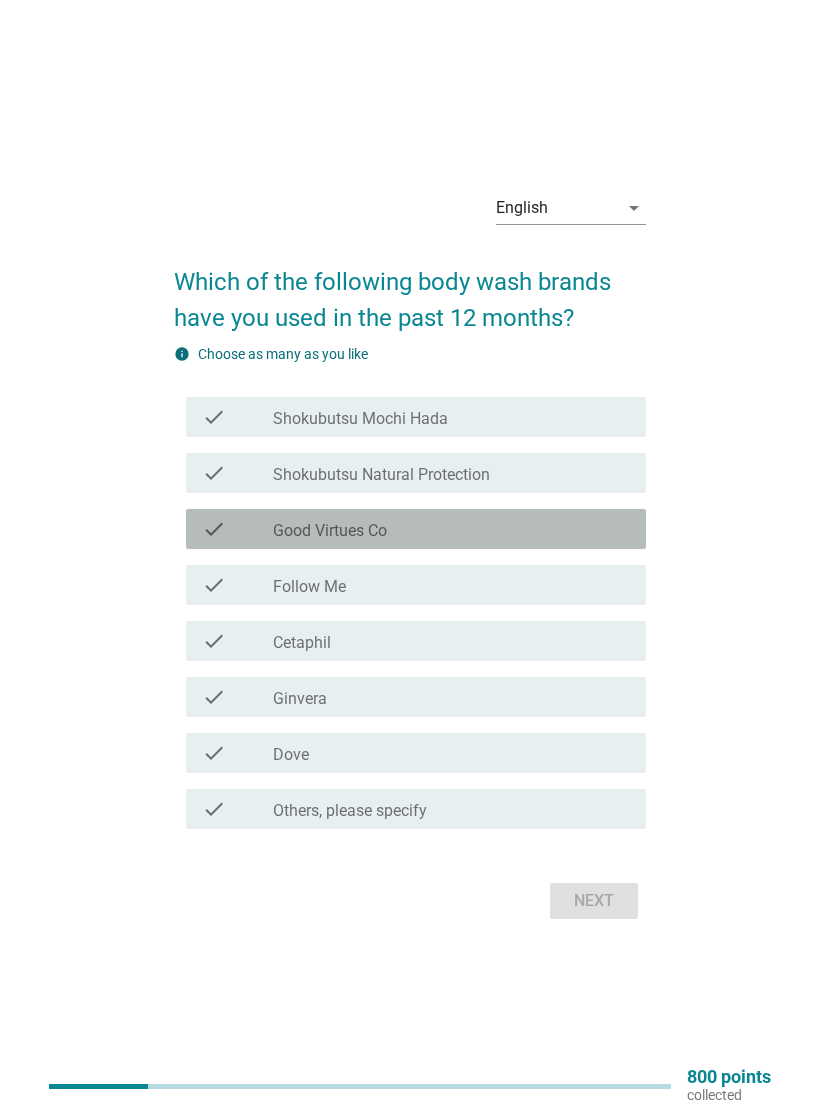click on "check_box Good Virtues Co" at bounding box center (451, 529) 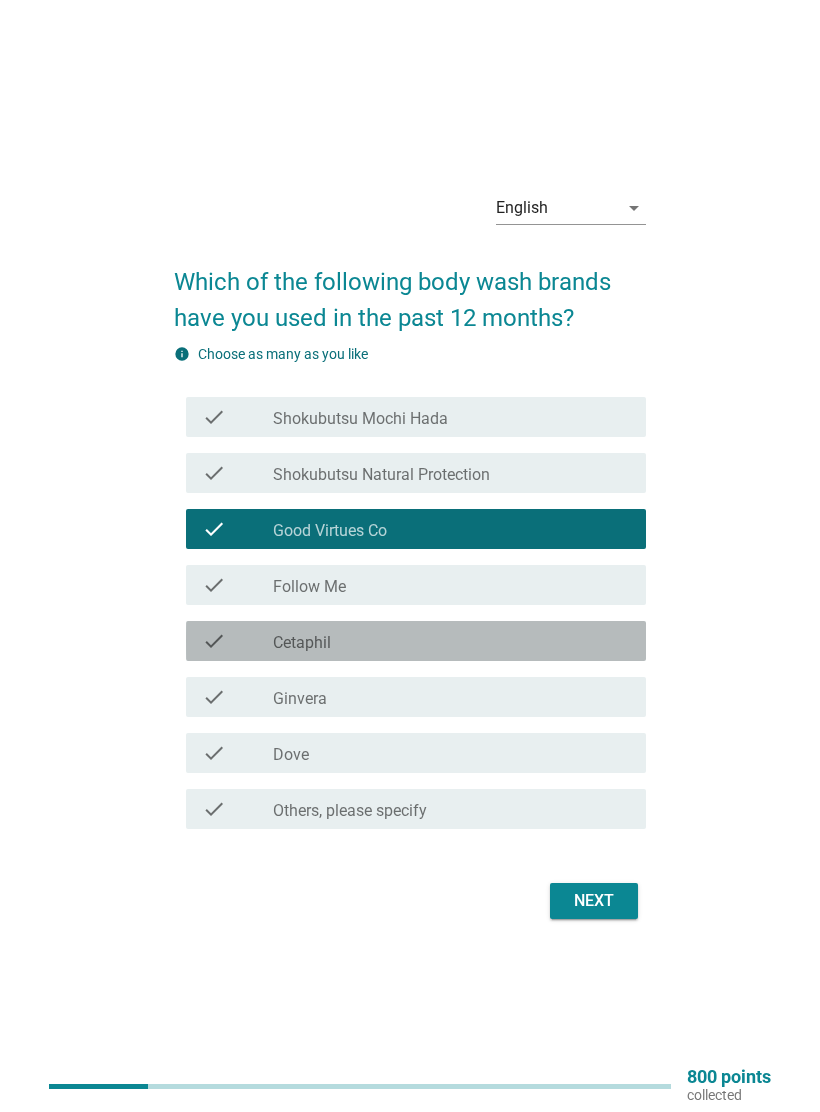 click on "check_box Cetaphil" at bounding box center [451, 641] 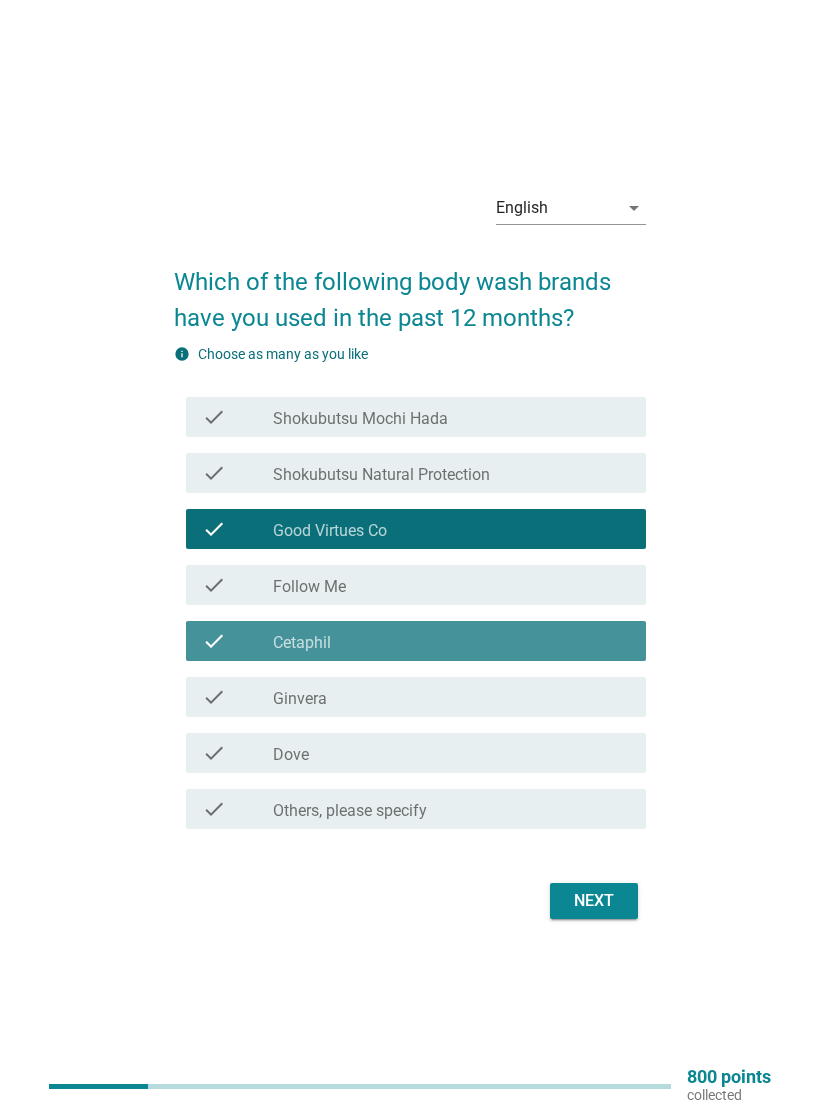 click on "check     check_box Follow Me" at bounding box center [416, 585] 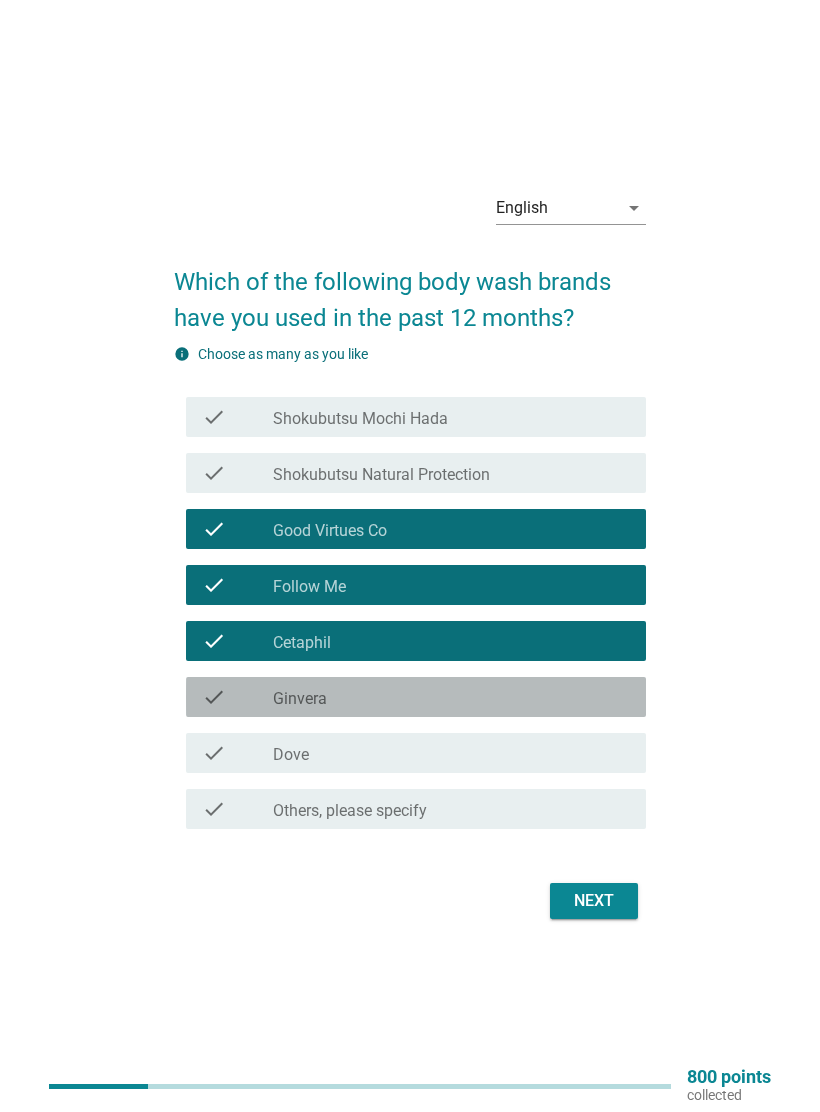 click on "check_box_outline_blank Ginvera" at bounding box center [451, 697] 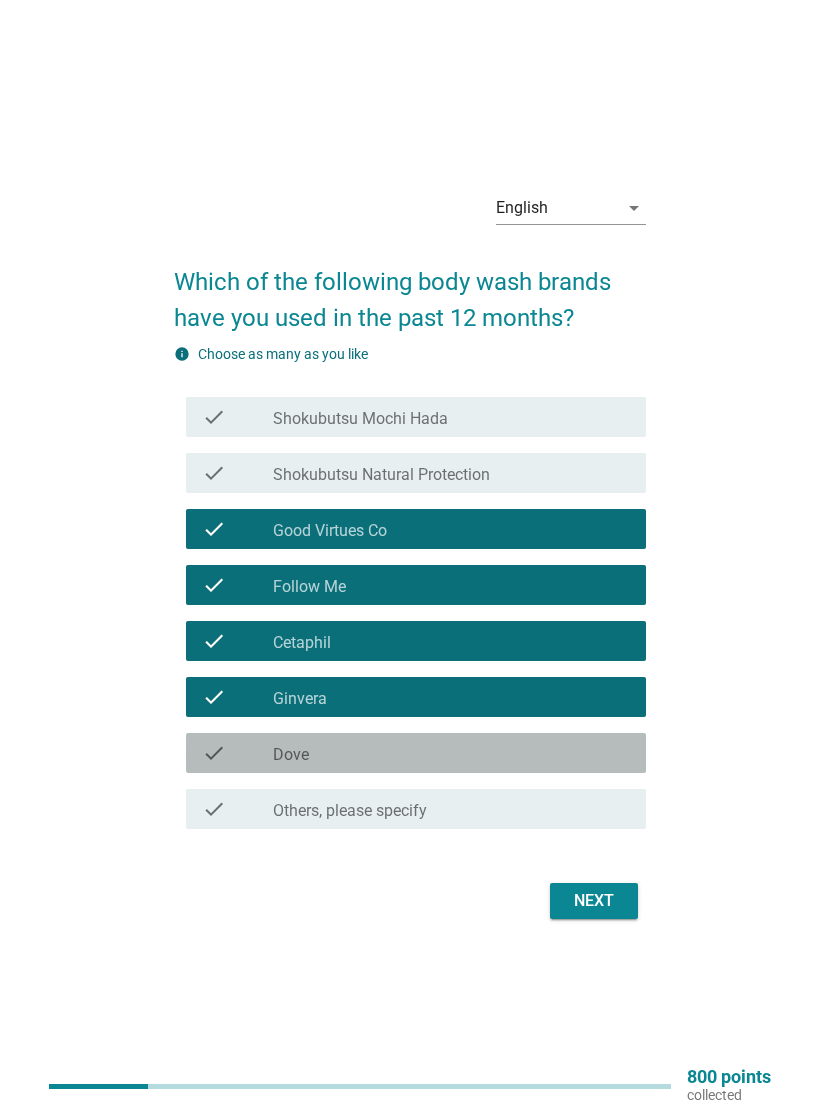 click on "check_box Dove" at bounding box center [451, 753] 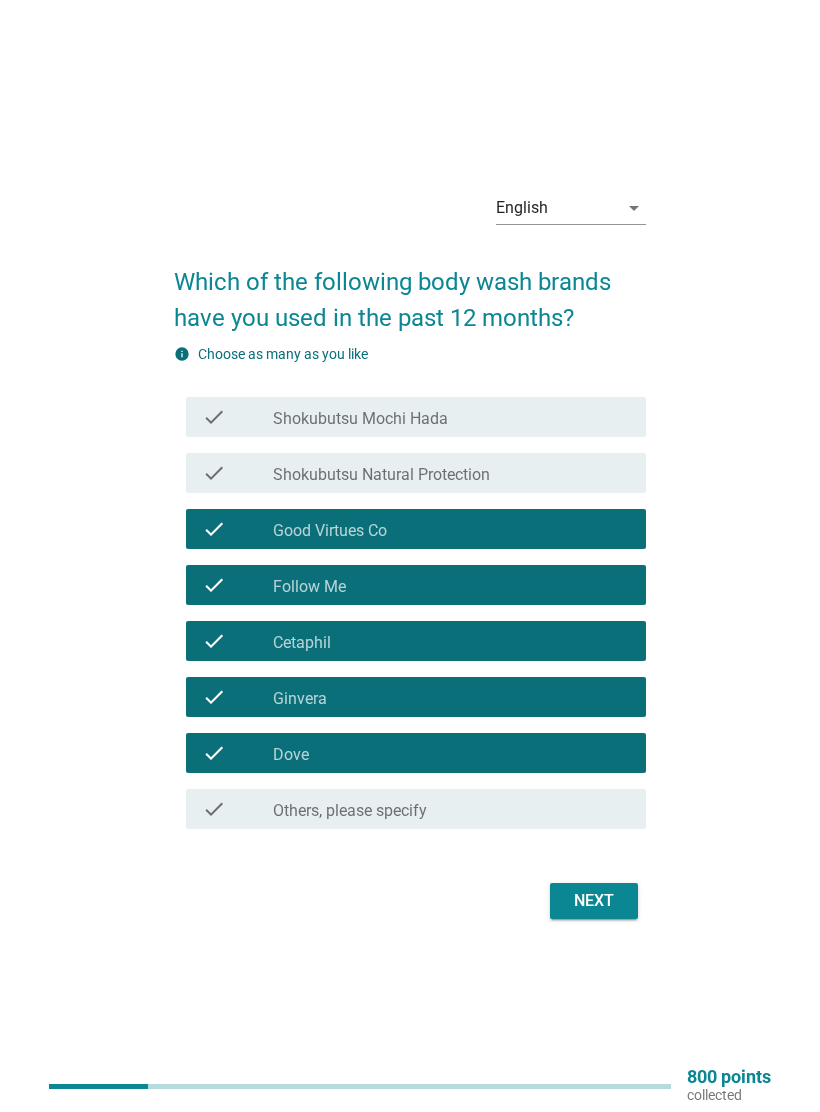 click on "Next" at bounding box center [594, 901] 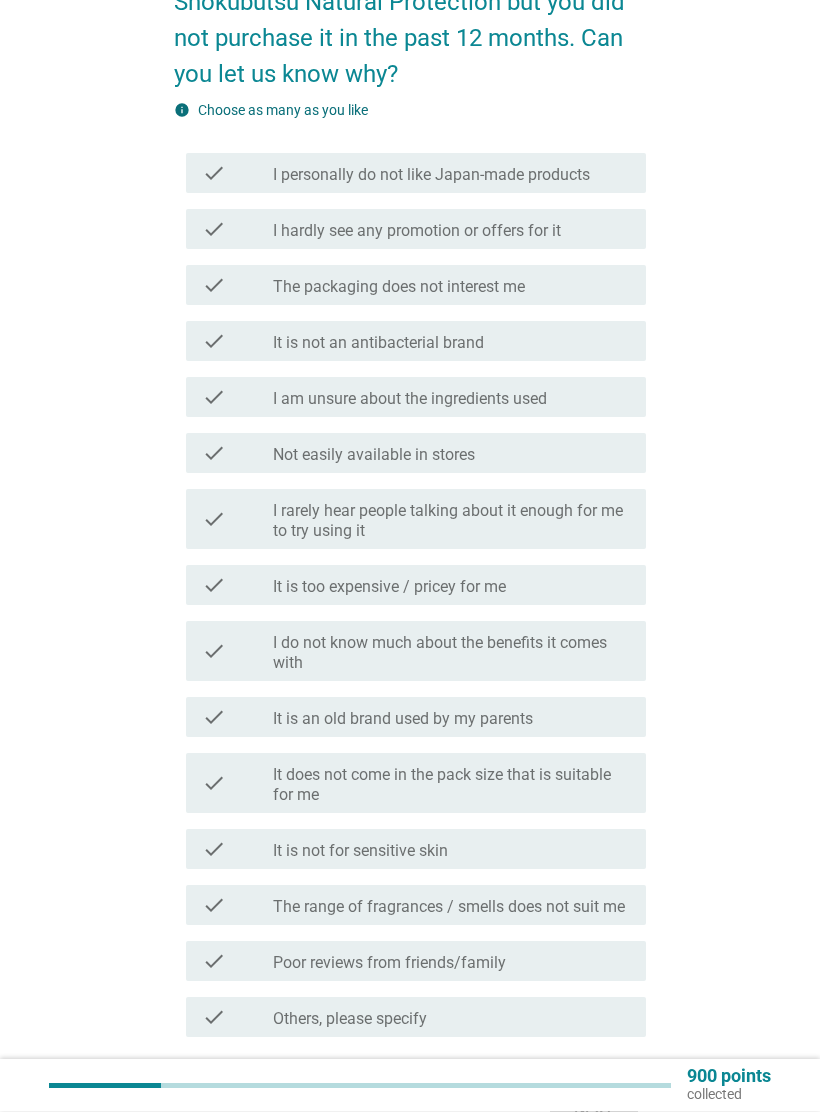 scroll, scrollTop: 215, scrollLeft: 0, axis: vertical 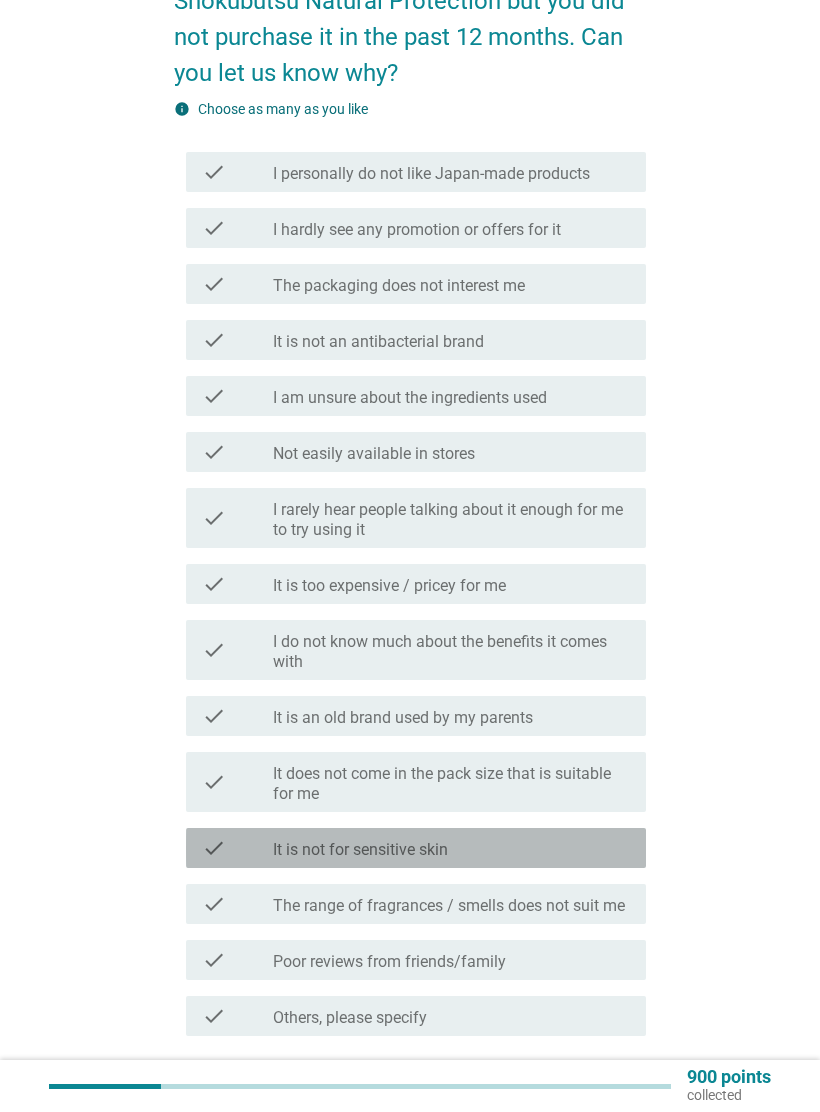 click on "check_box_outline_blank It is not for sensitive skin" at bounding box center (451, 848) 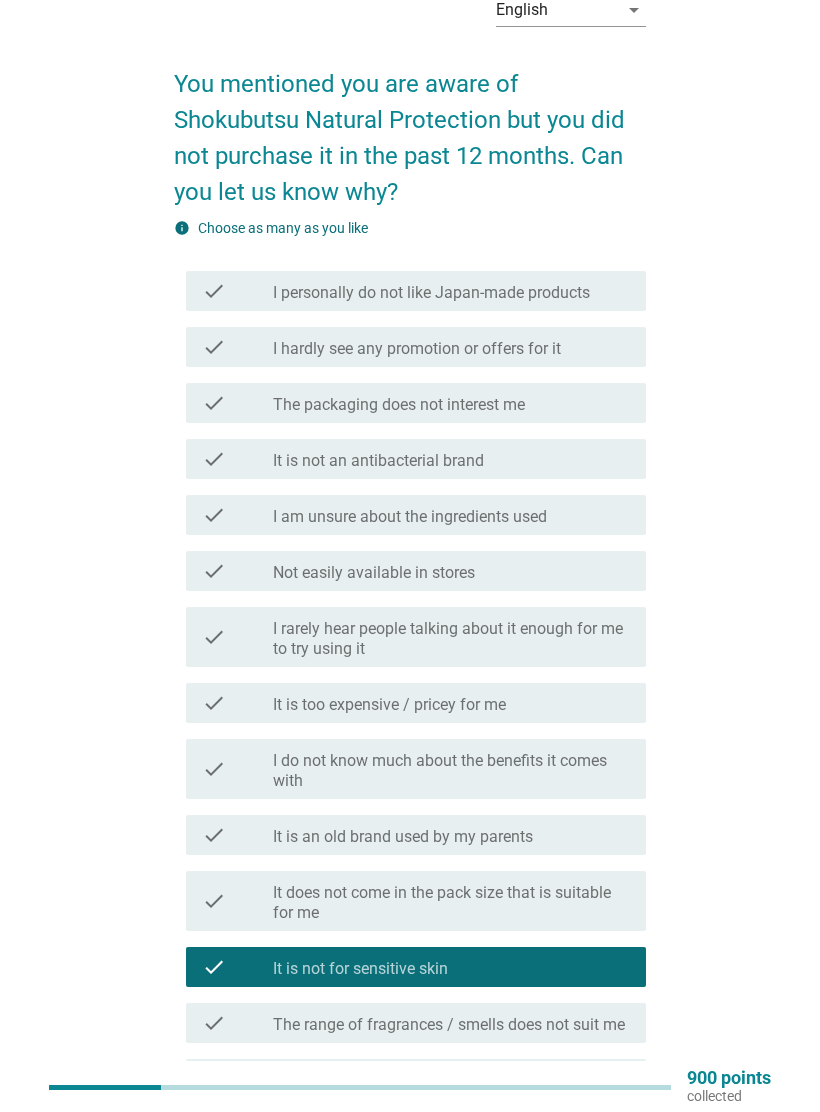 scroll, scrollTop: 96, scrollLeft: 0, axis: vertical 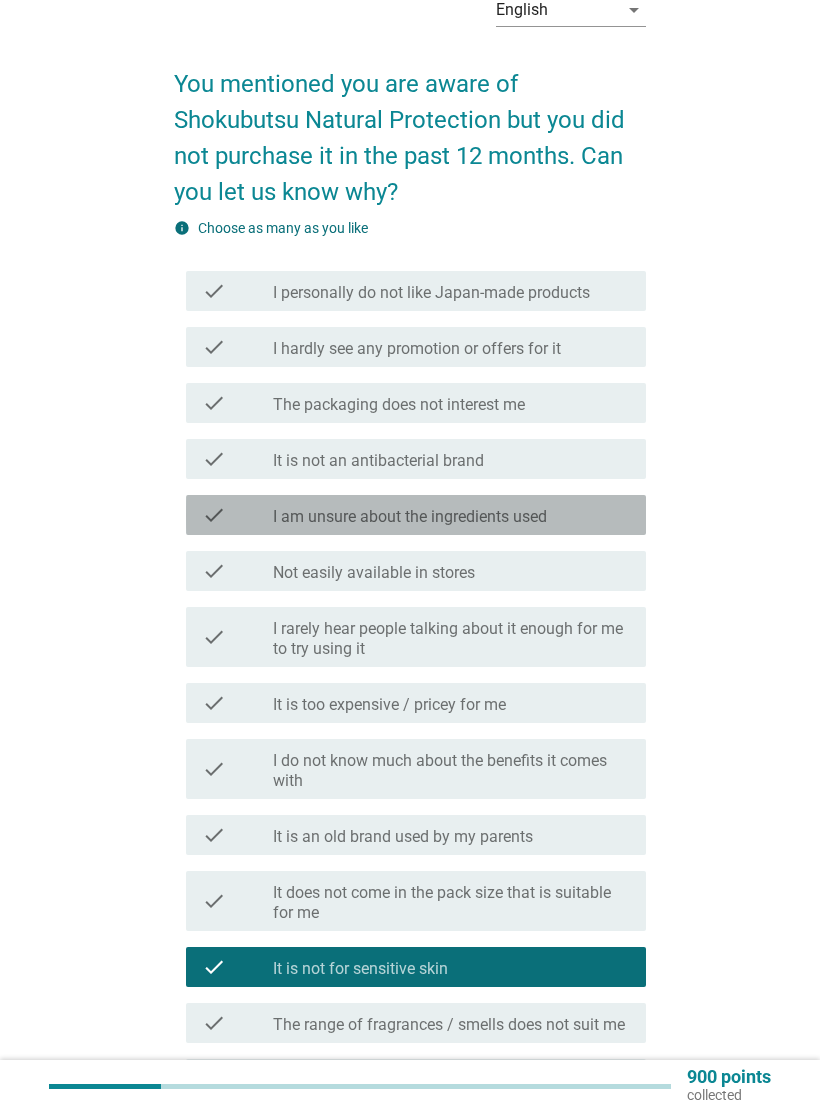 click on "I am unsure about the ingredients used" at bounding box center [410, 517] 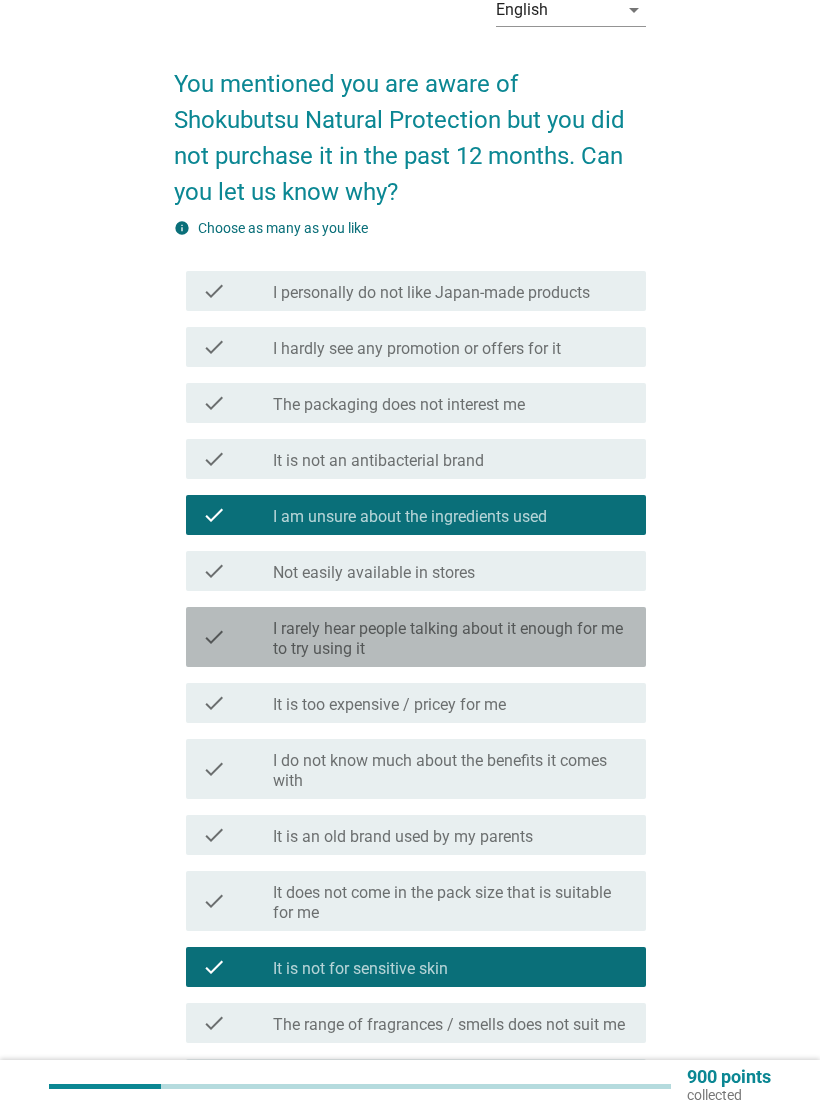 click on "I rarely hear people talking about it enough for me to try using it" at bounding box center (451, 639) 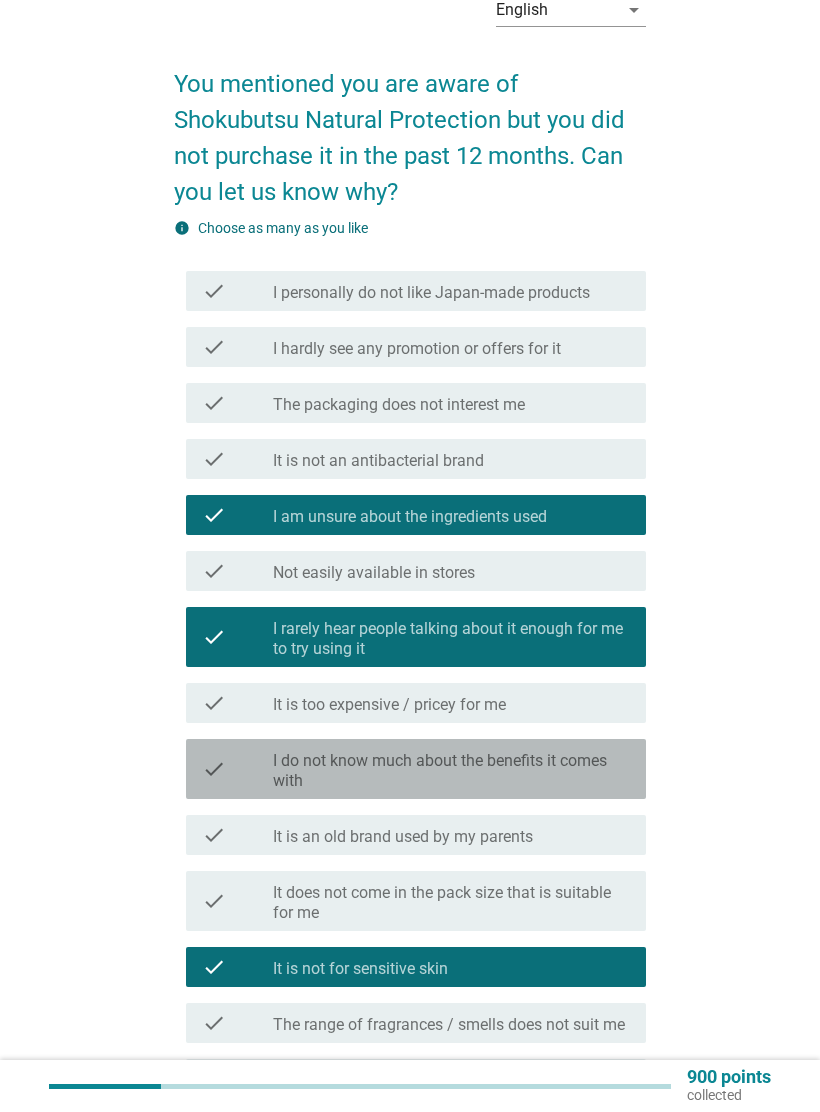 click on "I do not know much about the benefits it comes with" at bounding box center (451, 771) 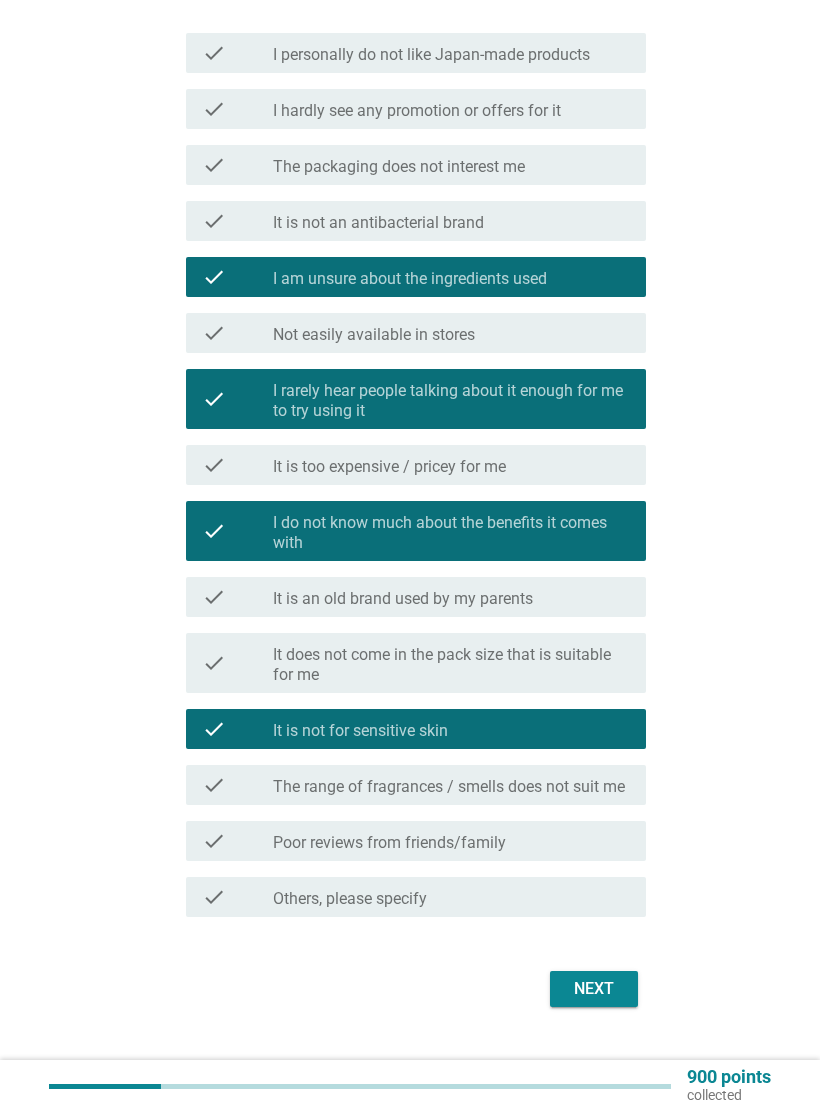 scroll, scrollTop: 336, scrollLeft: 0, axis: vertical 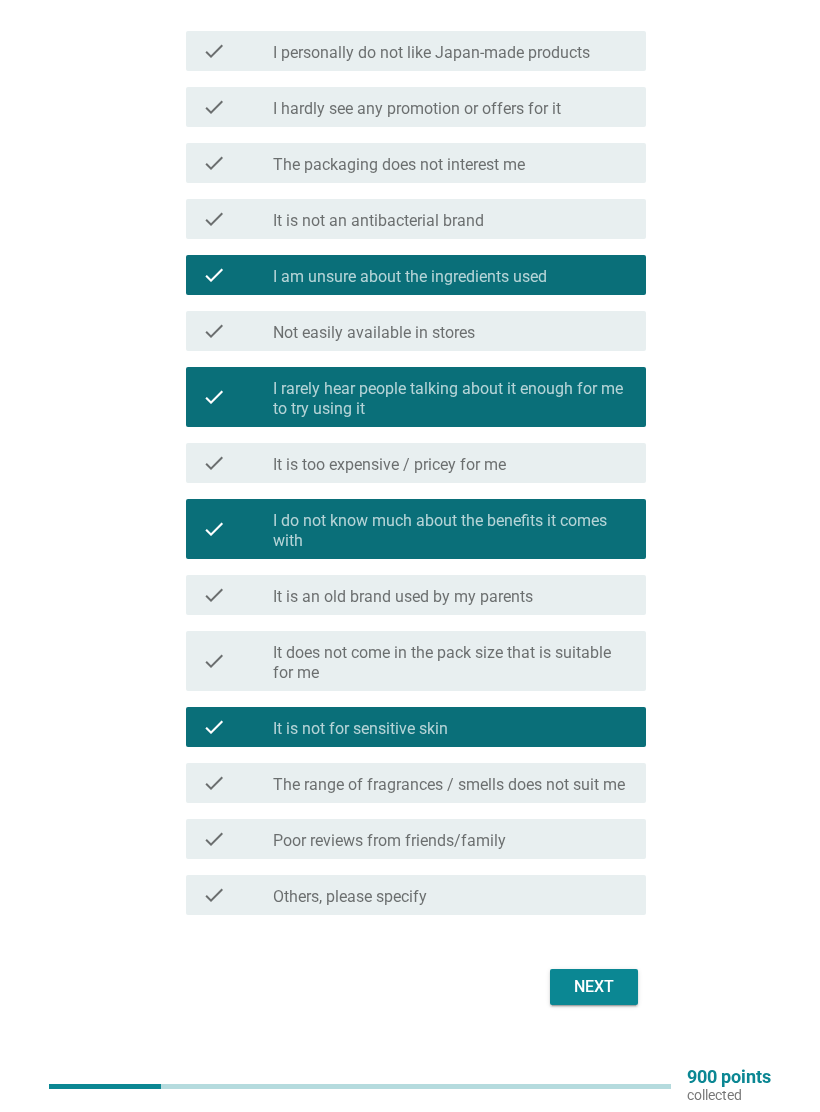 click on "check     check_box Others, please specify" at bounding box center [416, 895] 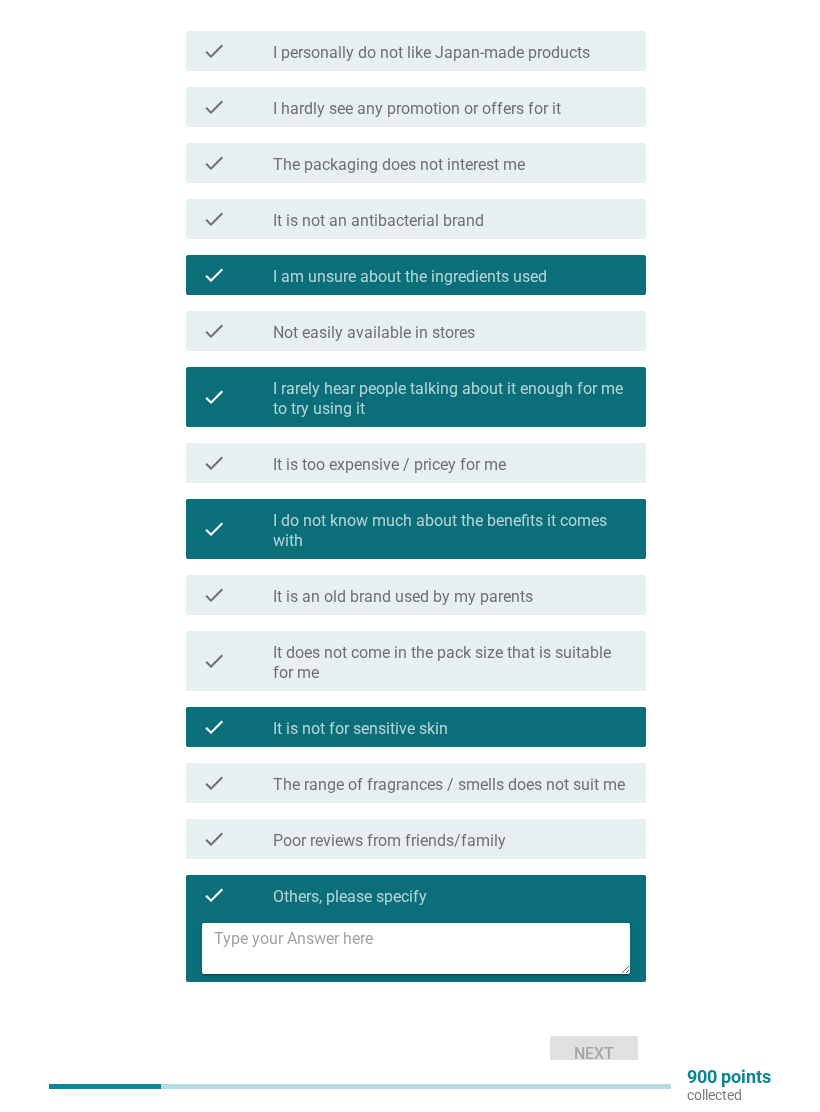 click on "English arrow_drop_down   You mentioned you are aware of Shokubutsu Natural Protection but you did not purchase it in the past [NUMBER] months. Can you let us know why?     info   Choose as many as you like   check     check_box_outline_blank I personally do not like Japan-made products    check     check_box_outline_blank I hardly see any promotion or offers for it   check     check_box_outline_blank The packaging does not interest me    check     check_box_outline_blank It is not an antibacterial brand   check     check_box I am unsure about the ingredients used   check     check_box_outline_blank Not easily available in stores   check     check_box I rarely hear people talking about it enough for me to try using it    check     check_box_outline_blank It is too expensive / pricey for me   check     check_box I do not know much about the benefits it comes with   check     check_box_outline_blank It is an old brand used by my parents   check     check_box   check     check_box_outline_blank" at bounding box center (410, 408) 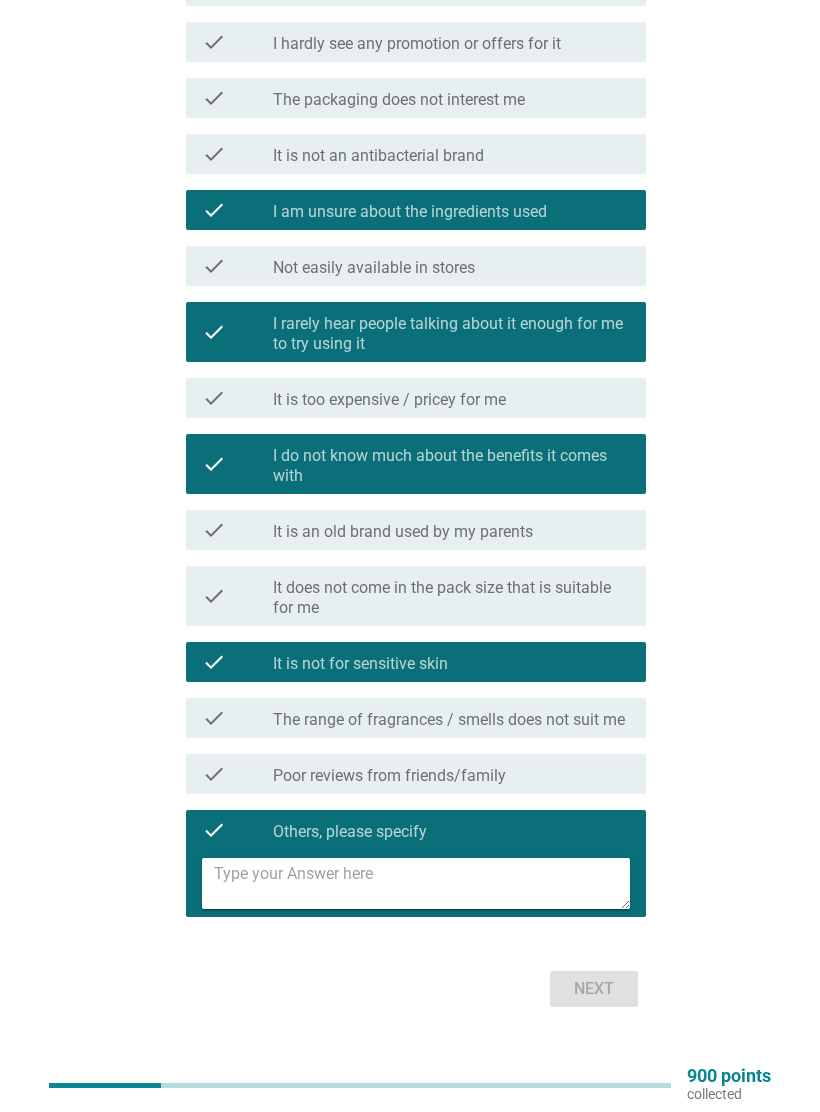 scroll, scrollTop: 403, scrollLeft: 0, axis: vertical 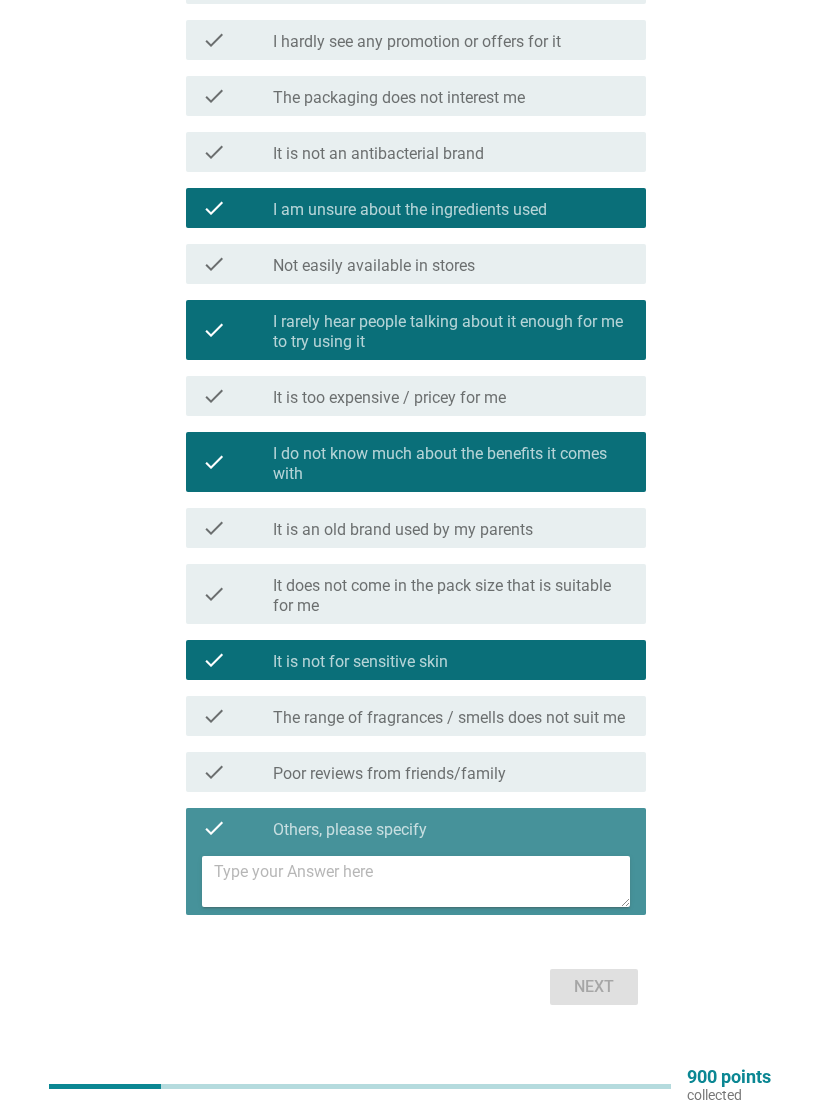 click at bounding box center [422, 881] 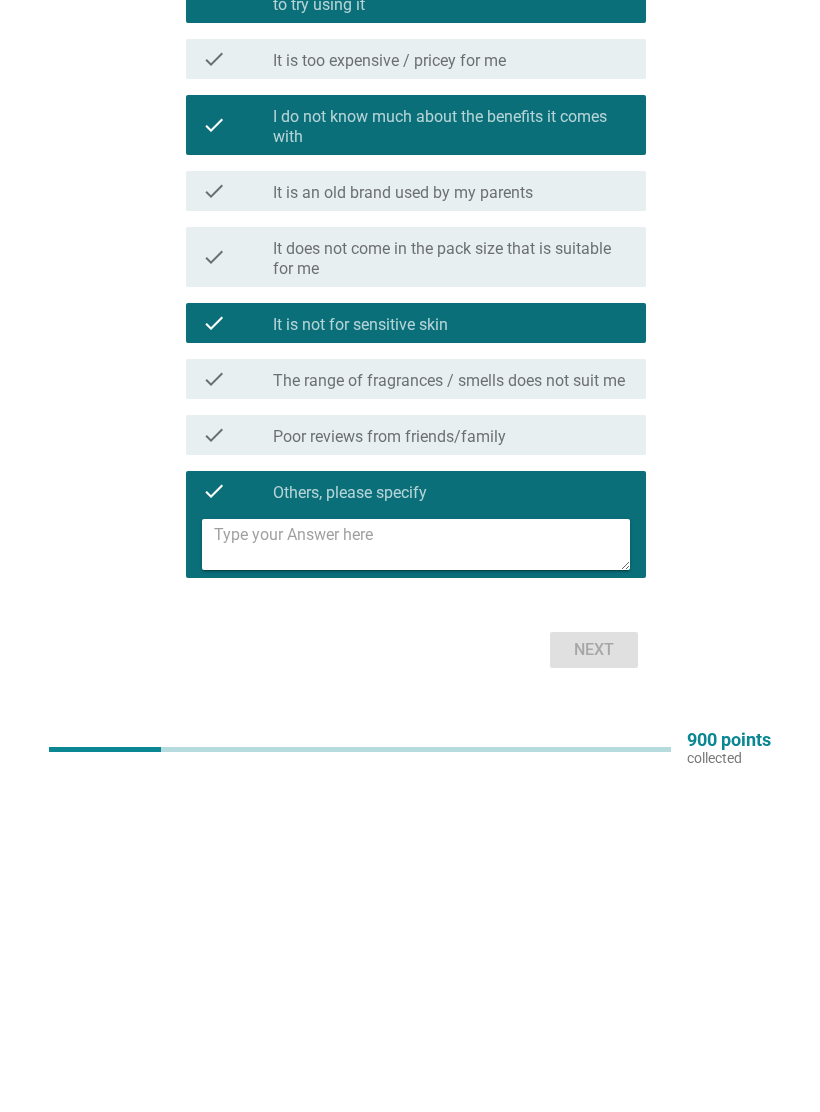 scroll, scrollTop: 428, scrollLeft: 0, axis: vertical 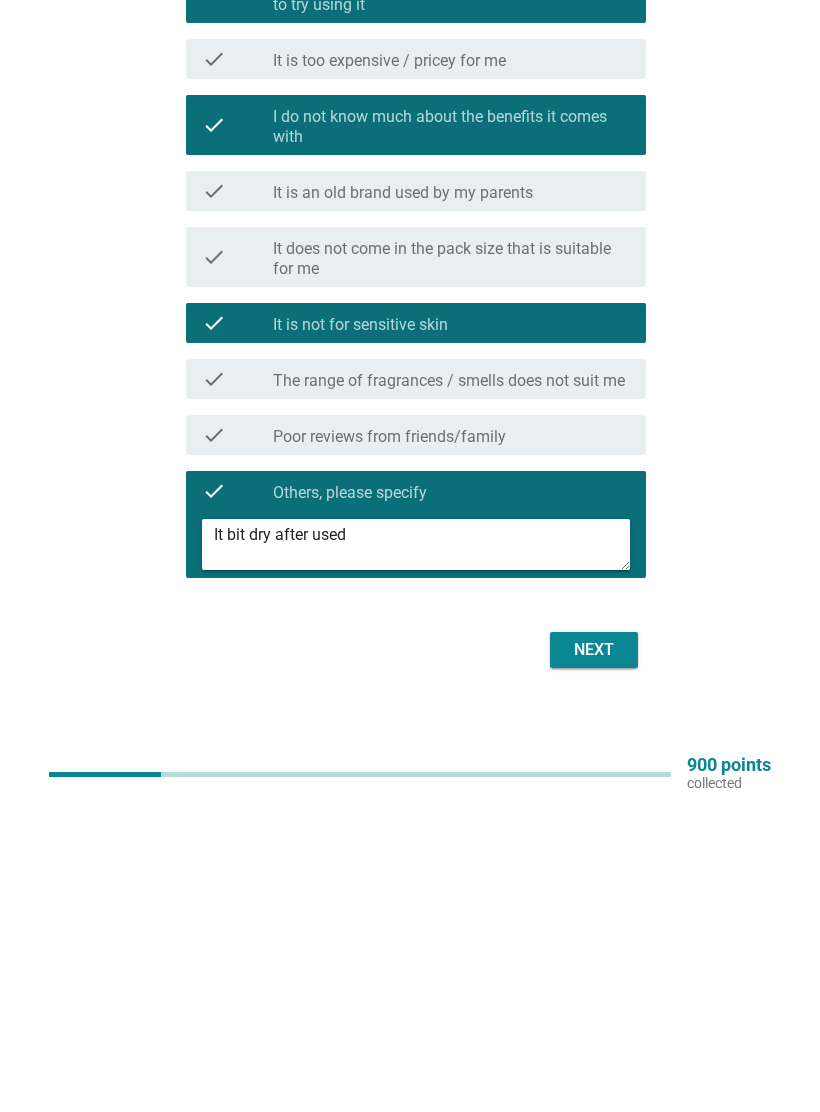 type on "It bit dry after used" 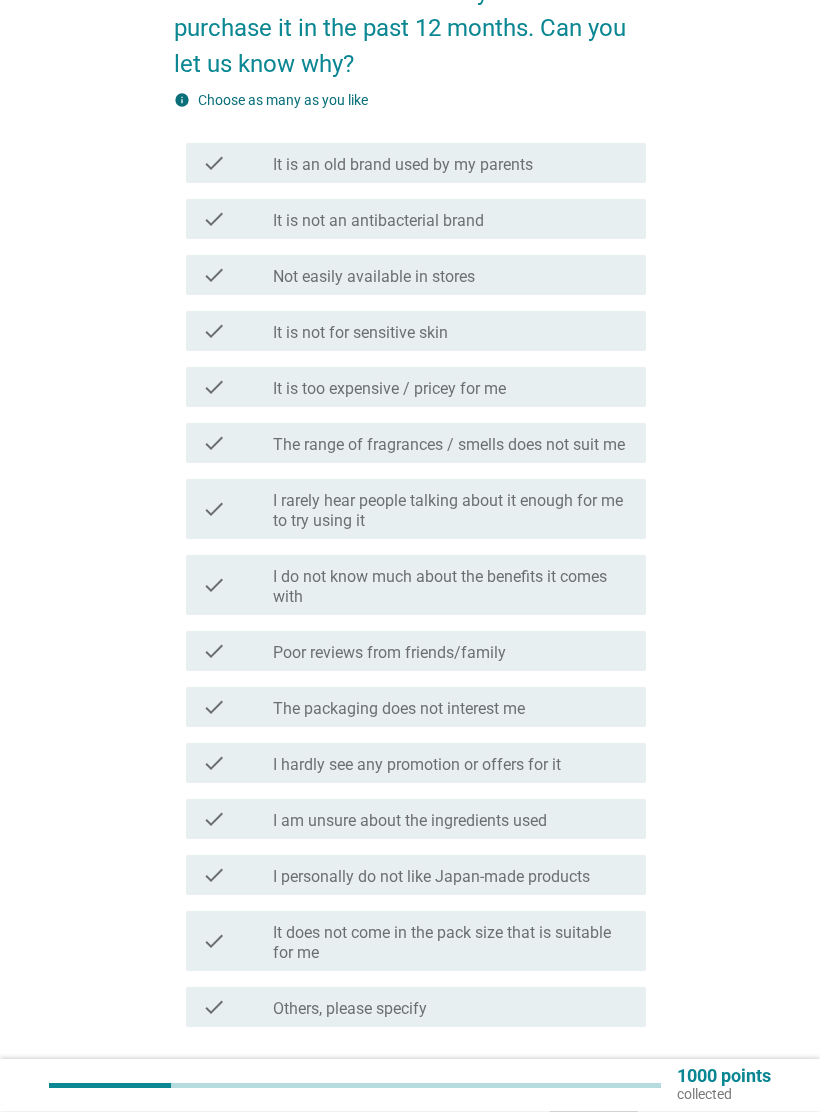 scroll, scrollTop: 336, scrollLeft: 0, axis: vertical 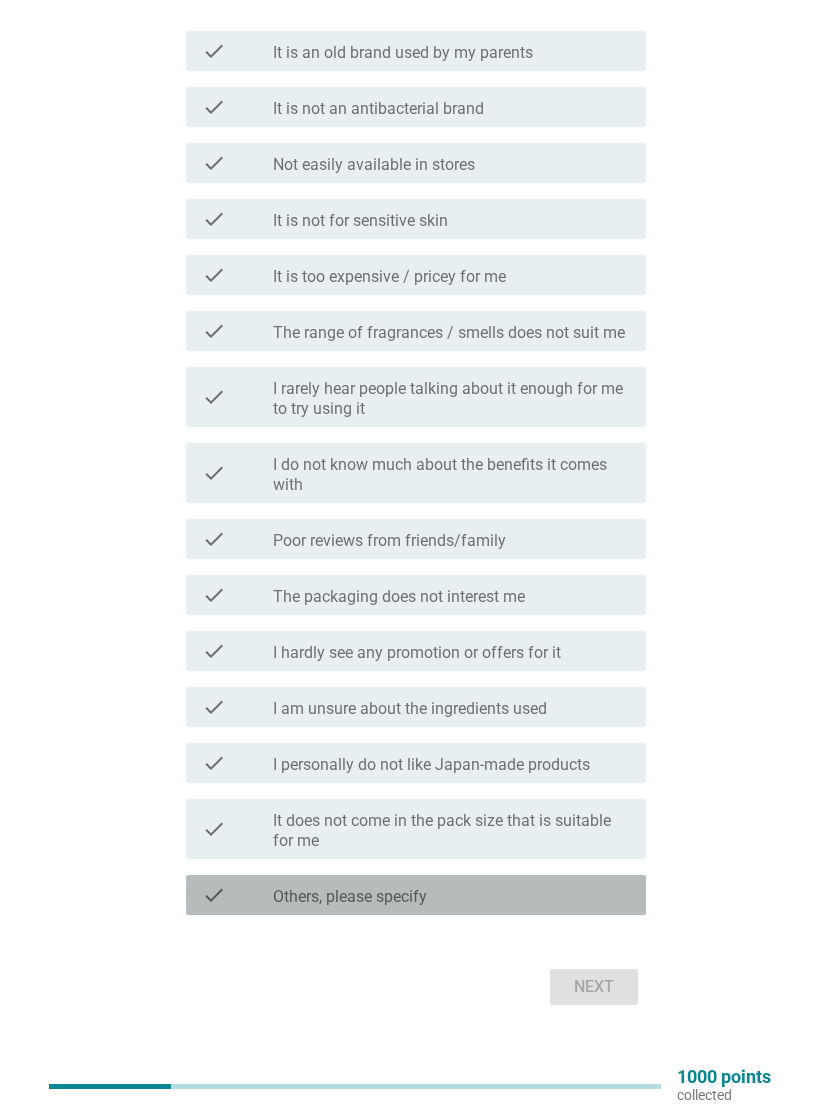 click on "check_box Others, please specify" at bounding box center [451, 895] 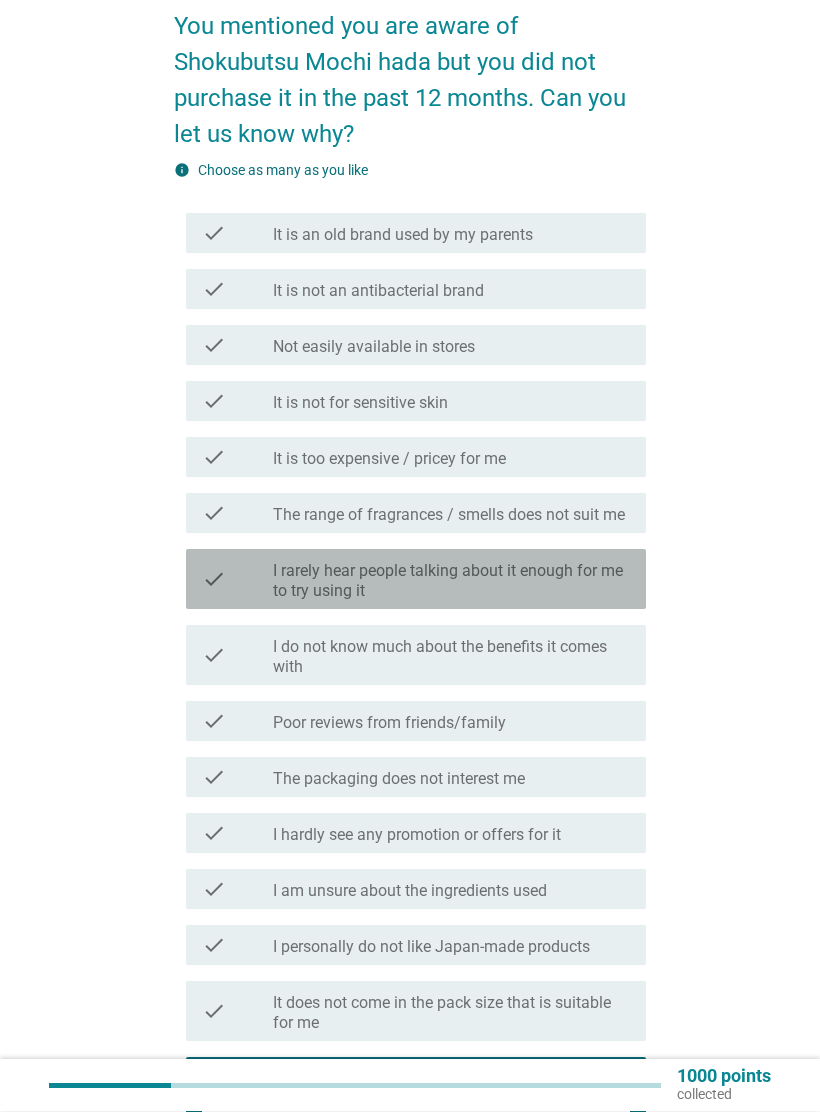 scroll, scrollTop: 154, scrollLeft: 0, axis: vertical 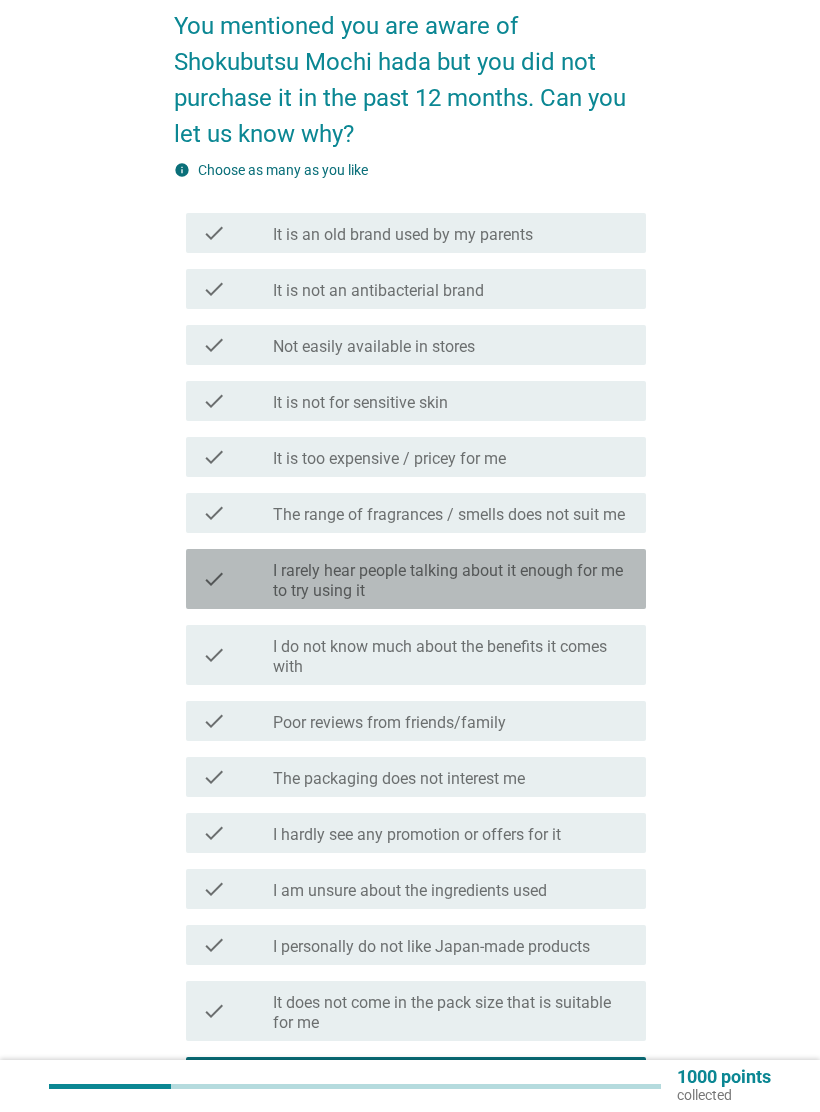 click on "I rarely hear people talking about it enough for me to try using it" at bounding box center [451, 581] 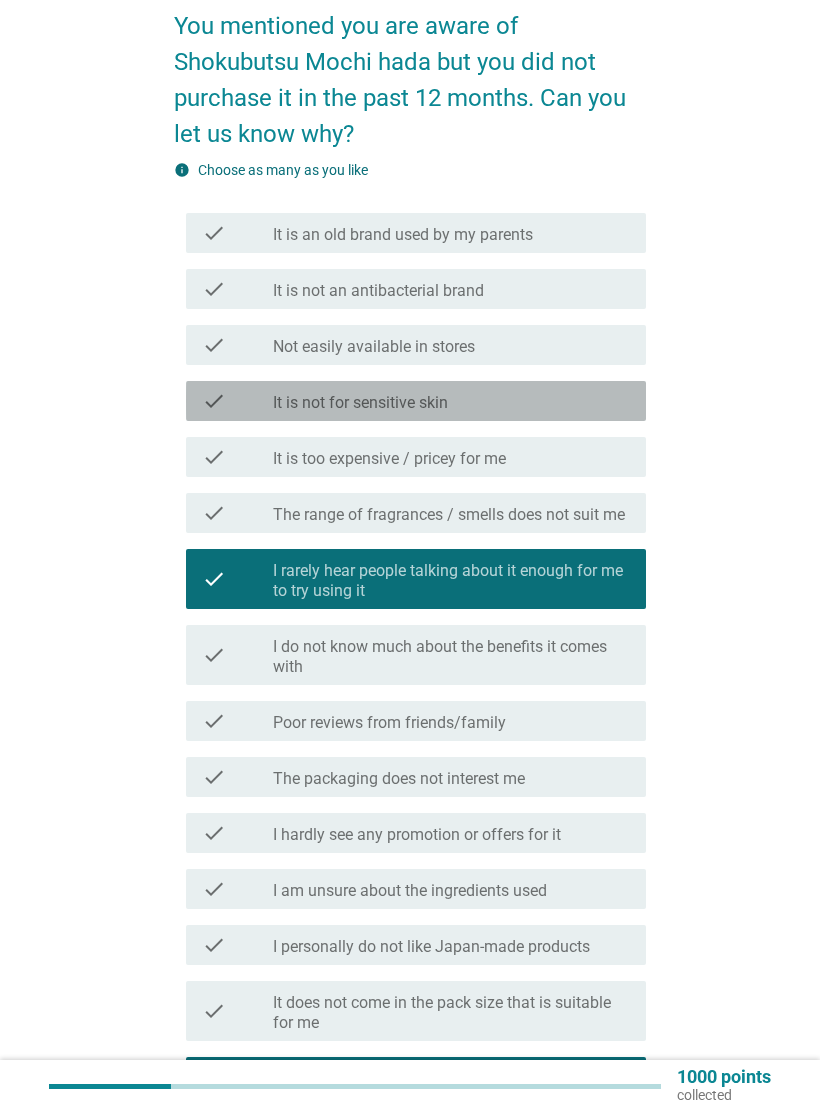 click on "check_box_outline_blank It is not for sensitive skin" at bounding box center [451, 401] 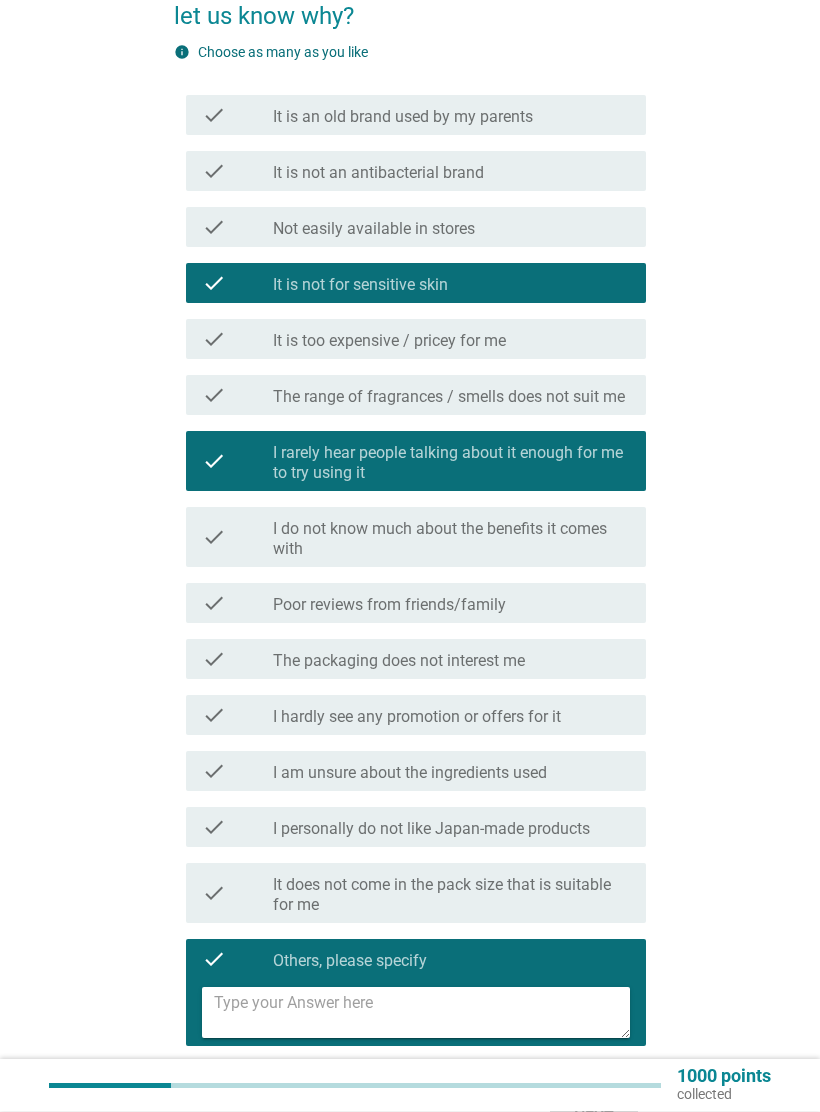 scroll, scrollTop: 272, scrollLeft: 0, axis: vertical 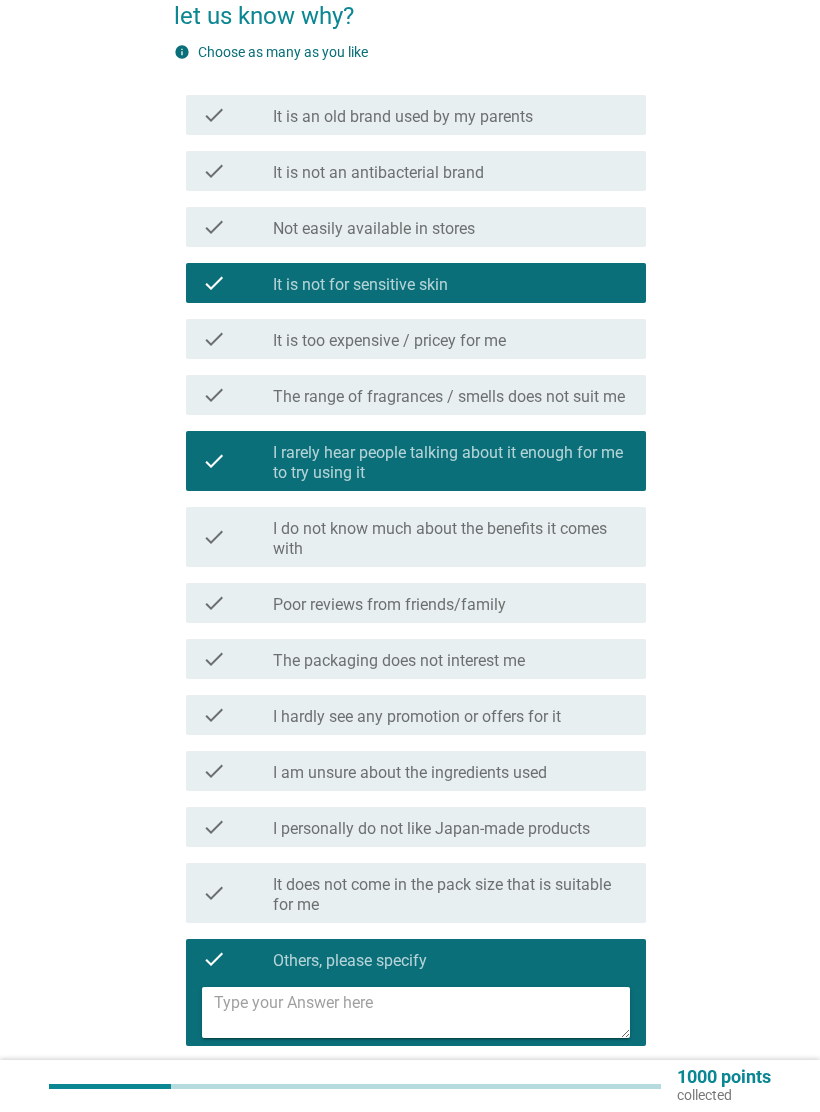 click on "The range of fragrances / smells does not suit me" at bounding box center [449, 397] 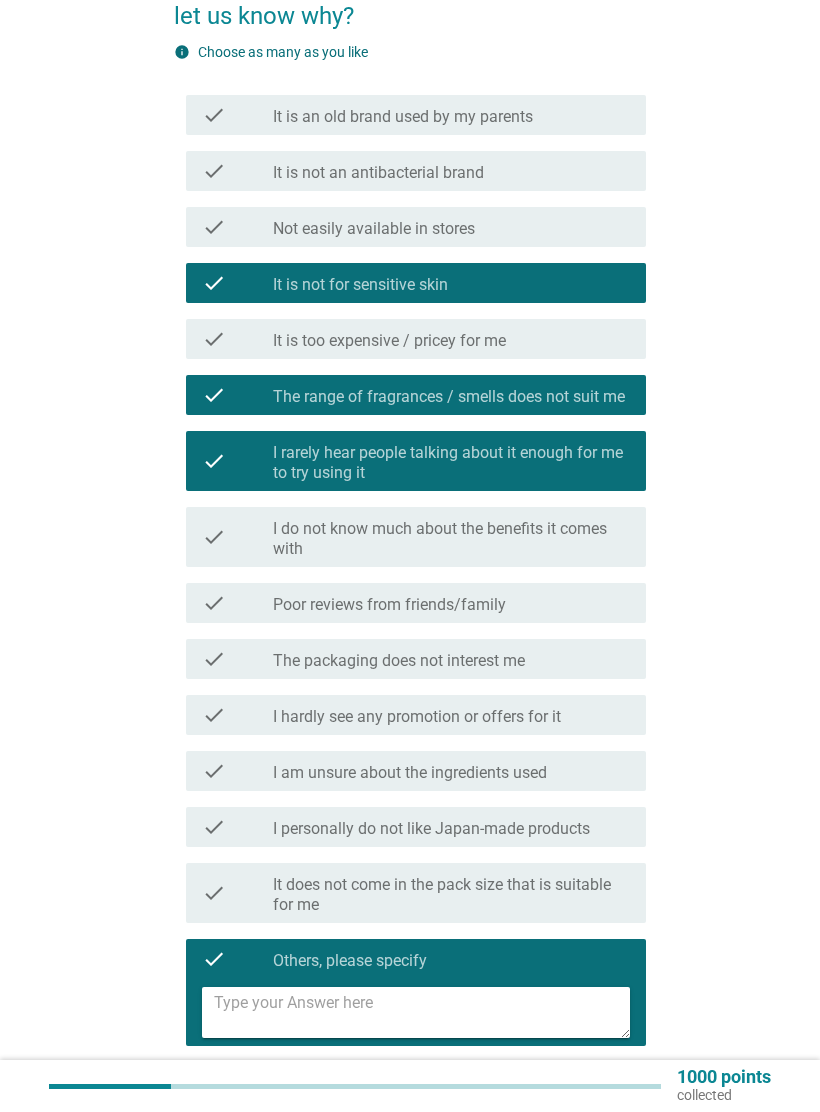 click at bounding box center [422, 1012] 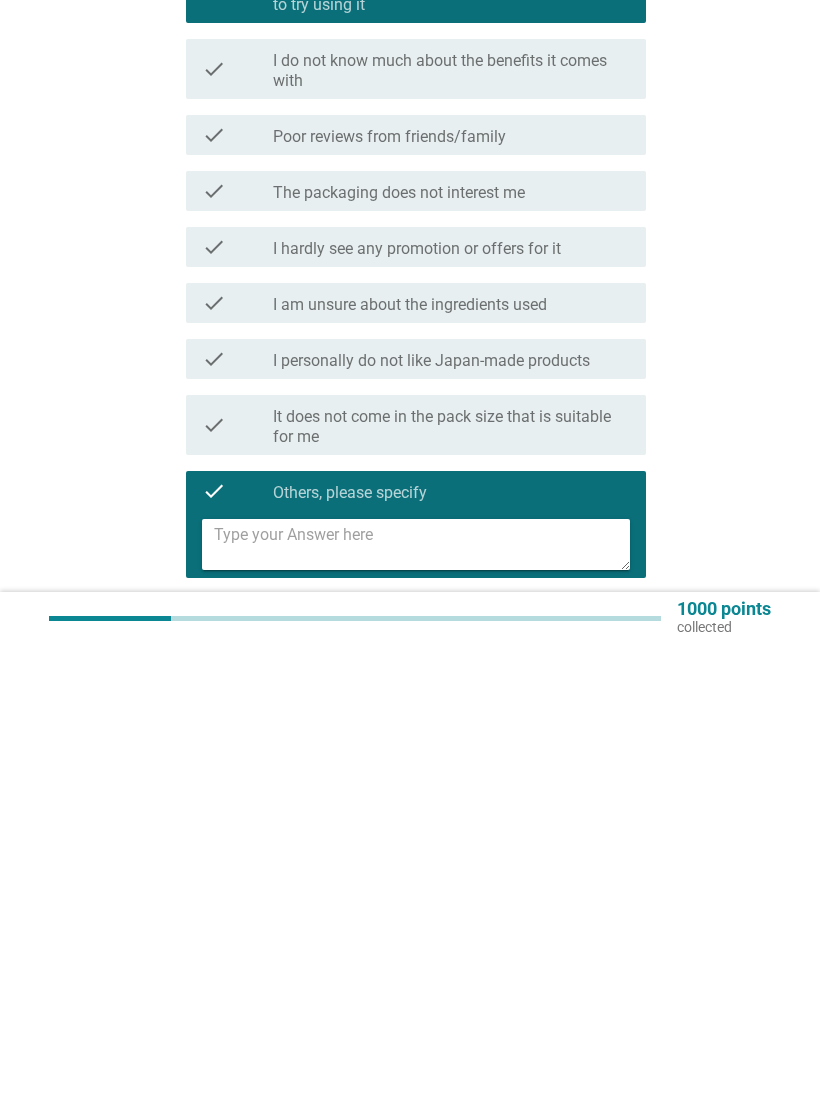 scroll, scrollTop: 428, scrollLeft: 0, axis: vertical 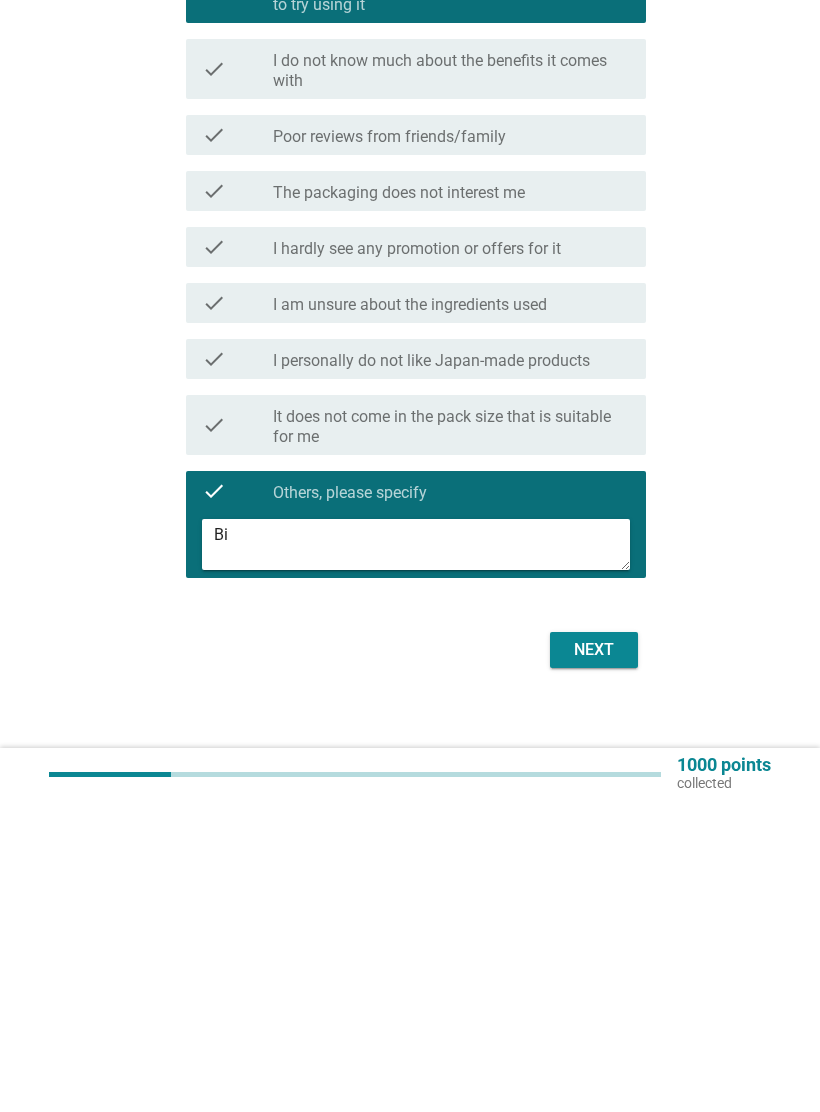 type on "B" 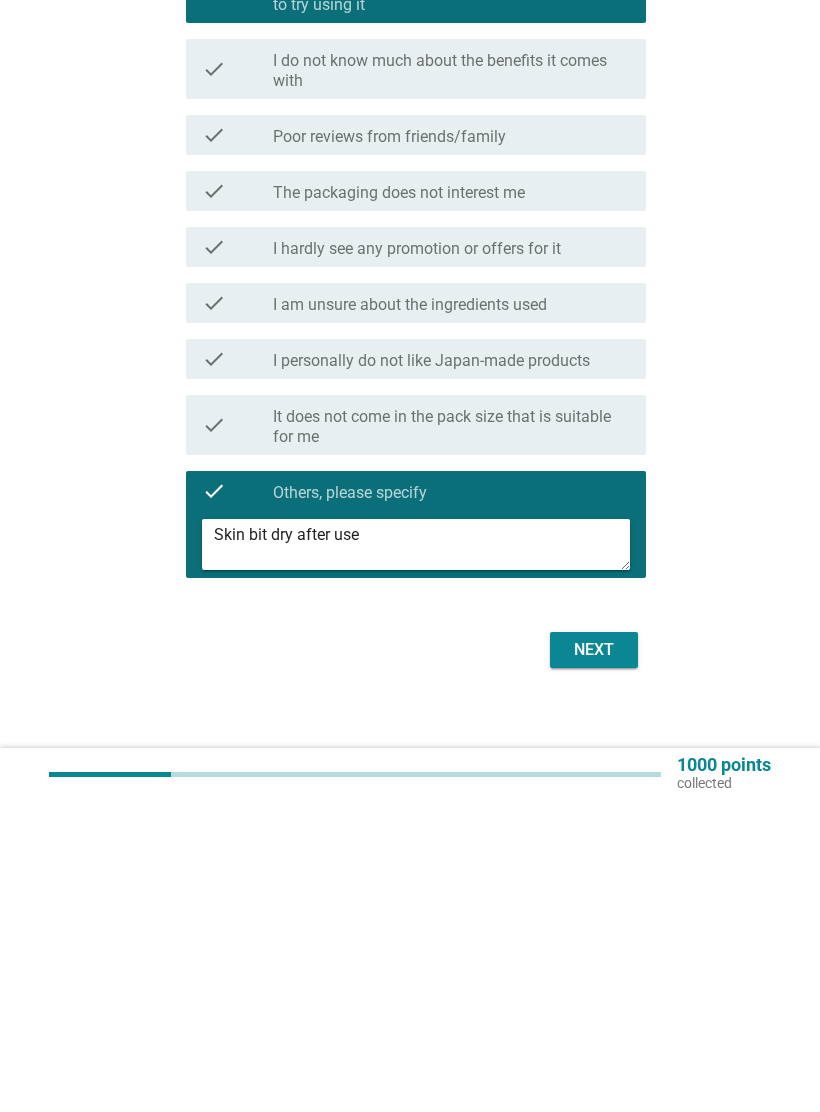 type on "Skin bit dry after use" 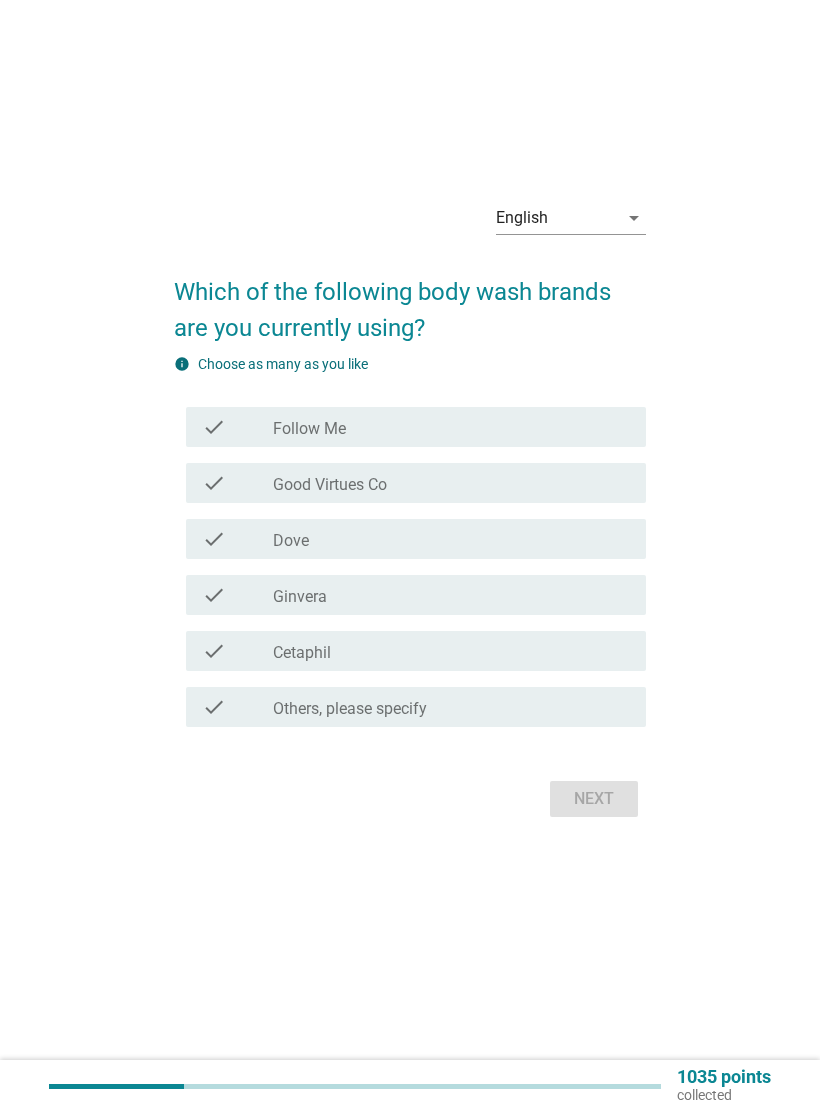 scroll, scrollTop: 27, scrollLeft: 0, axis: vertical 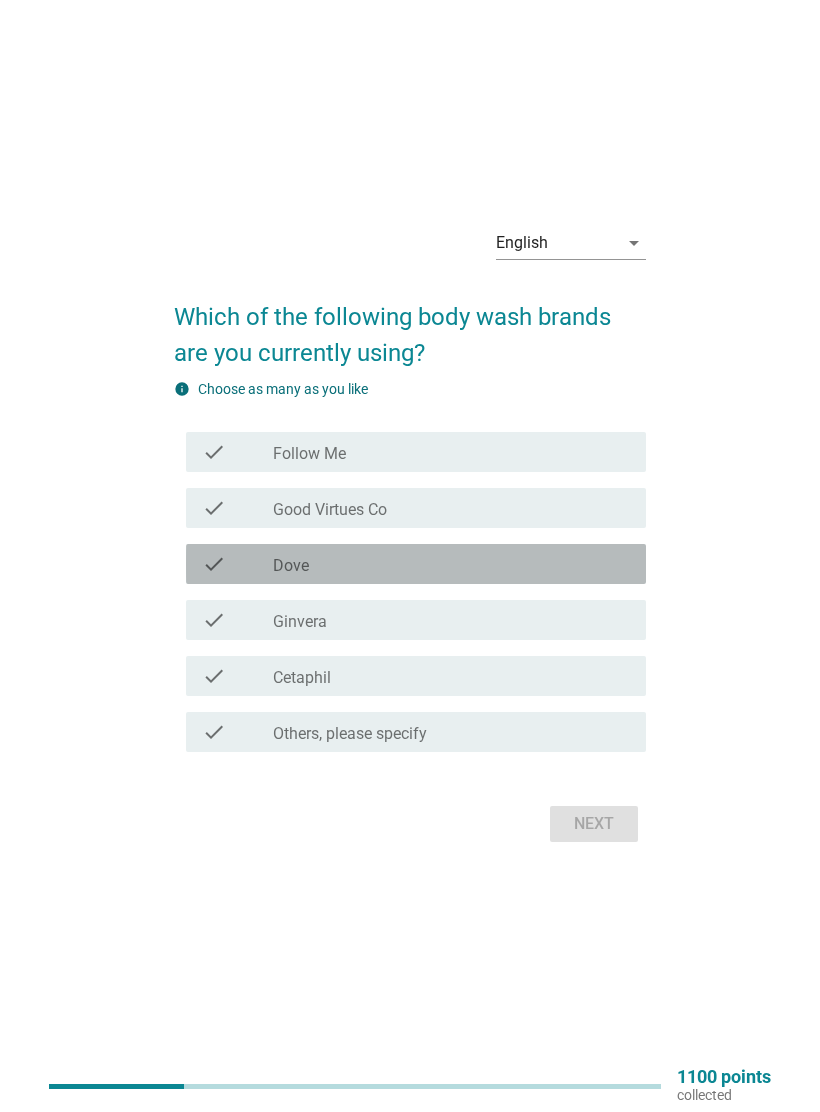click on "check_box_outline_blank Dove" at bounding box center [451, 564] 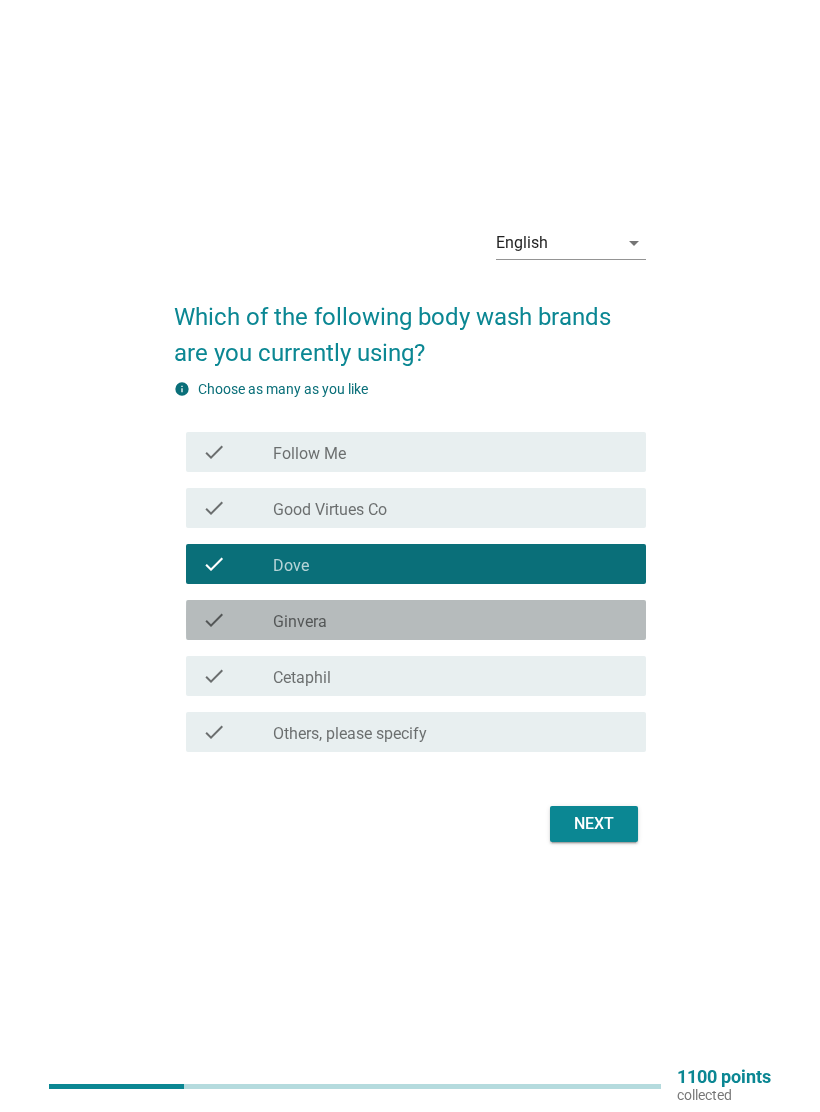 click on "check     check_box_outline_blank Ginvera" at bounding box center (416, 620) 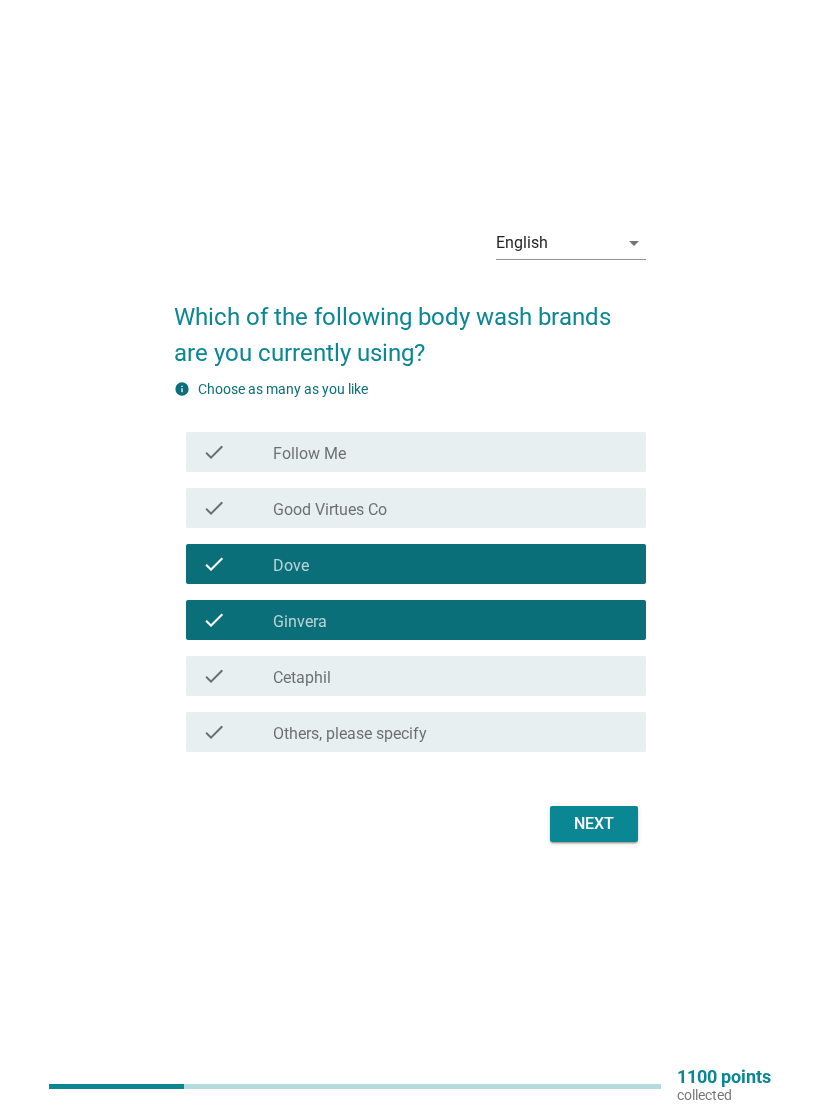 click on "check     check_box_outline_blank Good Virtues Co" at bounding box center [416, 508] 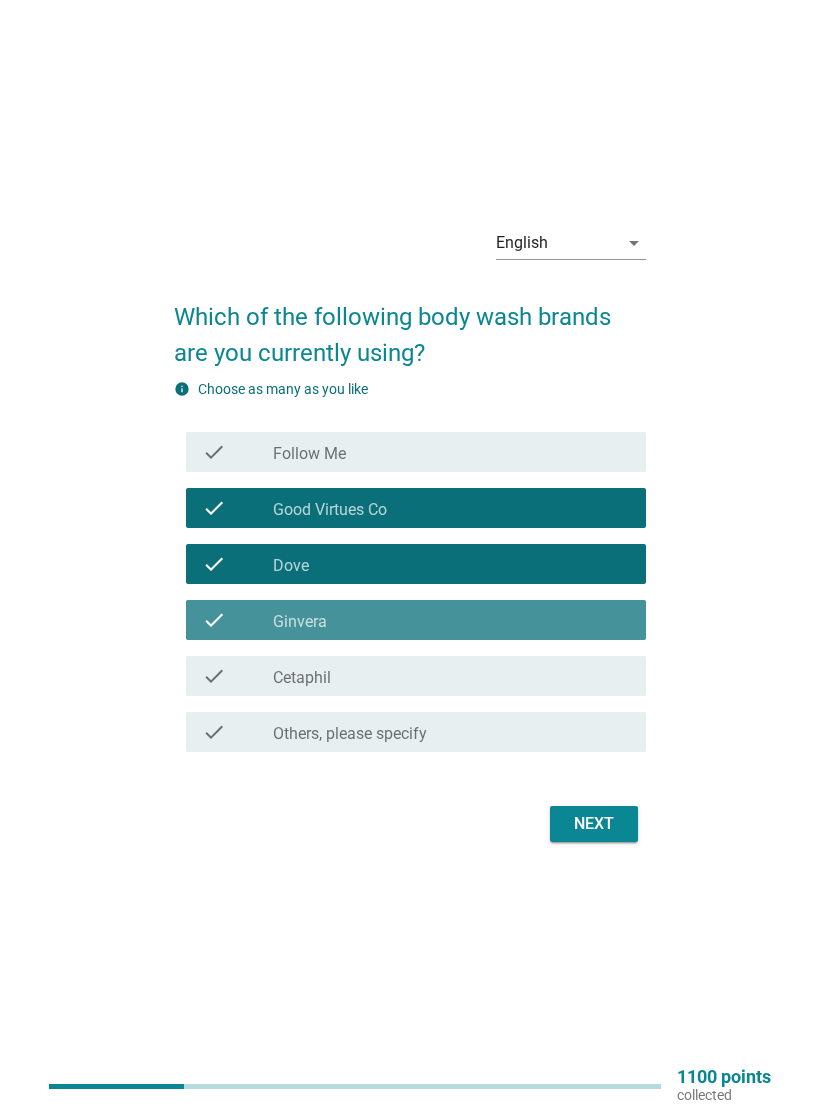 click on "check_box_outline_blank Ginvera" at bounding box center (451, 620) 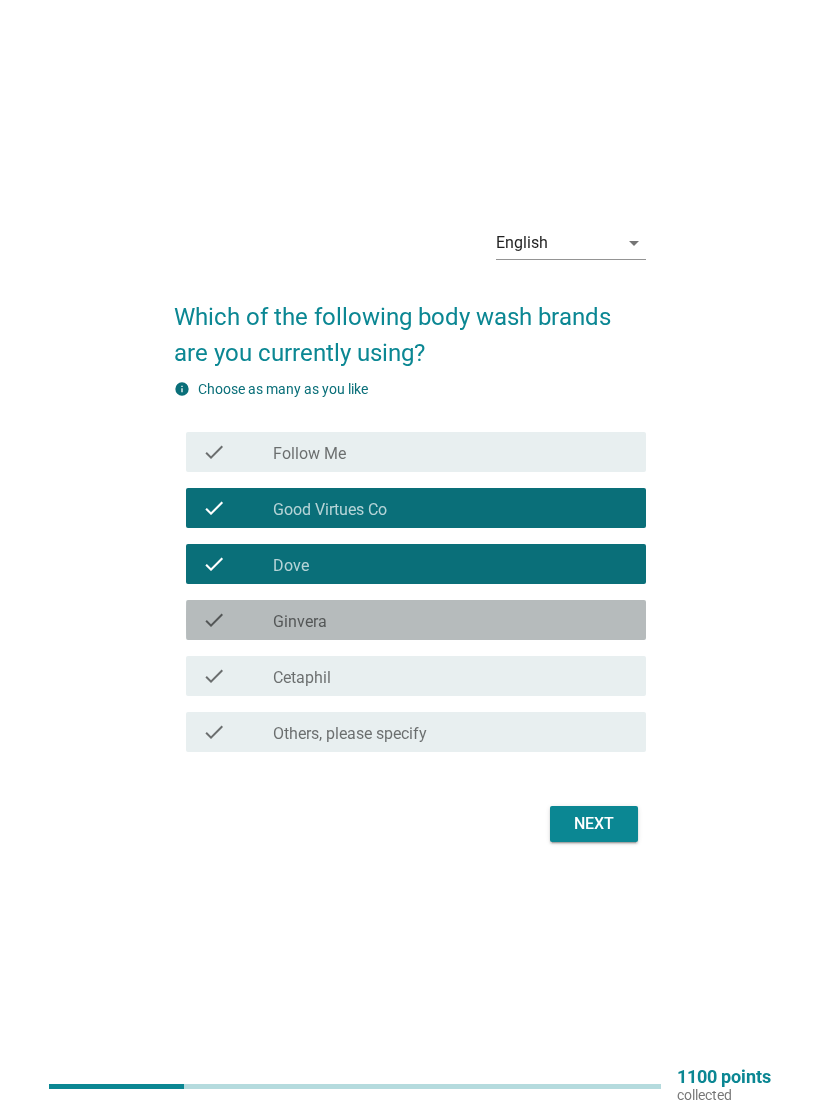 click on "check     check_box_outline_blank Ginvera" at bounding box center (416, 620) 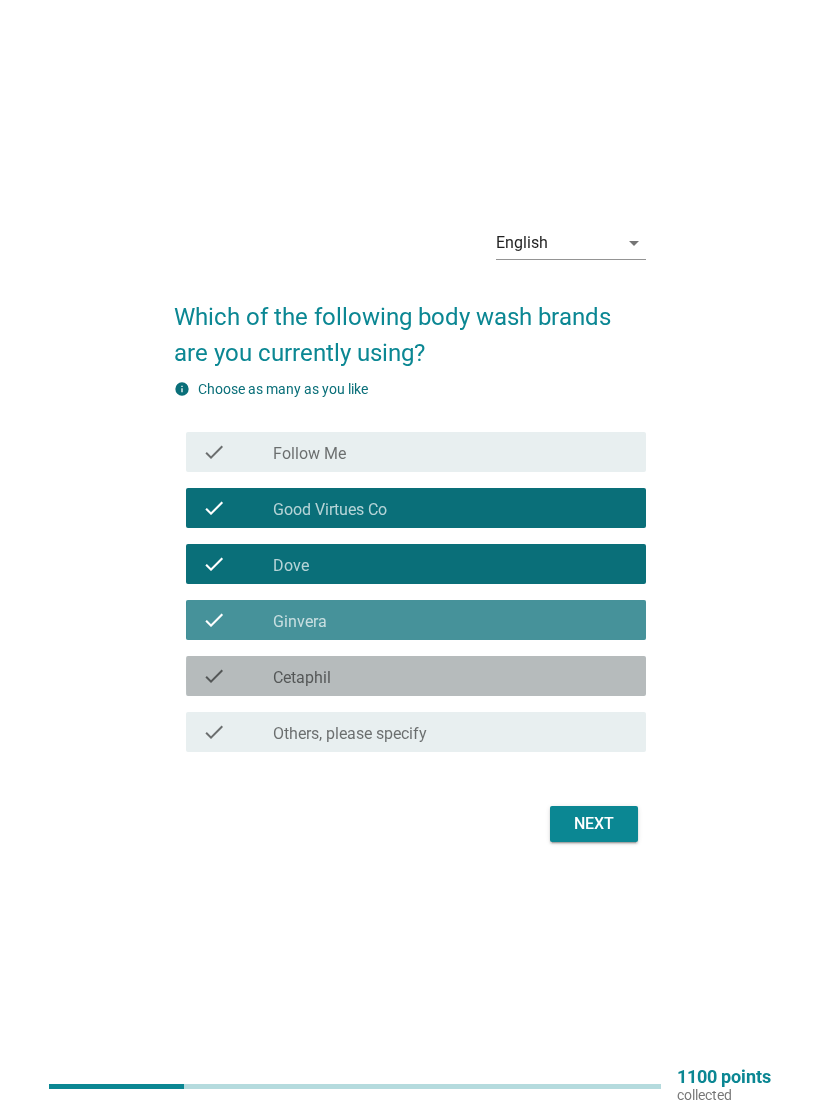 click on "check_box_outline_blank Cetaphil" at bounding box center (451, 676) 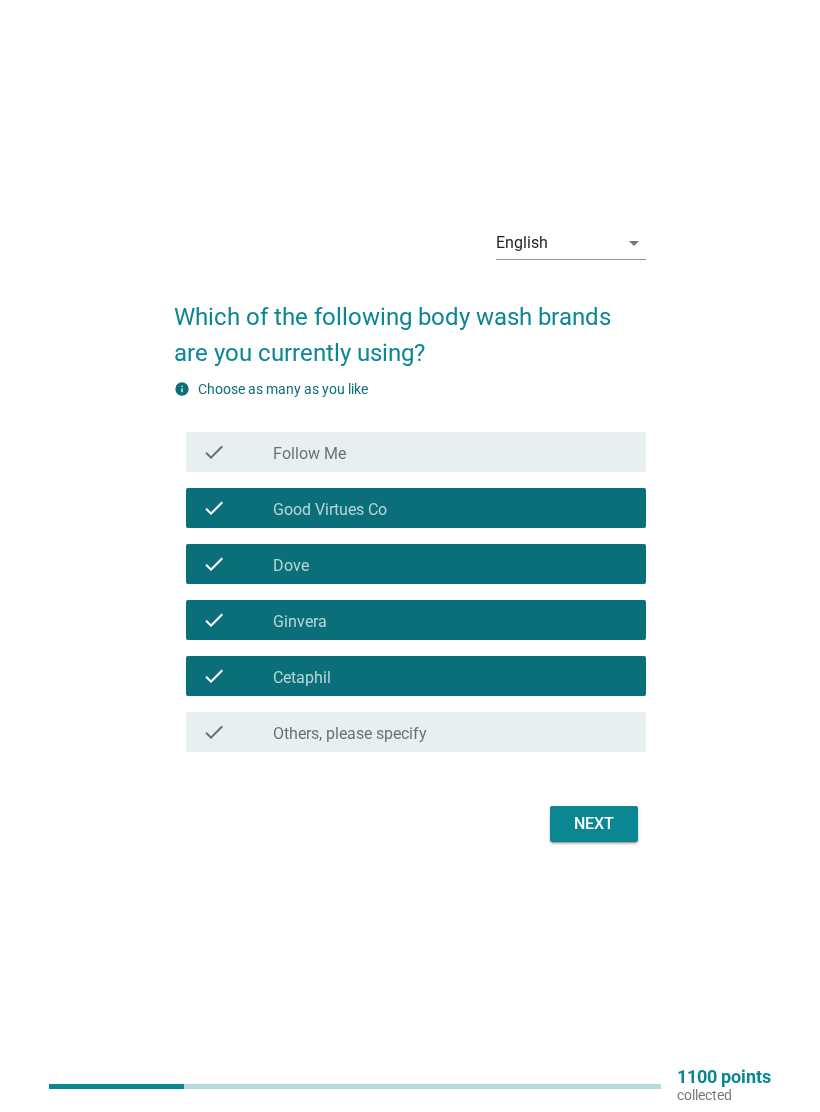 click on "Next" at bounding box center (594, 824) 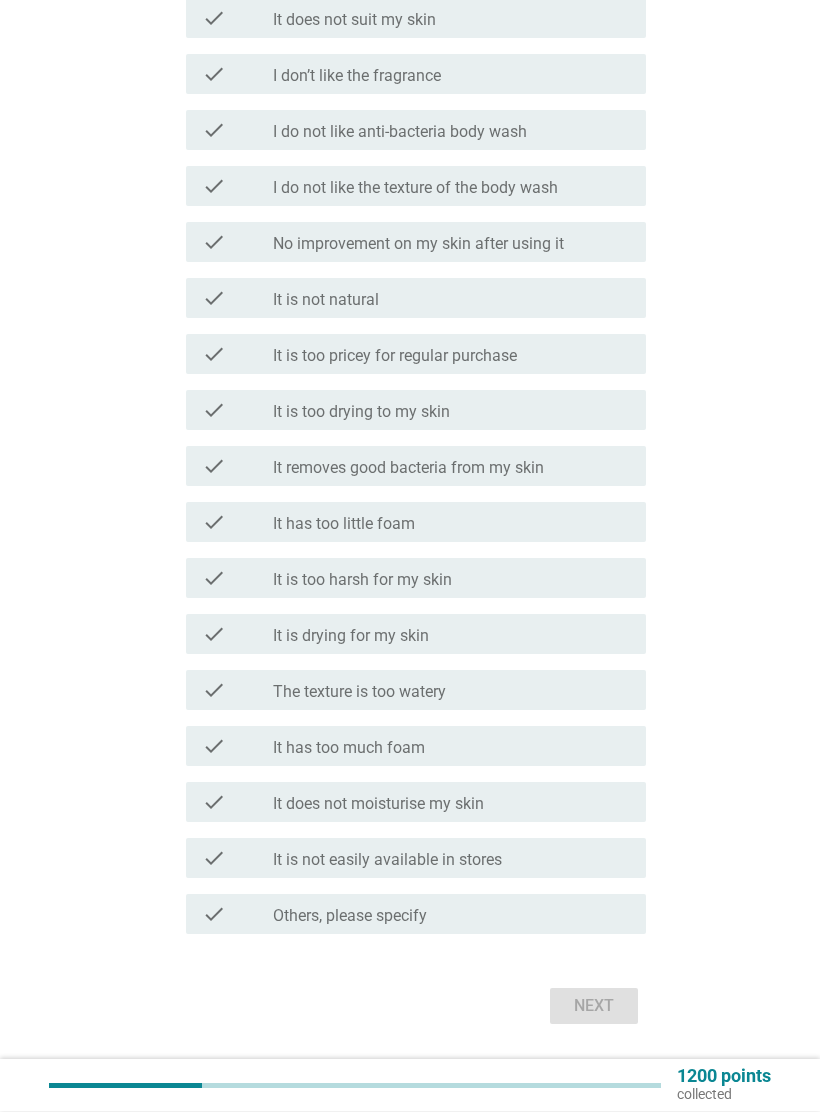 scroll, scrollTop: 670, scrollLeft: 0, axis: vertical 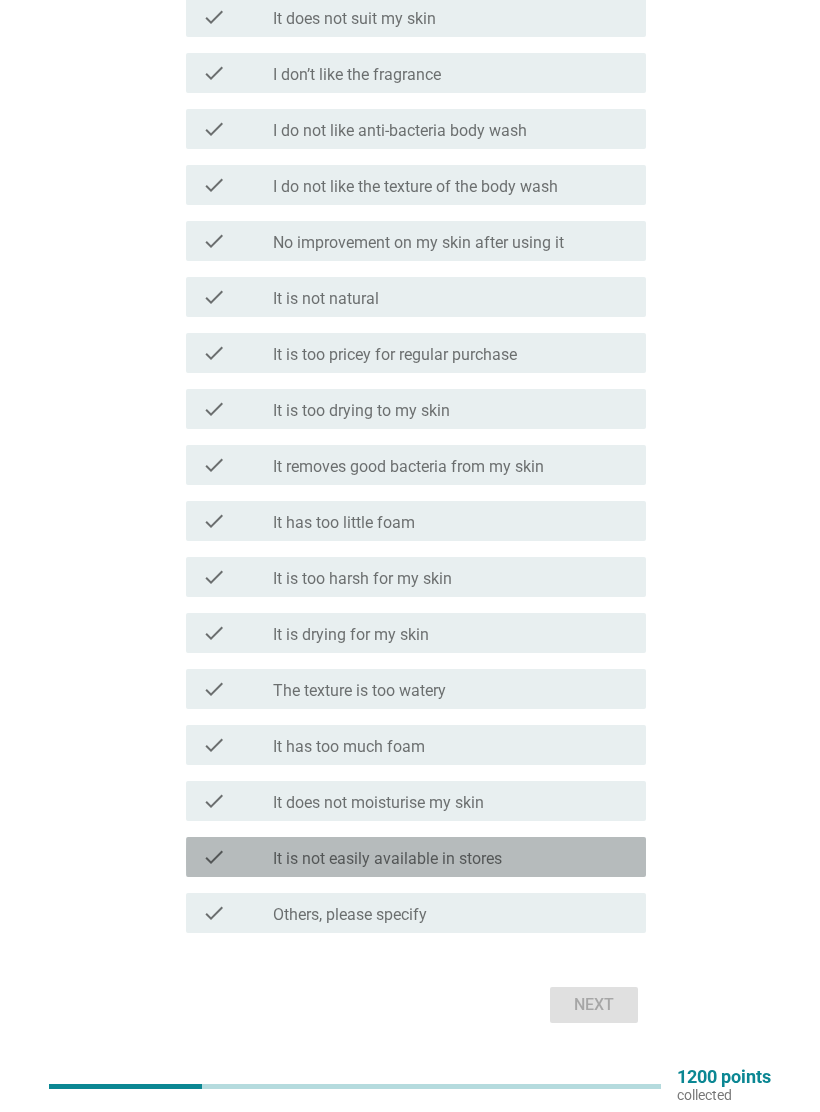 click on "It is not easily available in stores" at bounding box center [387, 859] 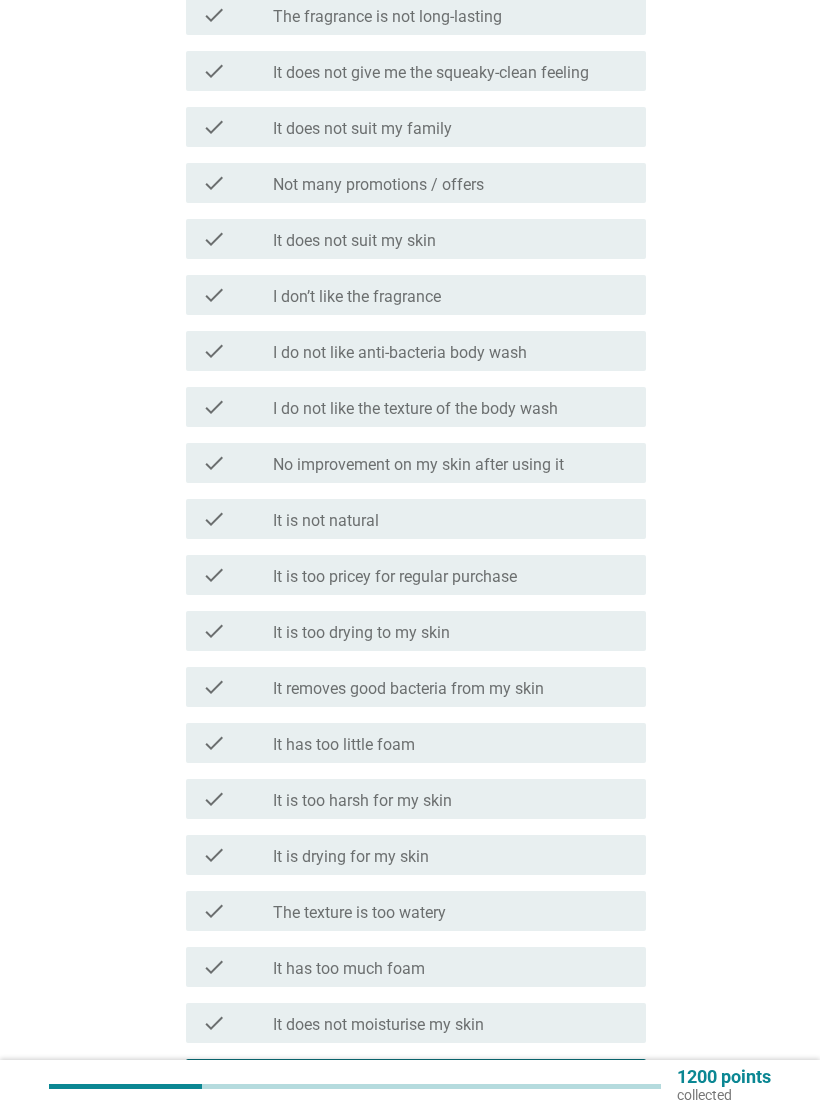 scroll, scrollTop: 522, scrollLeft: 0, axis: vertical 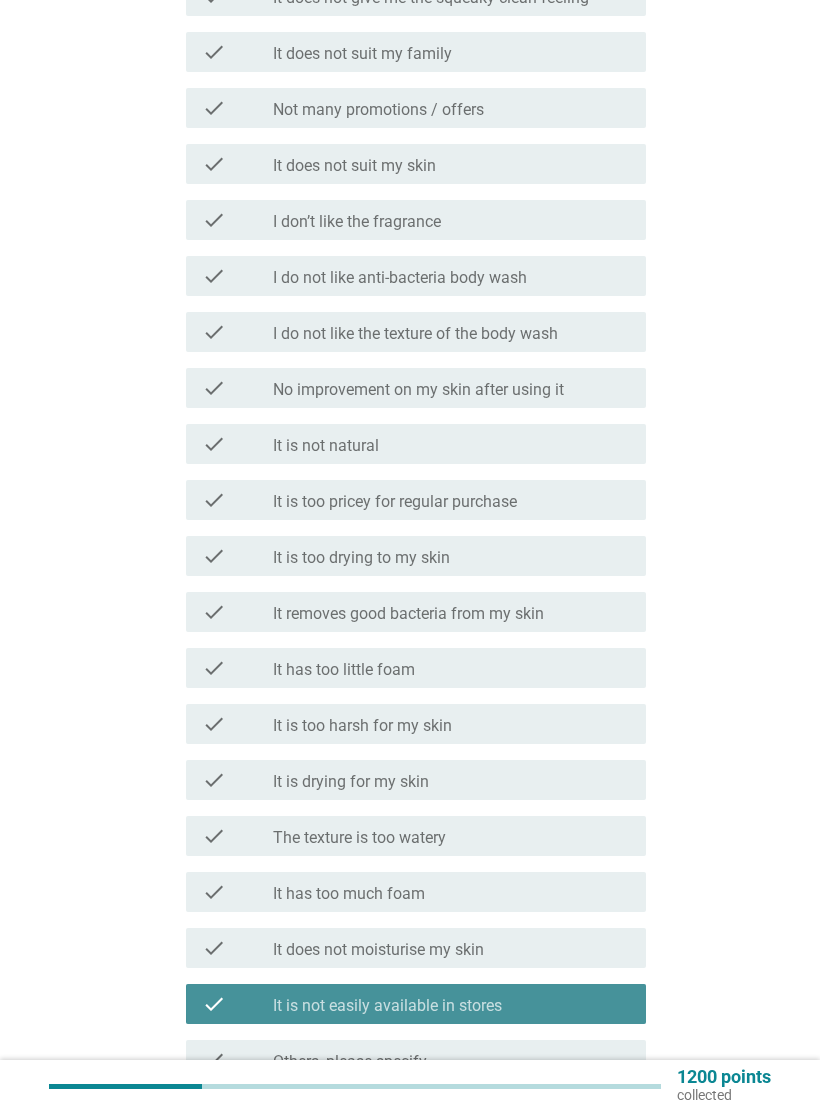 click on "It is not easily available in stores" at bounding box center [387, 1006] 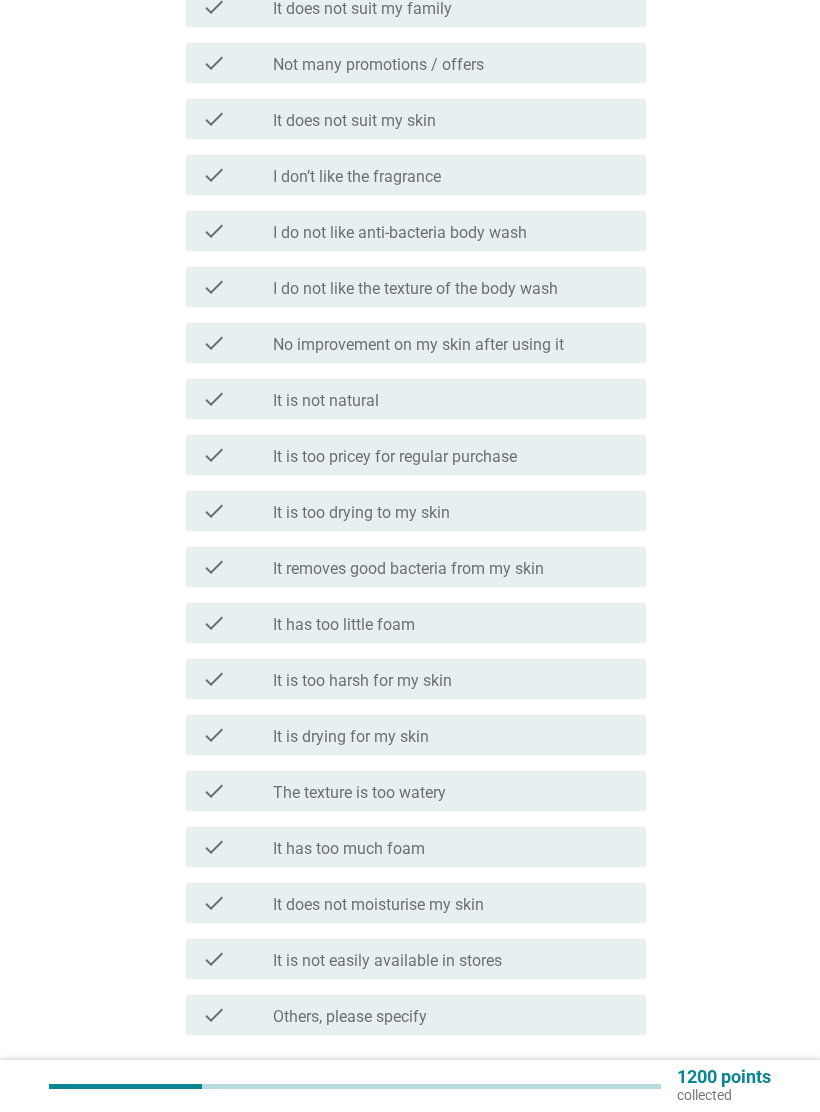 scroll, scrollTop: 688, scrollLeft: 0, axis: vertical 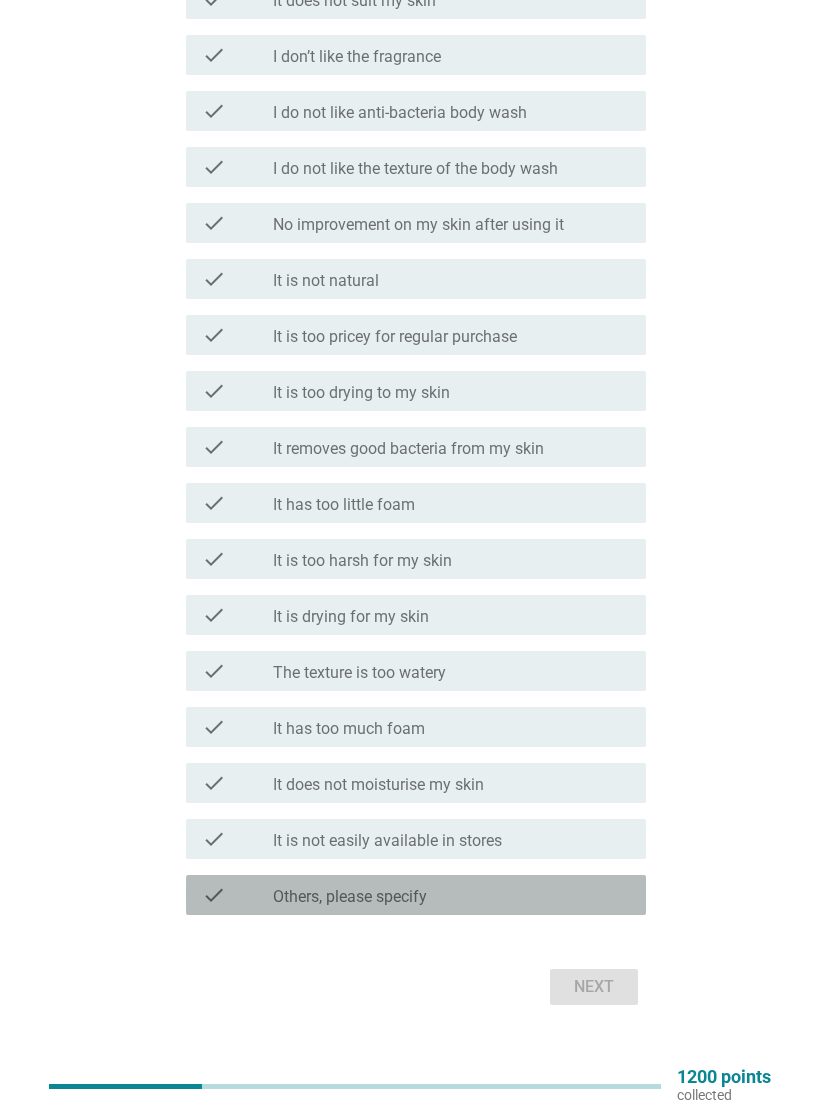 click on "check_box Others, please specify" at bounding box center [451, 895] 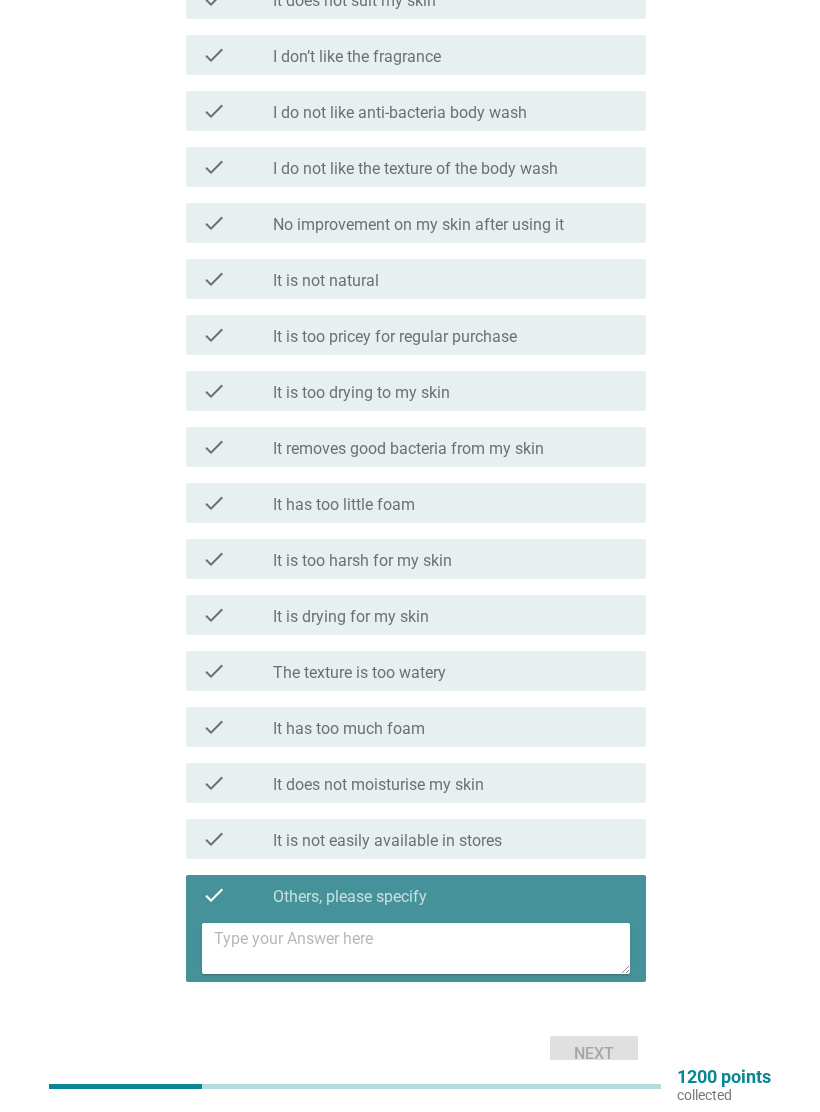 click at bounding box center (422, 948) 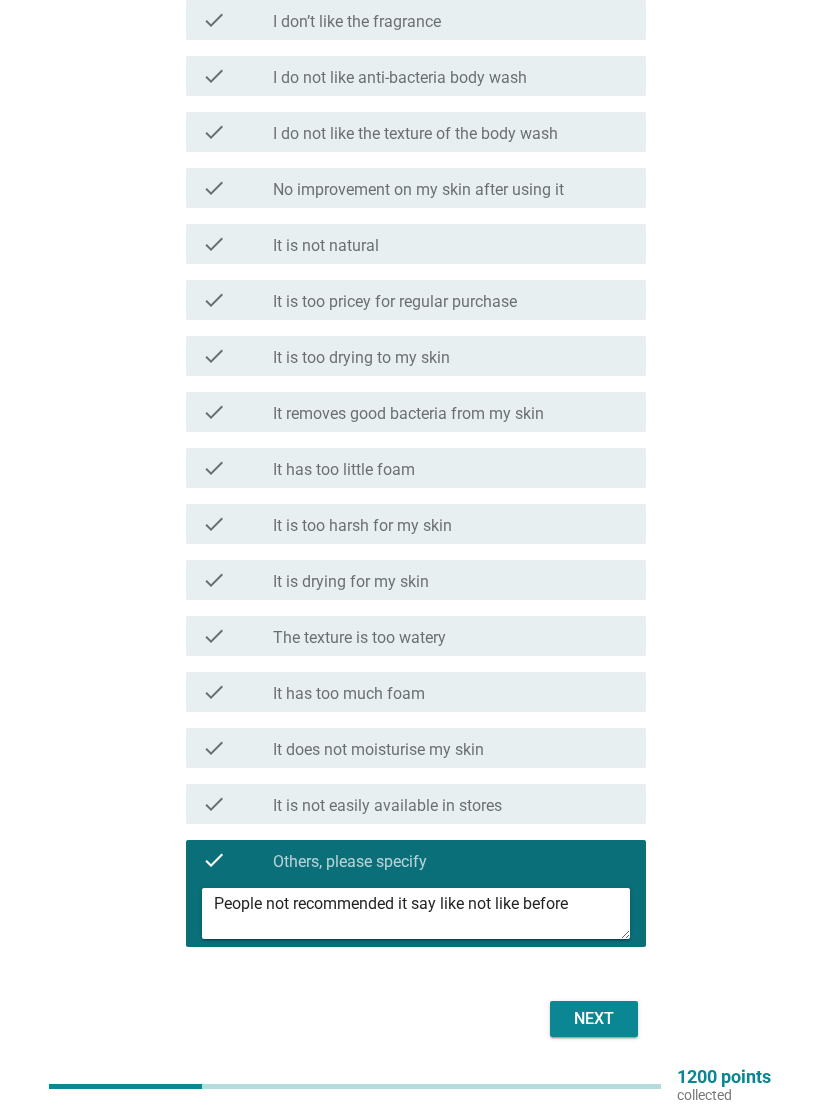 scroll, scrollTop: 717, scrollLeft: 0, axis: vertical 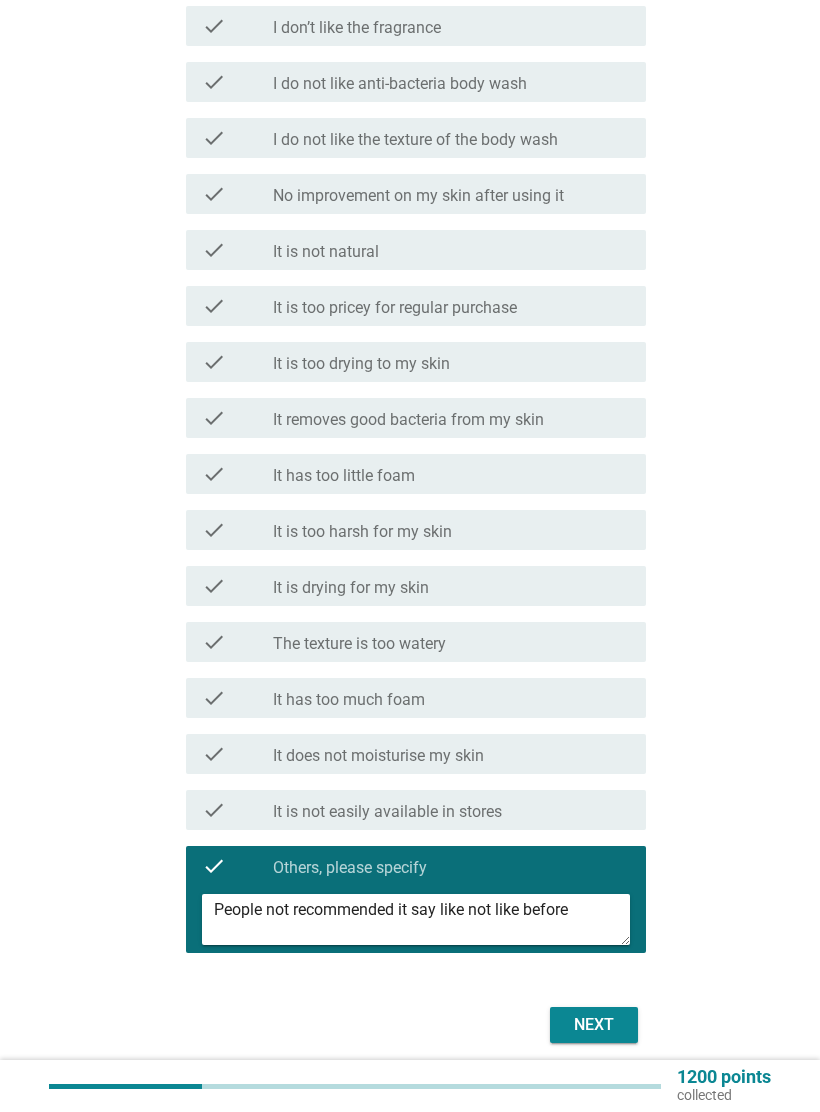 type on "People not recommended it say like not like before" 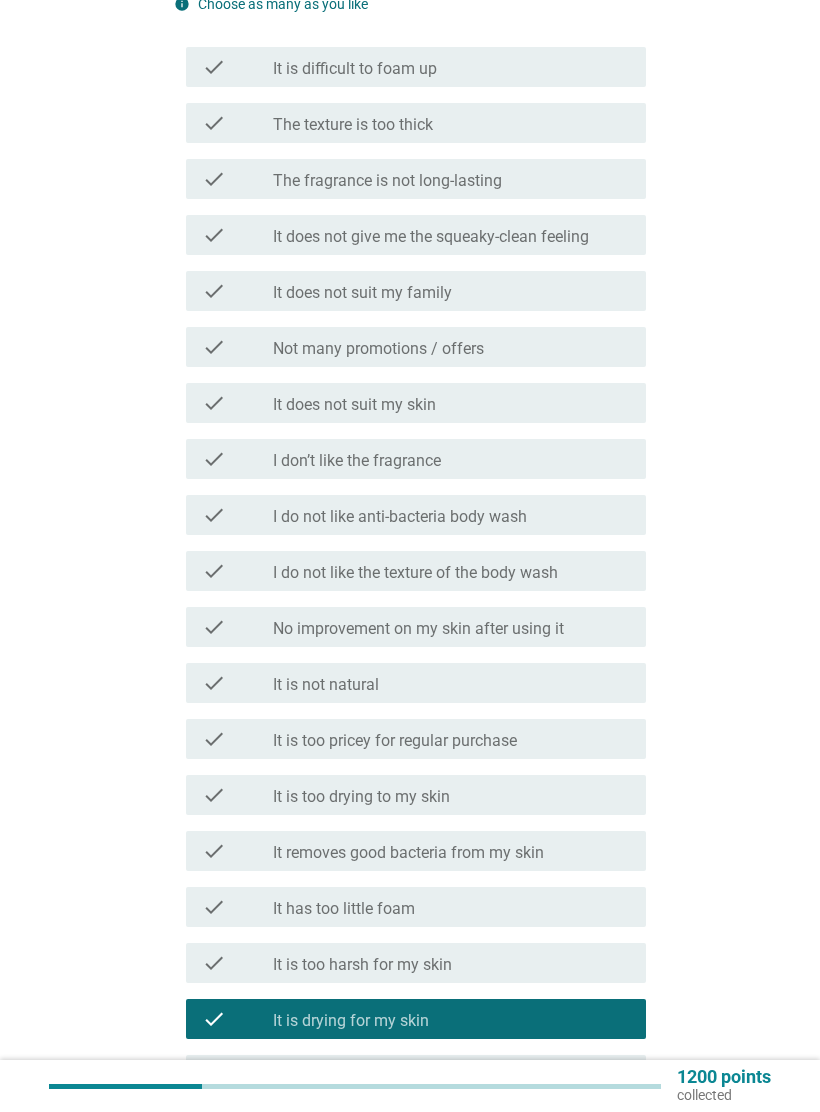 scroll, scrollTop: 282, scrollLeft: 0, axis: vertical 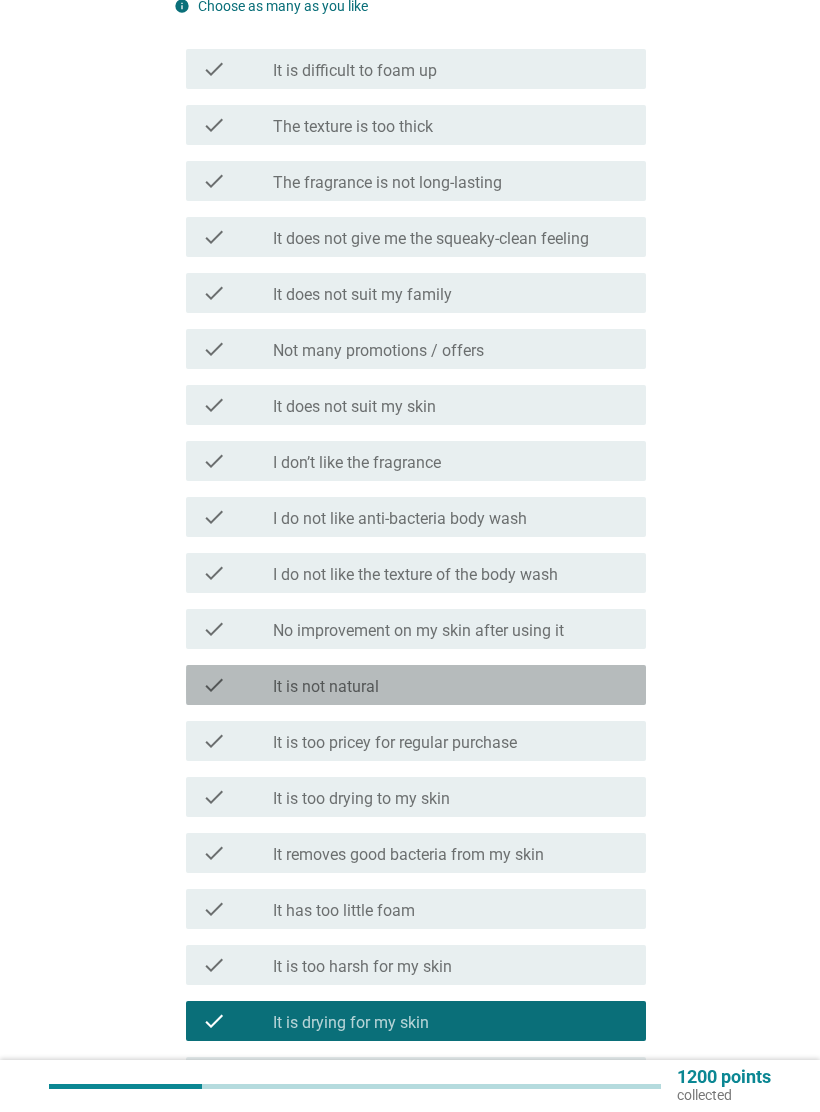 click on "check_box_outline_blank It is not natural" at bounding box center [451, 685] 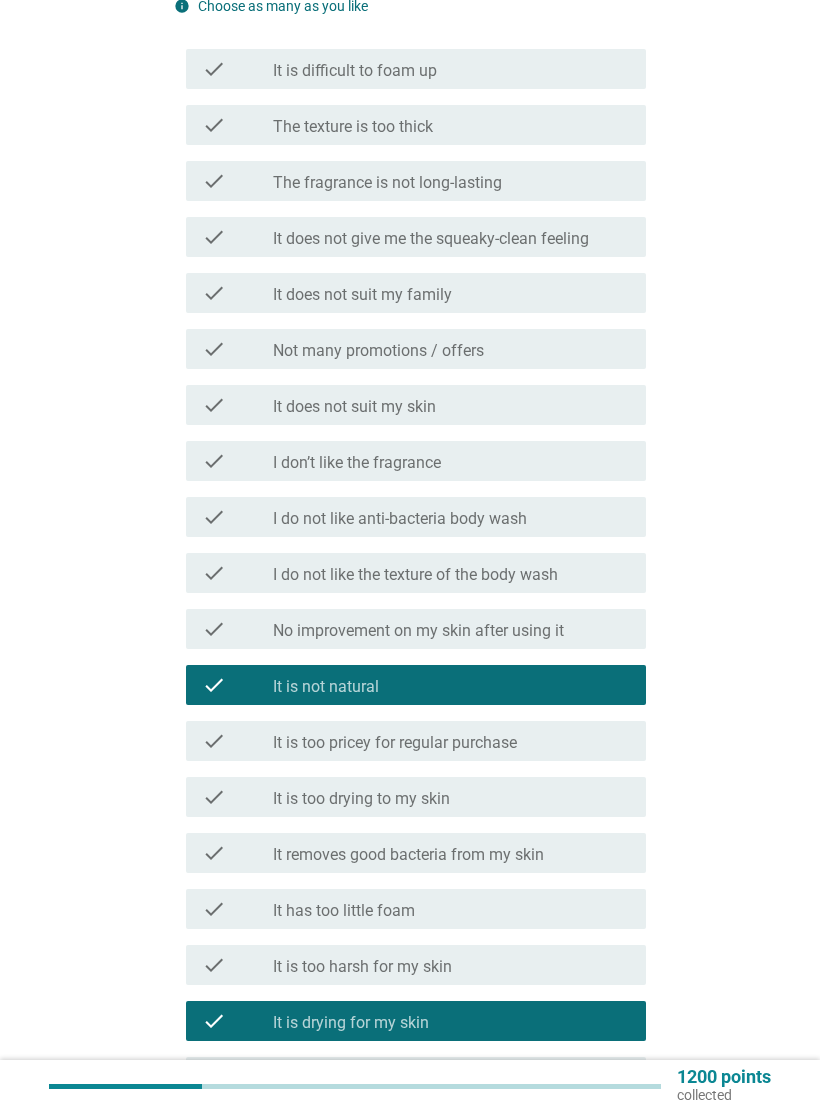 click on "check     check_box_outline_blank It does not suit my skin" at bounding box center (416, 405) 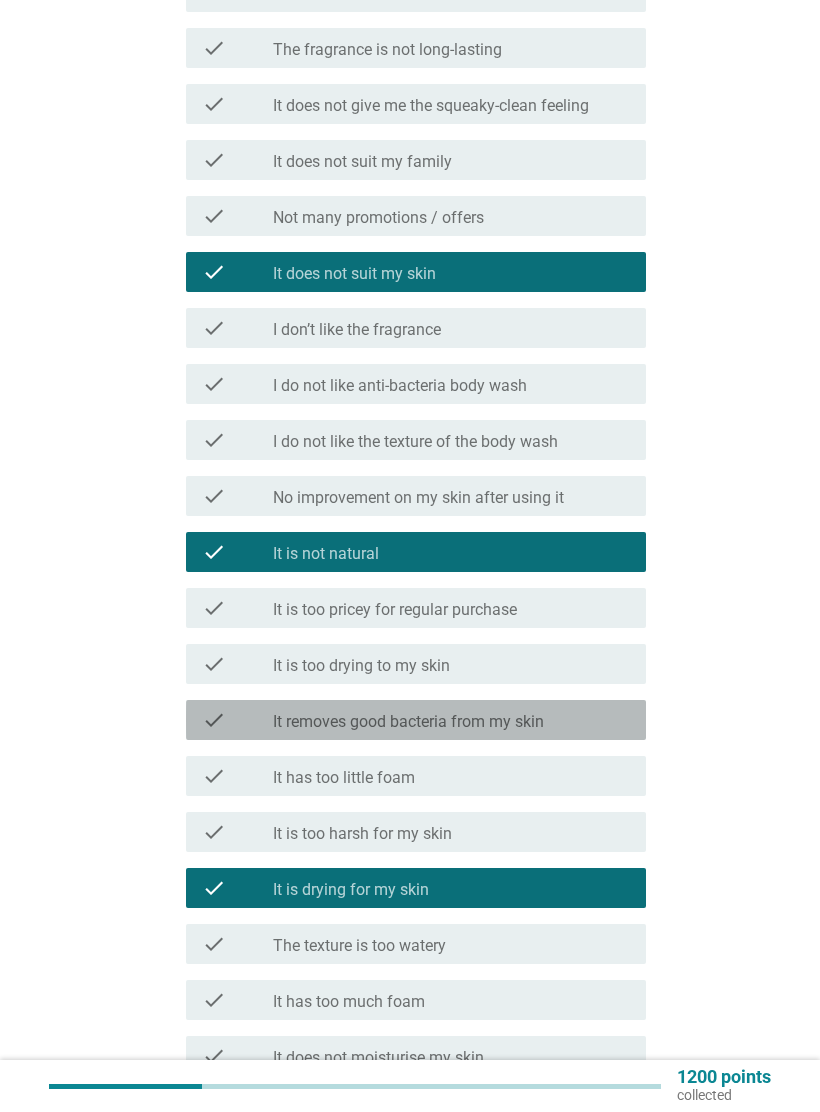 scroll, scrollTop: 755, scrollLeft: 0, axis: vertical 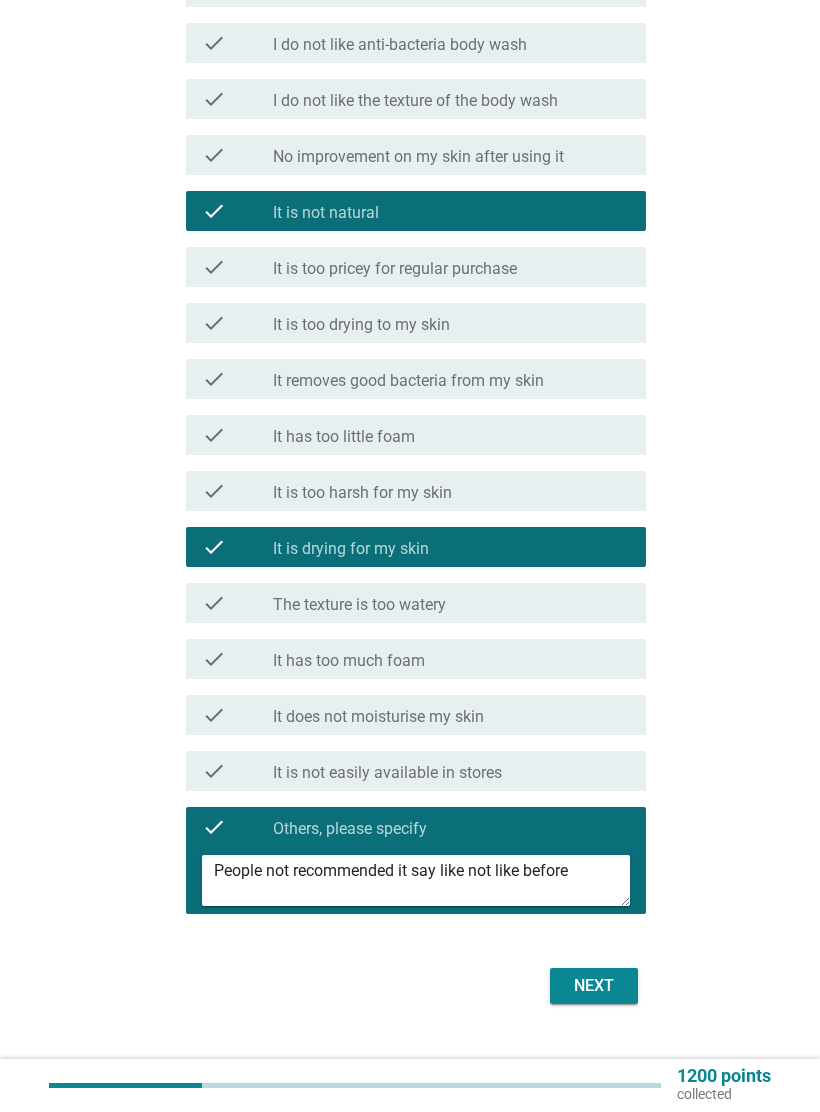 click on "Next" at bounding box center (594, 987) 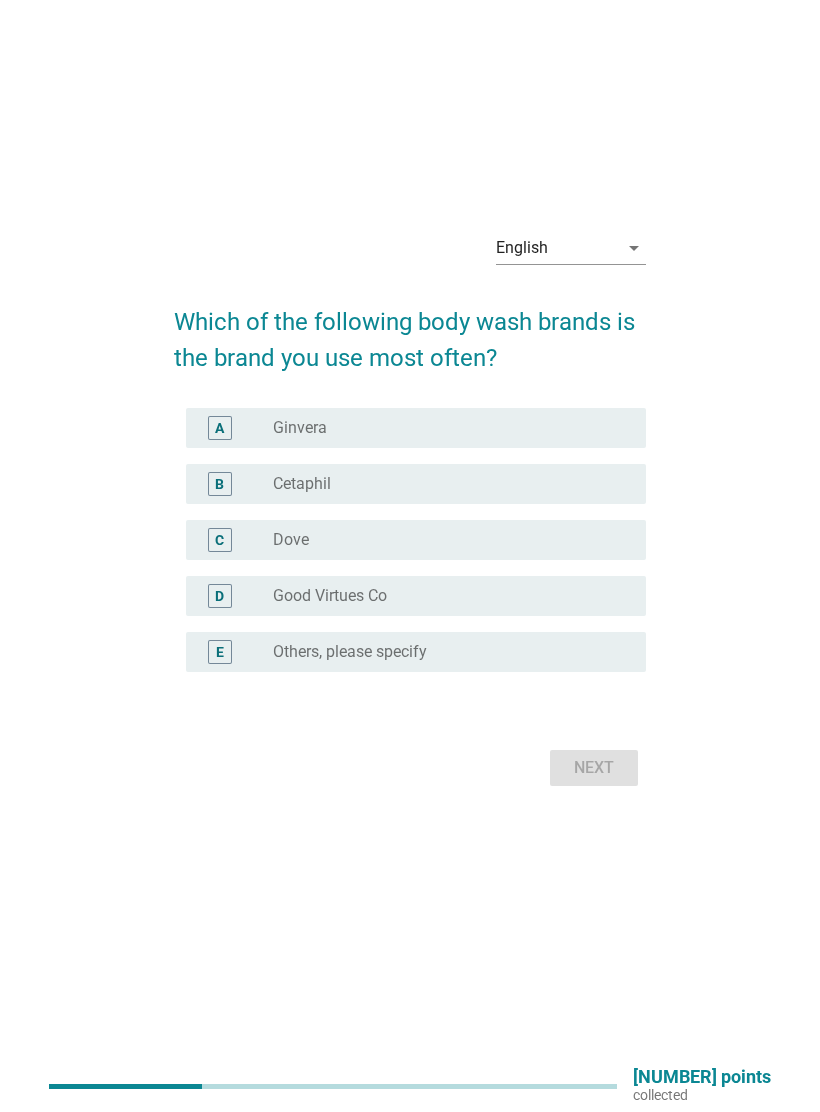 scroll, scrollTop: 27, scrollLeft: 0, axis: vertical 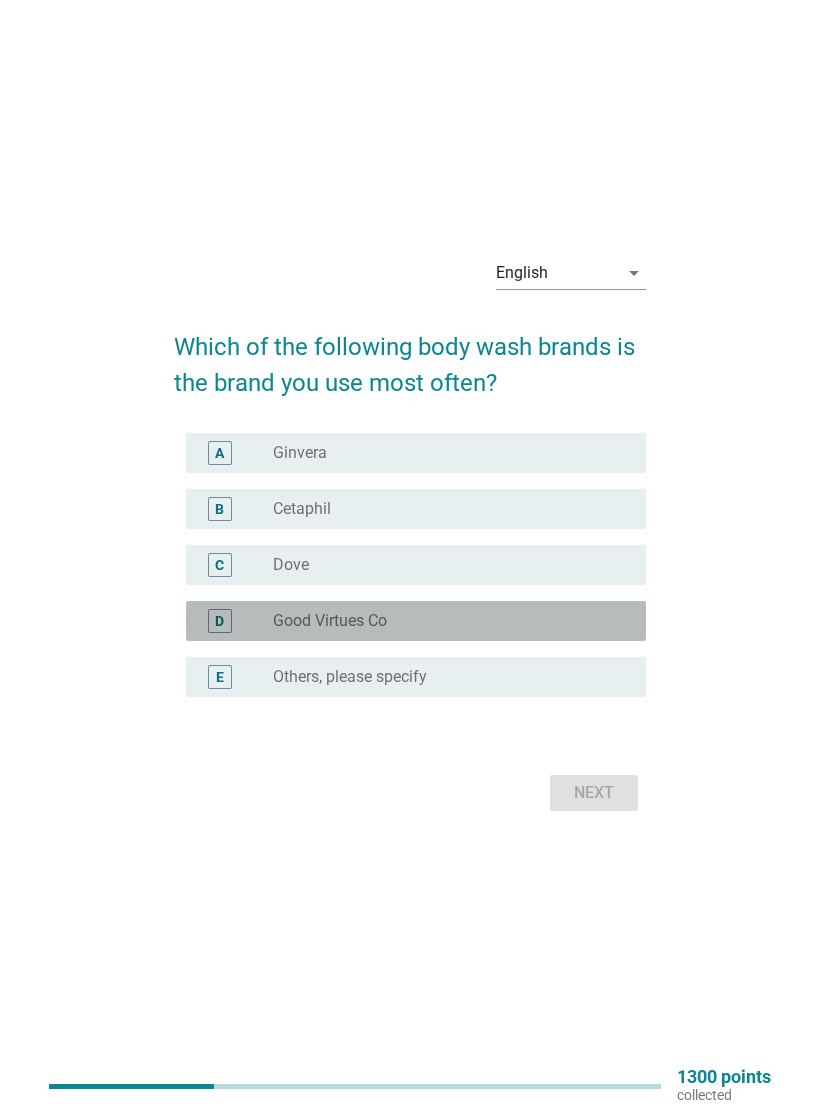 click on "radio_button_unchecked Good Virtues Co" at bounding box center [443, 621] 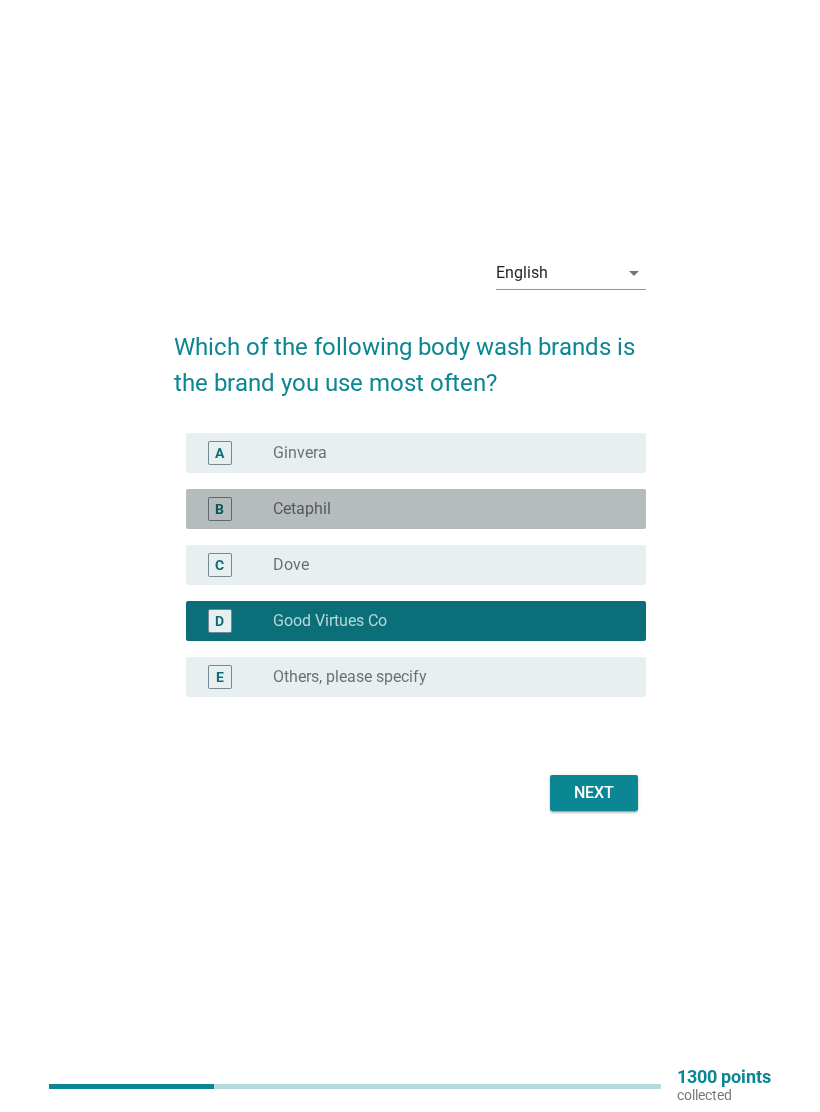 click on "radio_button_unchecked Cetaphil" at bounding box center (451, 509) 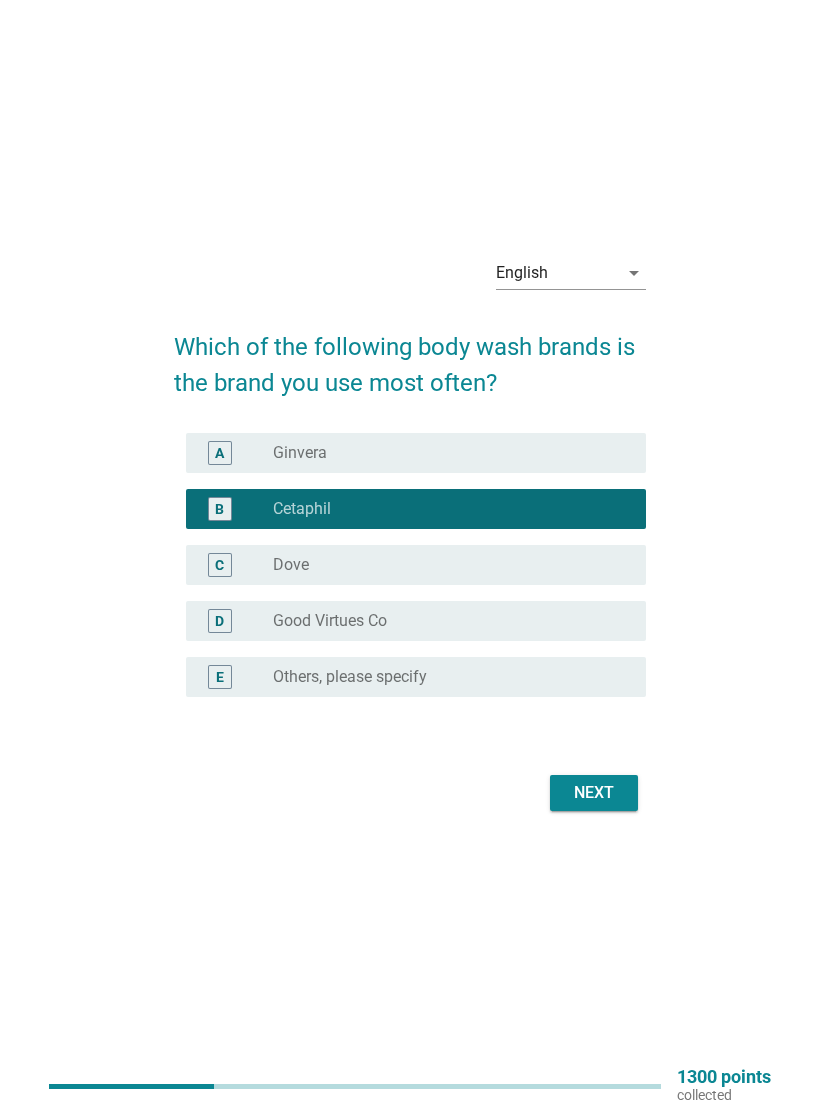 click on "Next" at bounding box center [594, 793] 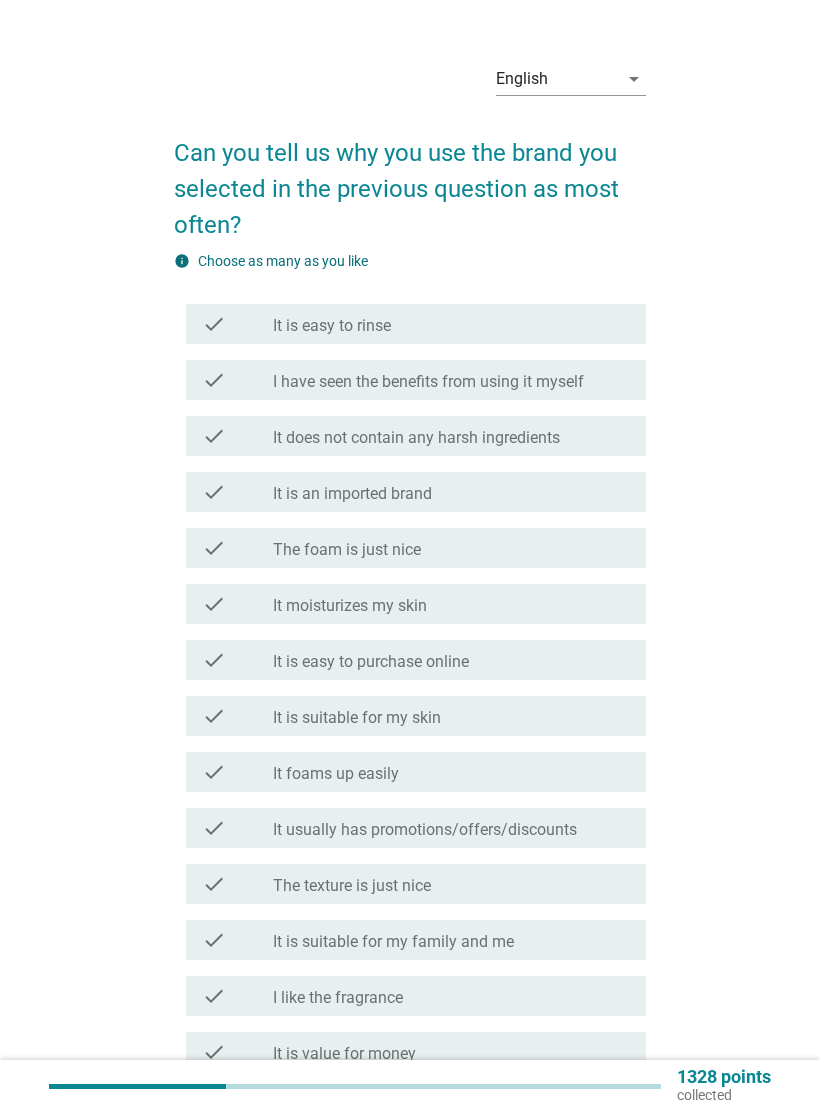 scroll, scrollTop: 0, scrollLeft: 0, axis: both 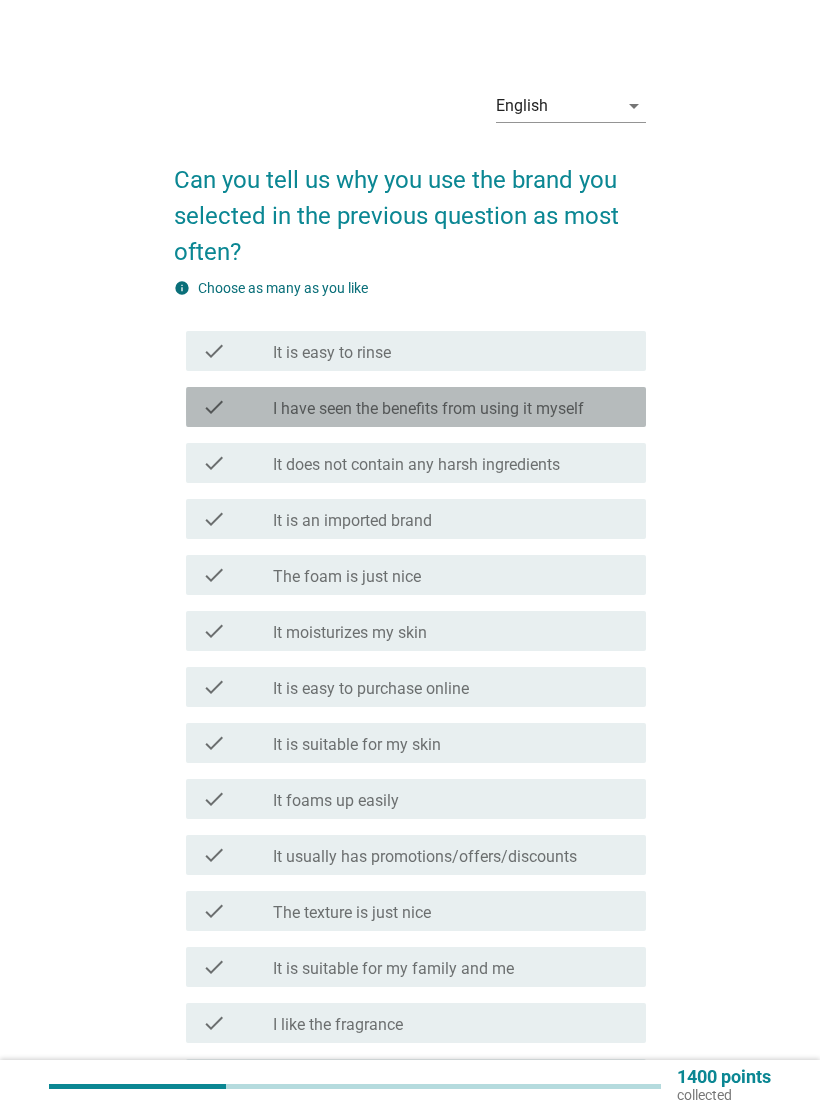 click on "I have seen the benefits from using it myself" at bounding box center (428, 409) 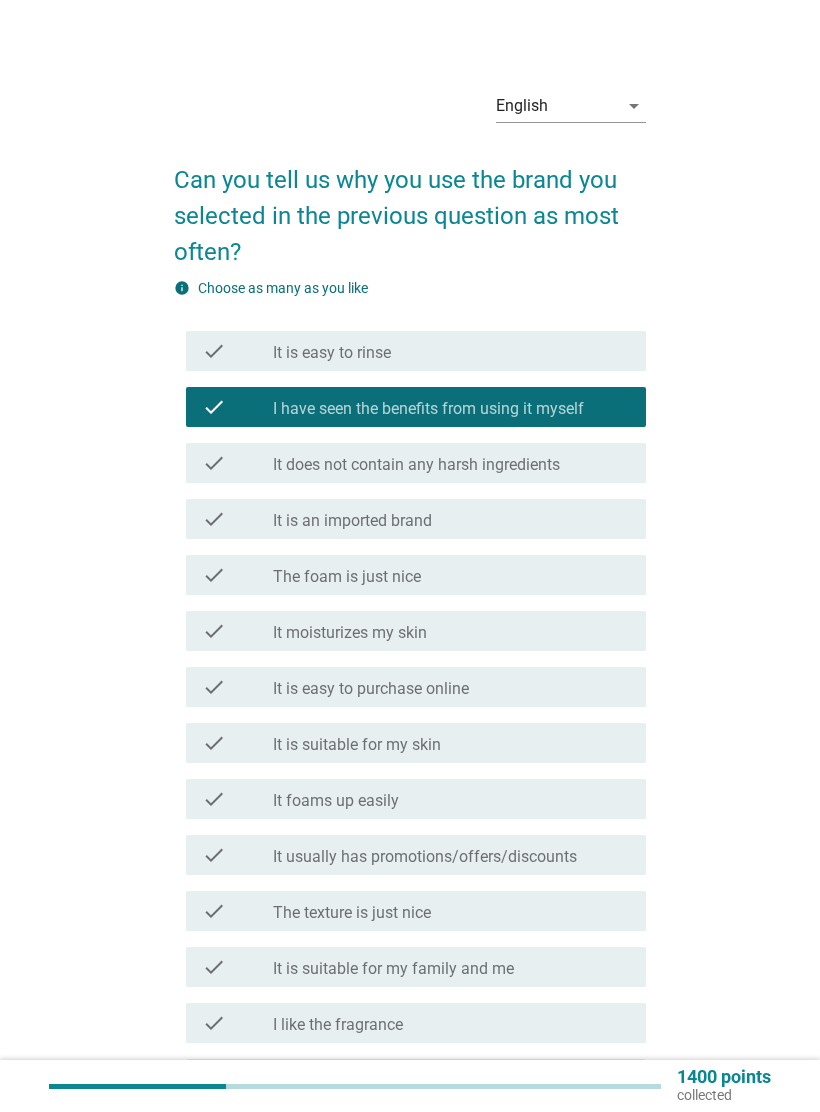 click on "check_box_outline_blank It does not contain any harsh ingredients" at bounding box center (451, 463) 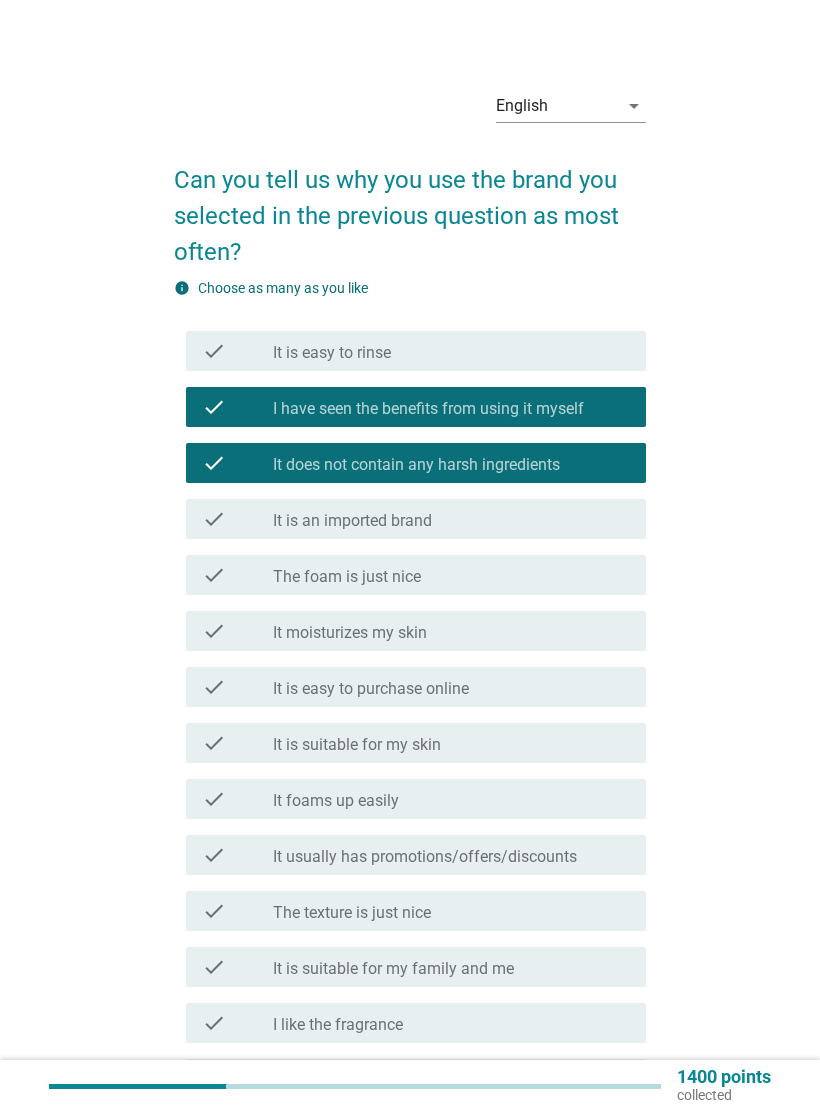 click on "check_box_outline_blank It moisturizes my skin" at bounding box center [451, 631] 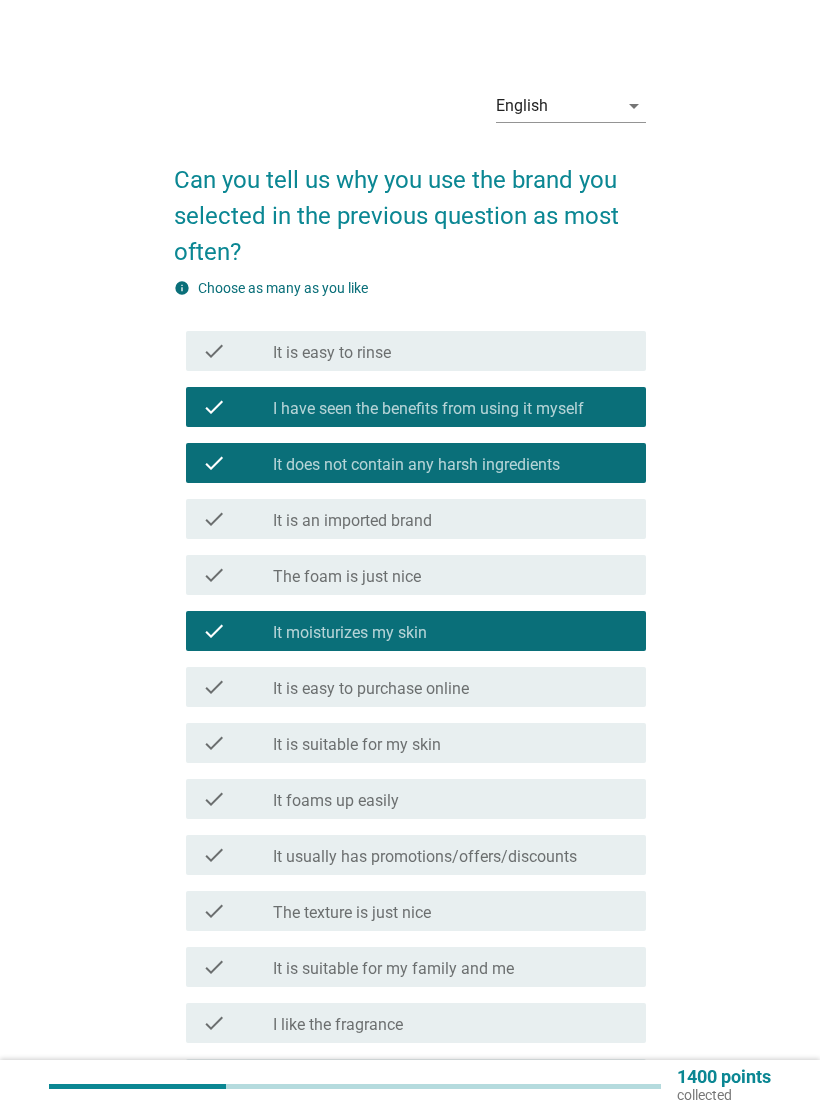 click on "check_box_outline_blank It is suitable for my skin" at bounding box center (451, 743) 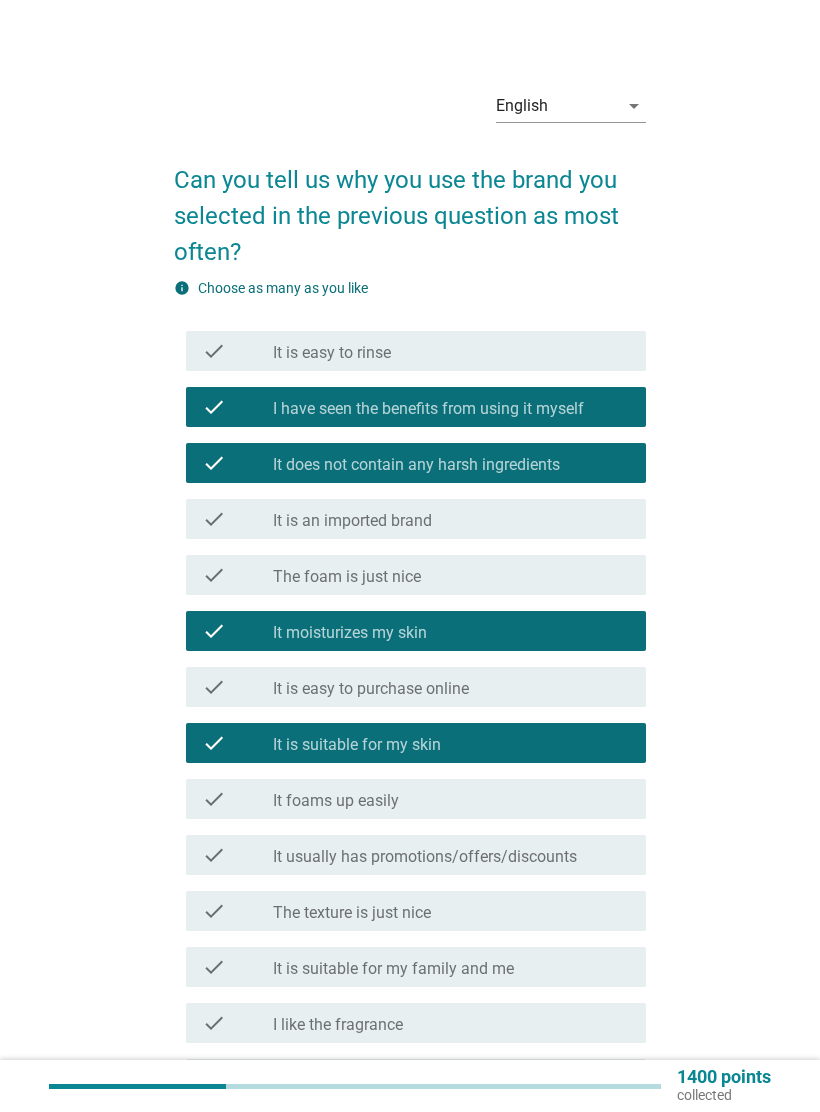 click on "check_box_outline_blank It foams up easily" at bounding box center (451, 799) 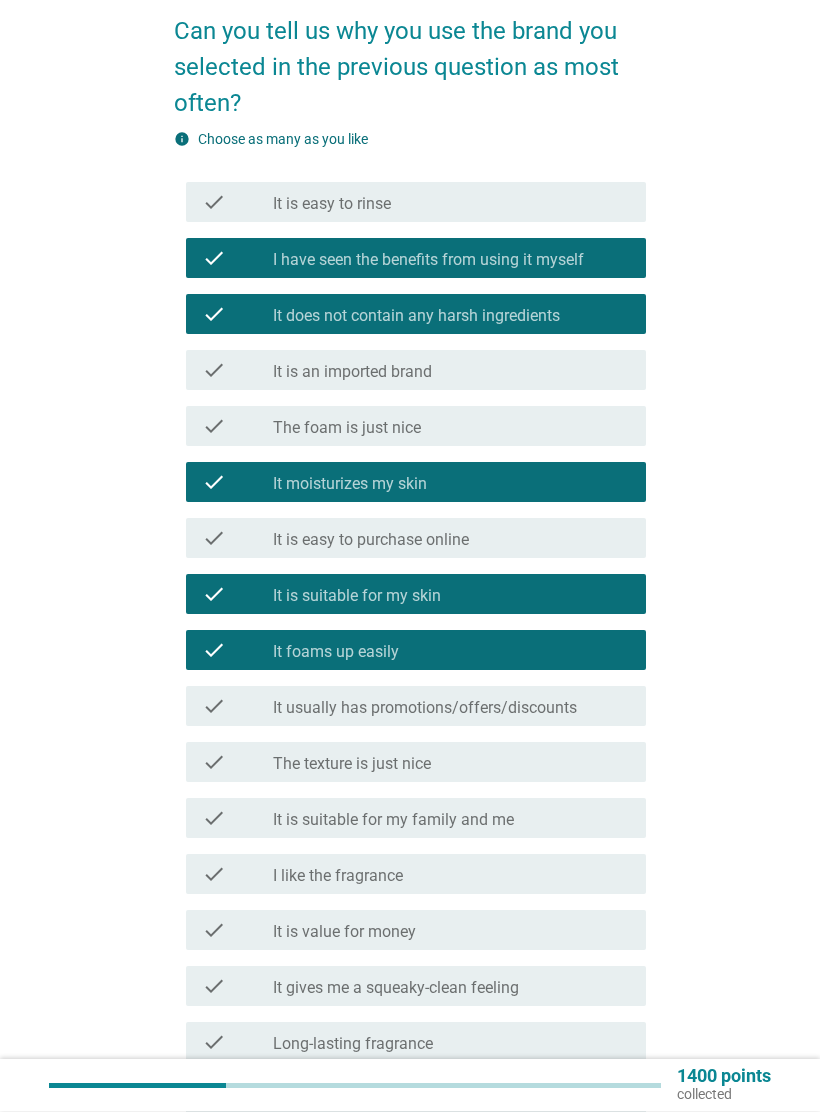 scroll, scrollTop: 149, scrollLeft: 0, axis: vertical 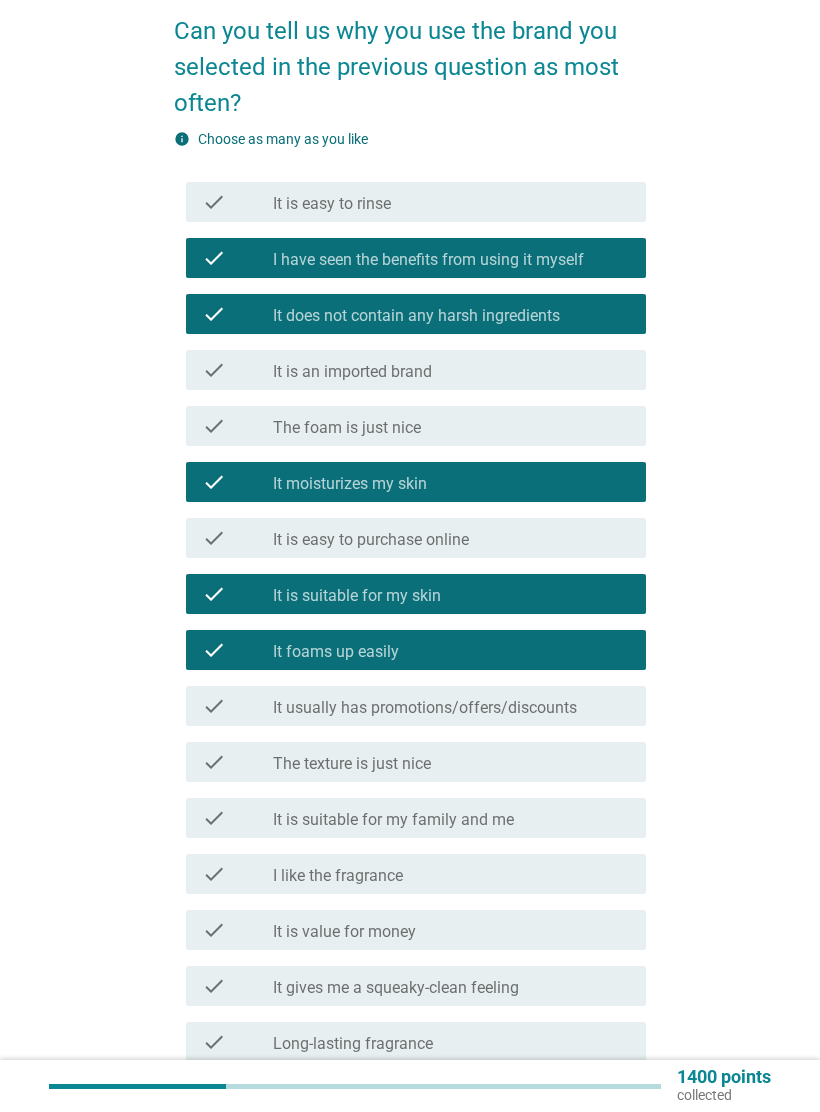 click on "check_box_outline_blank It is suitable for my family and me" at bounding box center [451, 818] 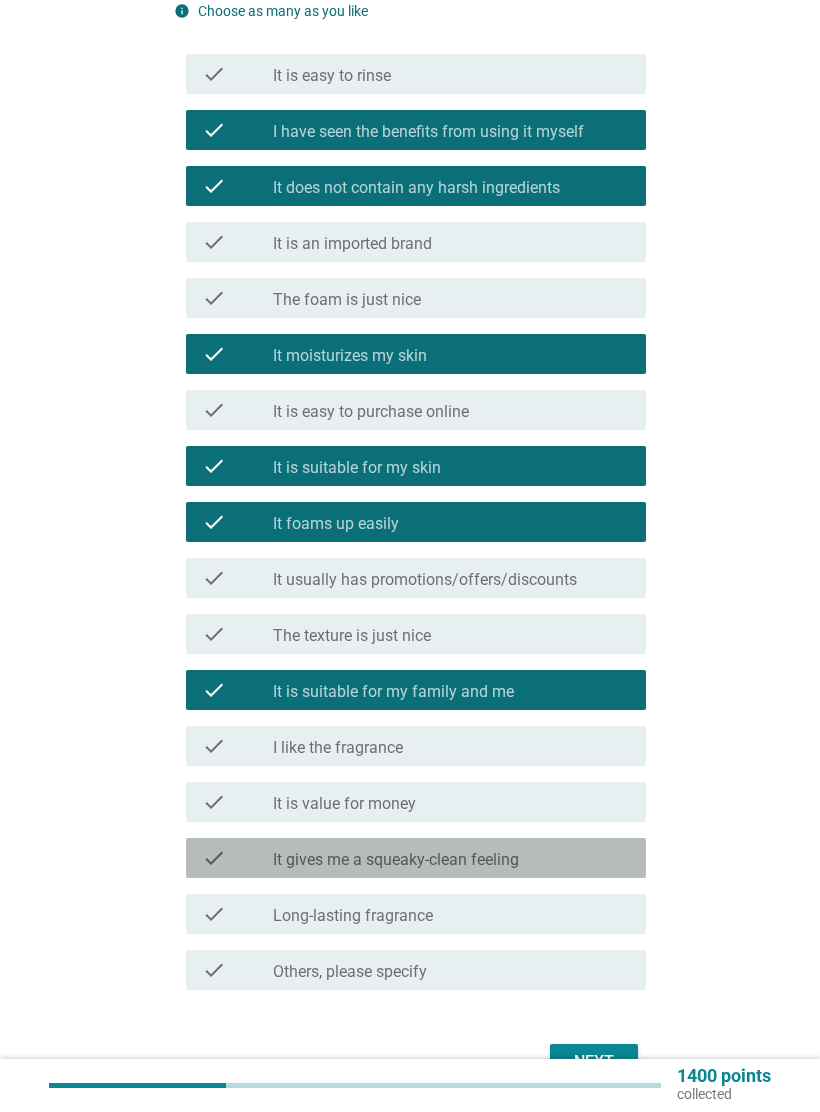 scroll, scrollTop: 277, scrollLeft: 0, axis: vertical 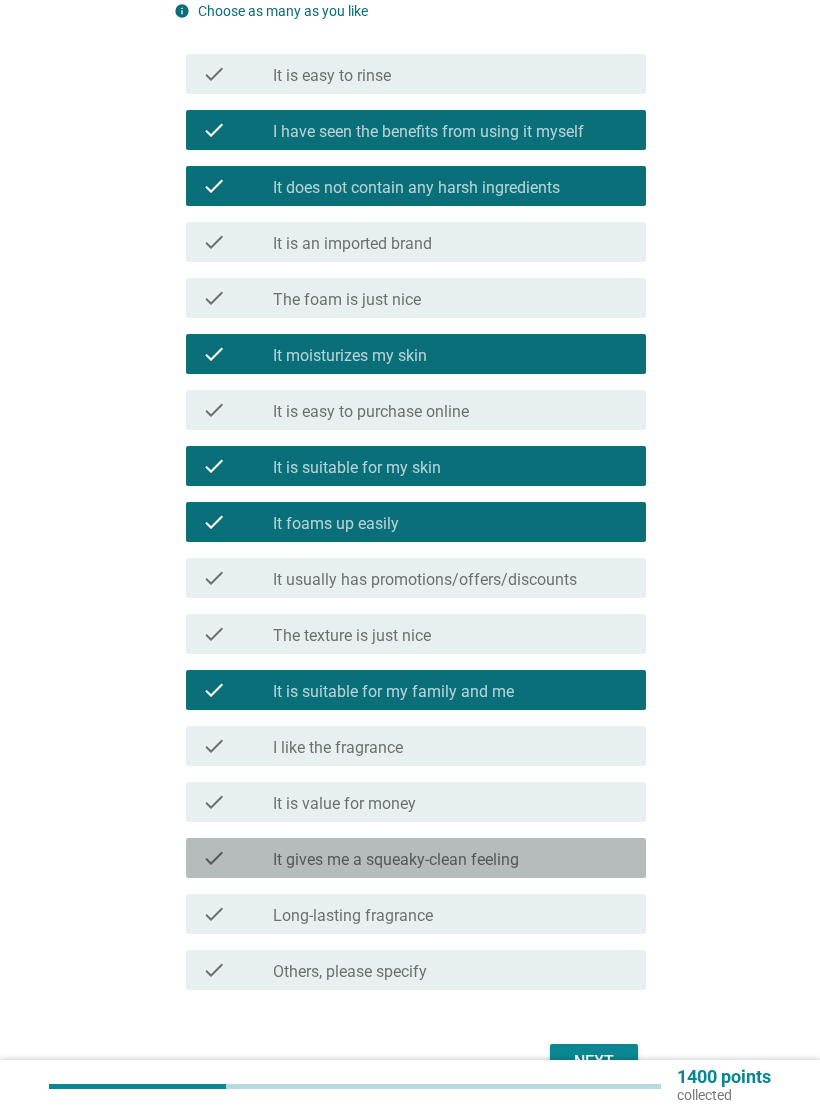 click on "check_box_outline_blank It gives me a squeaky-clean feeling" at bounding box center (451, 858) 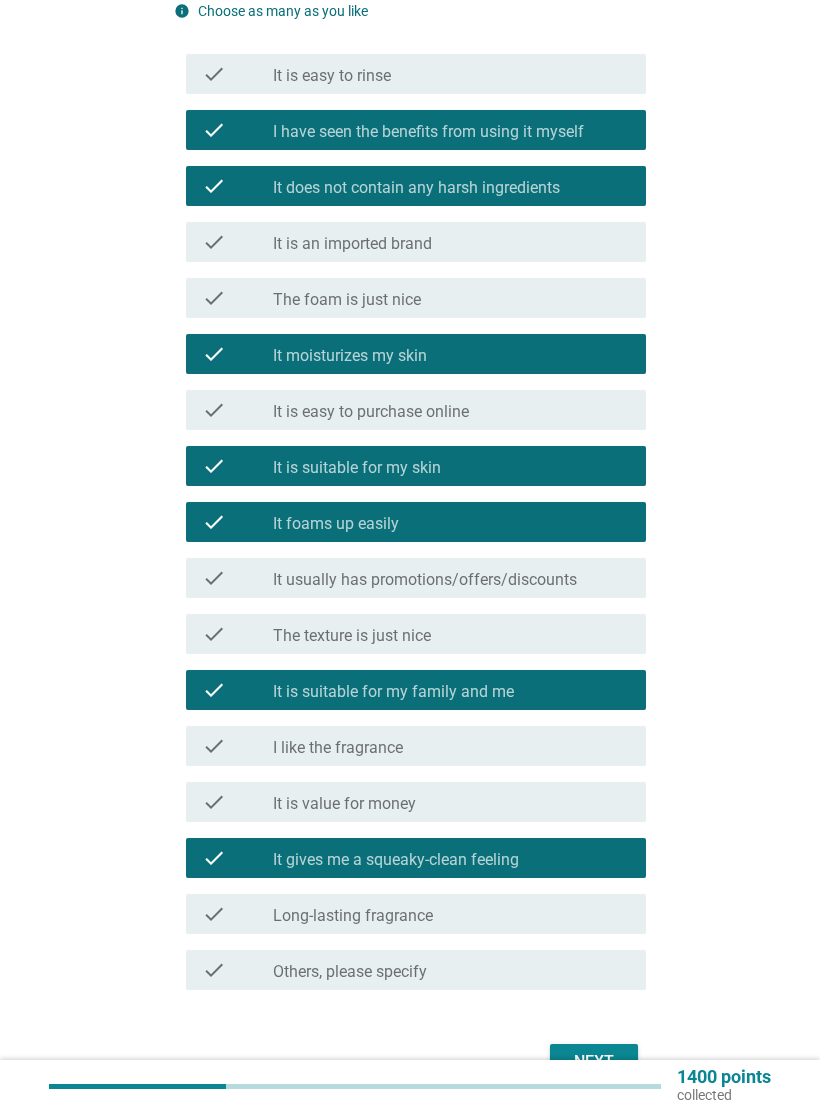 click on "Next" at bounding box center [594, 1062] 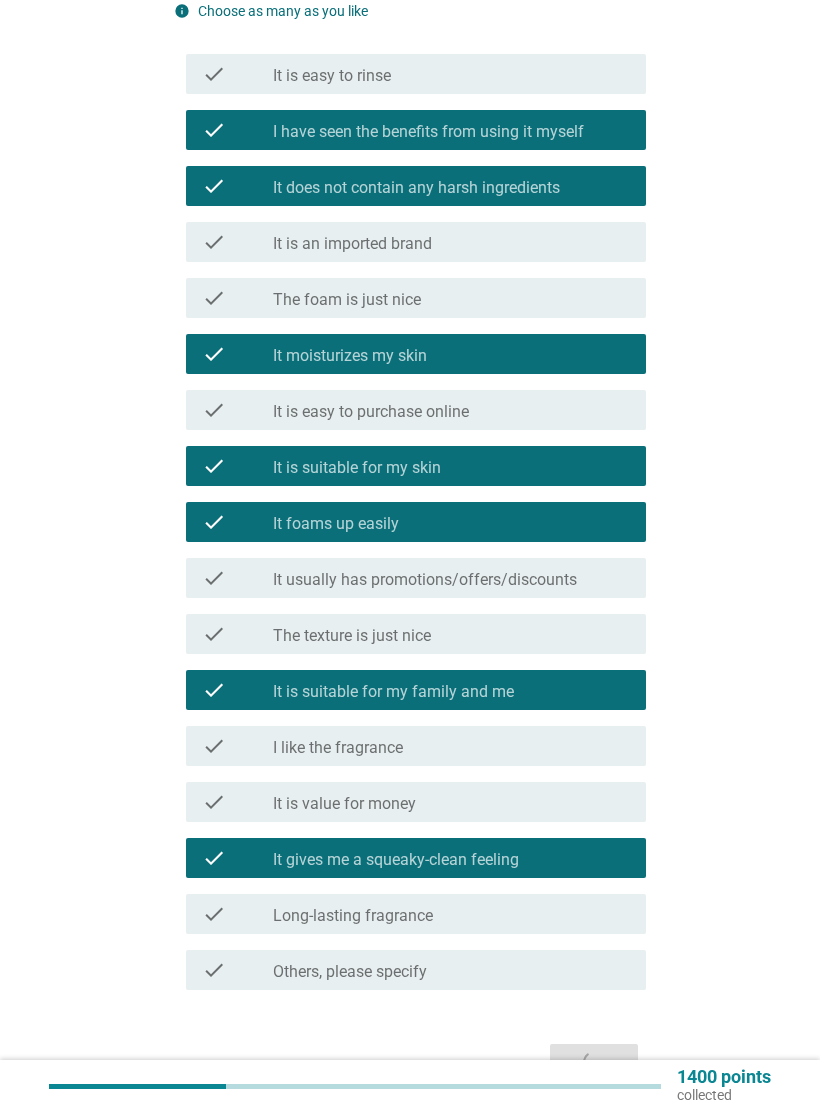 scroll, scrollTop: 0, scrollLeft: 0, axis: both 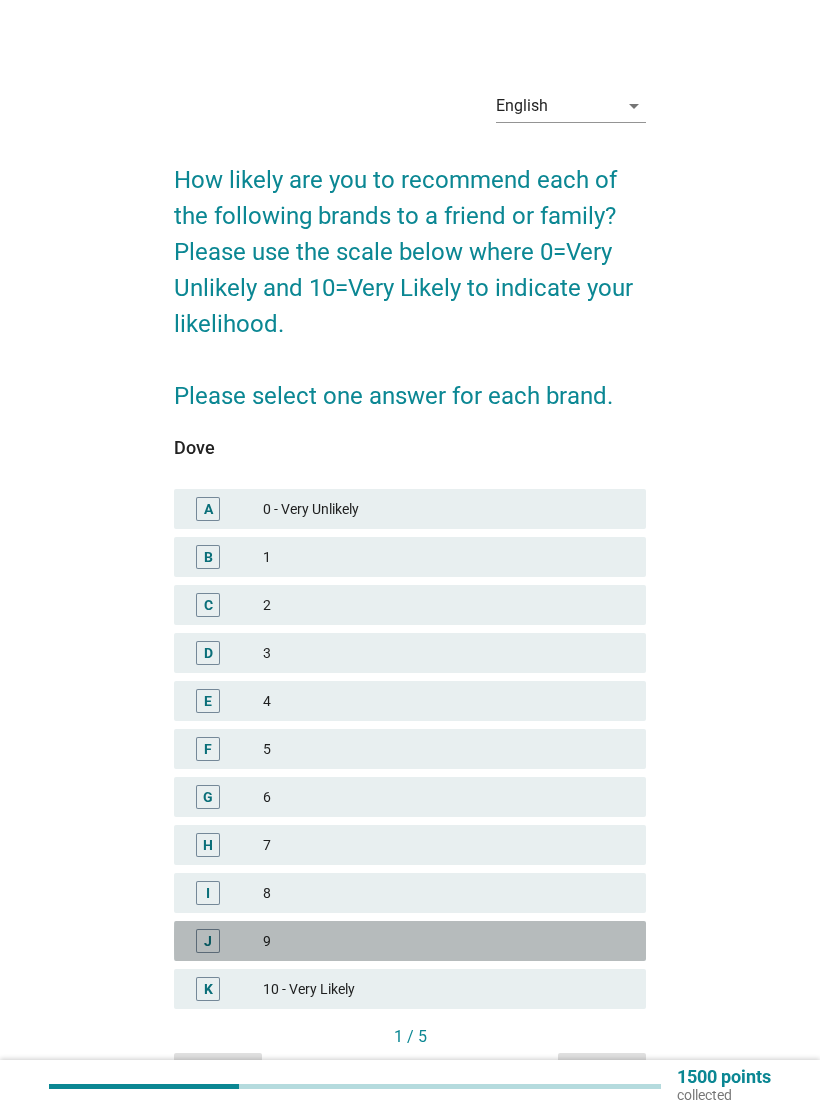 click on "9" at bounding box center (446, 941) 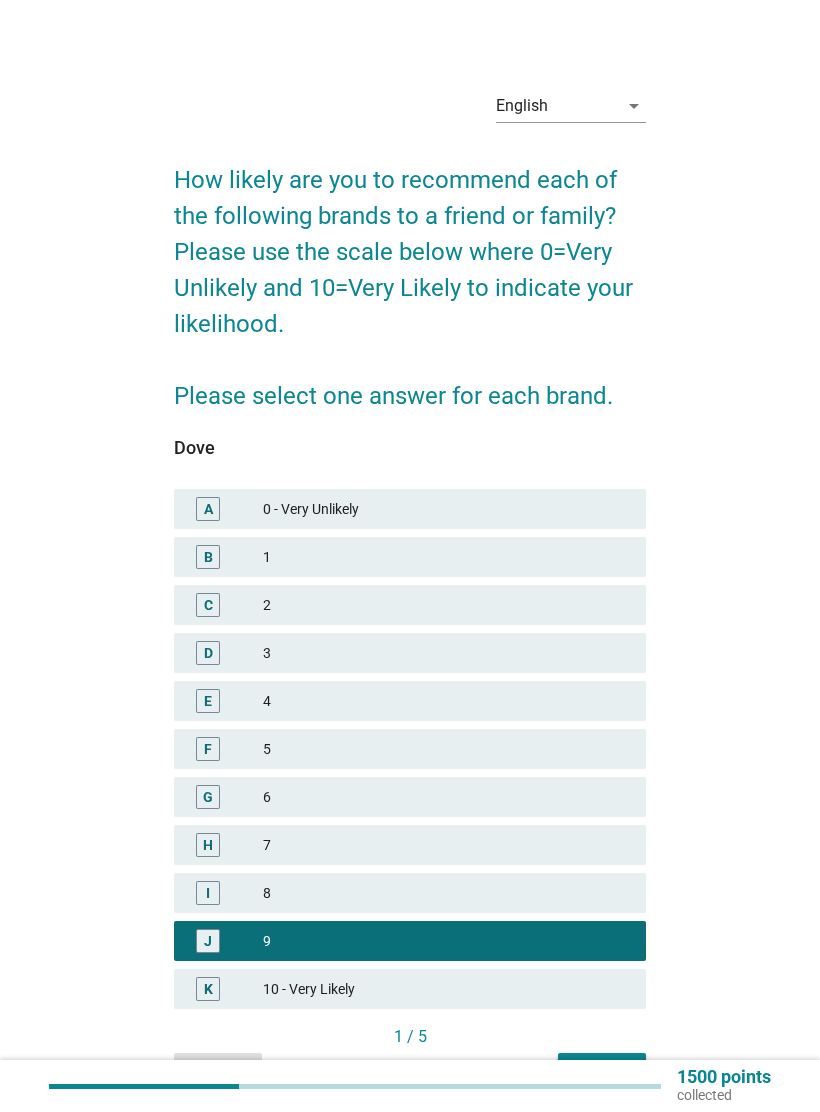 click on "Next" at bounding box center (602, 1071) 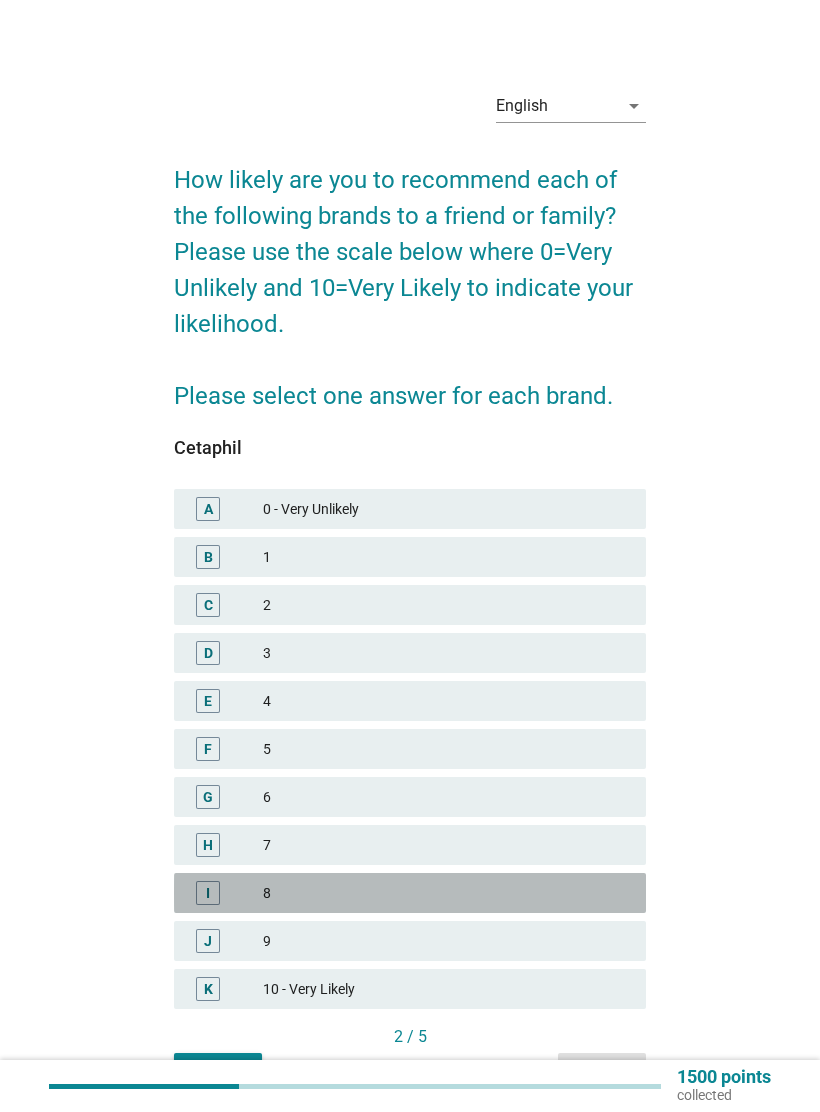 click on "I   8" at bounding box center [410, 893] 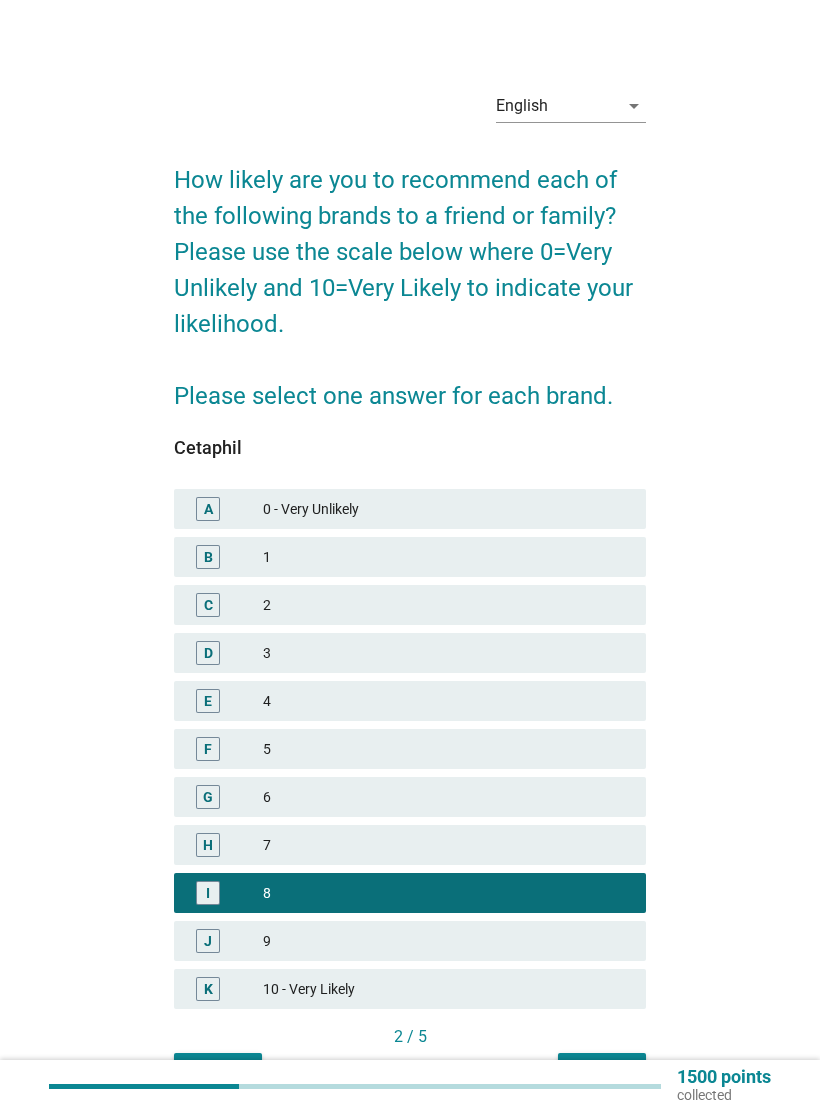 click on "Next" at bounding box center (602, 1071) 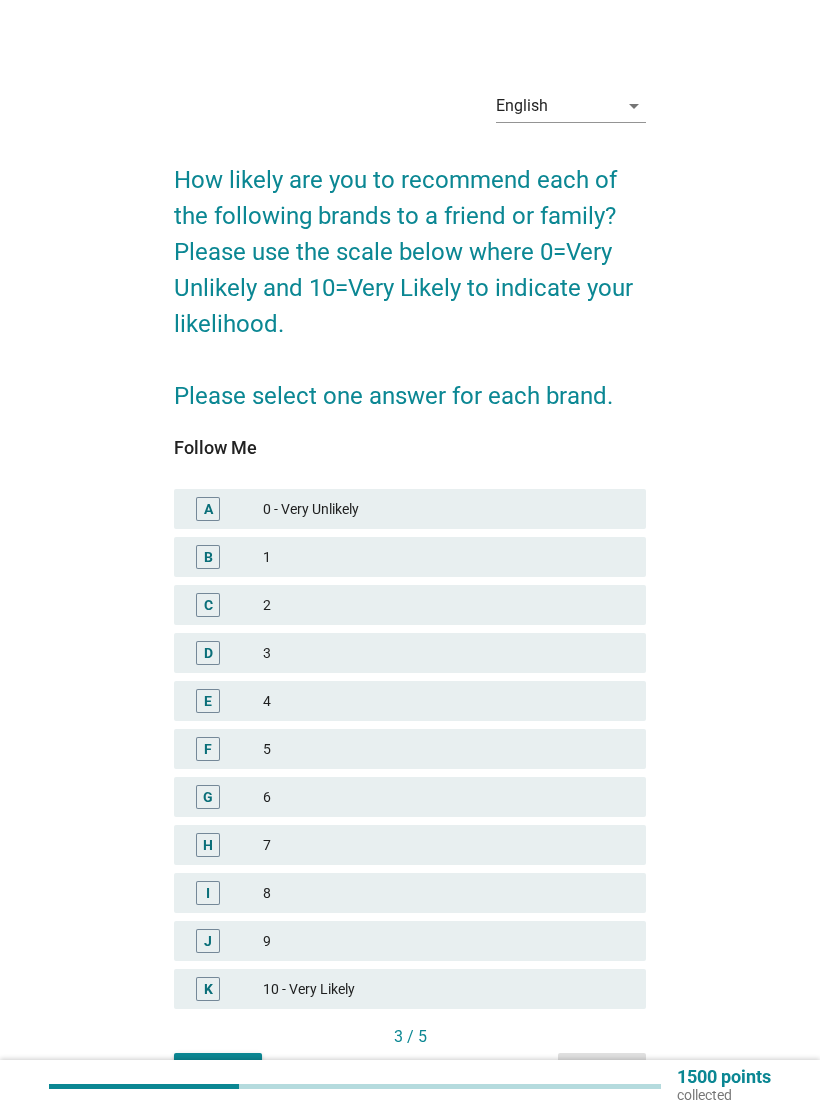 click on "8" at bounding box center (446, 893) 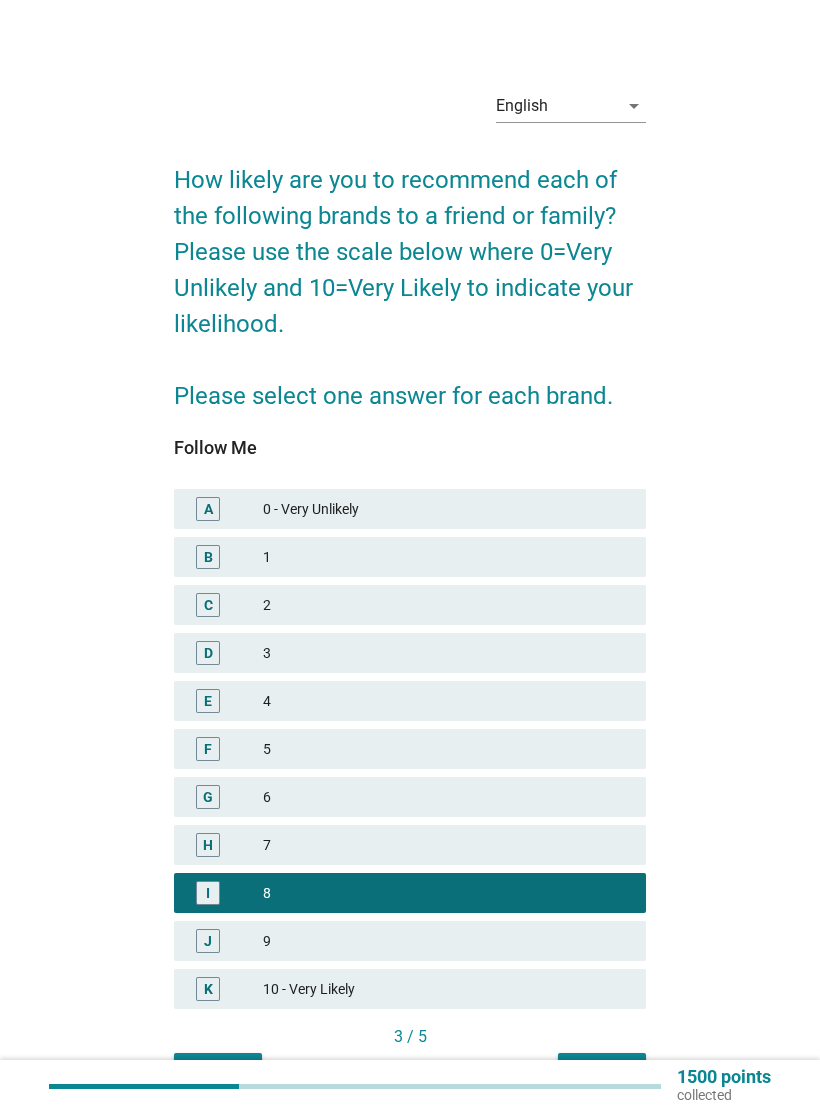 click on "Next" at bounding box center [602, 1071] 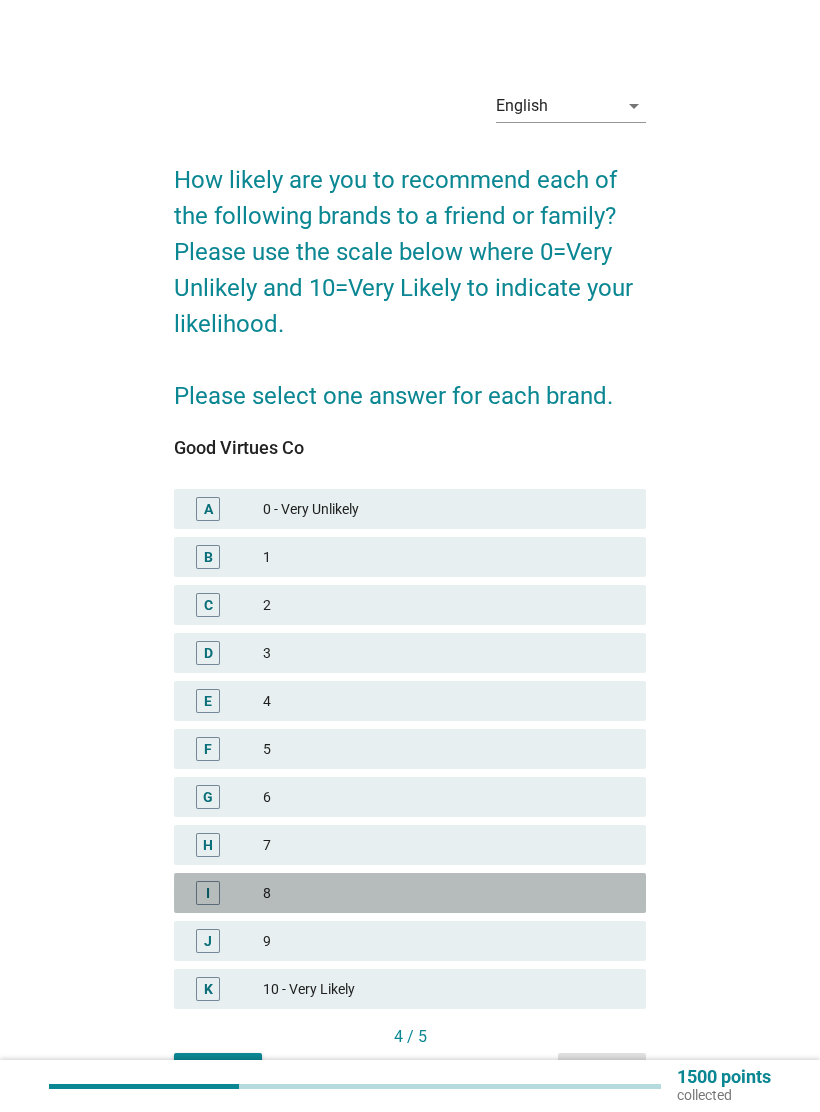 click on "8" at bounding box center (446, 893) 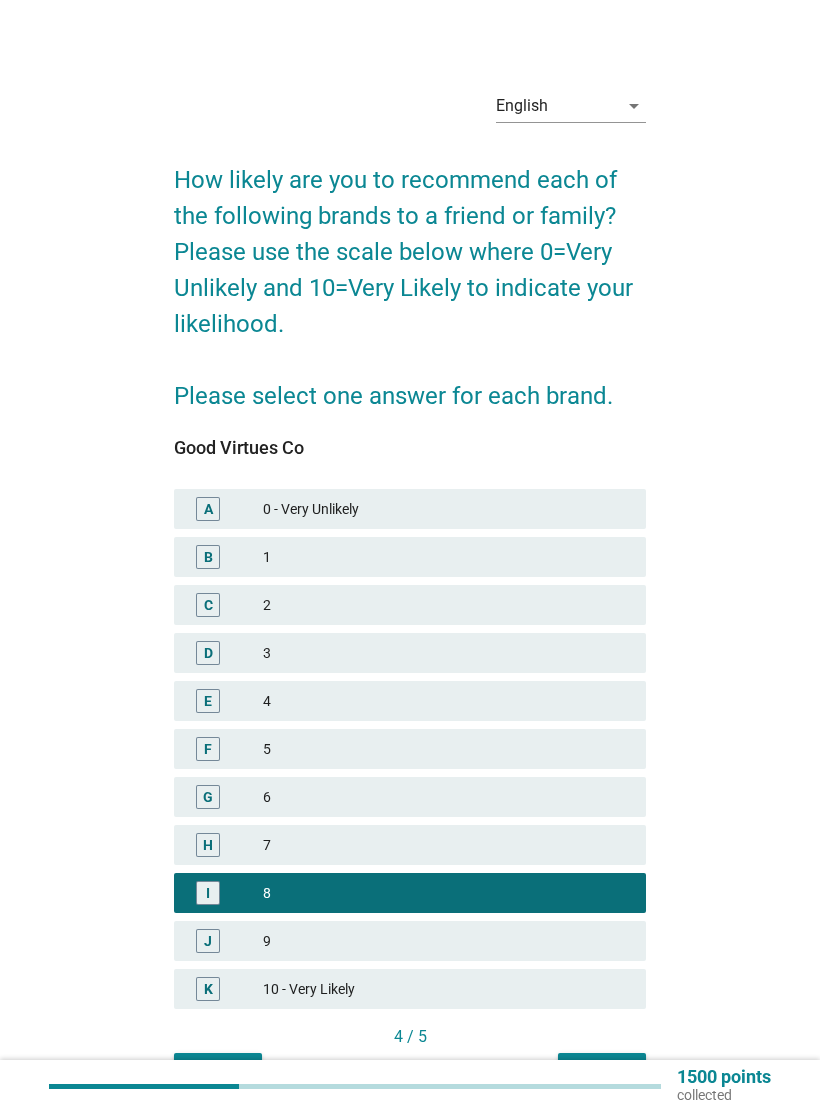 click on "Next" at bounding box center (602, 1071) 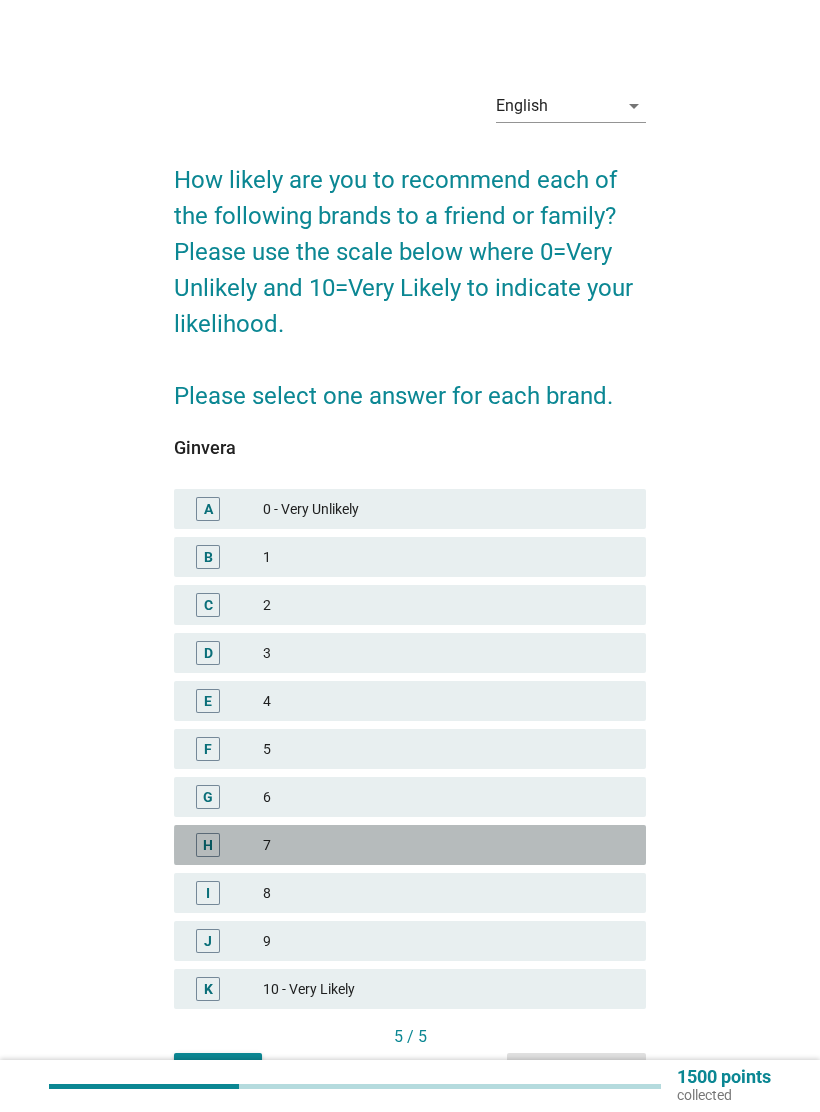click on "7" at bounding box center [446, 845] 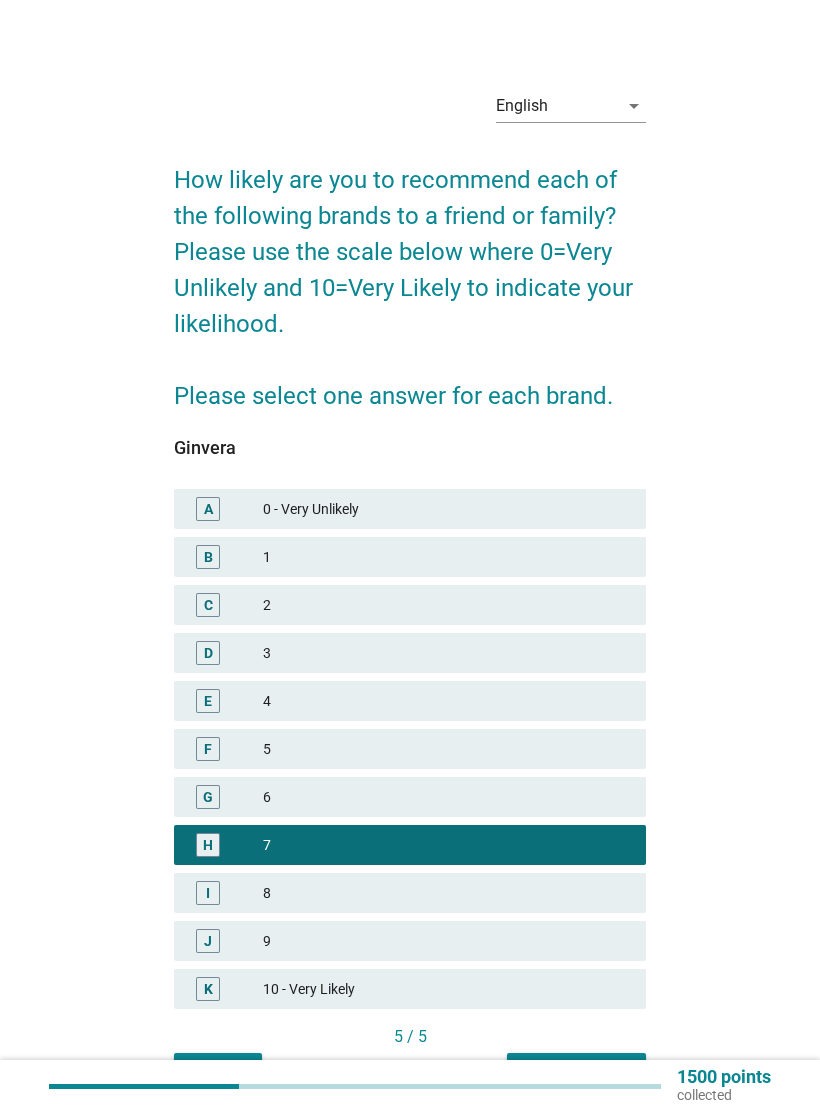 click on "Next question" at bounding box center (576, 1071) 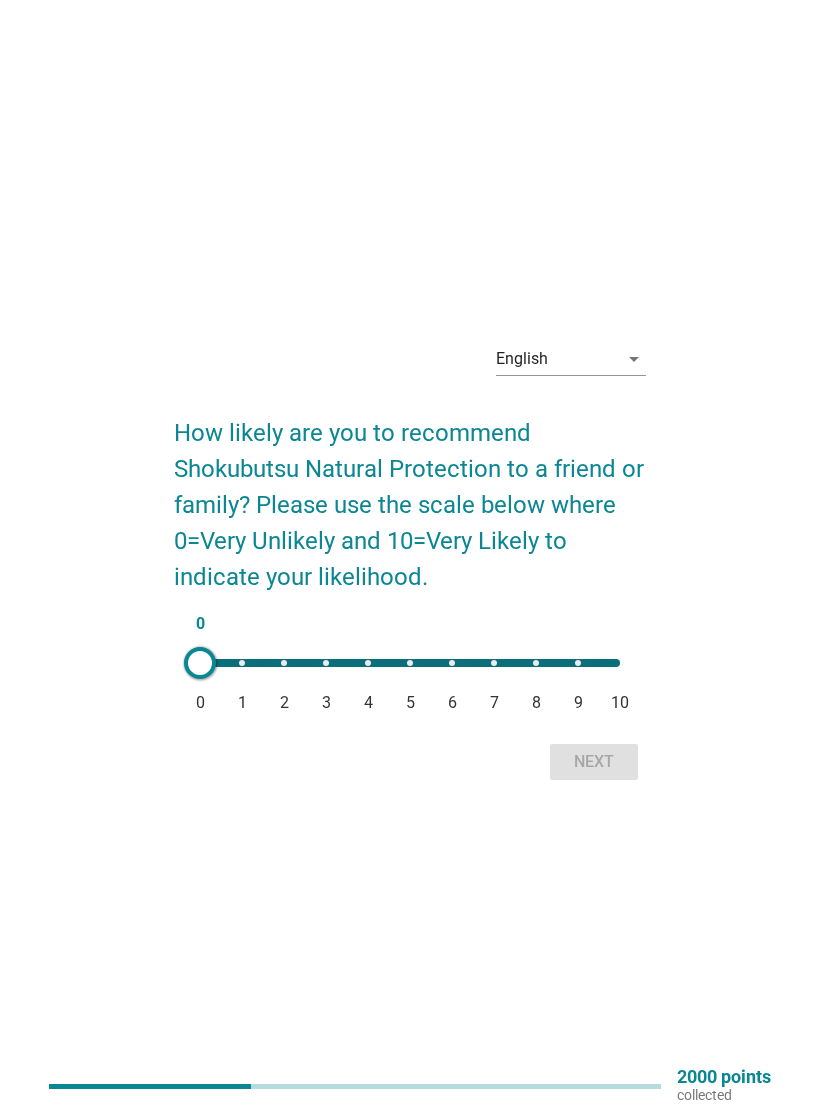 click on "0
0
1
2
3
4
5
6
7
8
9
10" at bounding box center [410, 663] 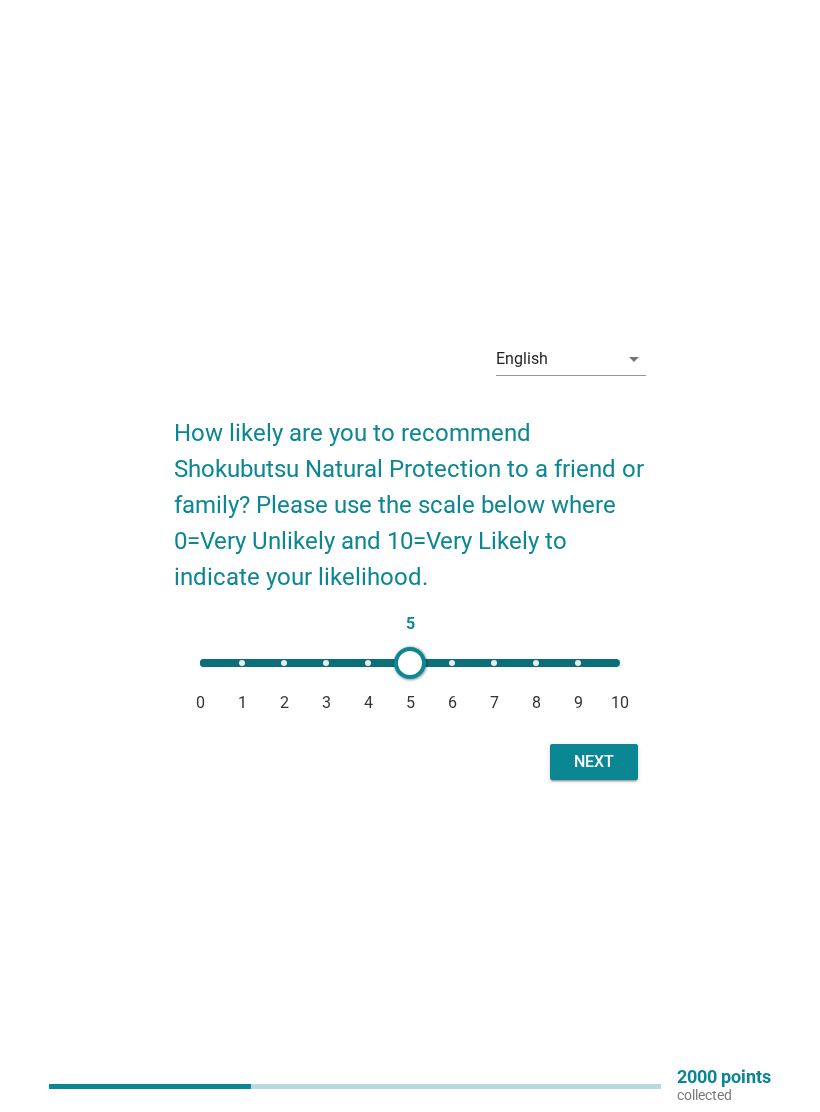 click at bounding box center (410, 663) 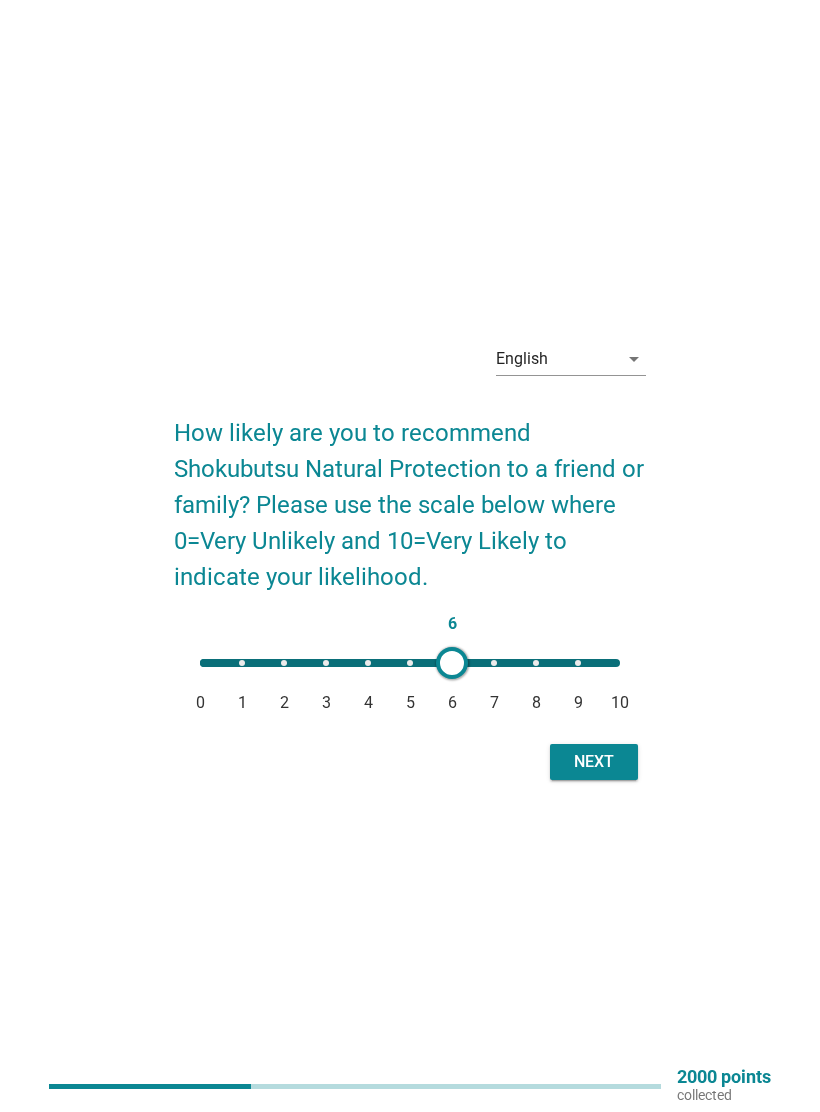 click on "Next" at bounding box center [594, 762] 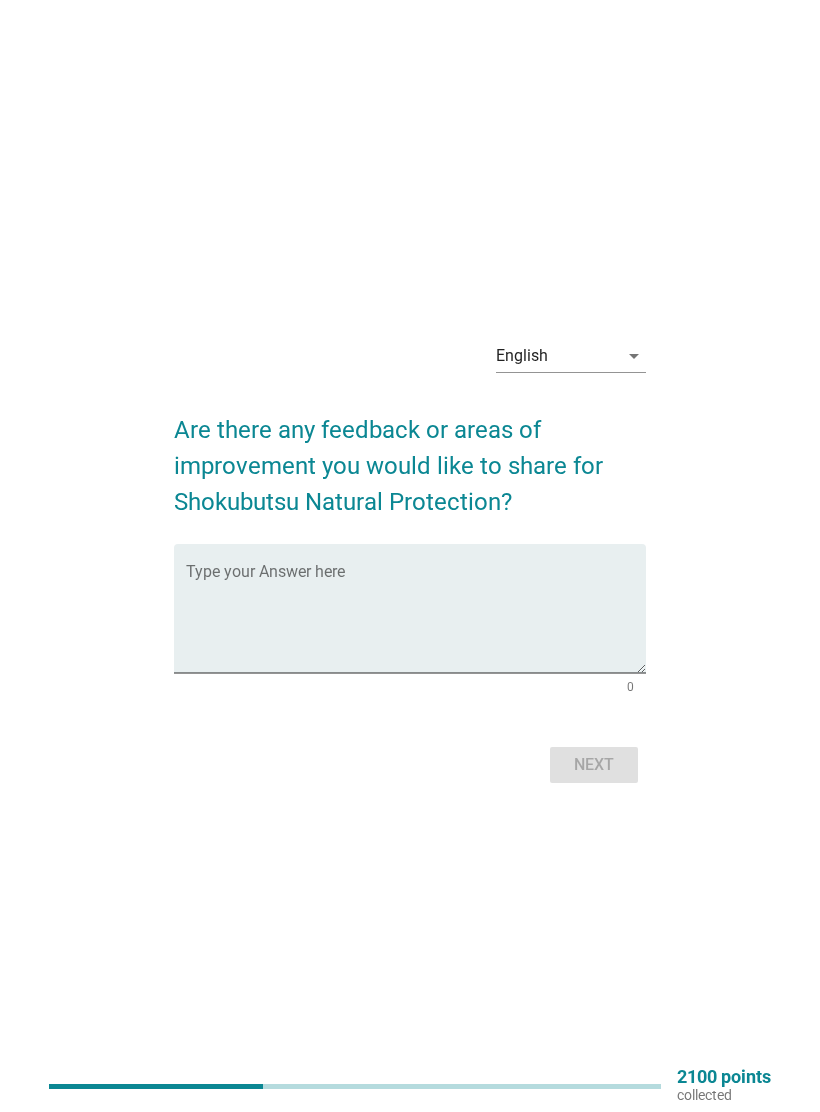 click at bounding box center (416, 620) 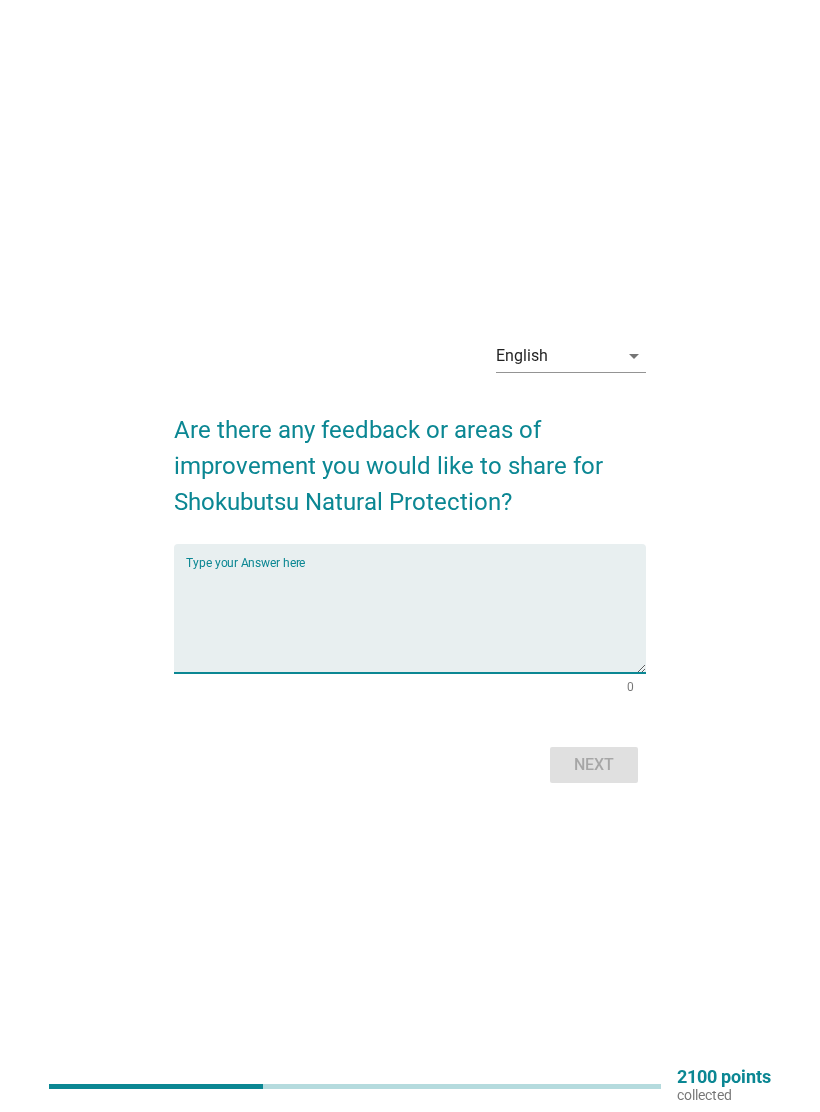 click on "English arrow_drop_down   Are there any feedback or areas of improvement you would like to share for Shokubutsu Natural Protection?      Type your Answer here [NUMBER]   Next" at bounding box center [410, 556] 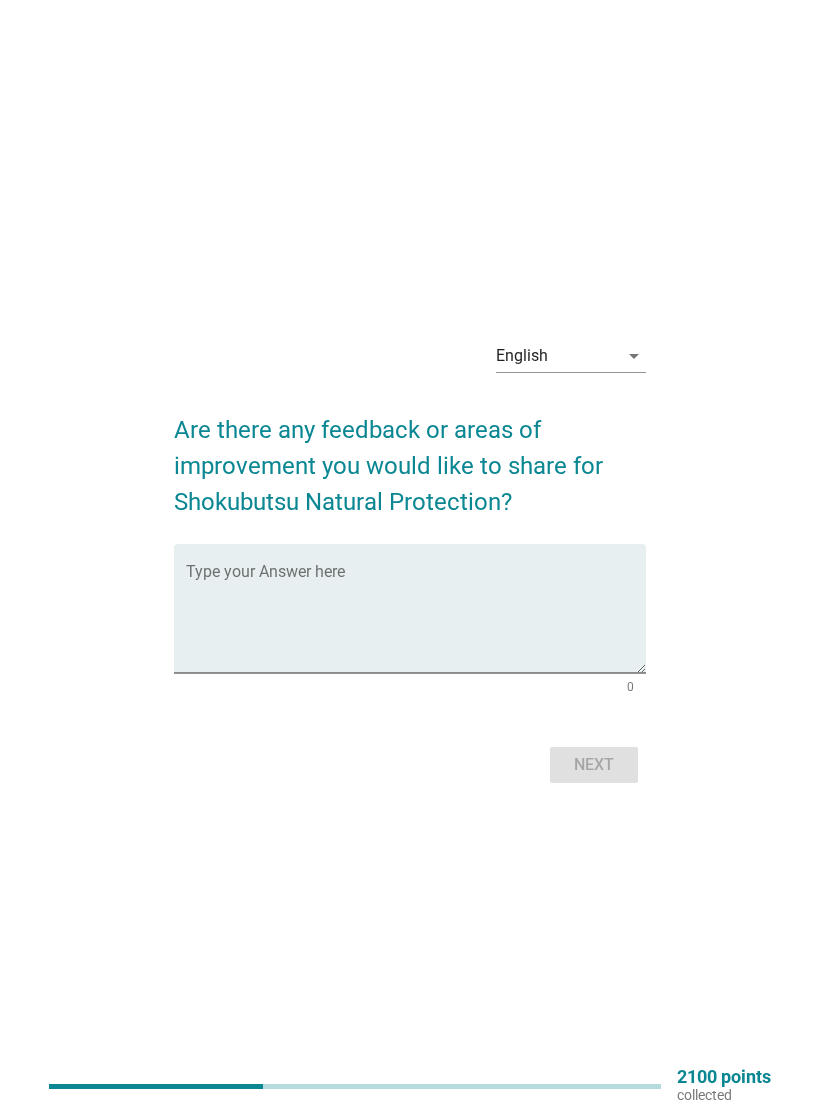 click at bounding box center (416, 620) 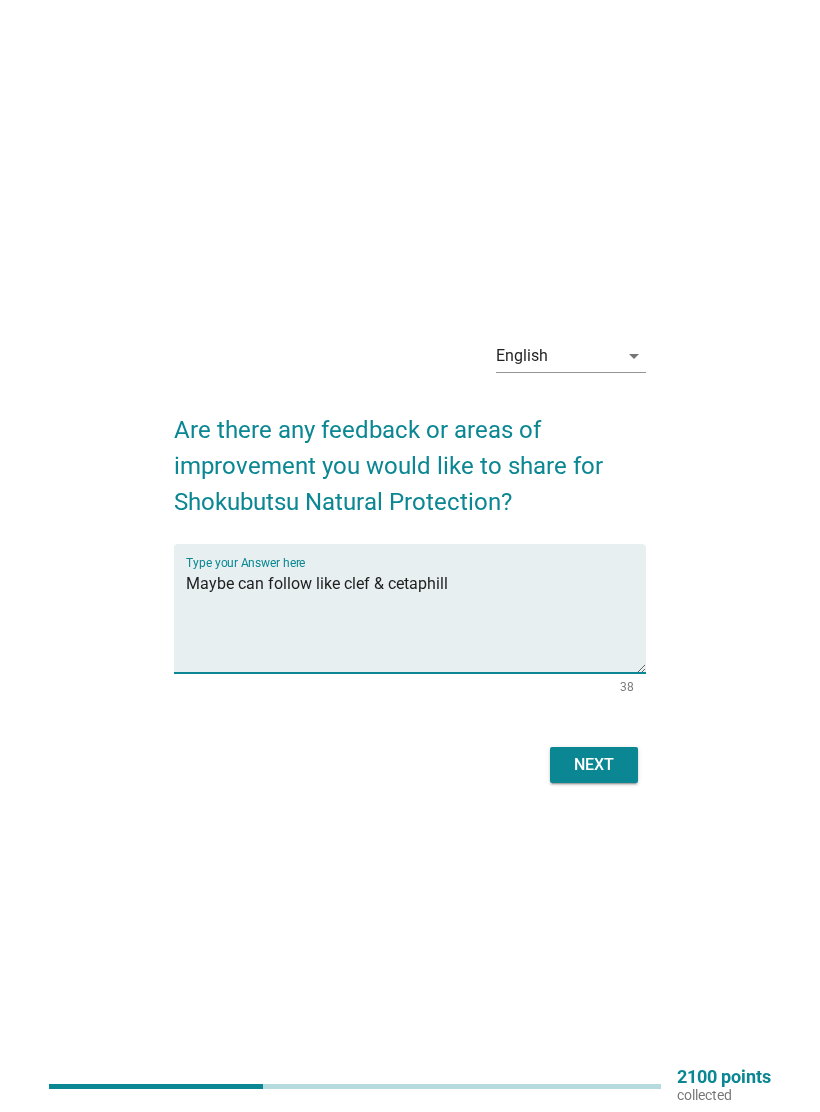 type on "Maybe can follow like clef & cetaphill" 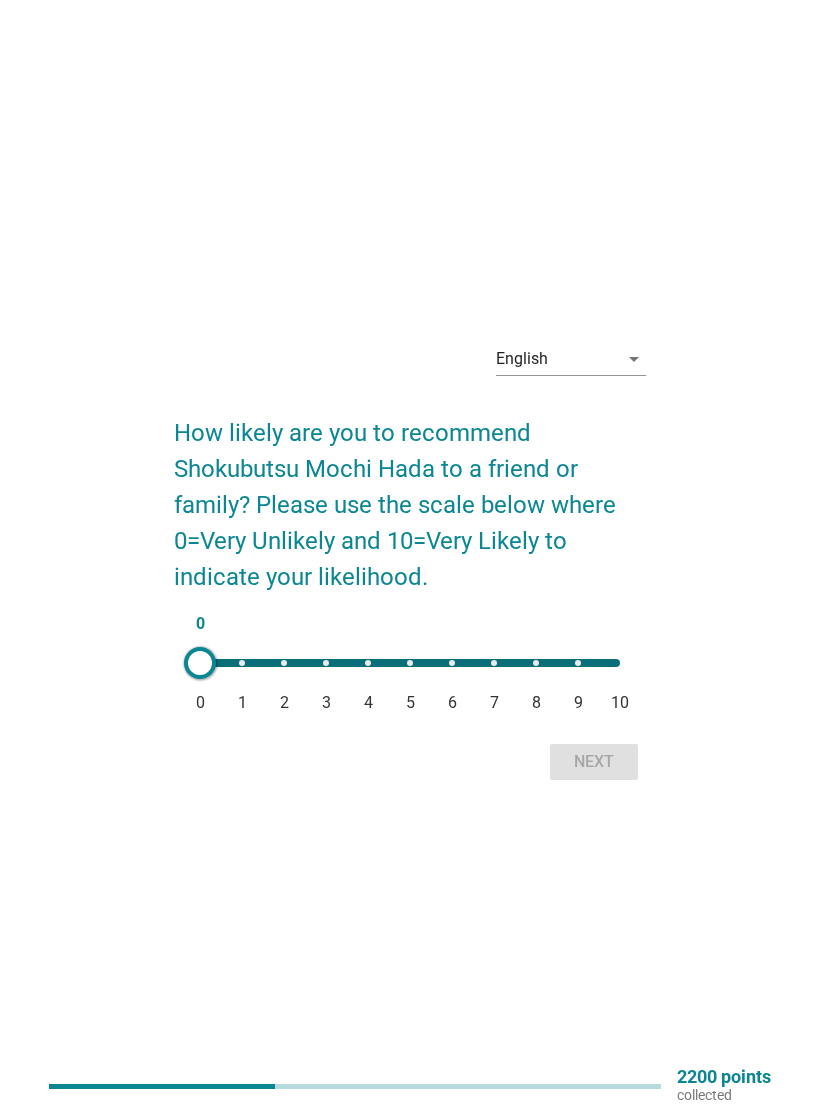 click on "0
0
1
2
3
4
5
6
7
8
9
10" at bounding box center [410, 663] 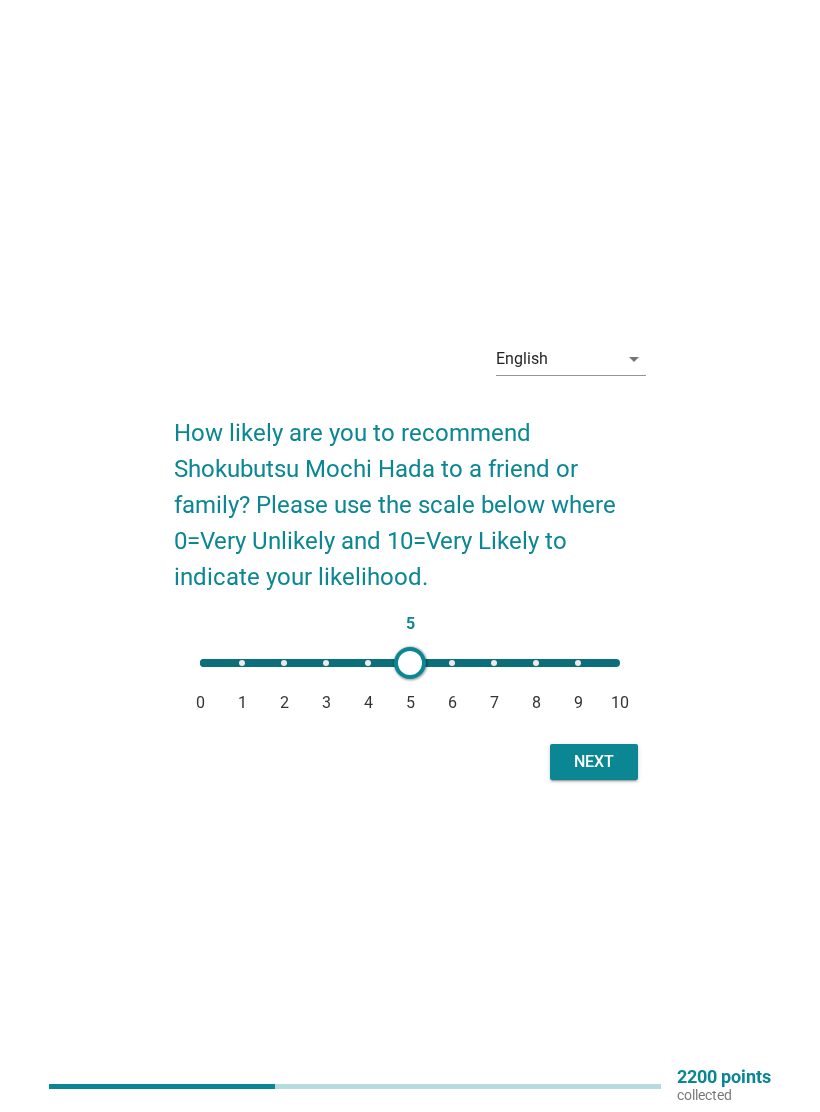 click on "Next" at bounding box center (594, 762) 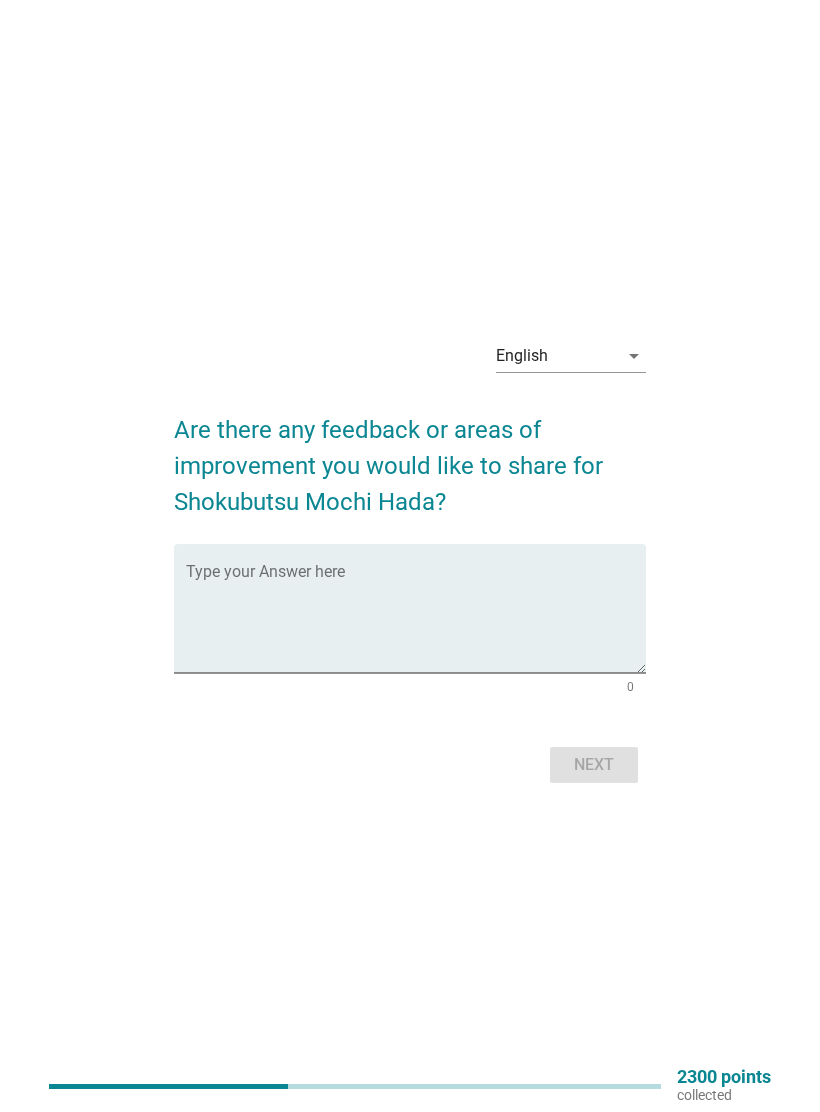 click at bounding box center [416, 620] 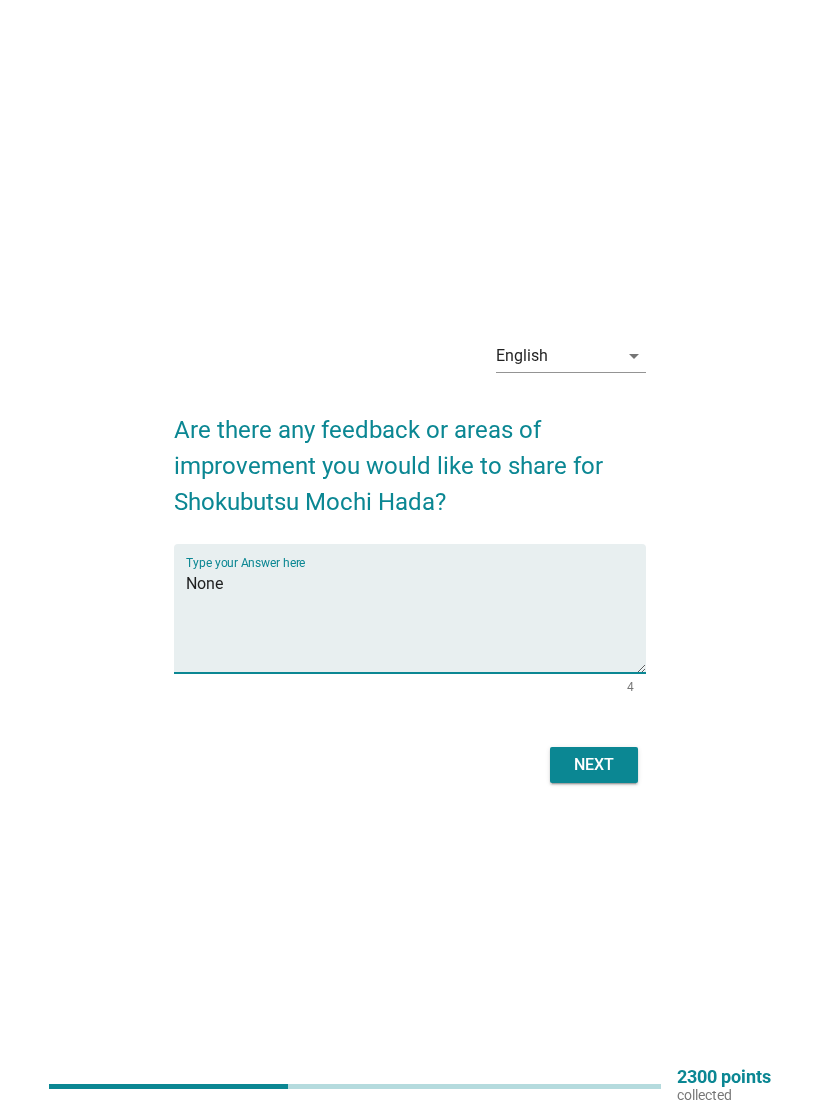 type on "None" 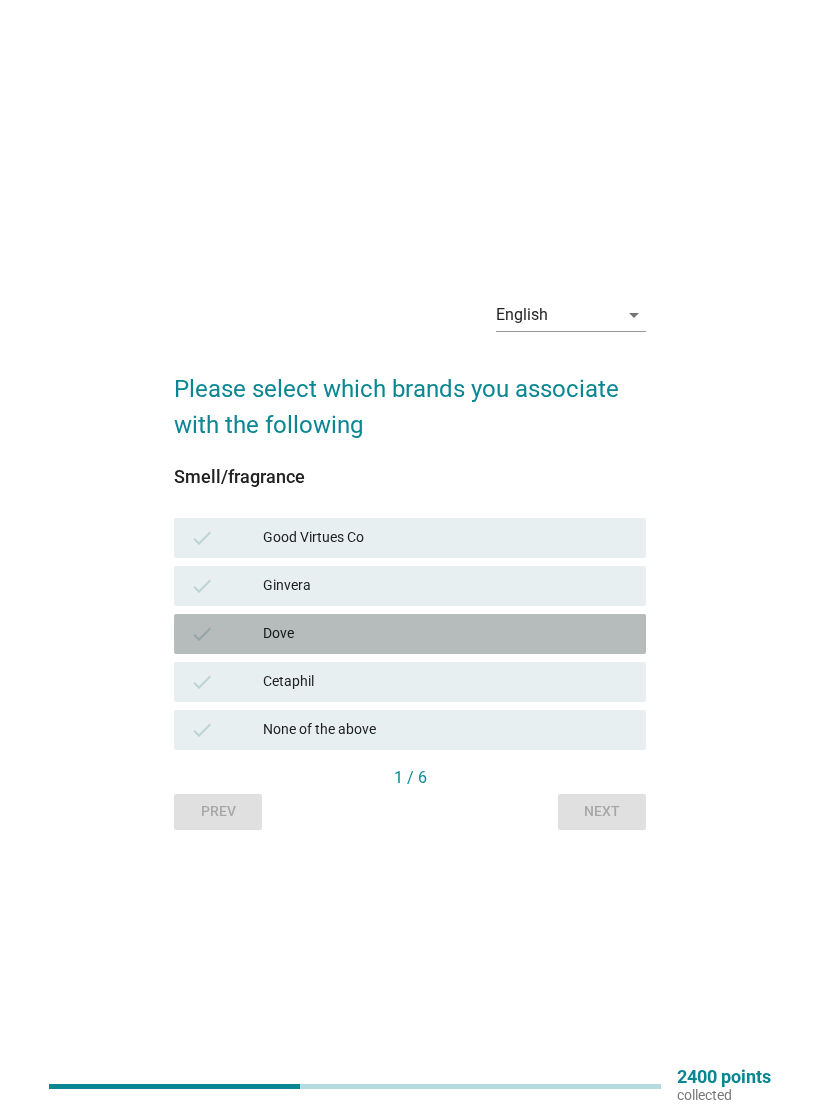 click on "Dove" at bounding box center (446, 634) 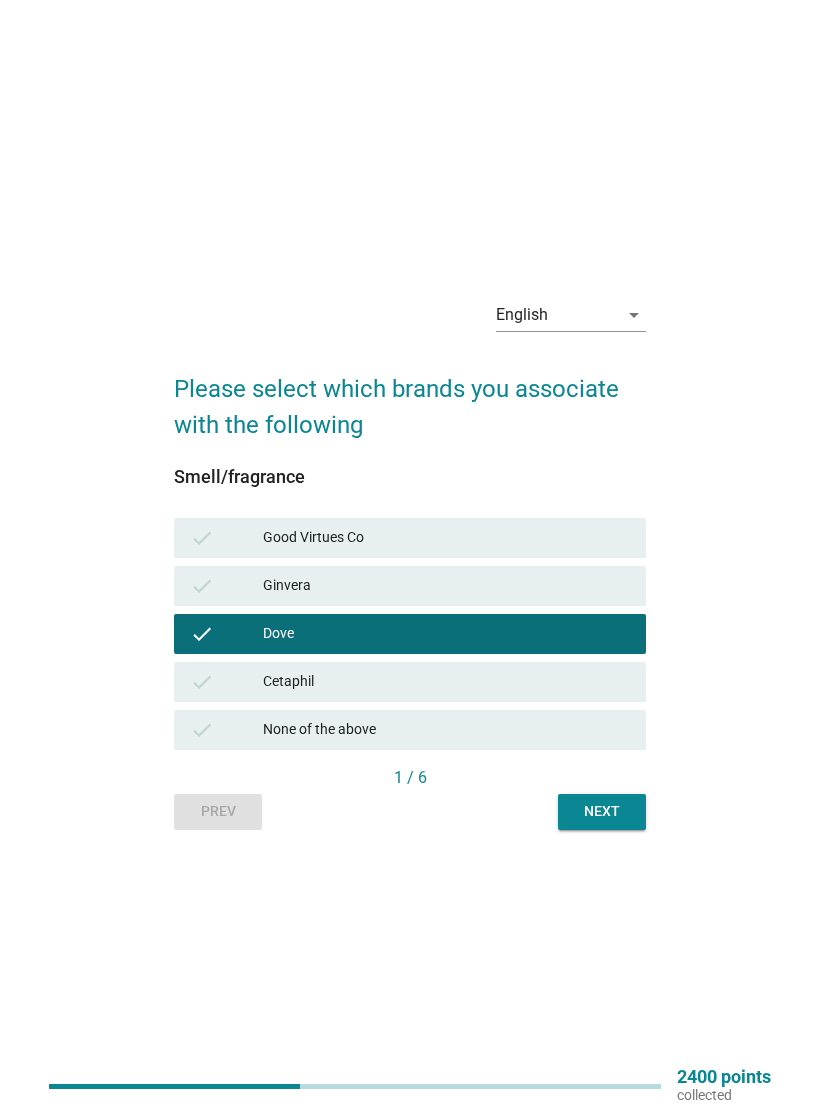 click on "Next" at bounding box center [602, 811] 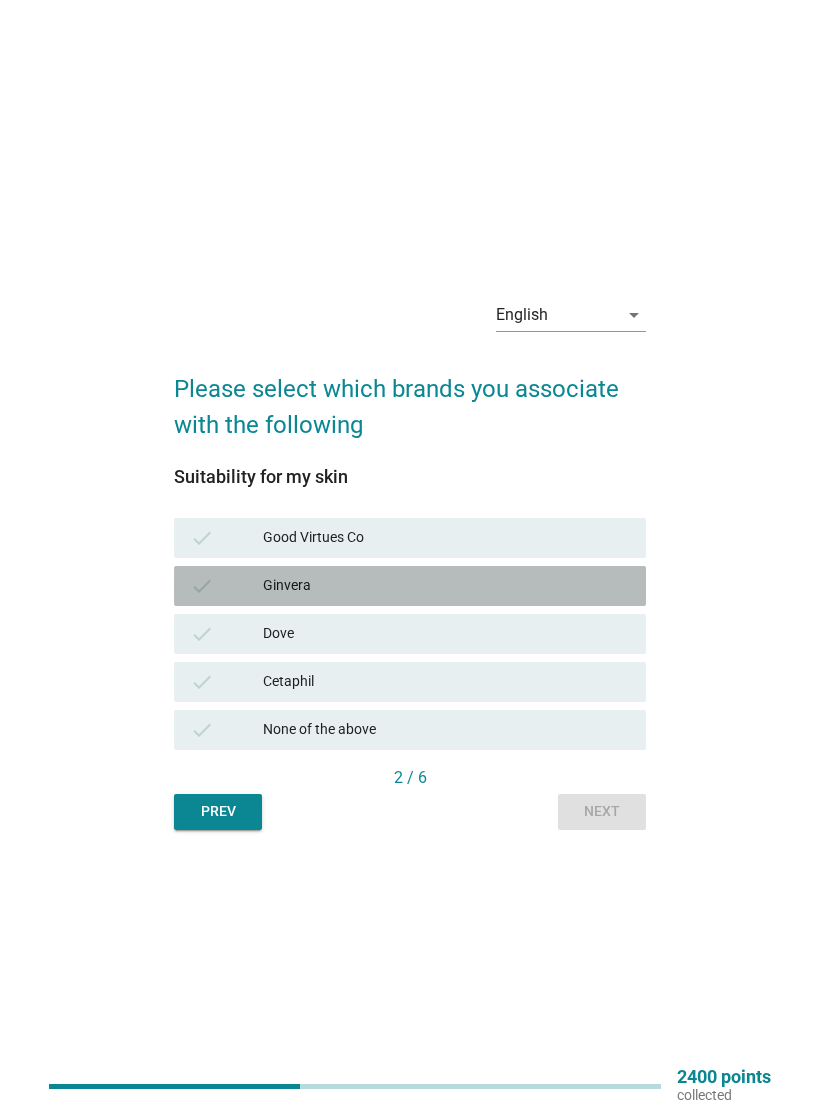 click on "check   Ginvera" at bounding box center (410, 586) 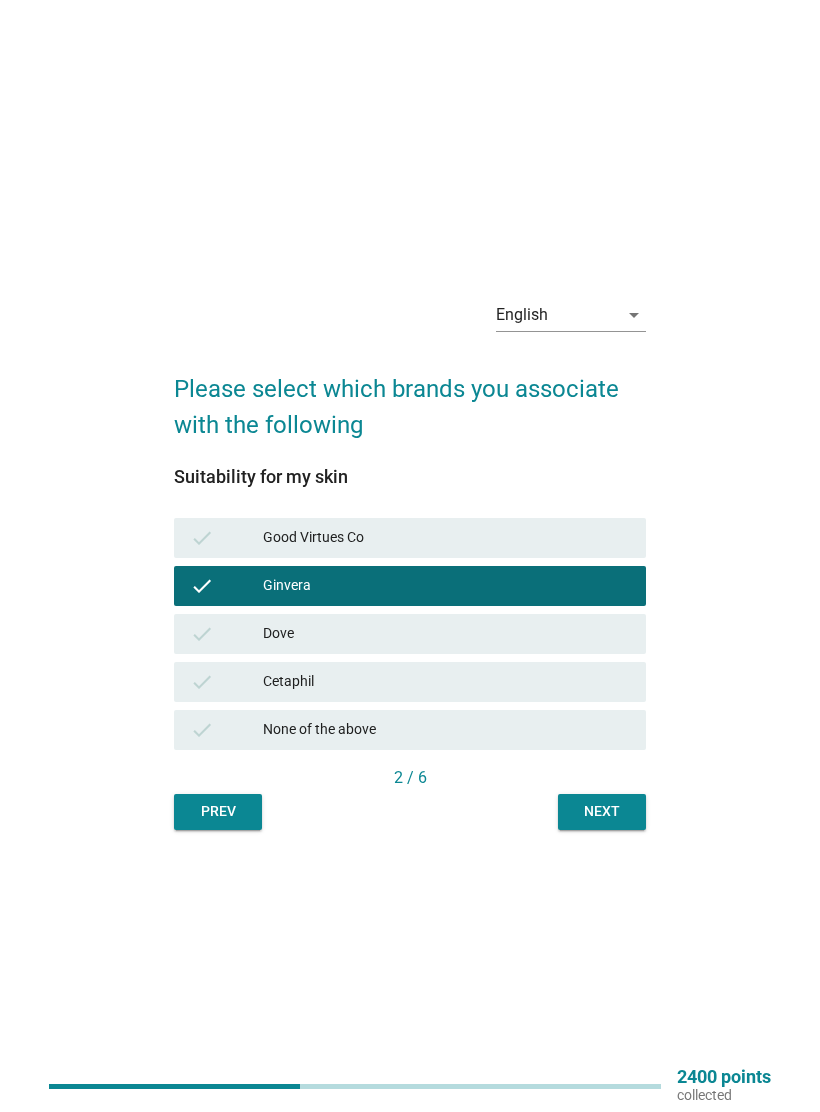 click on "Next" at bounding box center [602, 811] 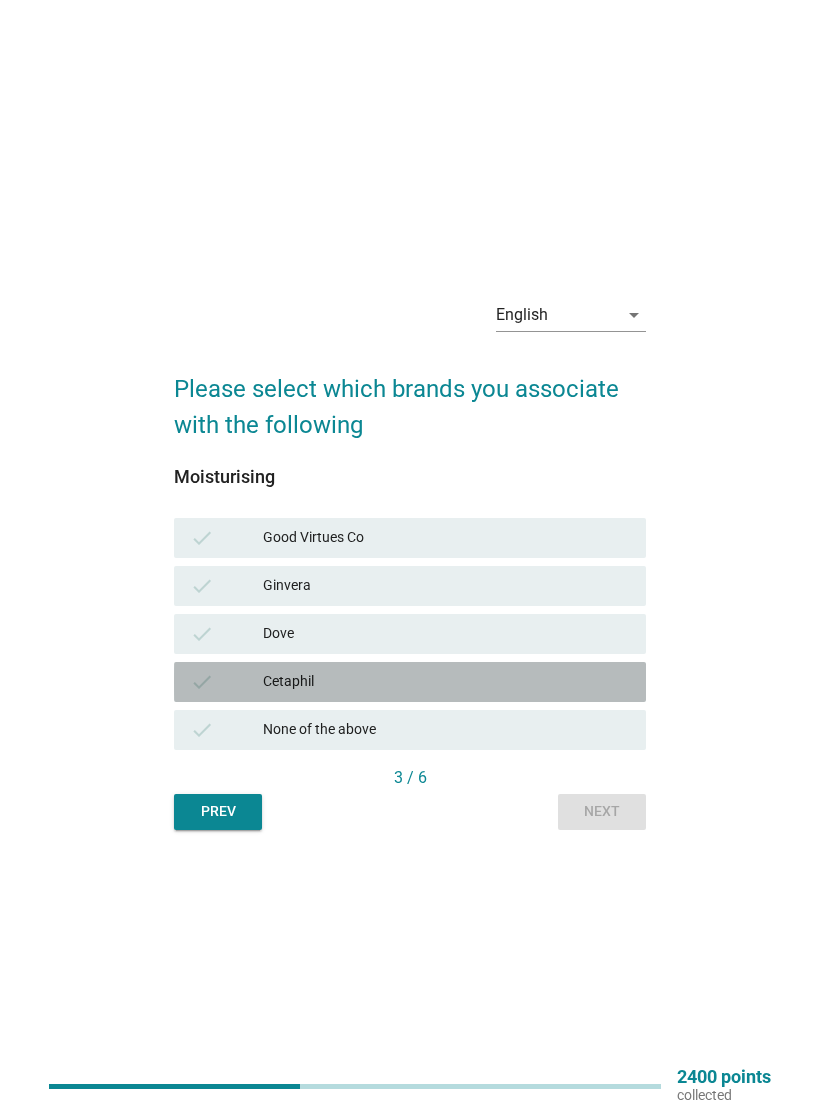 click on "Cetaphil" at bounding box center (446, 682) 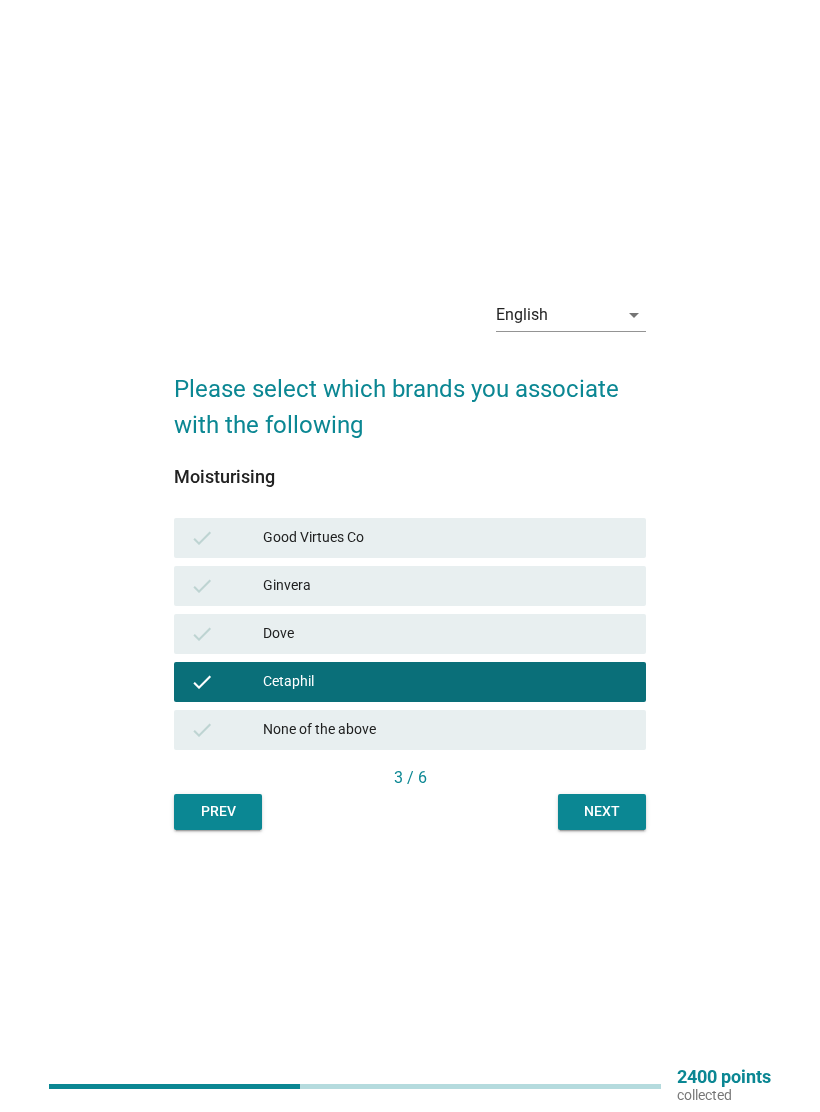 click on "Next" at bounding box center [602, 811] 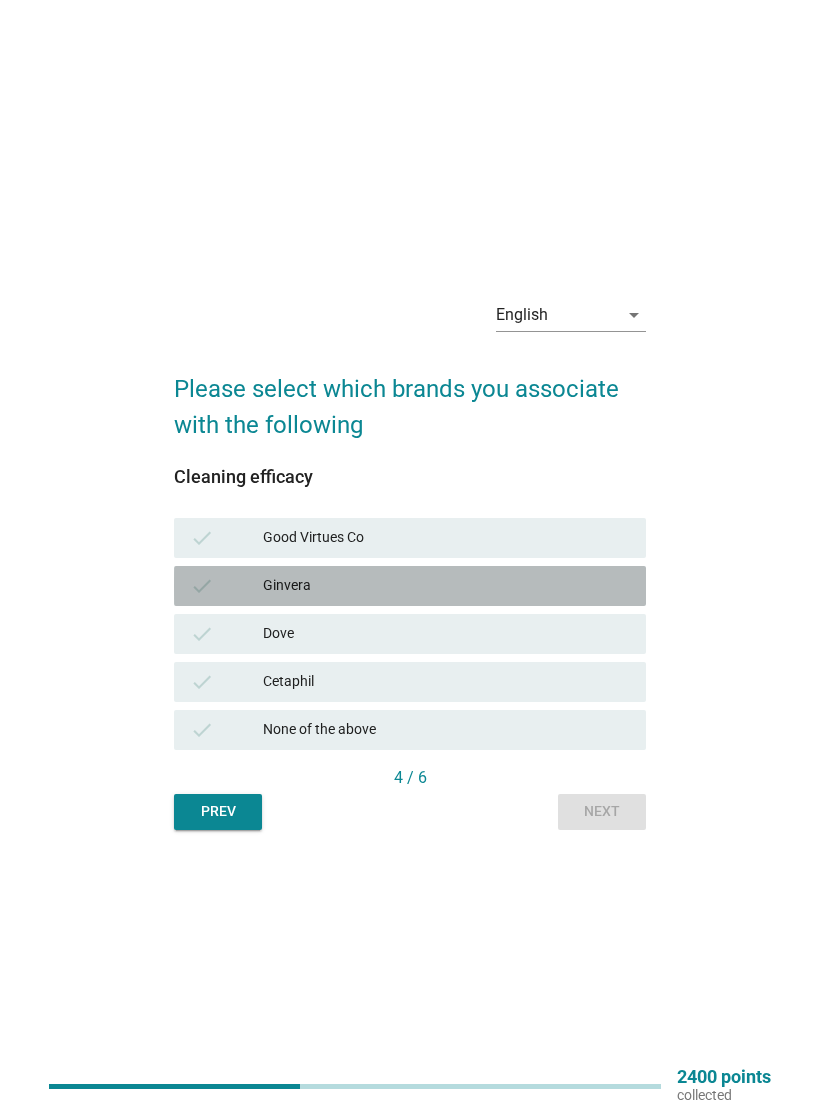 click on "Ginvera" at bounding box center [446, 586] 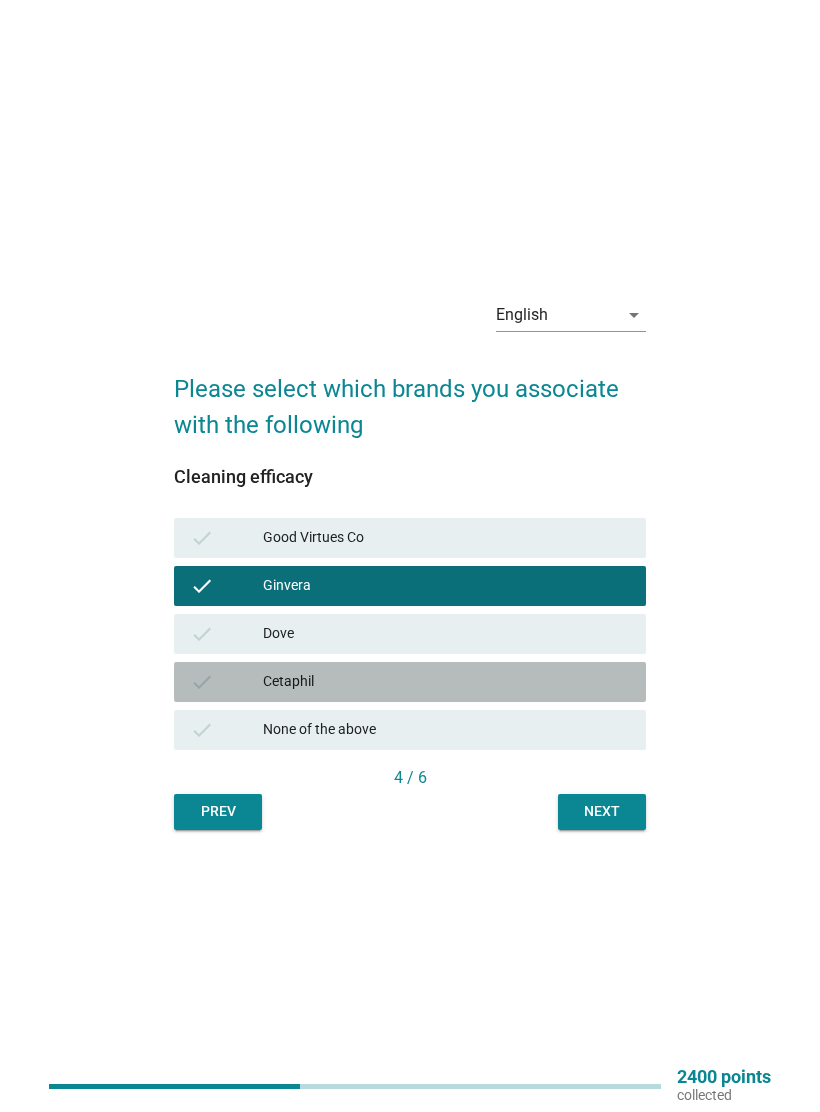 click on "Cetaphil" at bounding box center [446, 682] 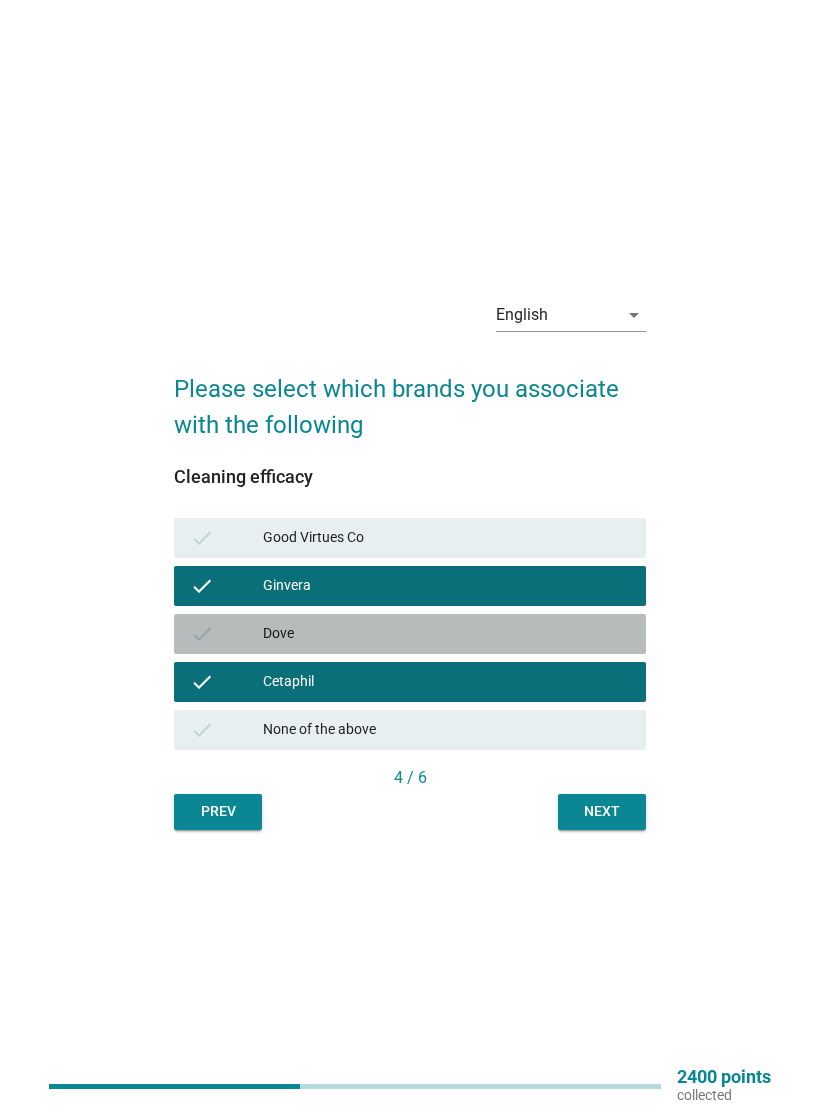 click on "Dove" at bounding box center [446, 634] 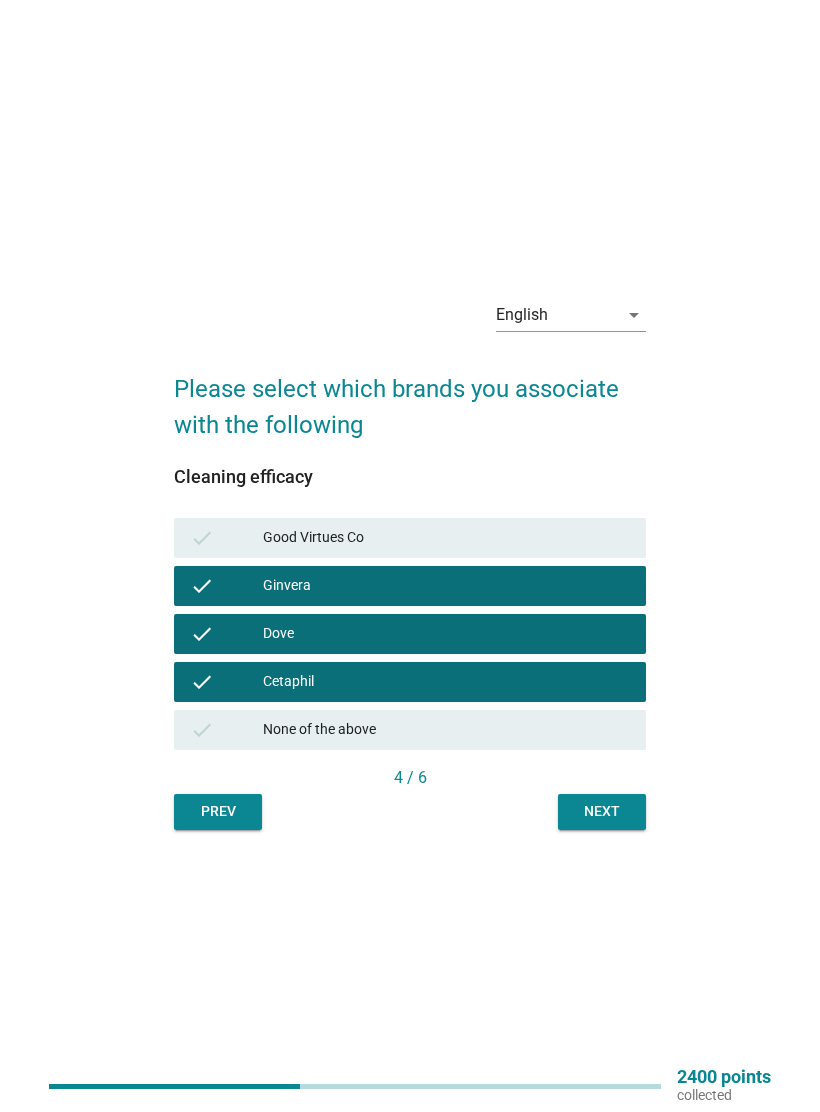 click on "Next" at bounding box center [602, 811] 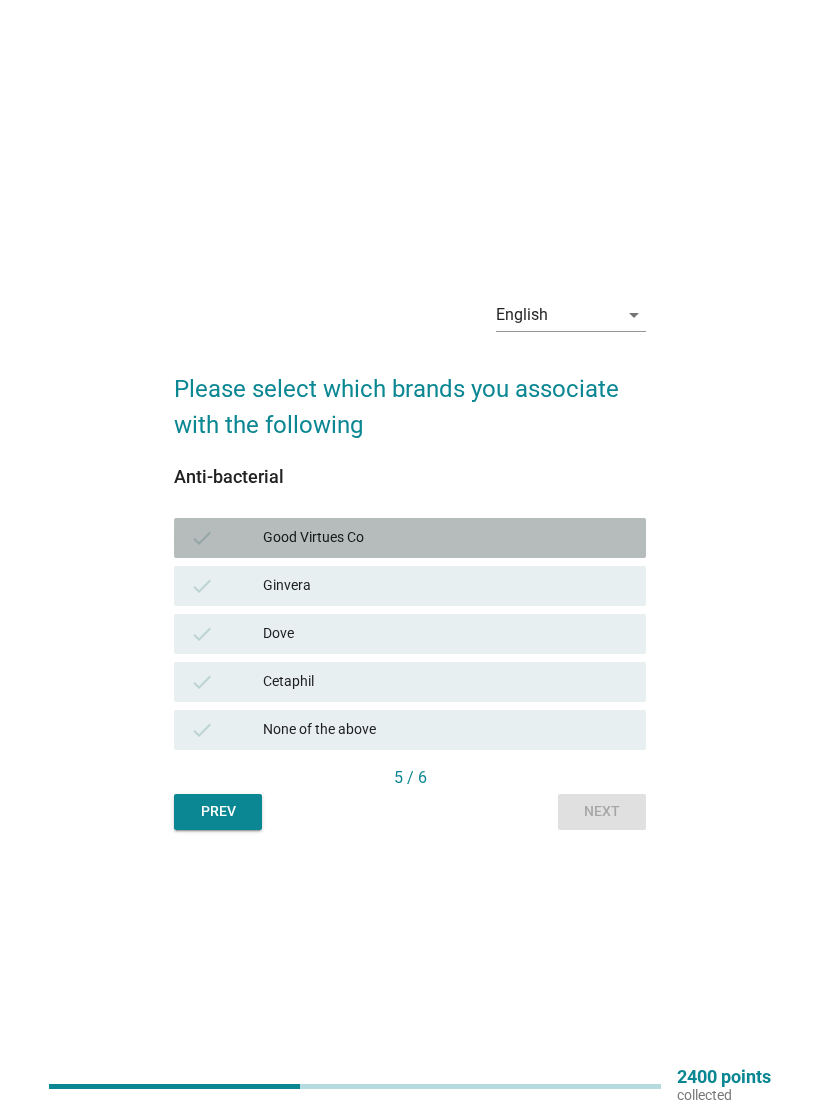 click on "Good Virtues Co" at bounding box center [446, 538] 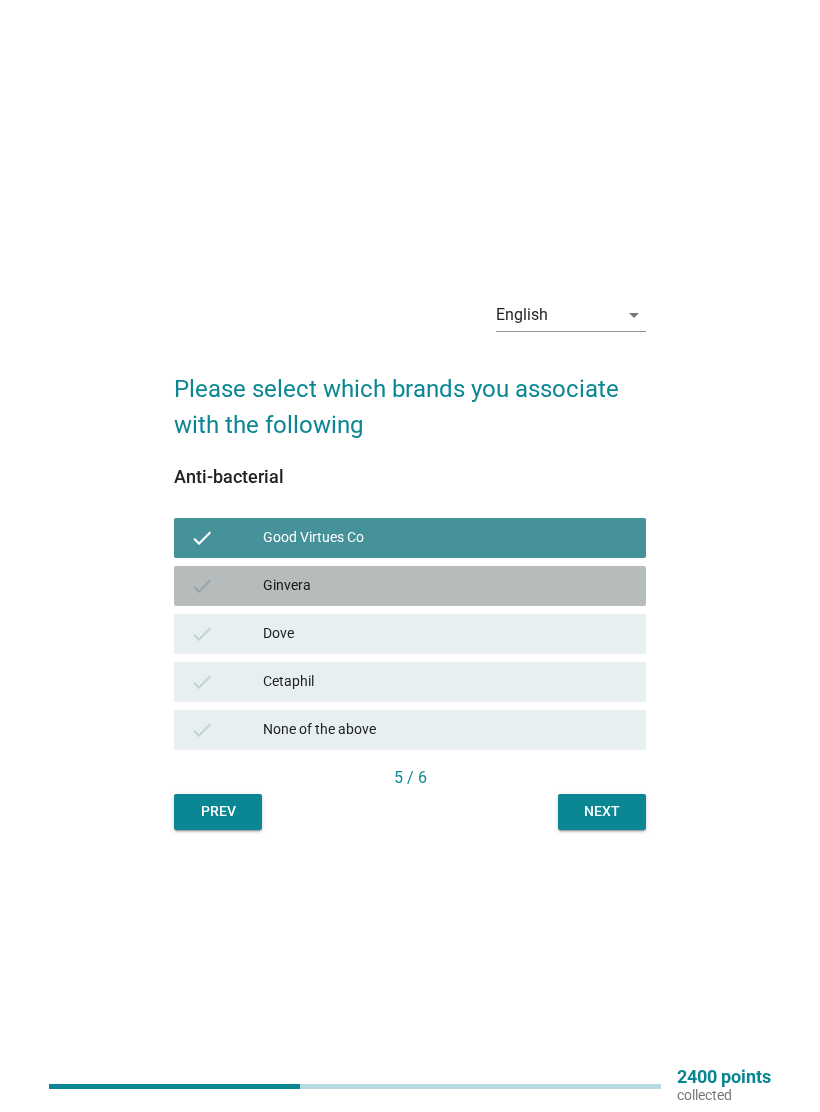 click on "check   Ginvera" at bounding box center [410, 586] 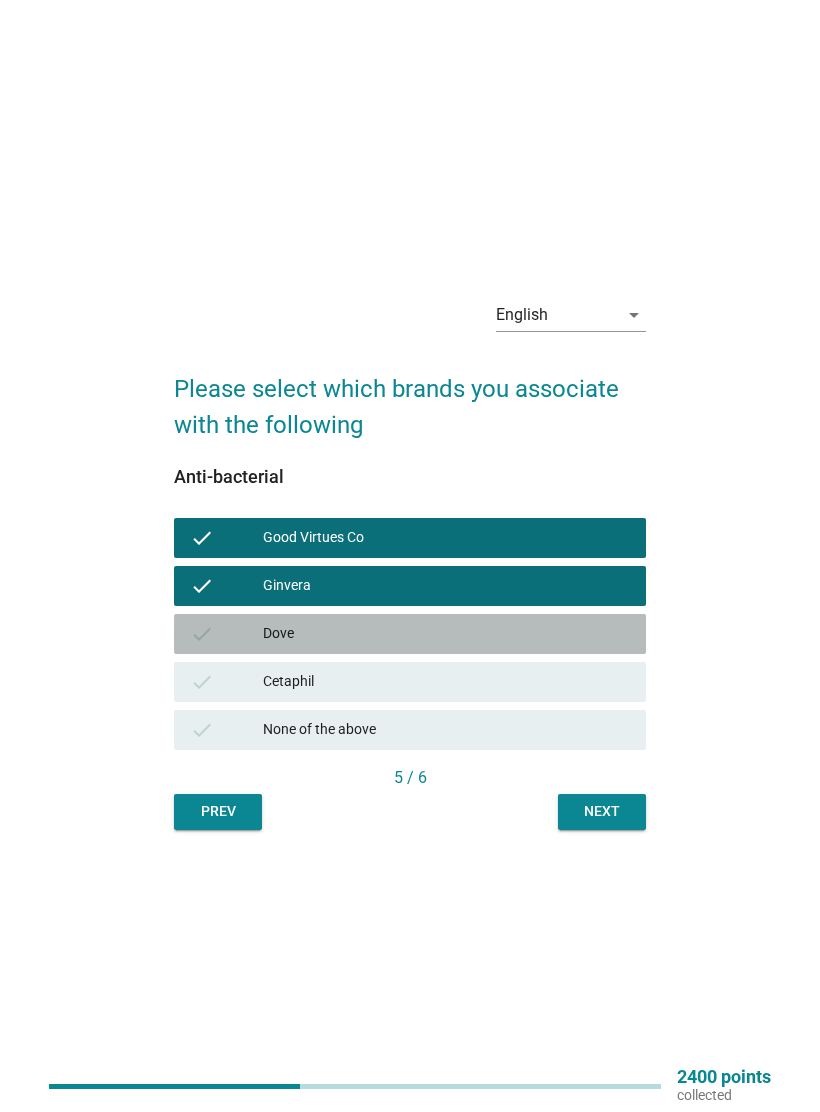 click on "Dove" at bounding box center [446, 634] 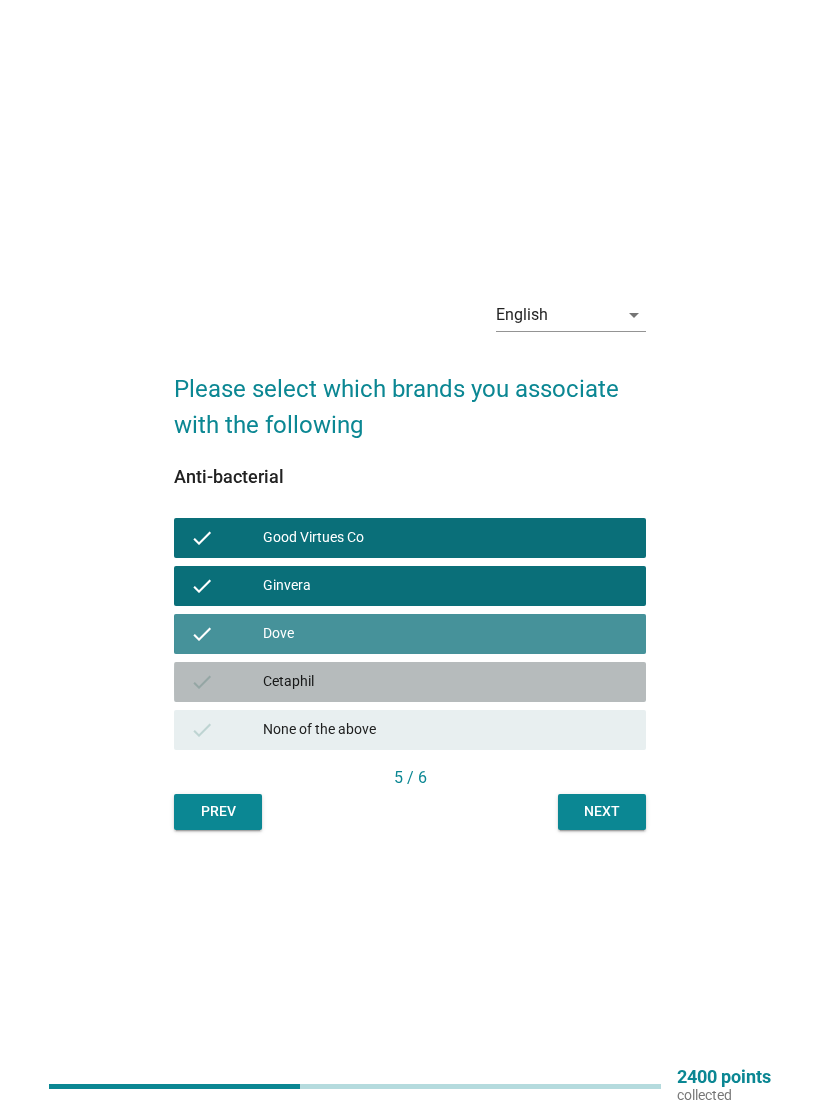 click on "Cetaphil" at bounding box center (446, 682) 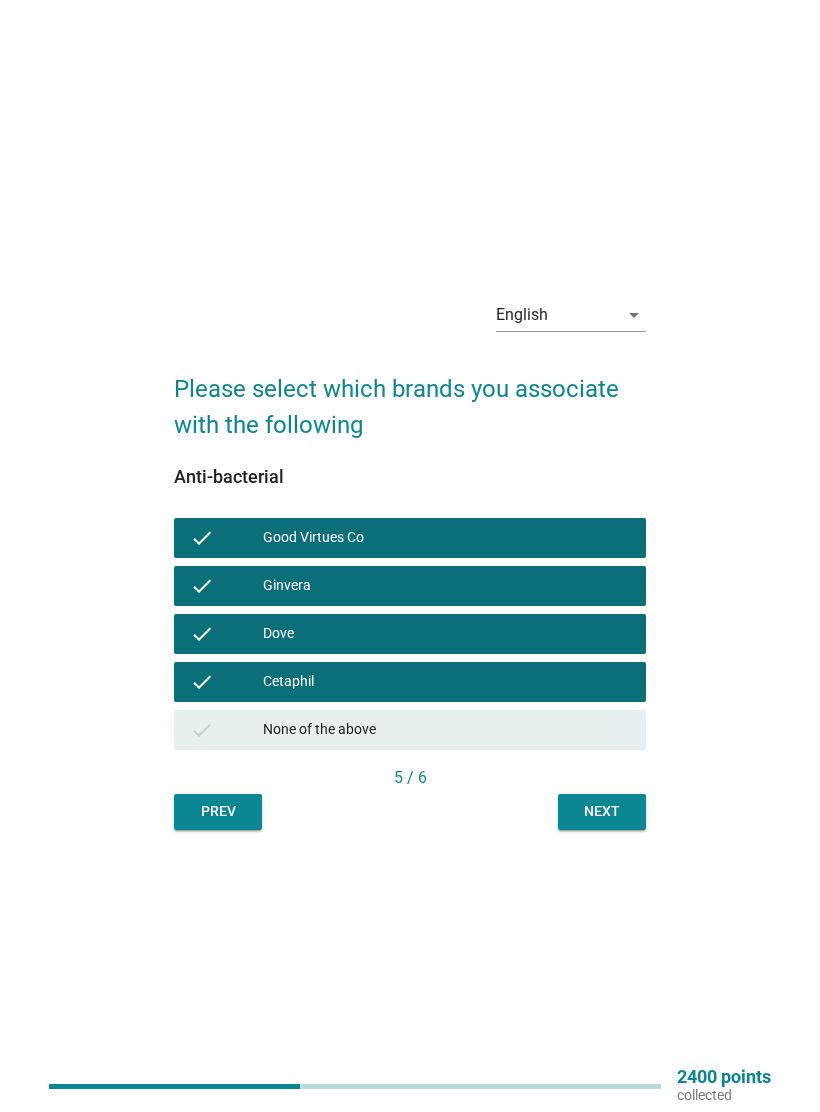 click on "Next" at bounding box center (602, 811) 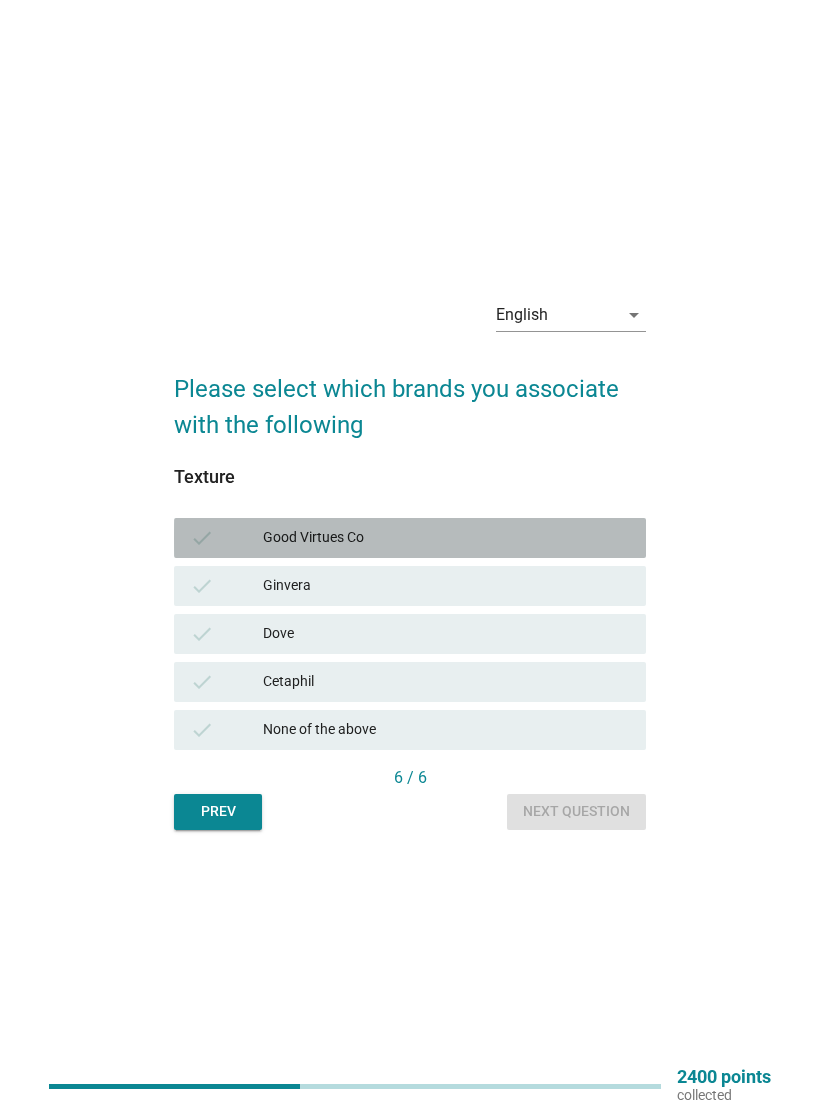 click on "check   Good Virtues Co" at bounding box center (410, 538) 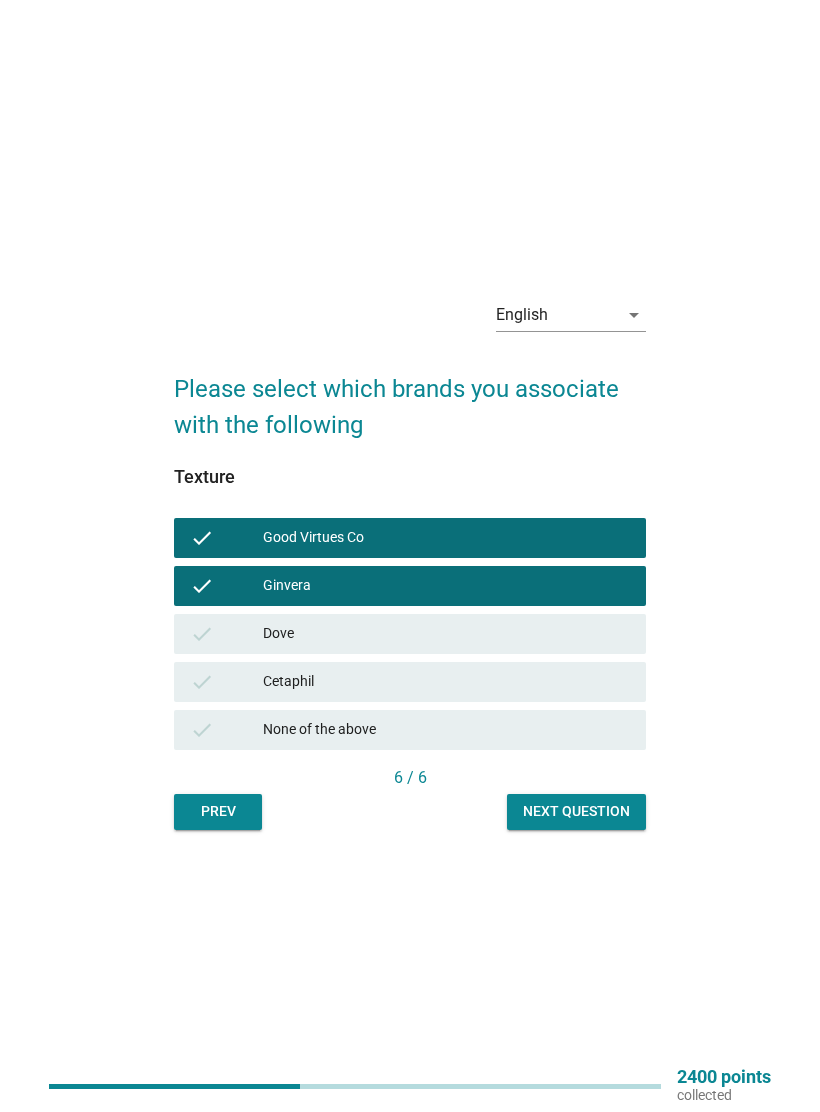 click on "check   Dove" at bounding box center (410, 634) 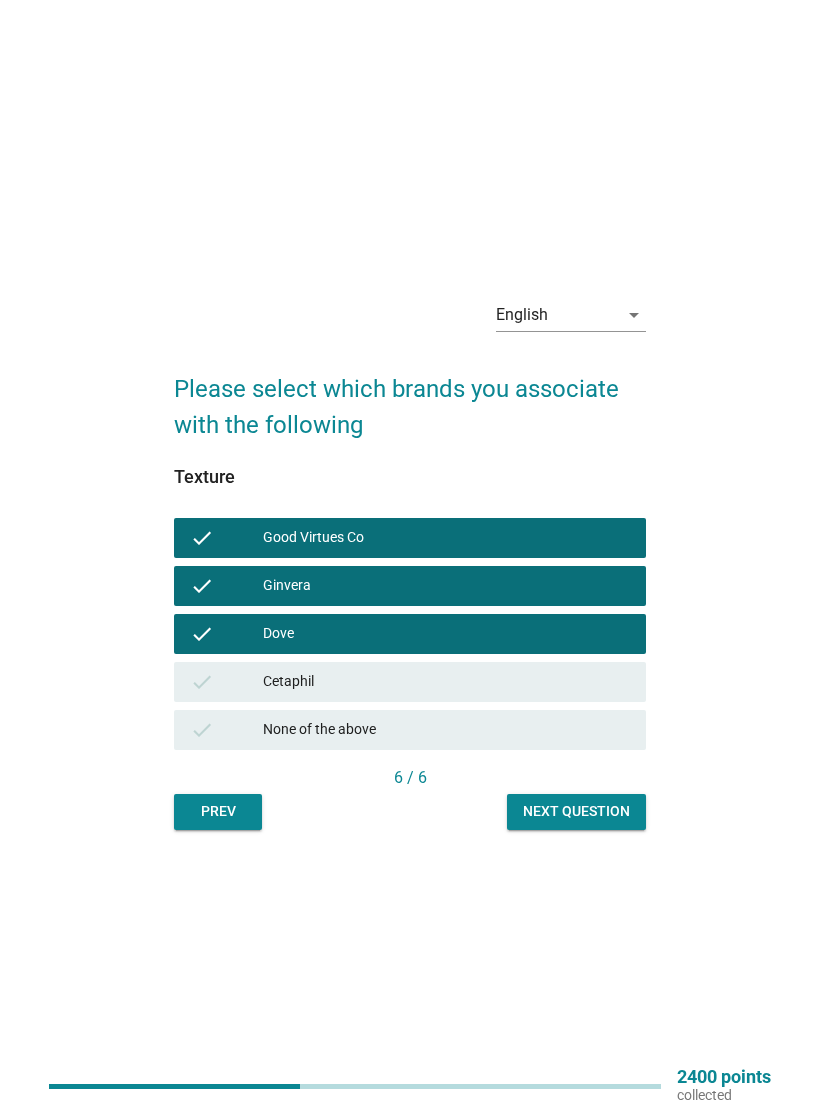 click on "check   None of the above" at bounding box center (410, 730) 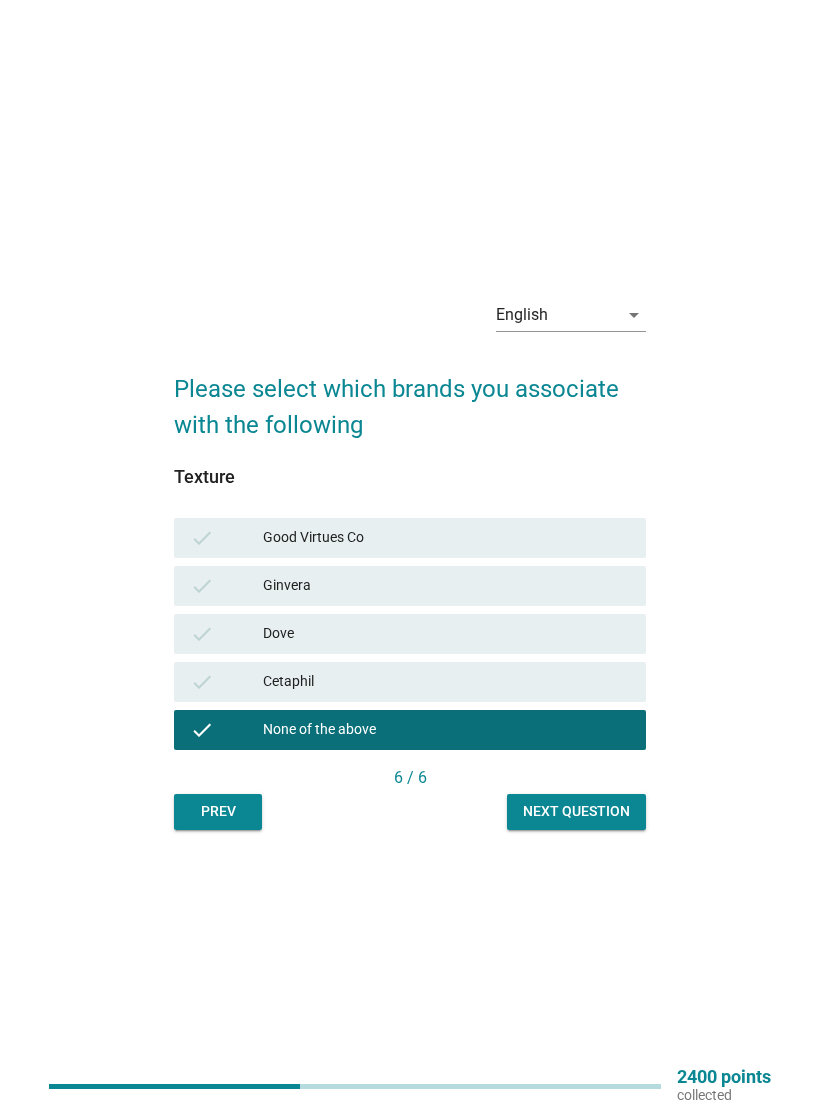 click on "Cetaphil" at bounding box center (446, 682) 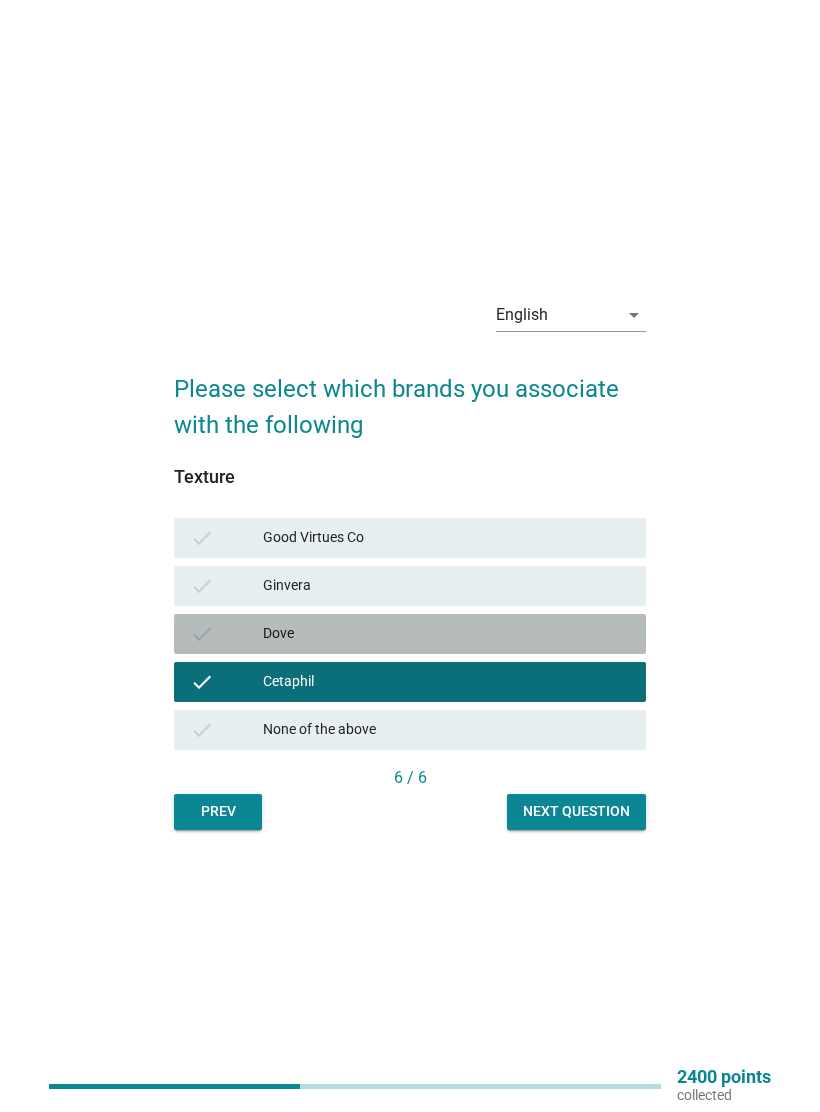 click on "Dove" at bounding box center (446, 634) 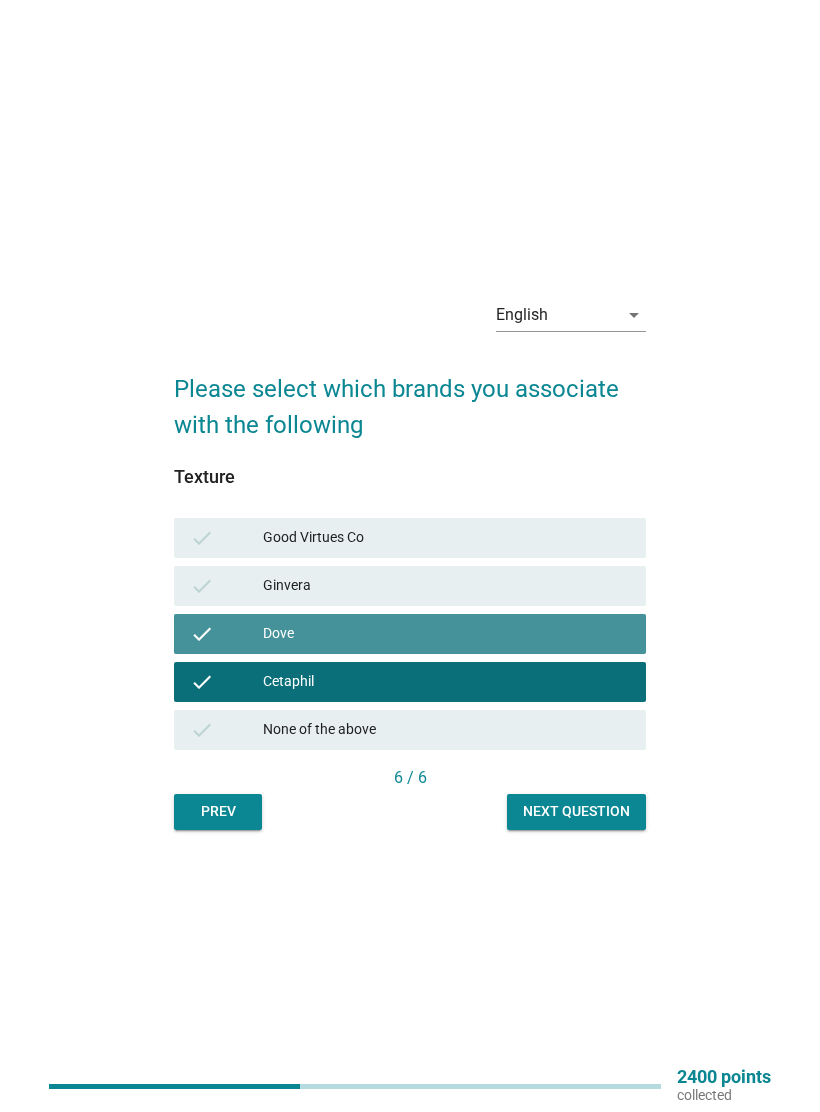 click on "Ginvera" at bounding box center [446, 586] 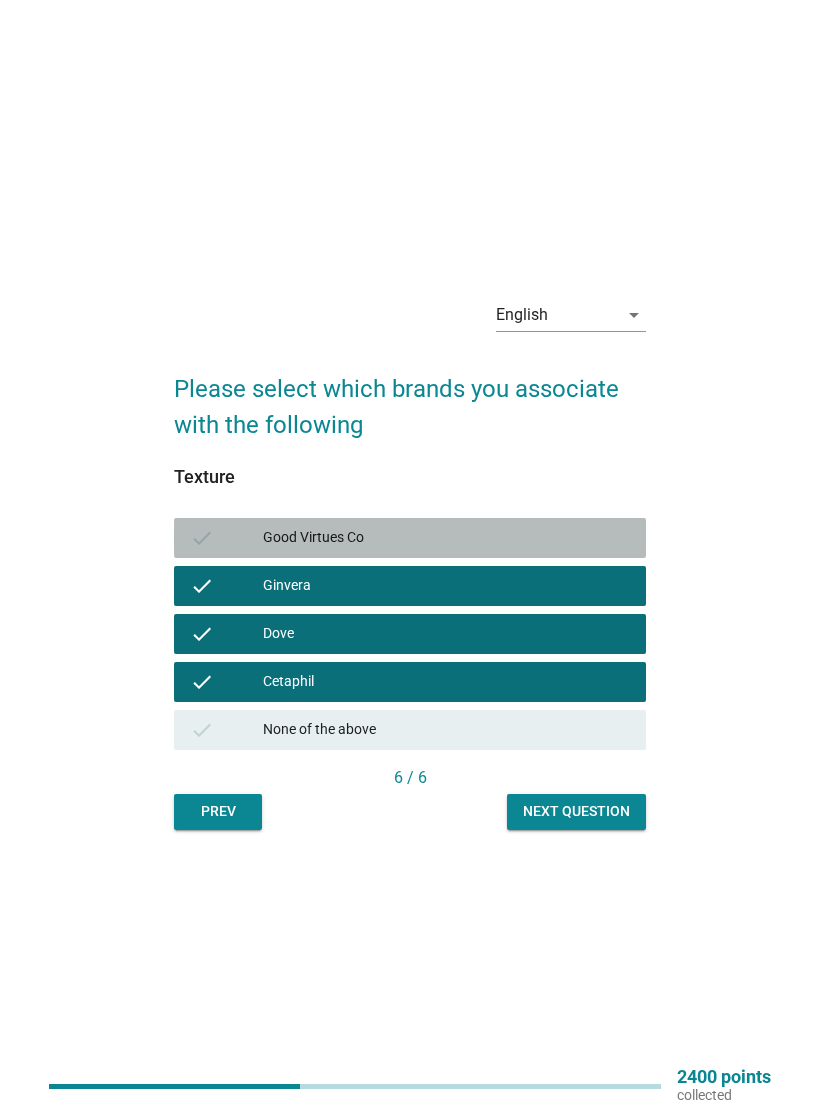 click on "Good Virtues Co" at bounding box center [446, 538] 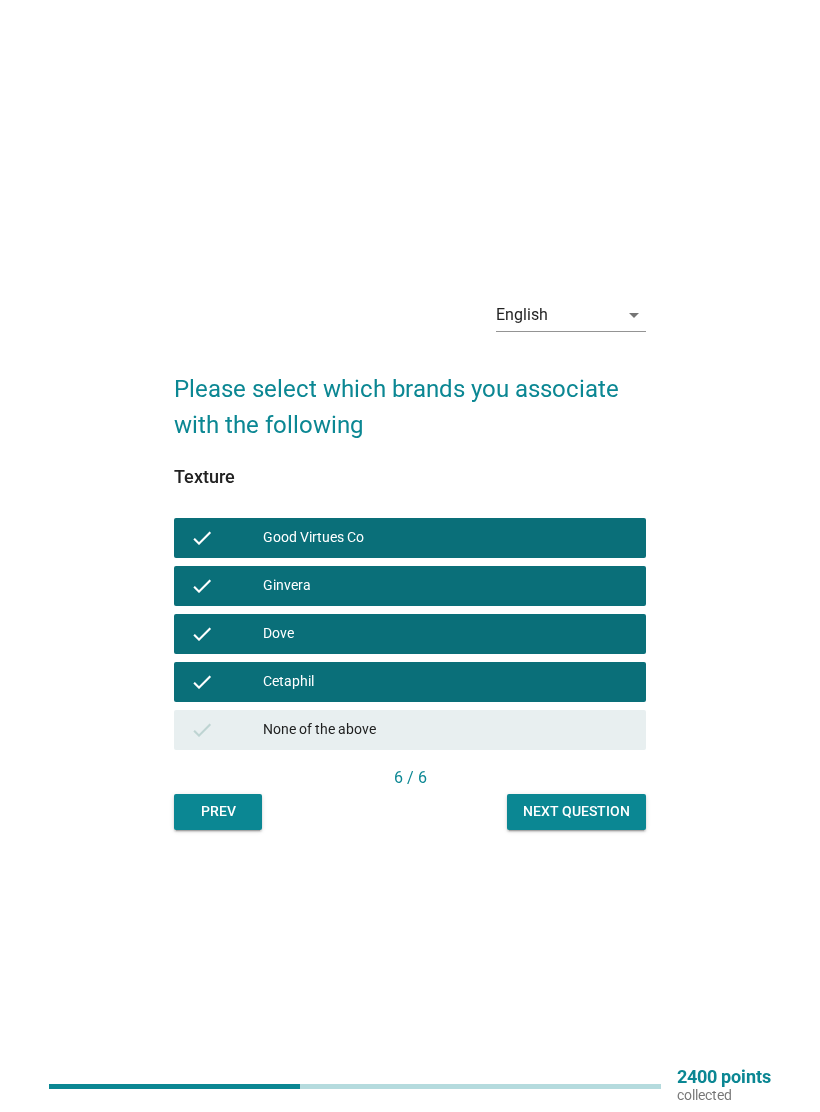 click on "Next question" at bounding box center [576, 811] 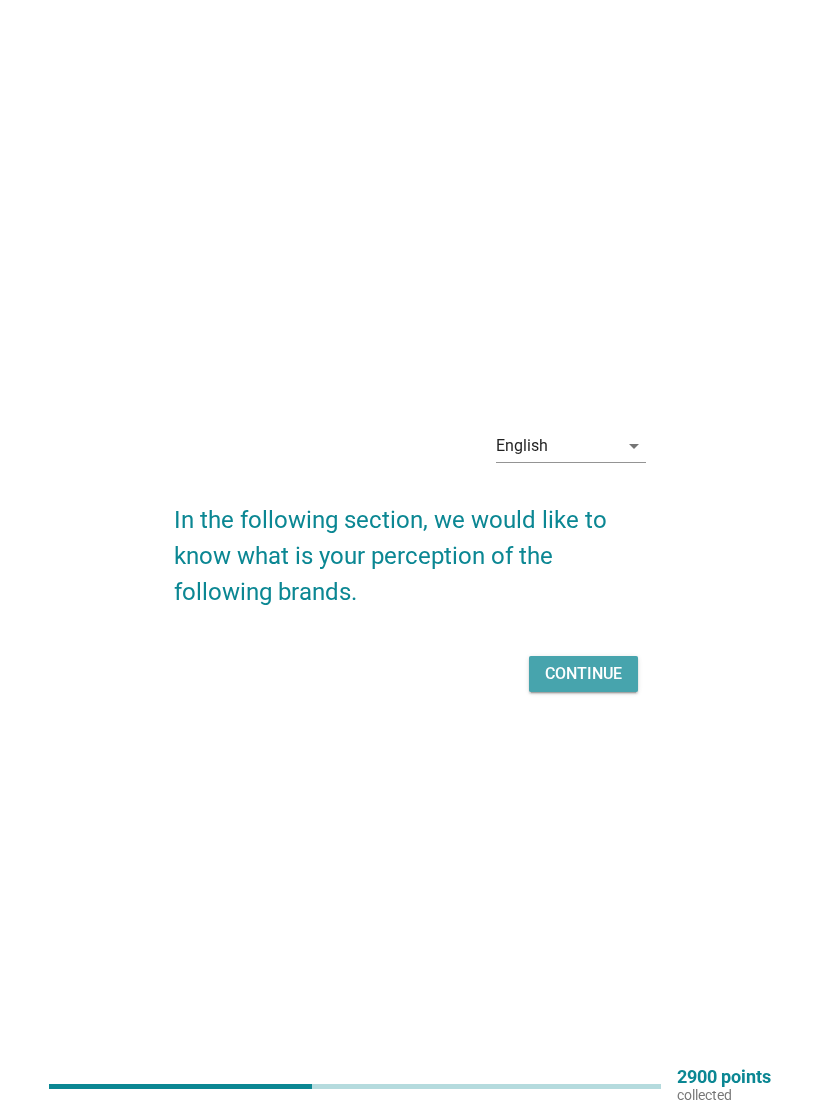 click on "Continue" at bounding box center [583, 674] 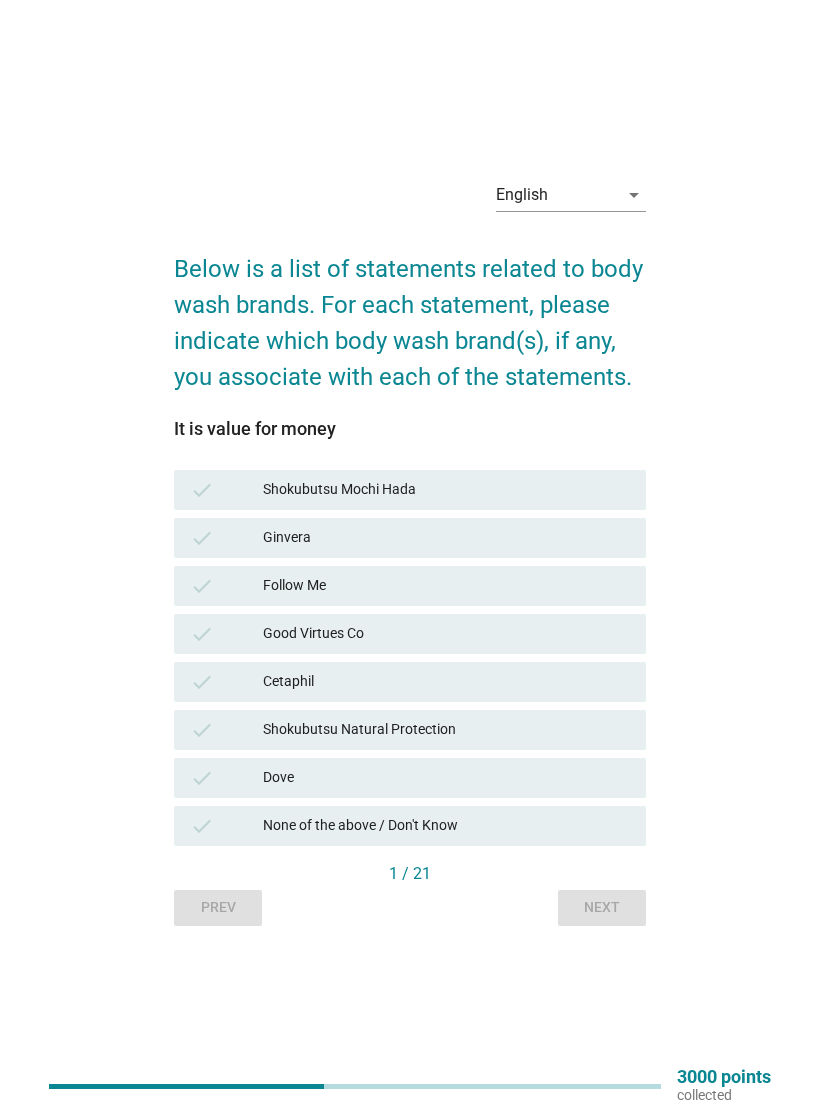 scroll, scrollTop: 25, scrollLeft: 0, axis: vertical 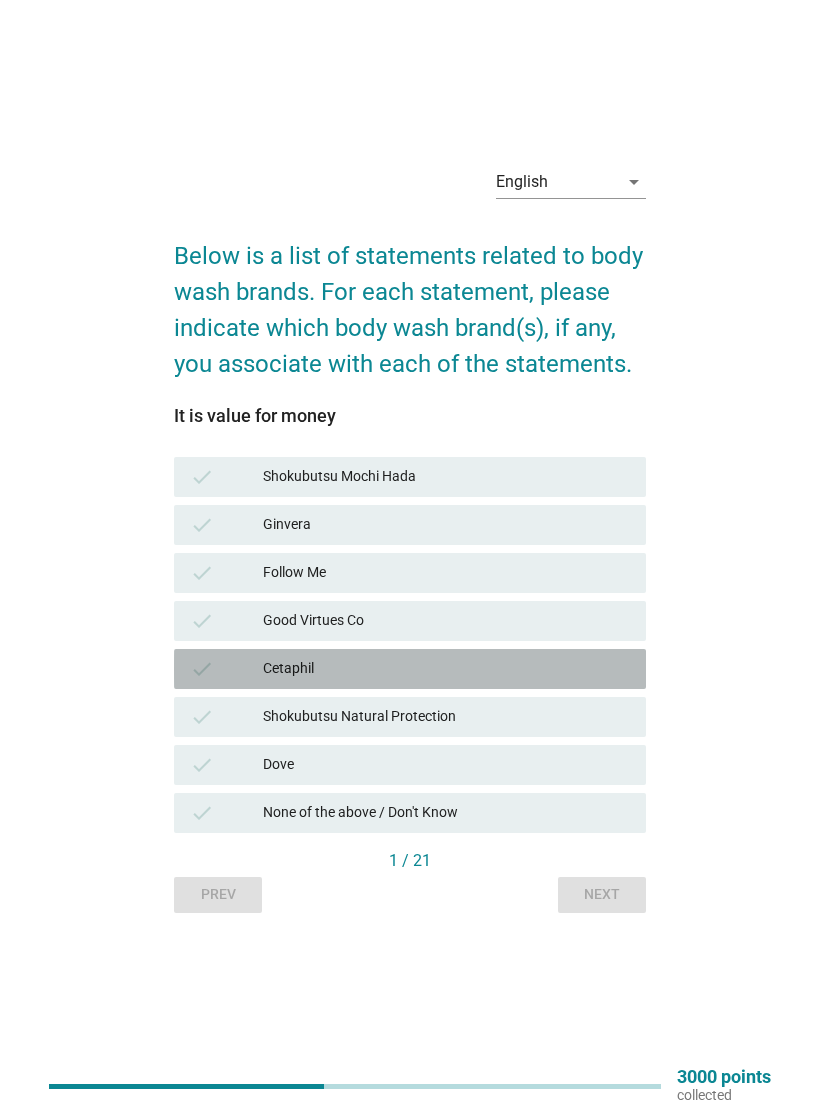 click on "Cetaphil" at bounding box center (446, 669) 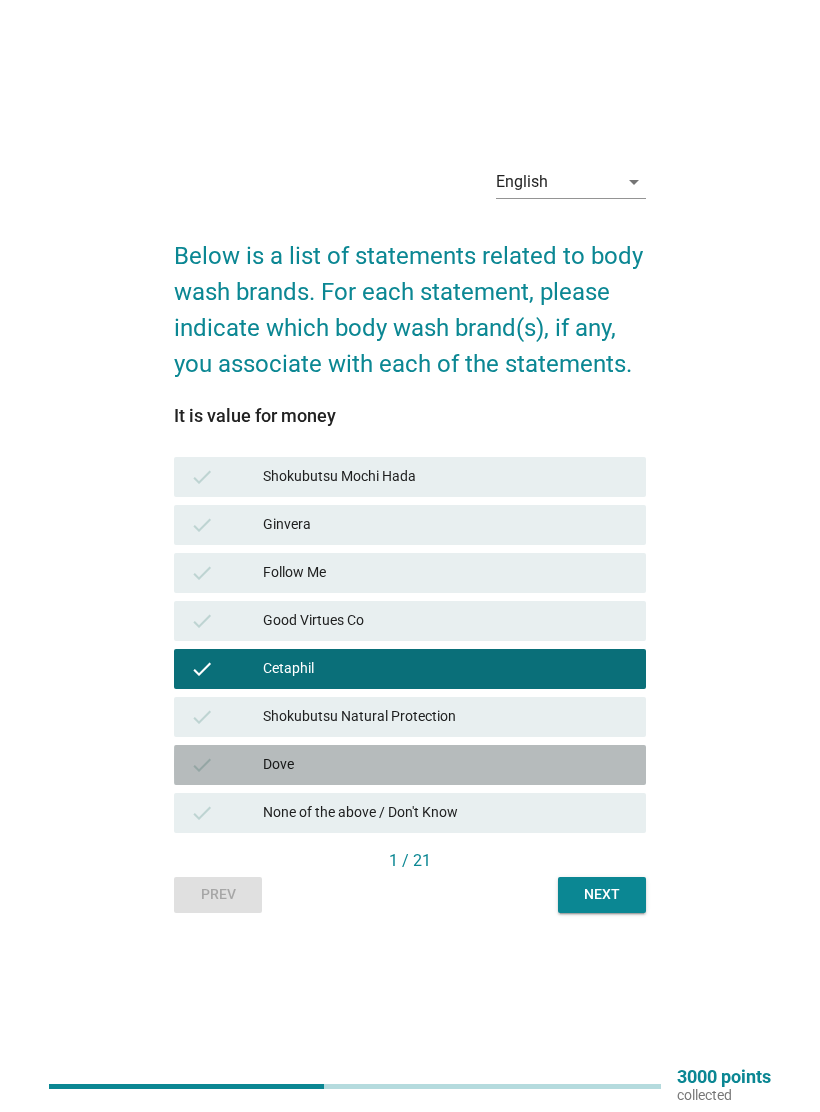 click on "Dove" at bounding box center [446, 765] 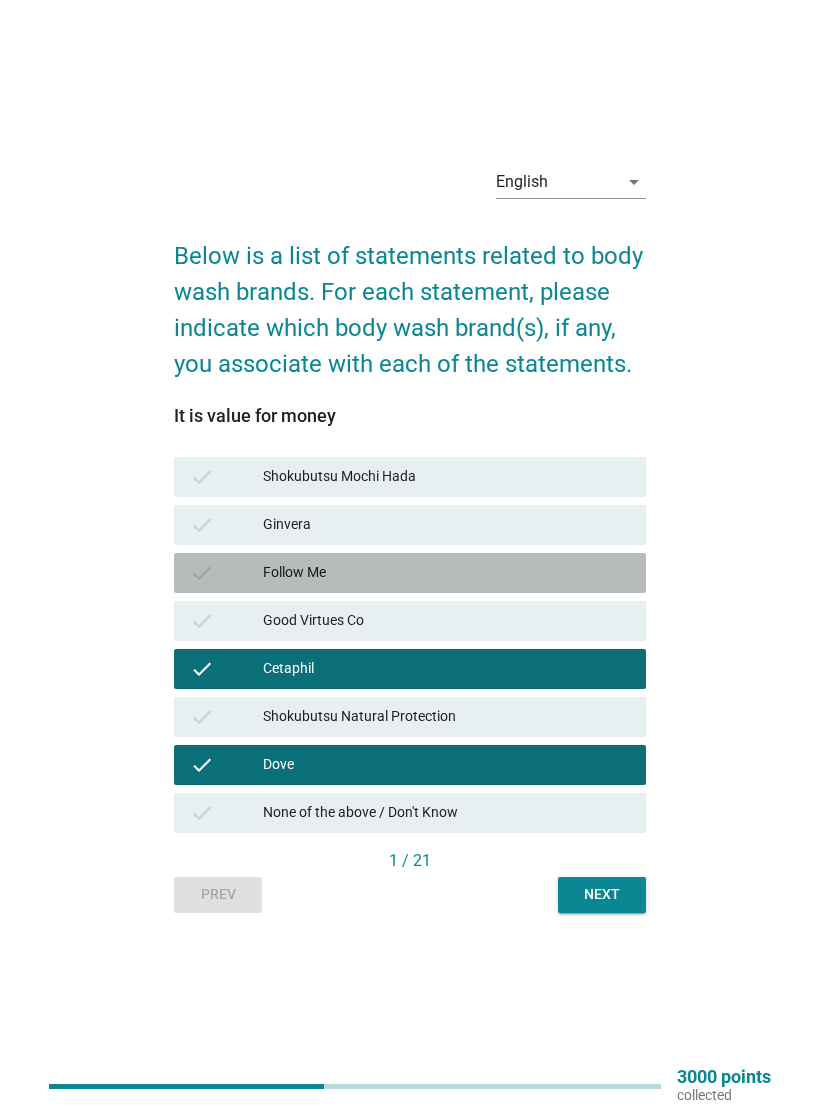 click on "Follow Me" at bounding box center [446, 573] 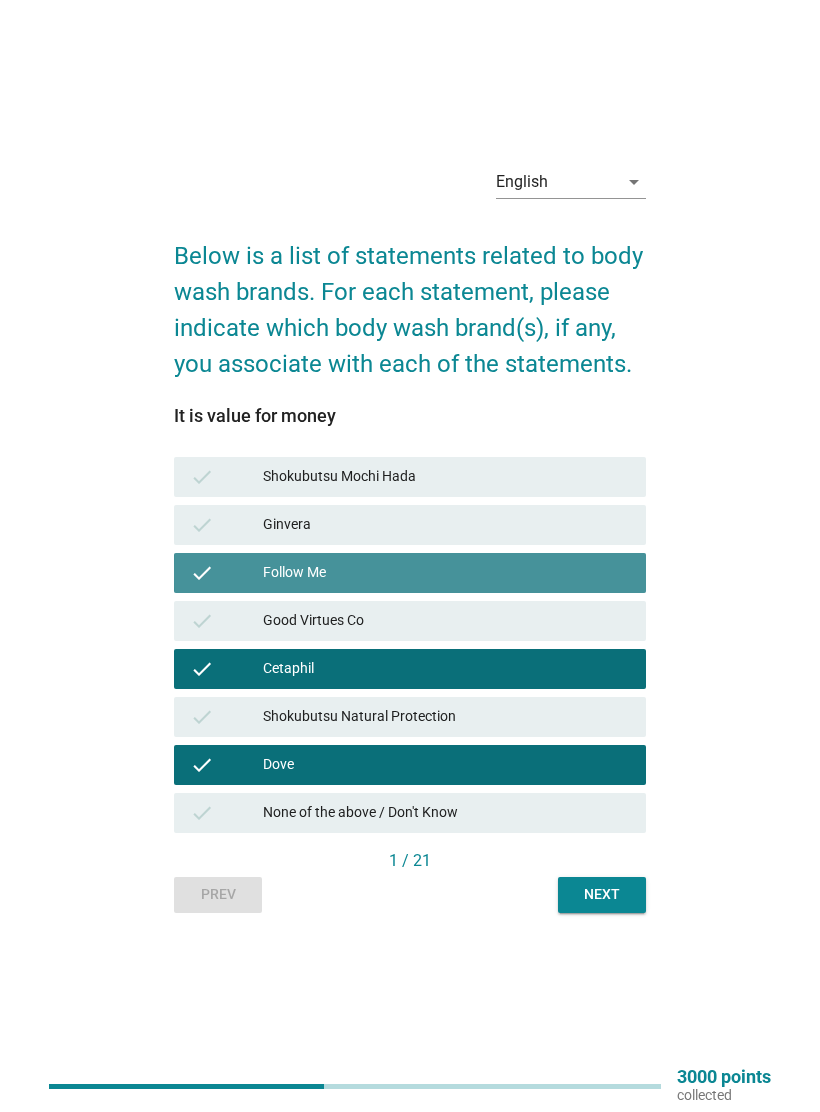 click on "Follow Me" at bounding box center (446, 573) 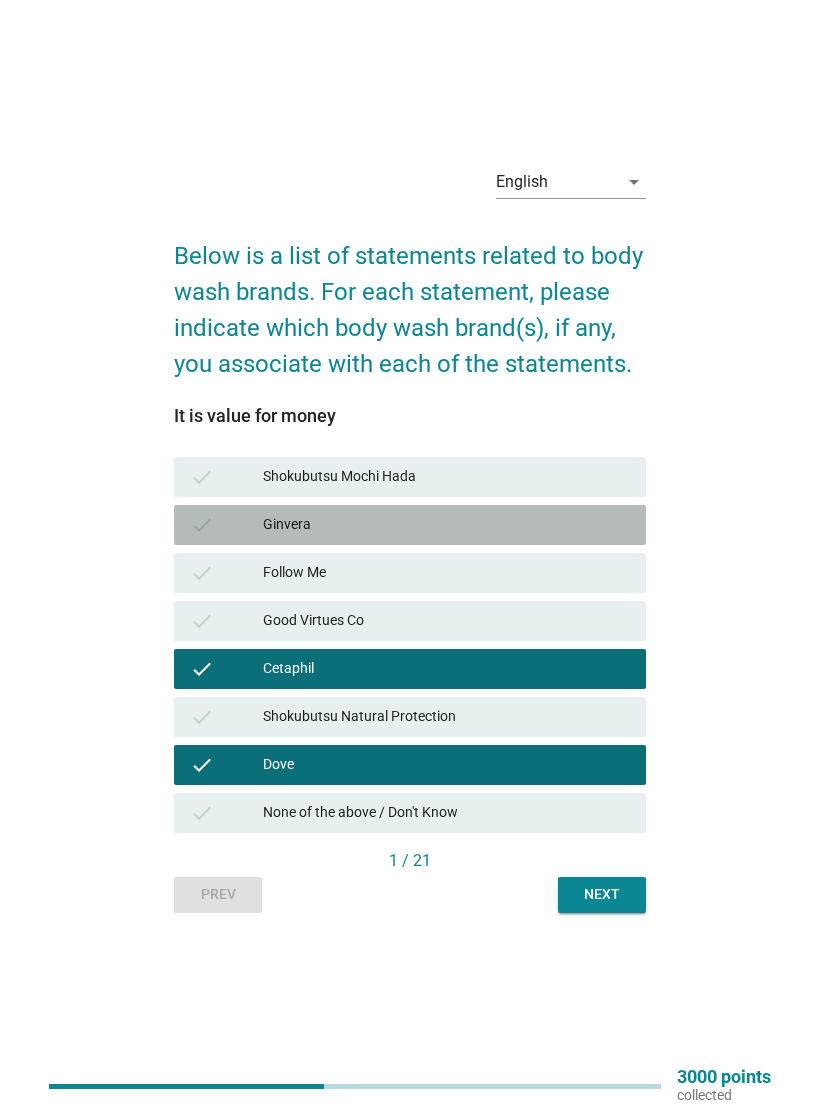 click on "Ginvera" at bounding box center (446, 525) 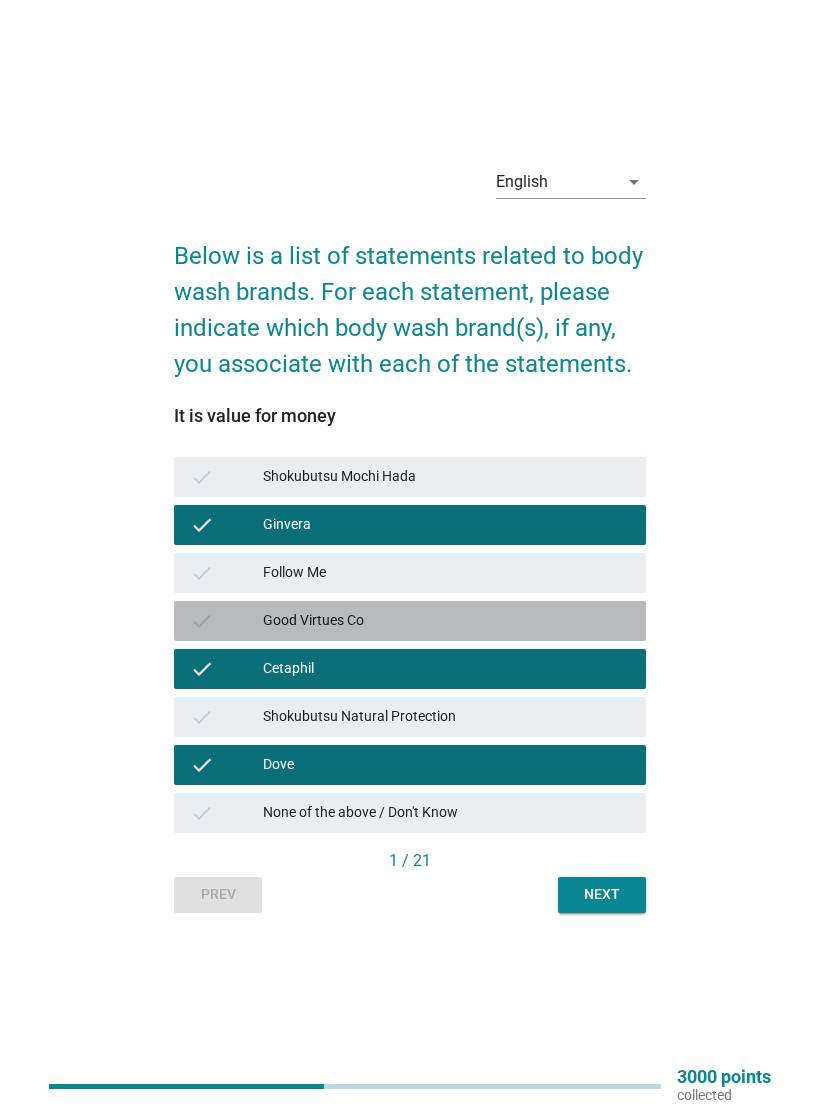 click on "Good Virtues Co" at bounding box center [446, 621] 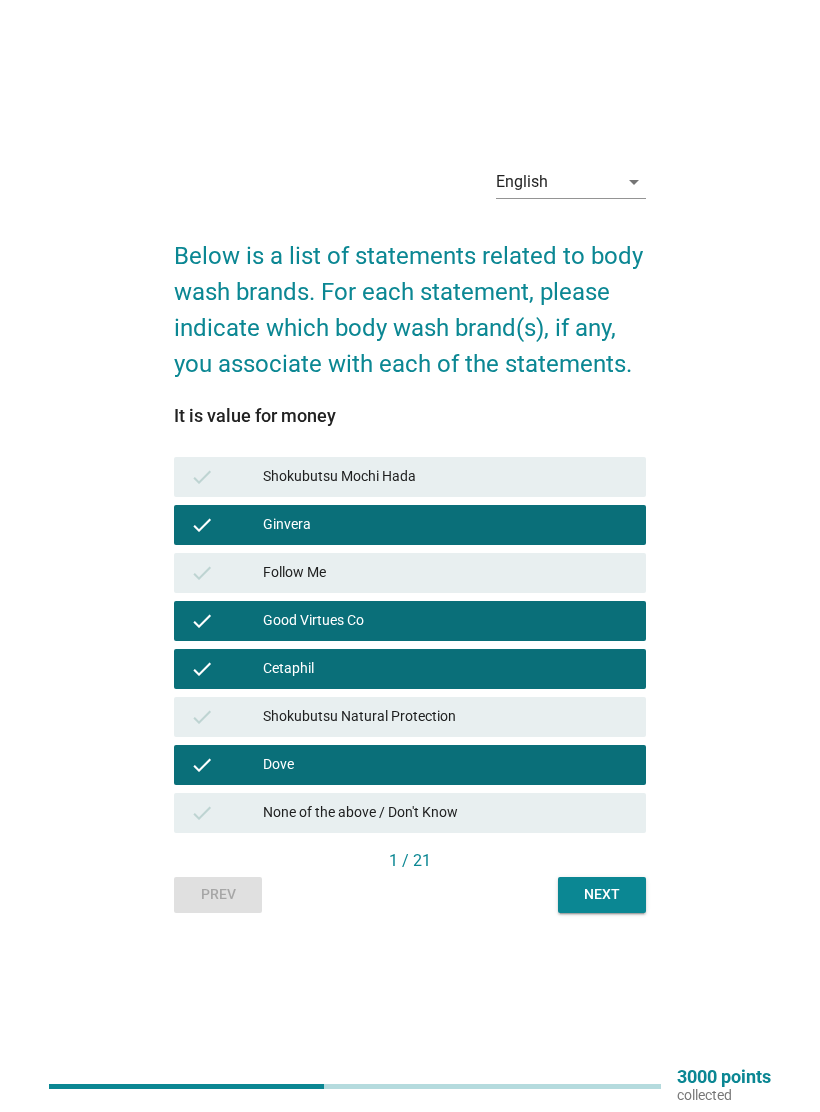 click on "Next" at bounding box center (602, 894) 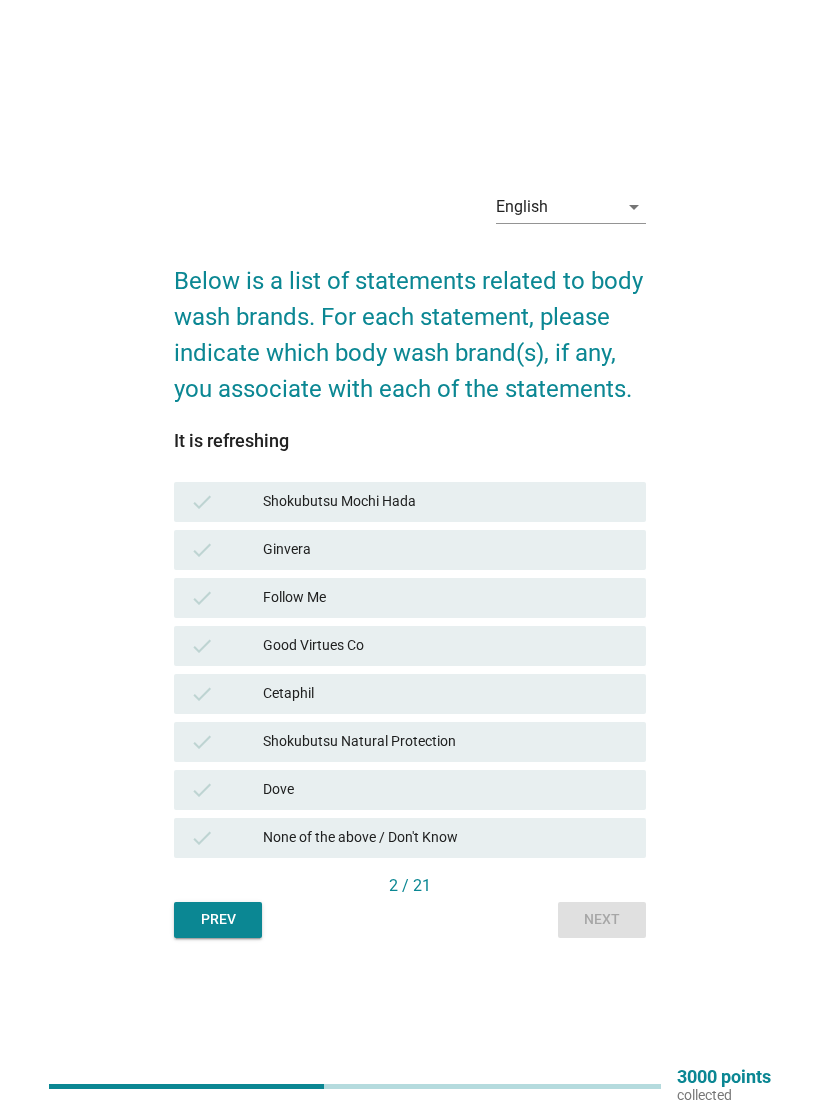 click on "Follow Me" at bounding box center [446, 598] 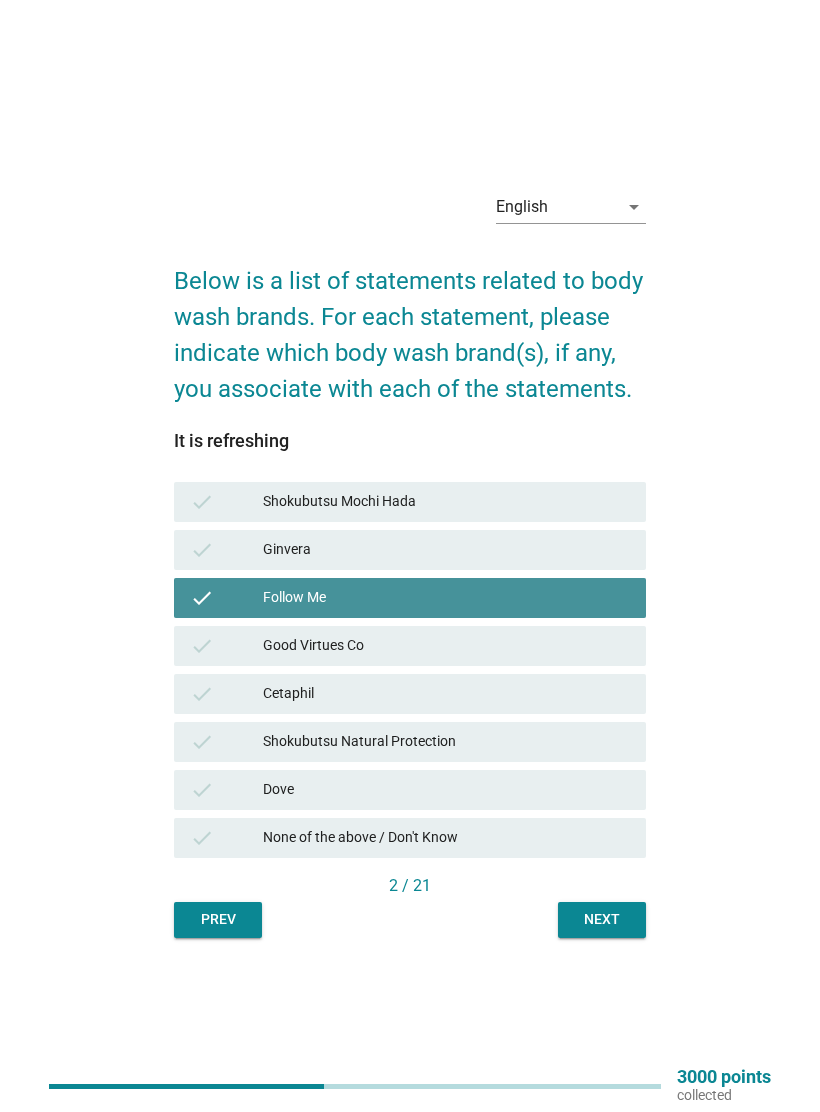click on "Follow Me" at bounding box center (446, 598) 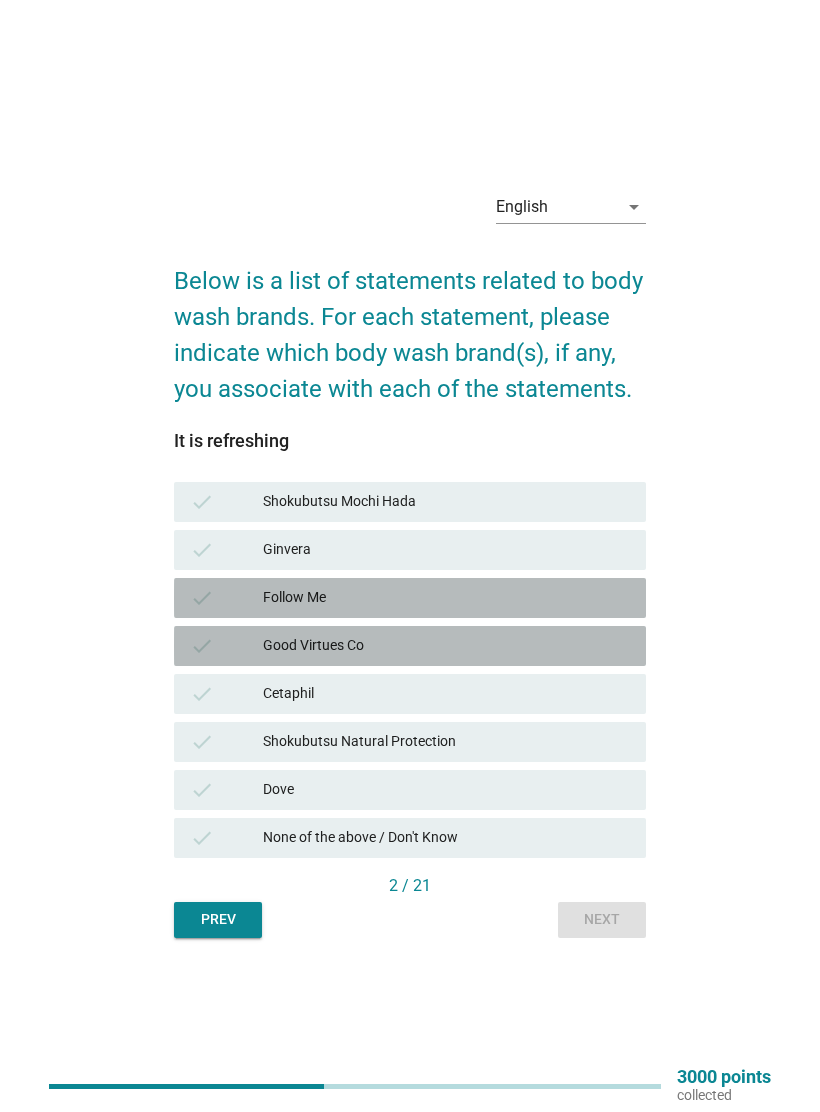 click on "Good Virtues Co" at bounding box center [446, 646] 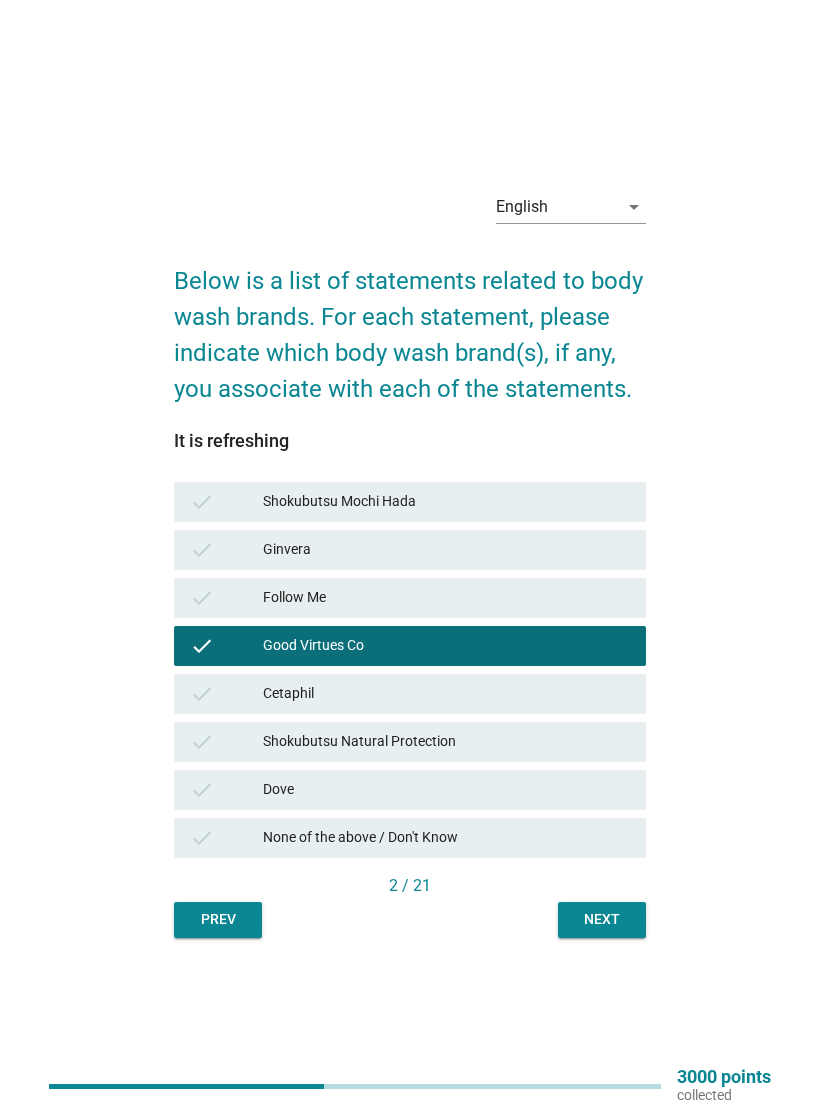 click on "Ginvera" at bounding box center [446, 550] 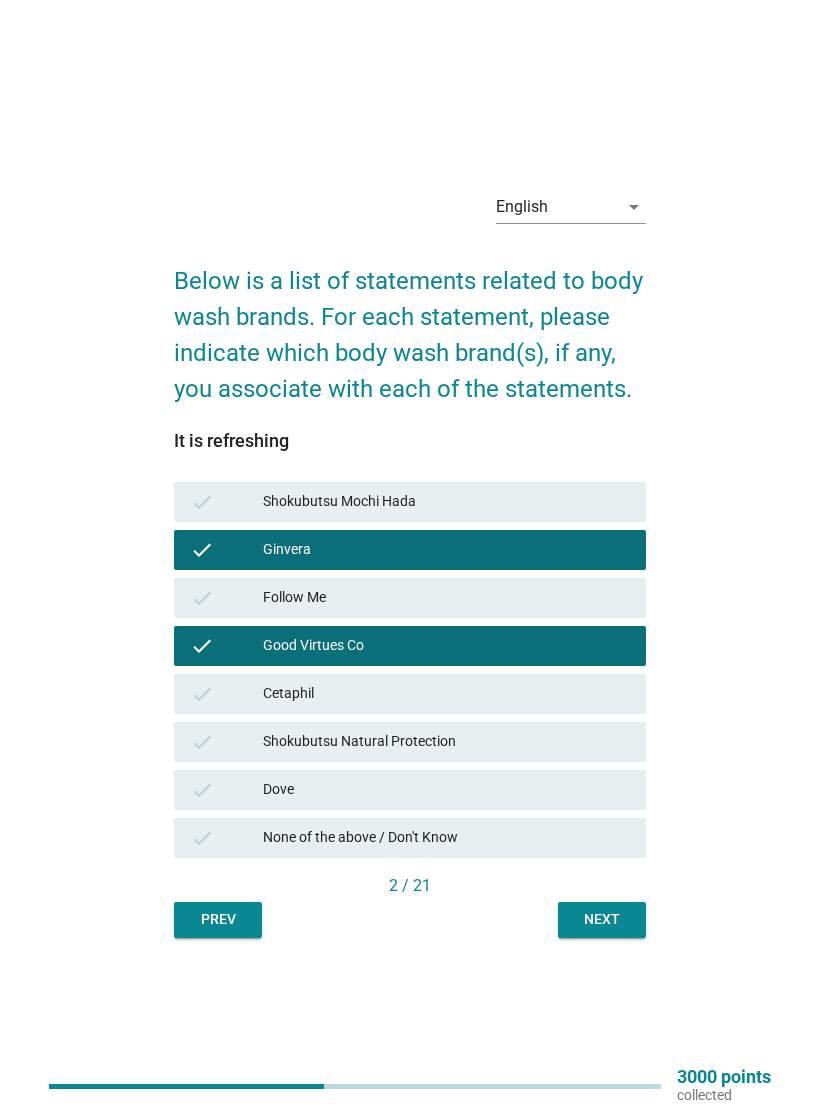 click on "check   Cetaphil" at bounding box center [410, 694] 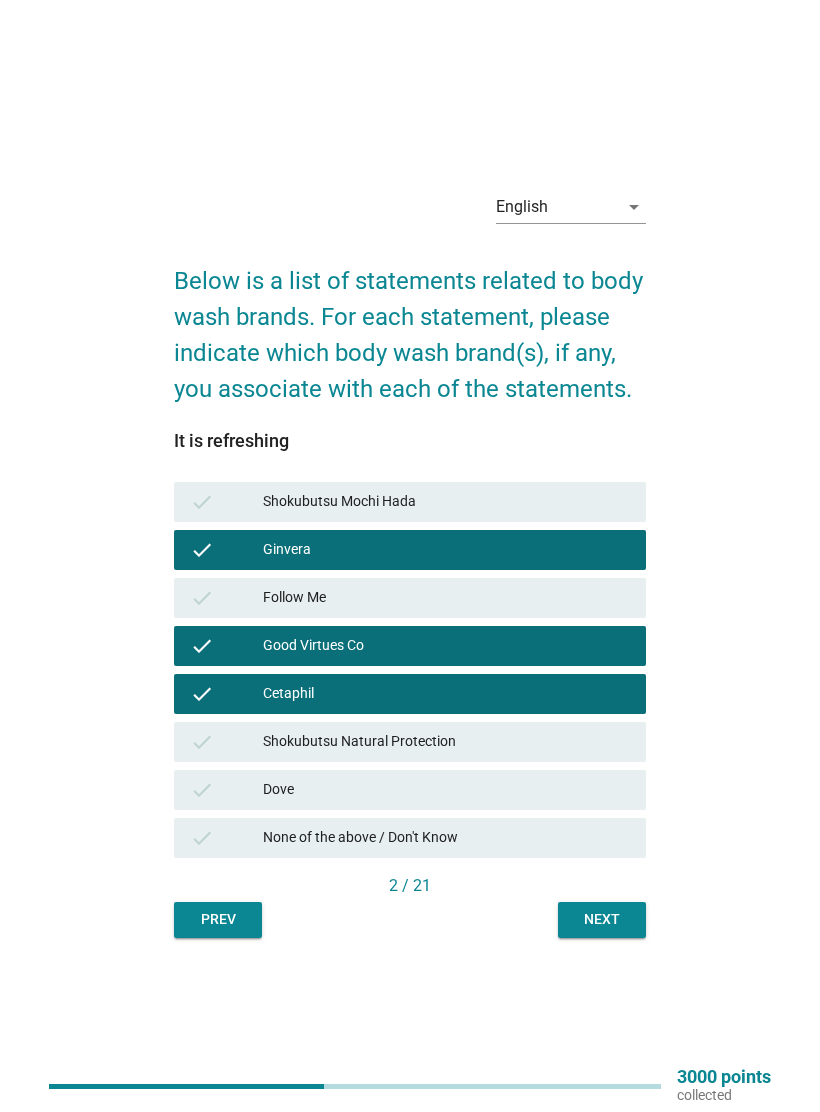 click on "Dove" at bounding box center [446, 790] 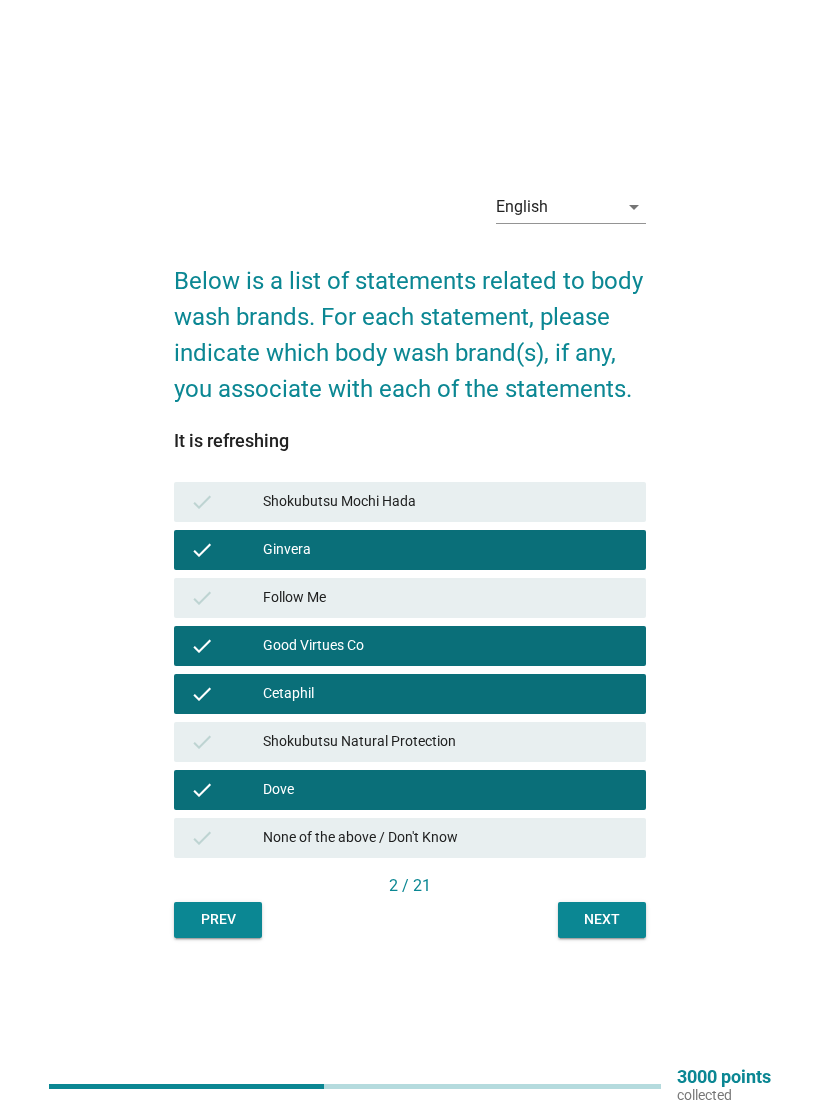 click on "Next" at bounding box center [602, 919] 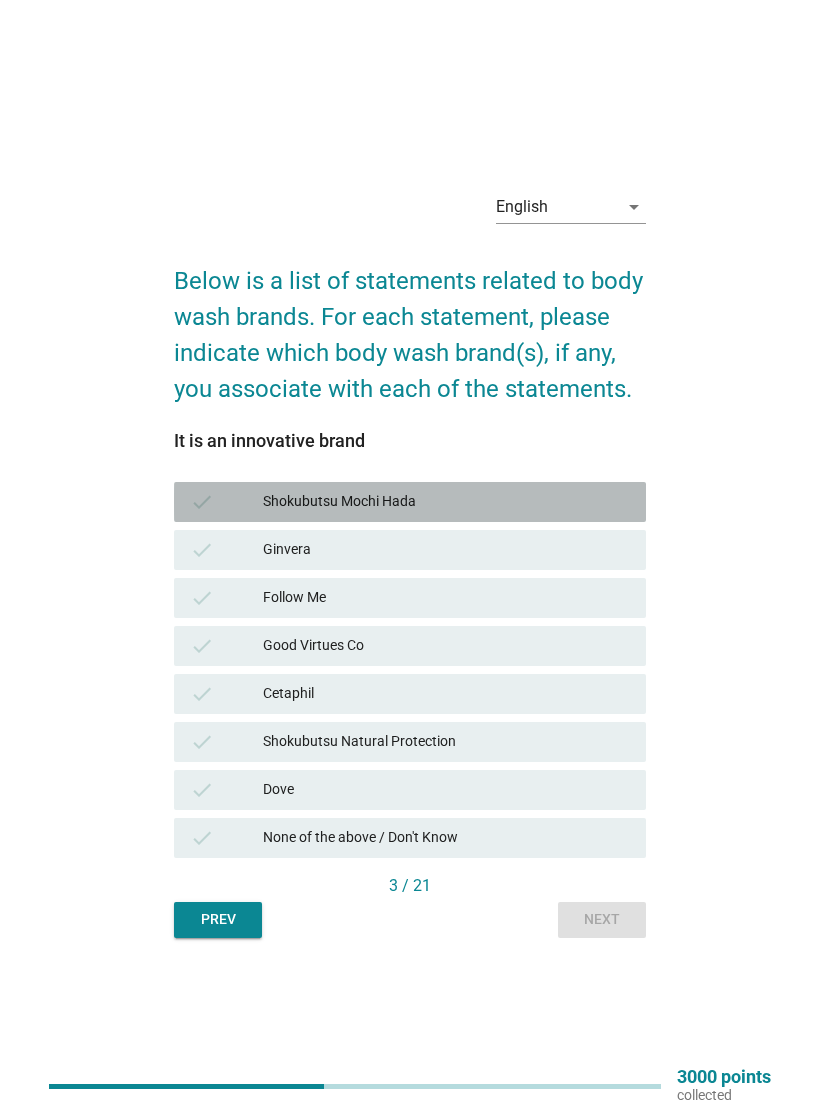 click on "Ginvera" at bounding box center [446, 550] 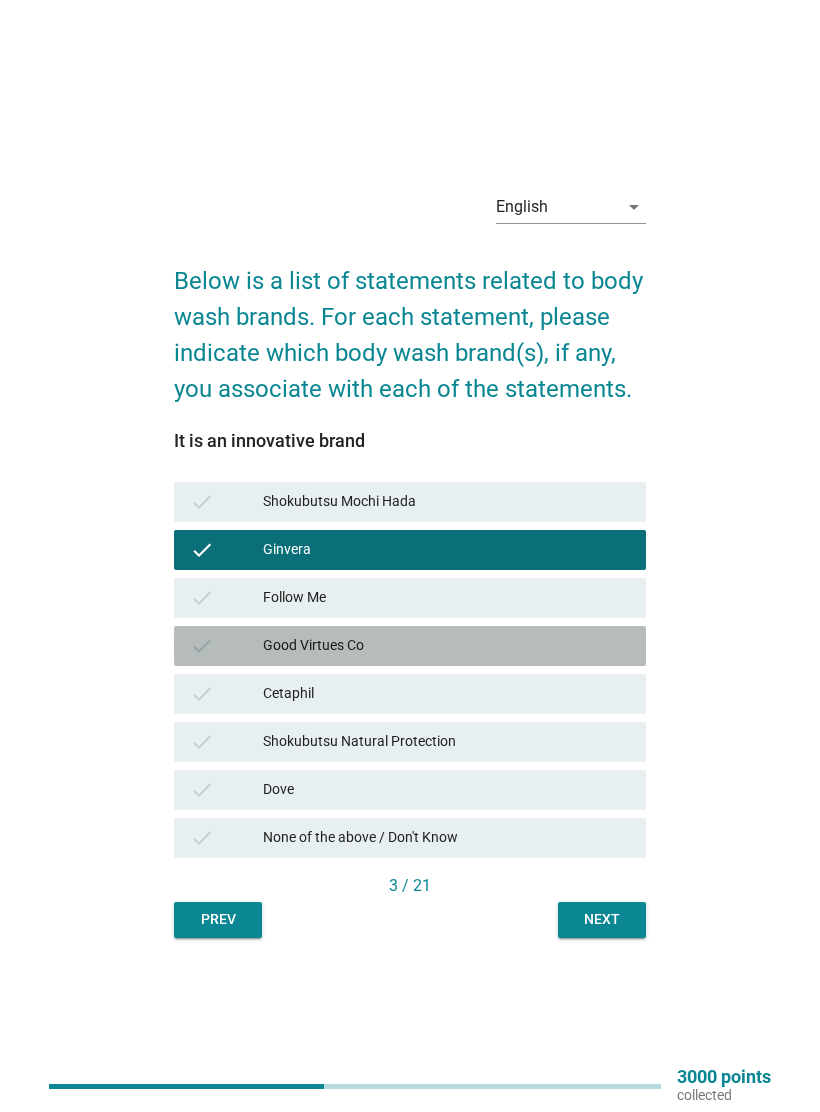 click on "check   Good Virtues Co" at bounding box center (410, 646) 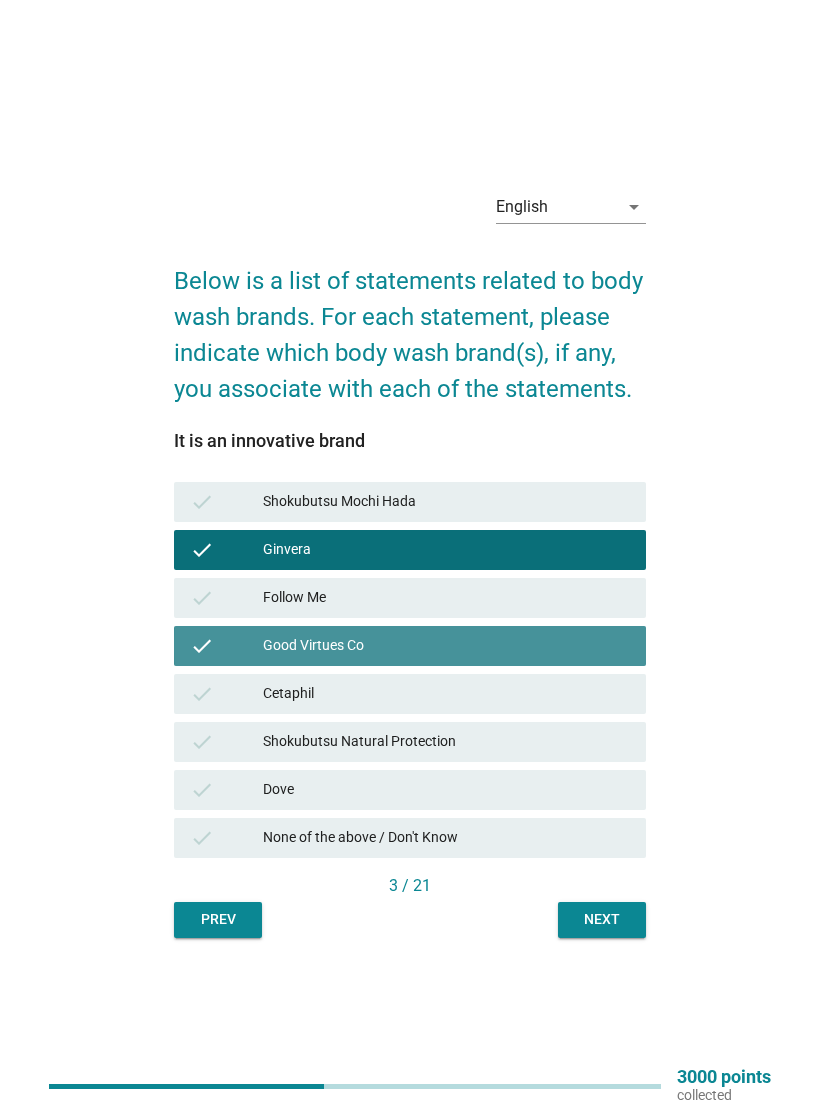 click on "Cetaphil" at bounding box center (446, 694) 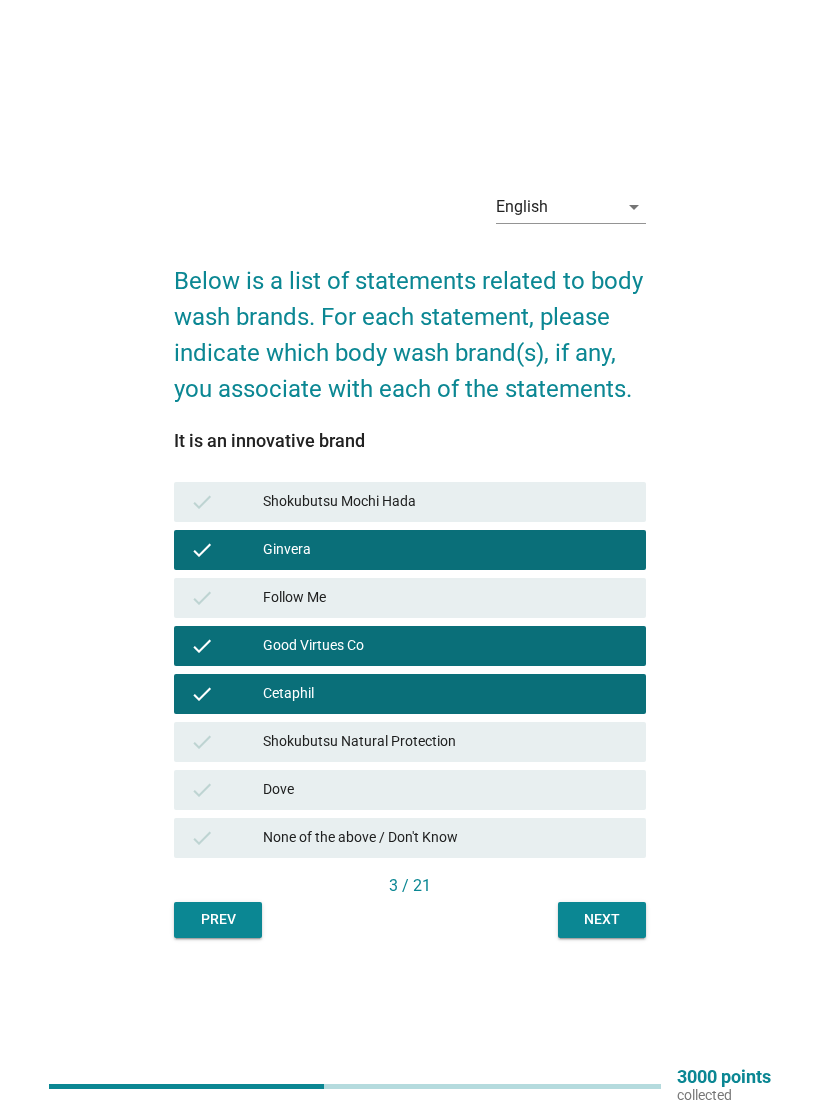 click on "Dove" at bounding box center (446, 790) 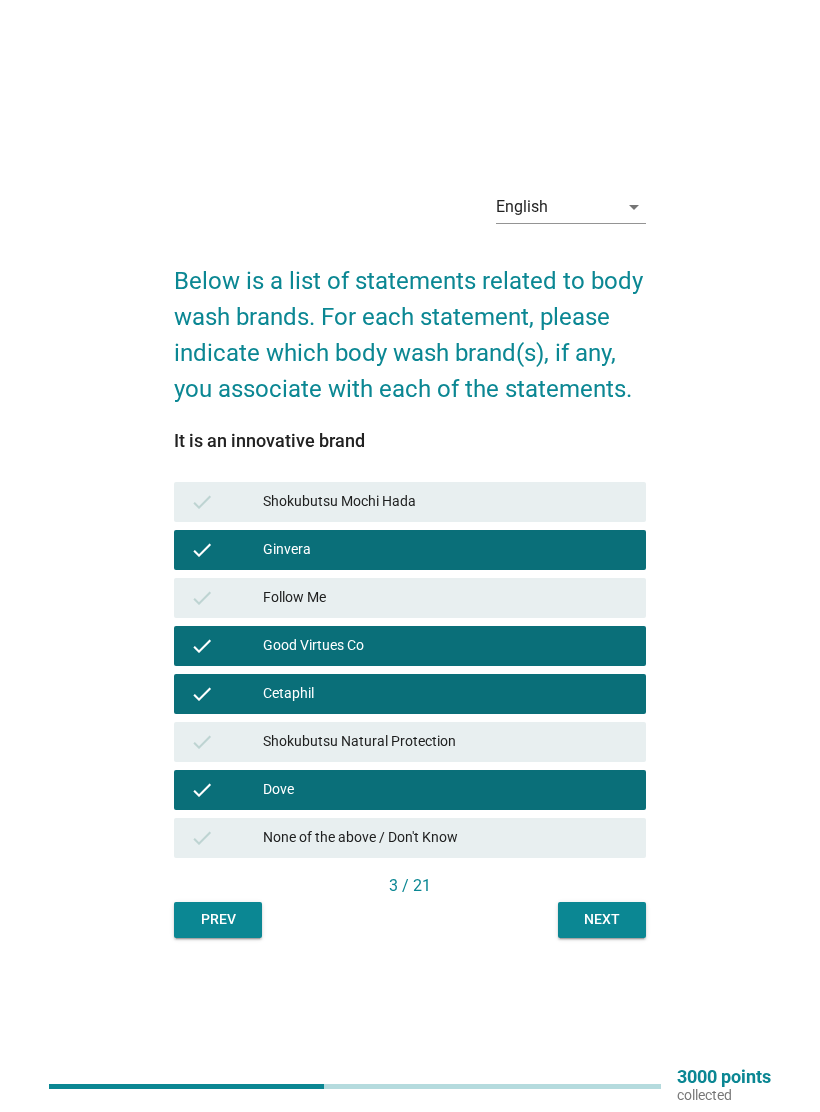 click on "Next" at bounding box center (602, 919) 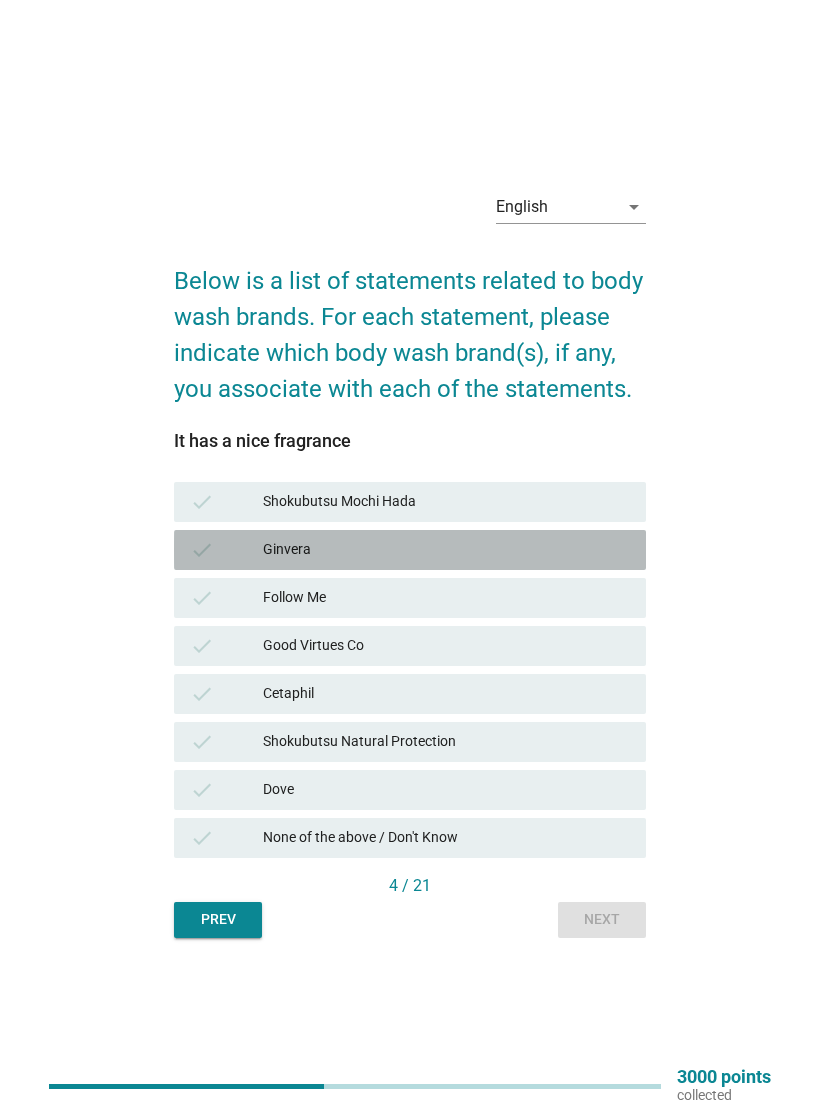 click on "Ginvera" at bounding box center (446, 550) 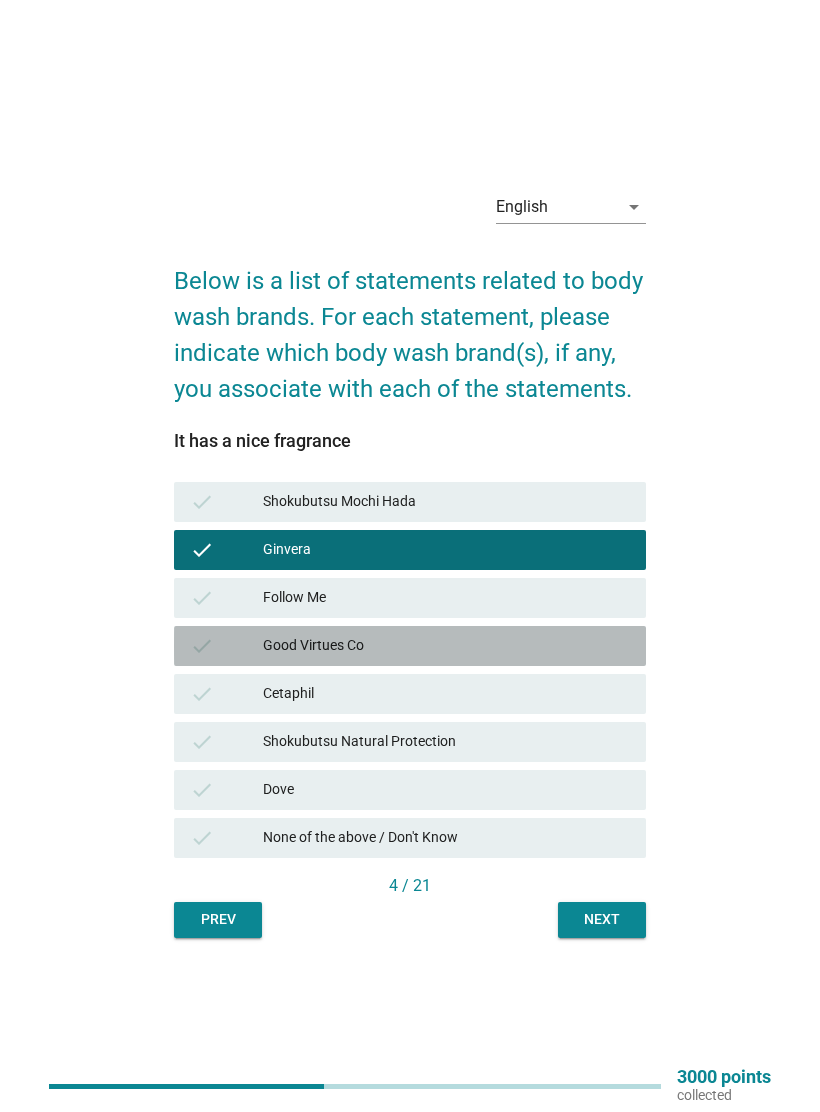 click on "Good Virtues Co" at bounding box center [446, 646] 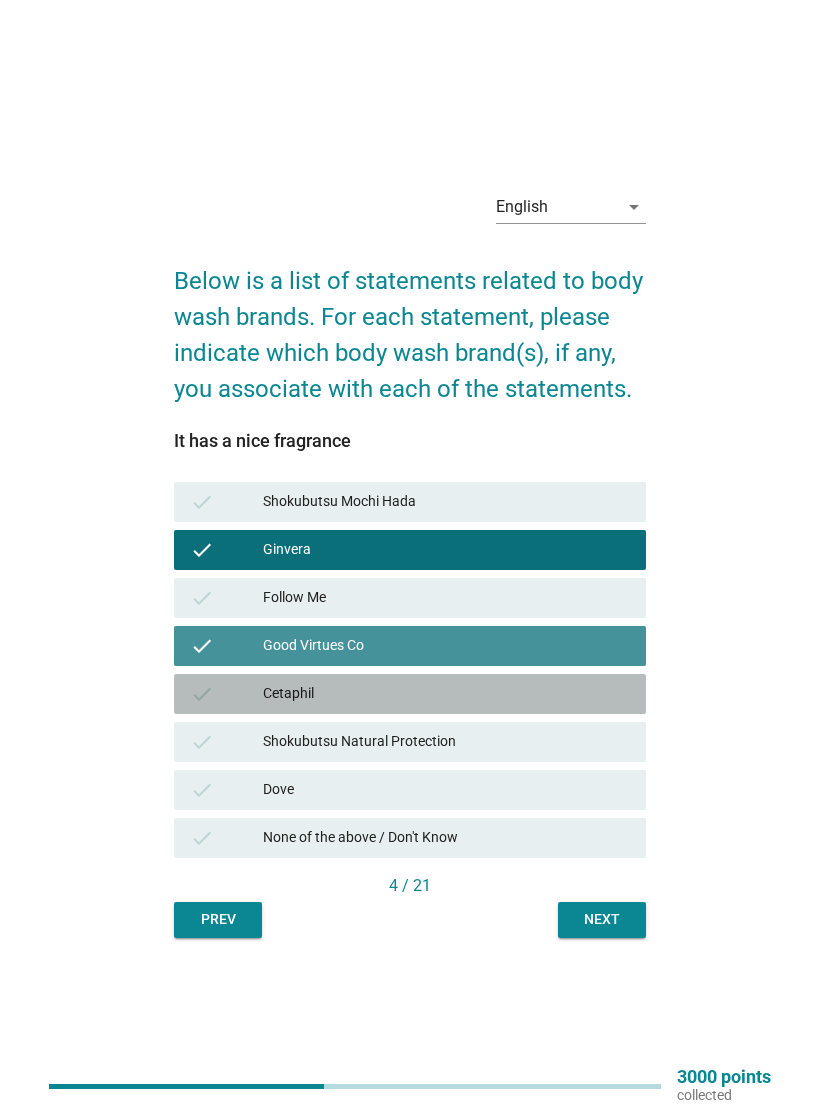 click on "Cetaphil" at bounding box center (446, 694) 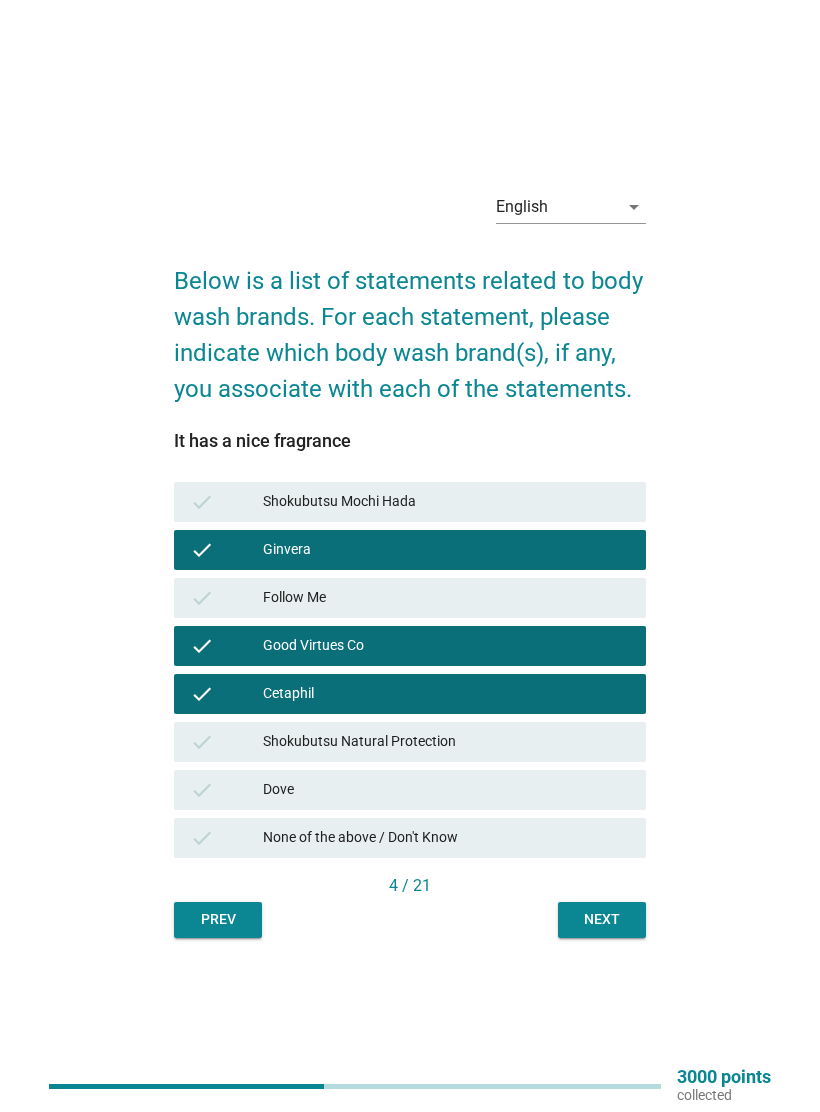 click on "Dove" at bounding box center (446, 790) 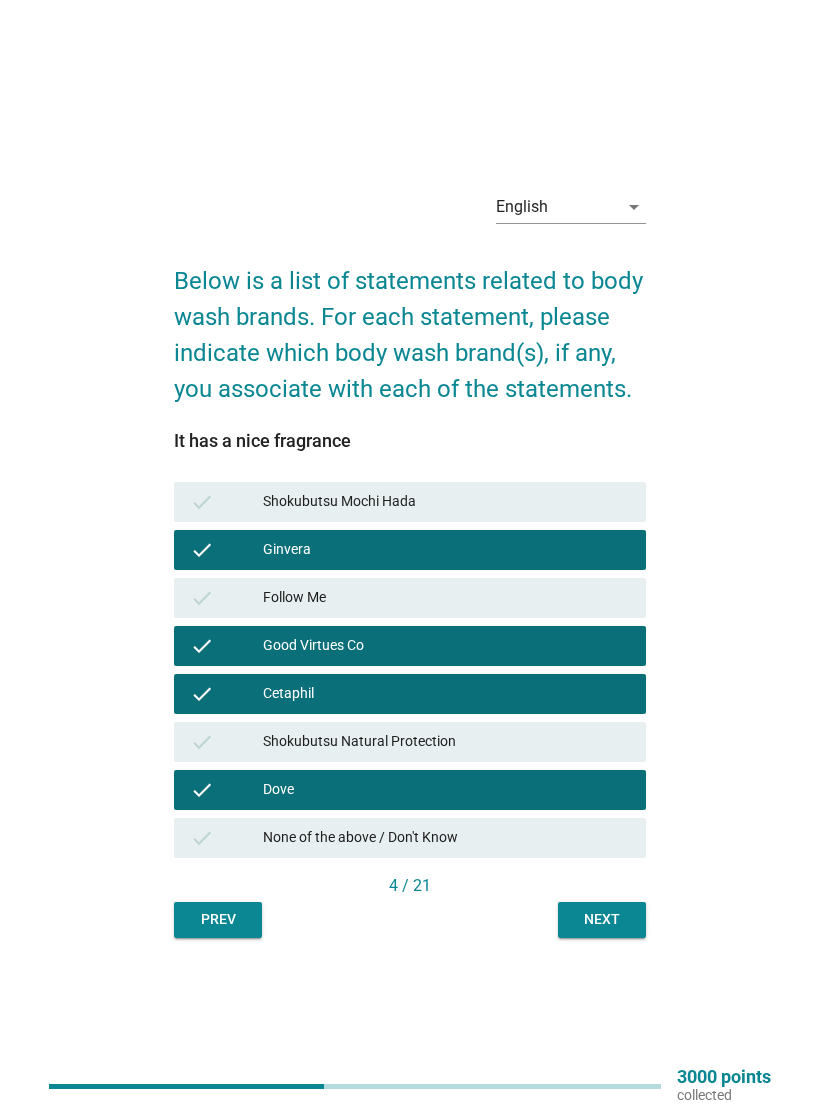 click on "Next" at bounding box center (602, 919) 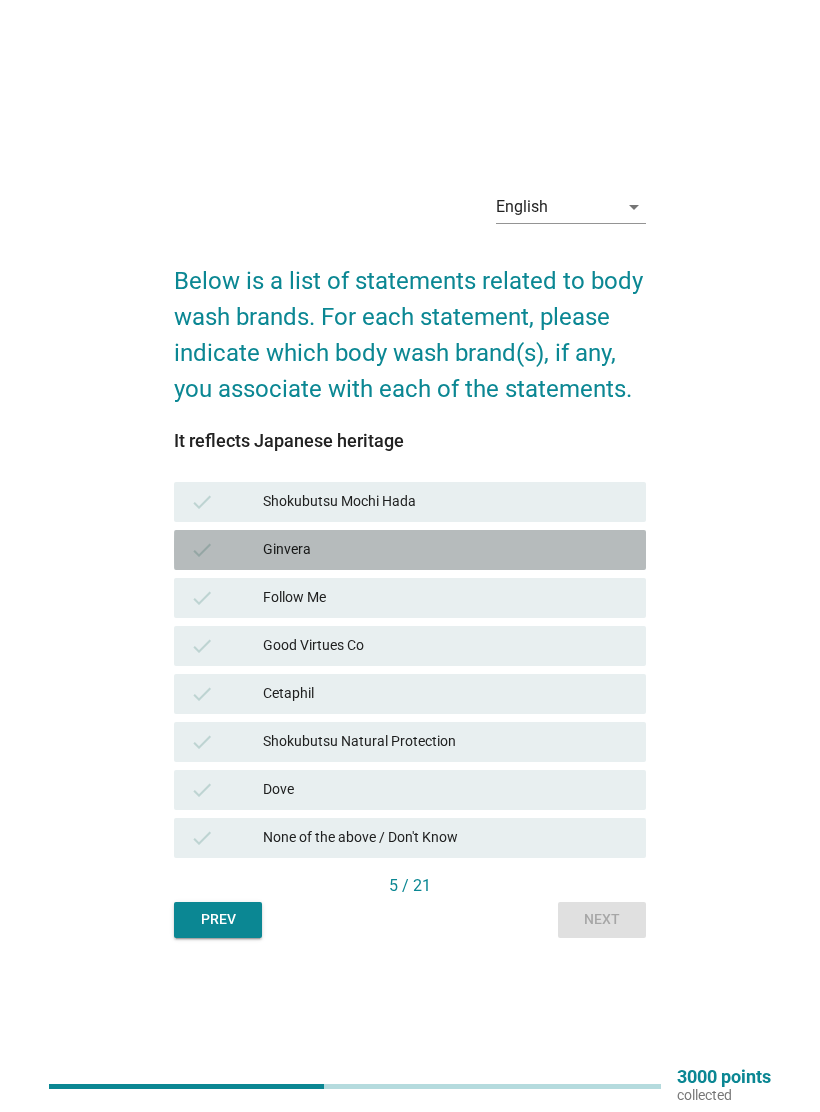 click on "Ginvera" at bounding box center (446, 550) 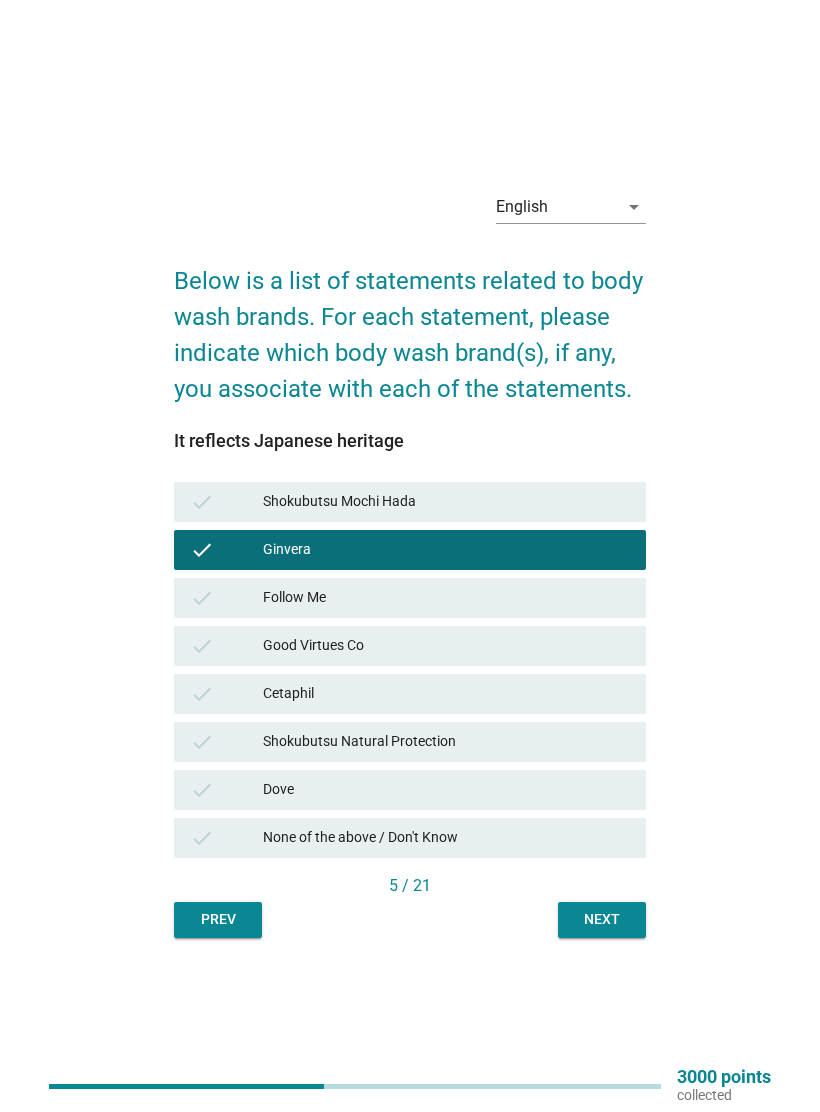 click on "Cetaphil" at bounding box center [446, 694] 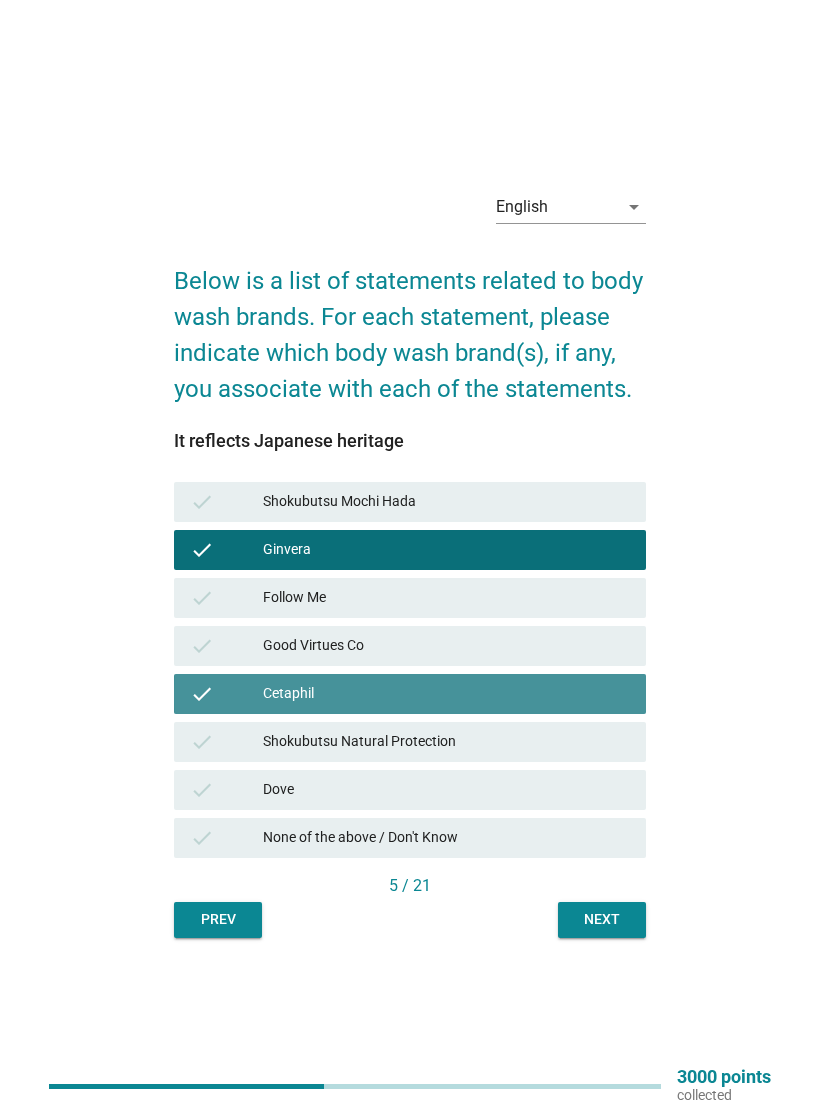 click on "Shokubutsu Natural Protection" at bounding box center (446, 742) 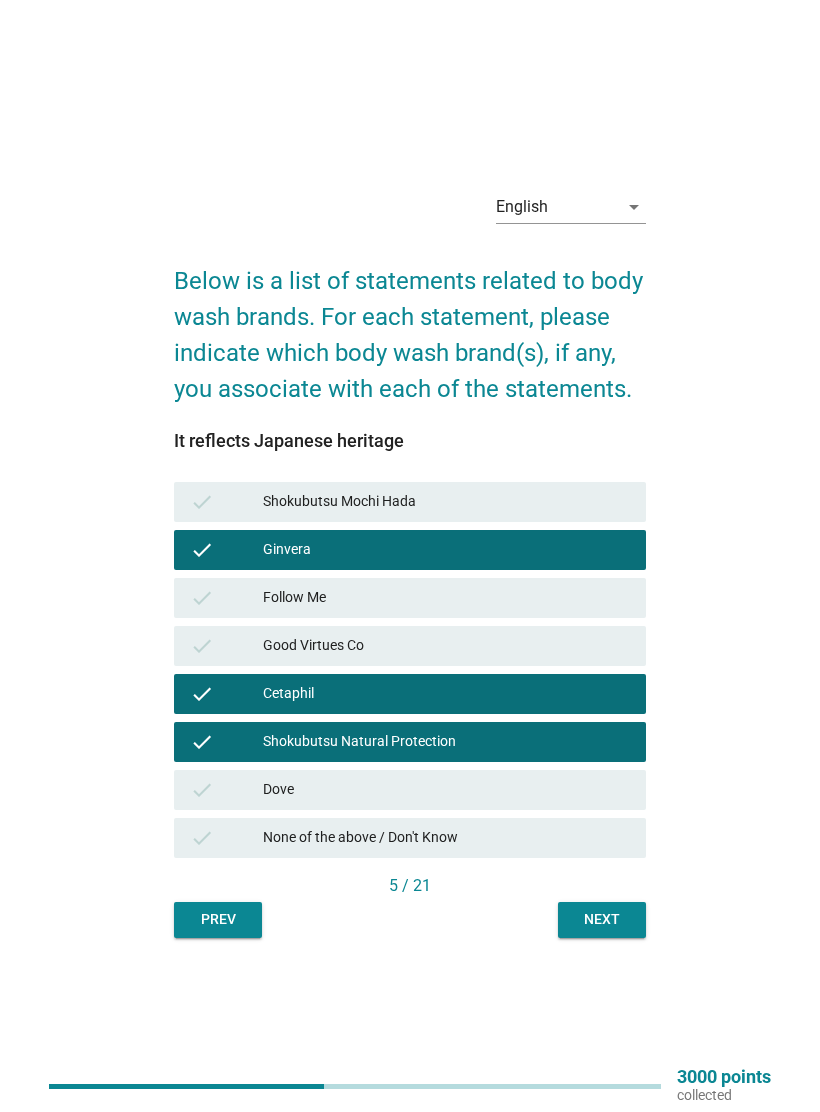 click on "Dove" at bounding box center [446, 790] 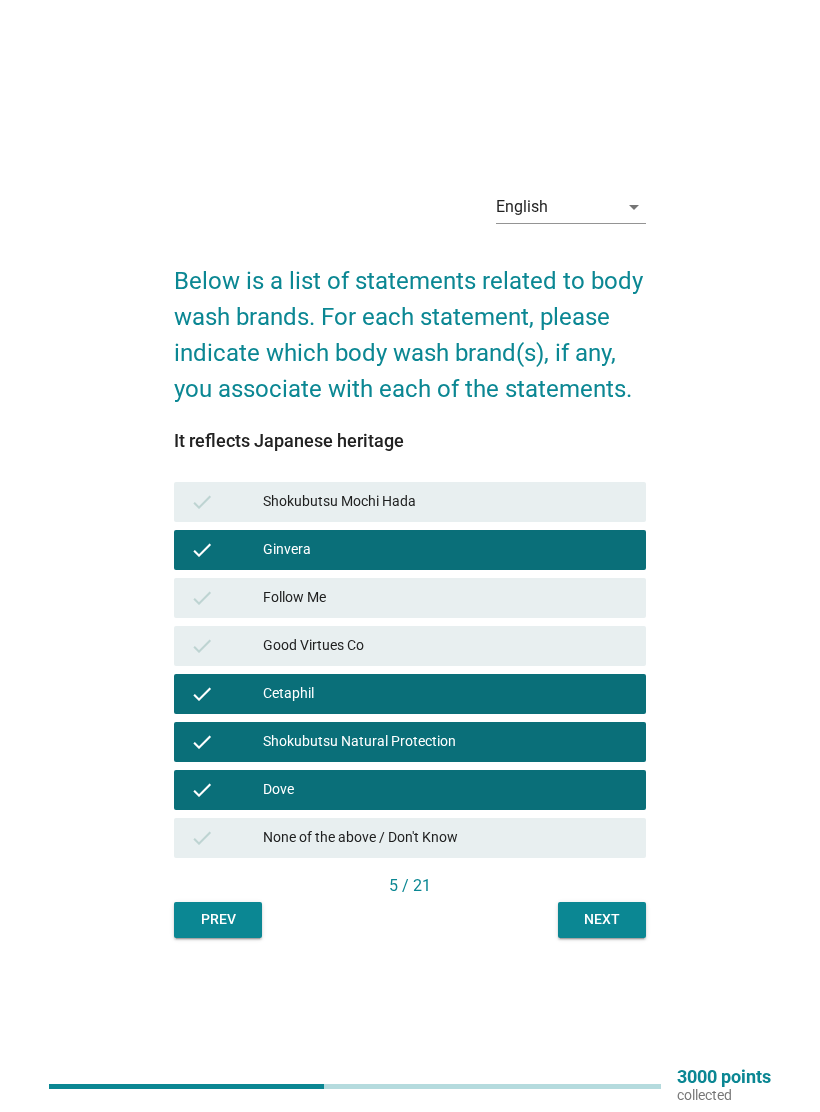 click on "Shokubutsu Mochi Hada" at bounding box center (446, 502) 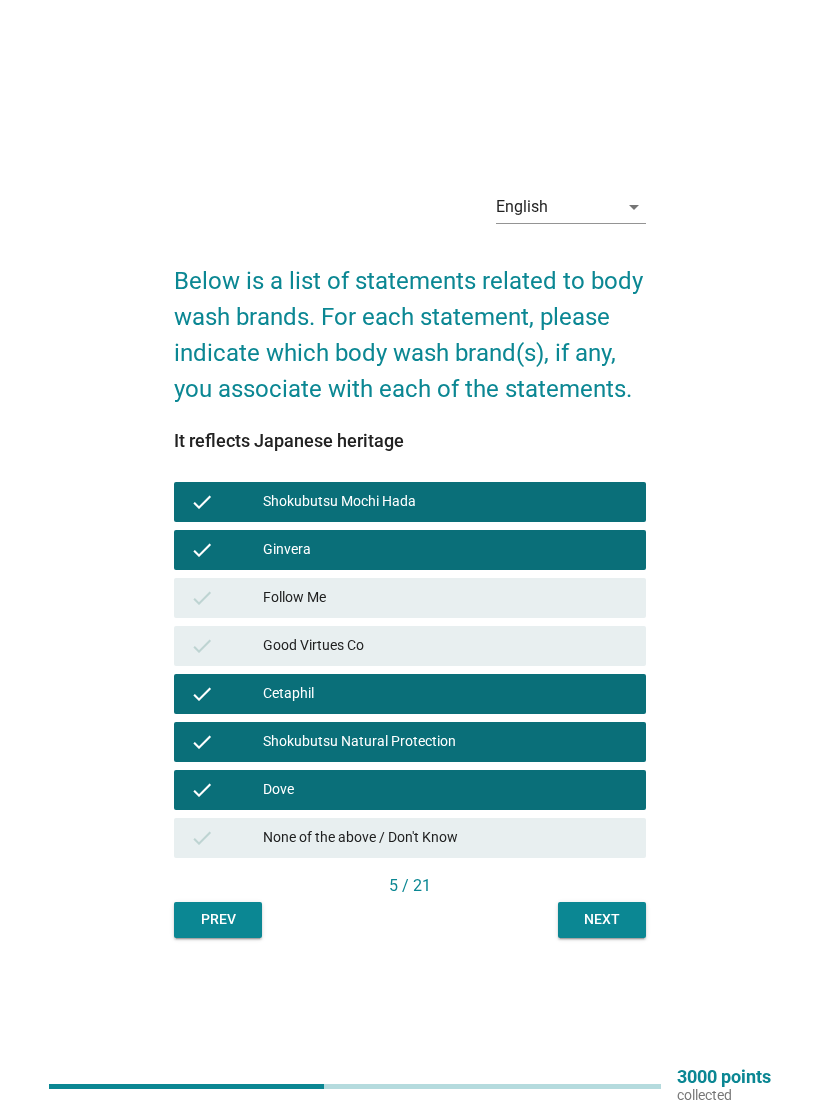 click on "Follow Me" at bounding box center (446, 598) 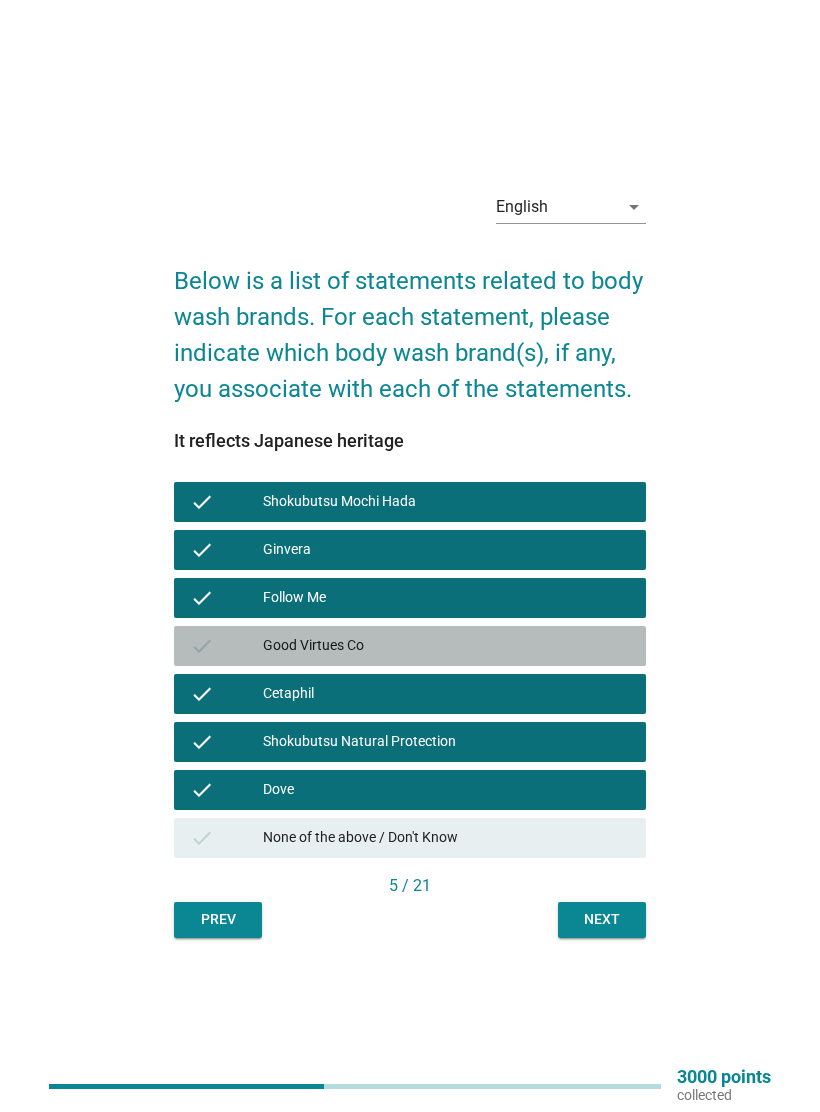 click on "Good Virtues Co" at bounding box center (446, 646) 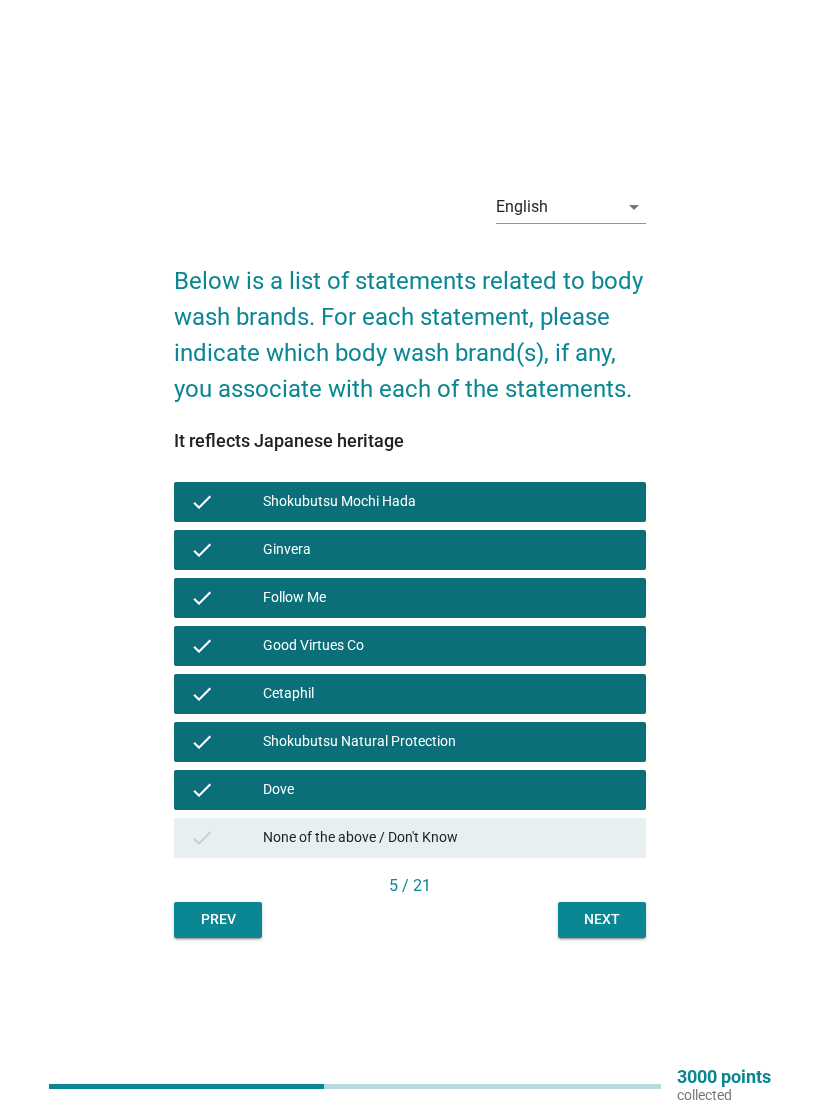 click on "Next" at bounding box center (602, 920) 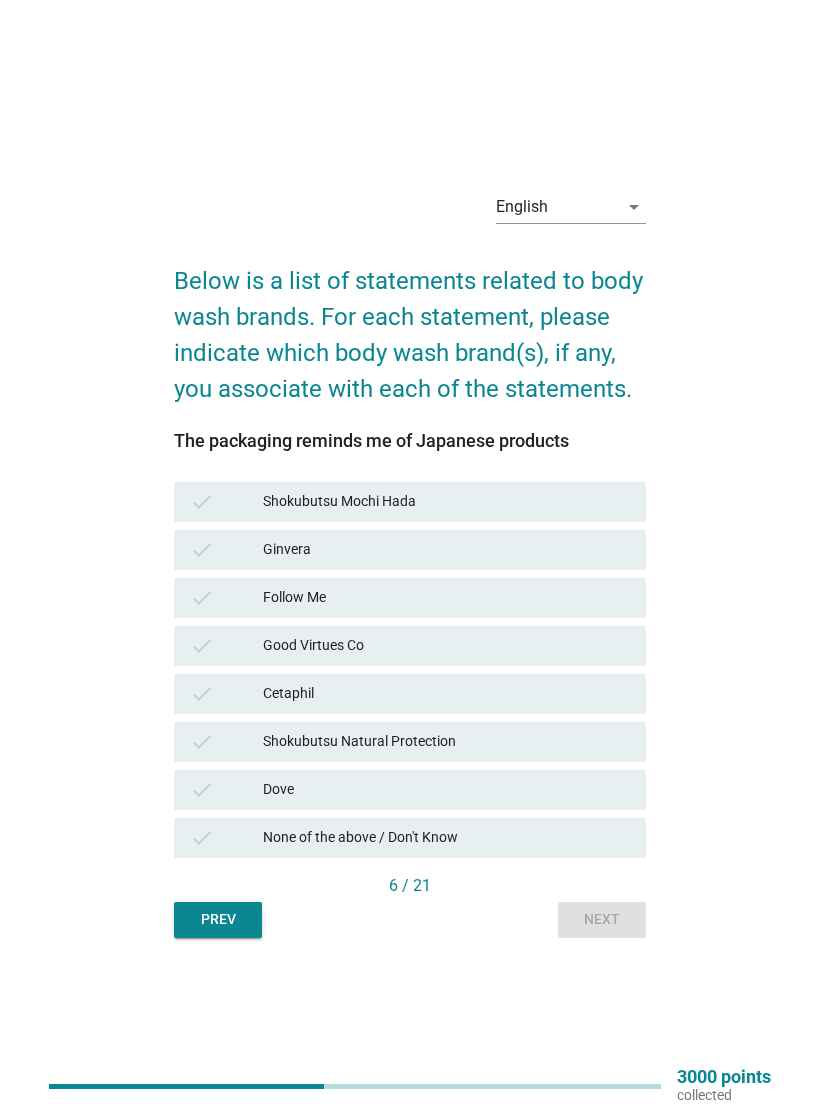 click on "Shokubutsu Mochi Hada" at bounding box center (446, 502) 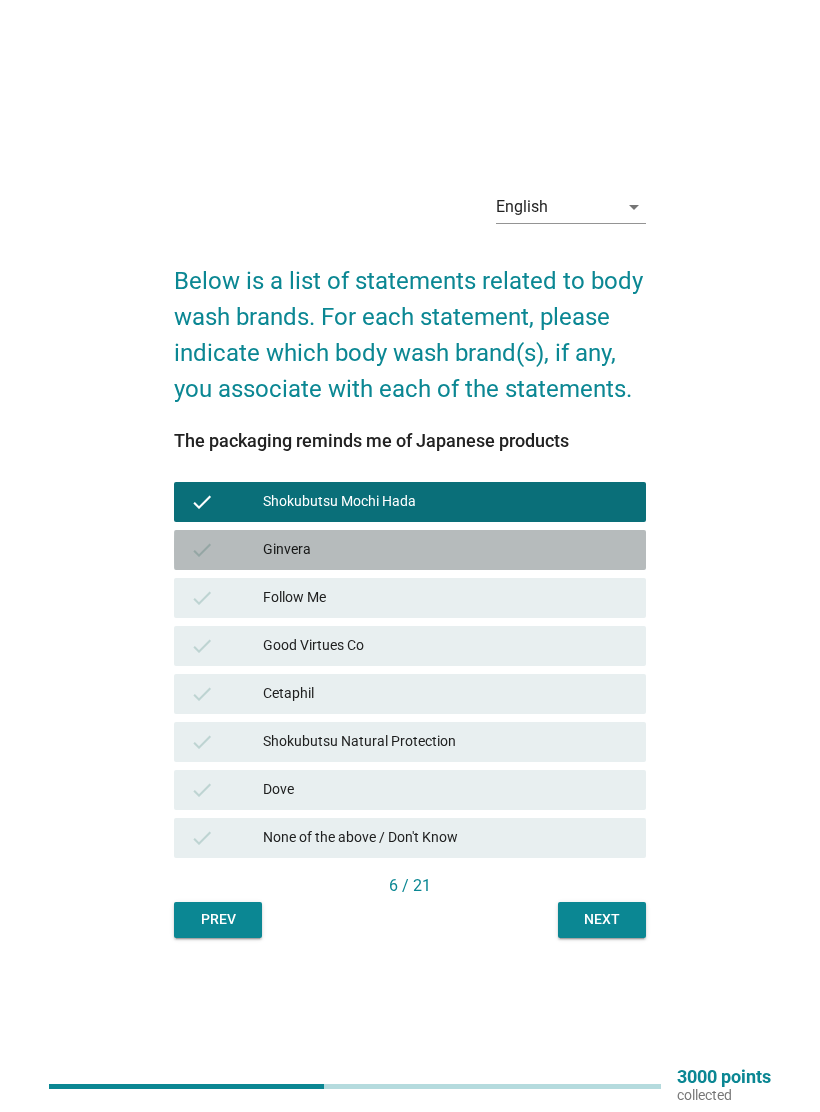 click on "Ginvera" at bounding box center [446, 550] 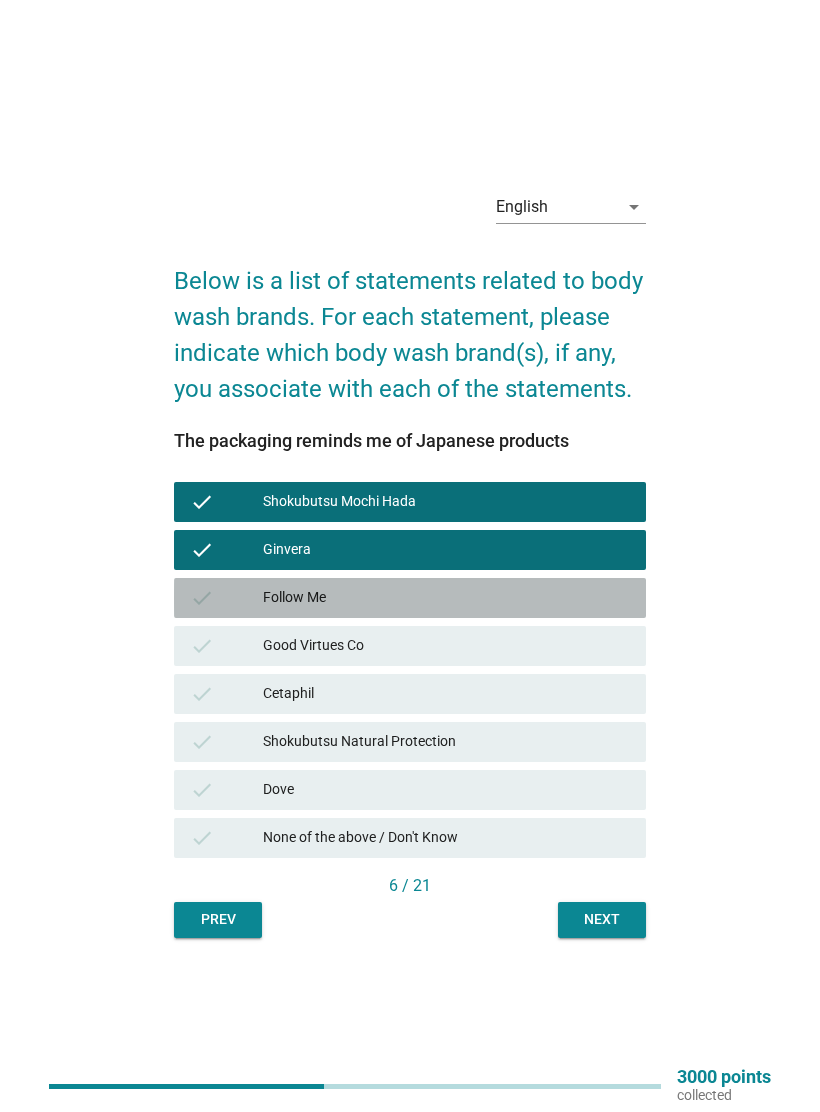click on "check   Follow Me" at bounding box center (410, 598) 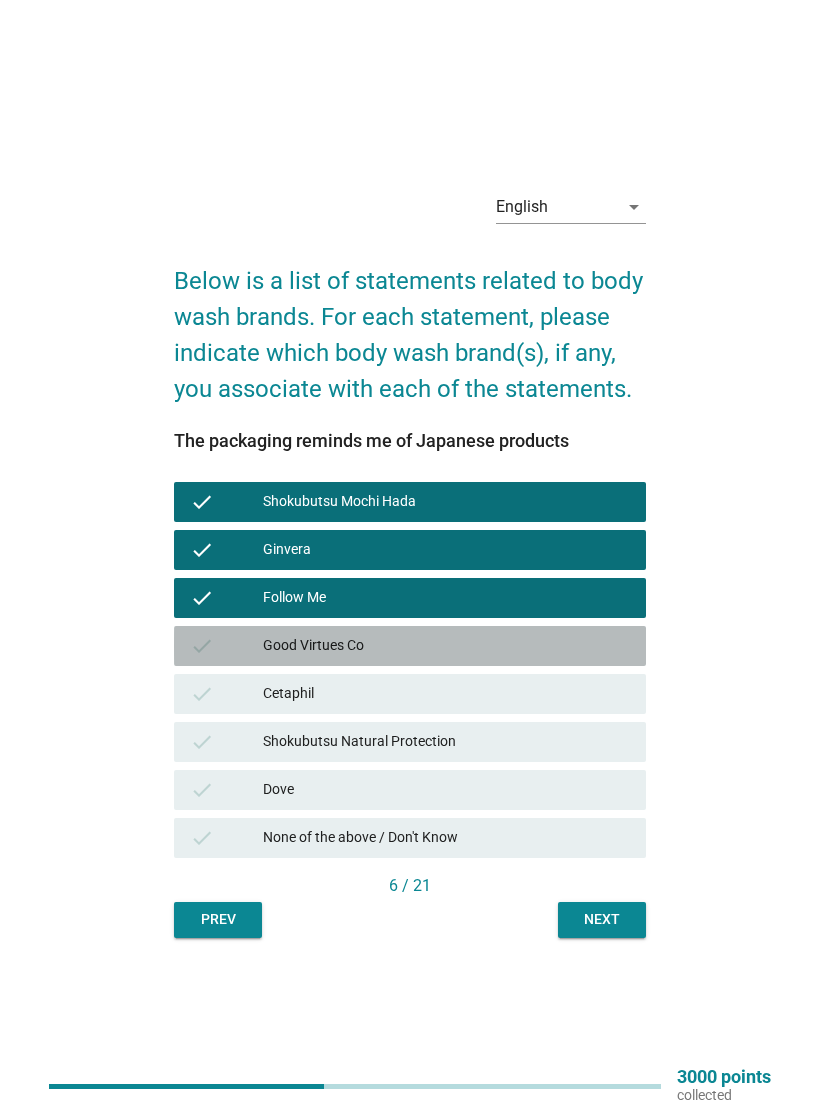 click on "check   Cetaphil" at bounding box center [410, 694] 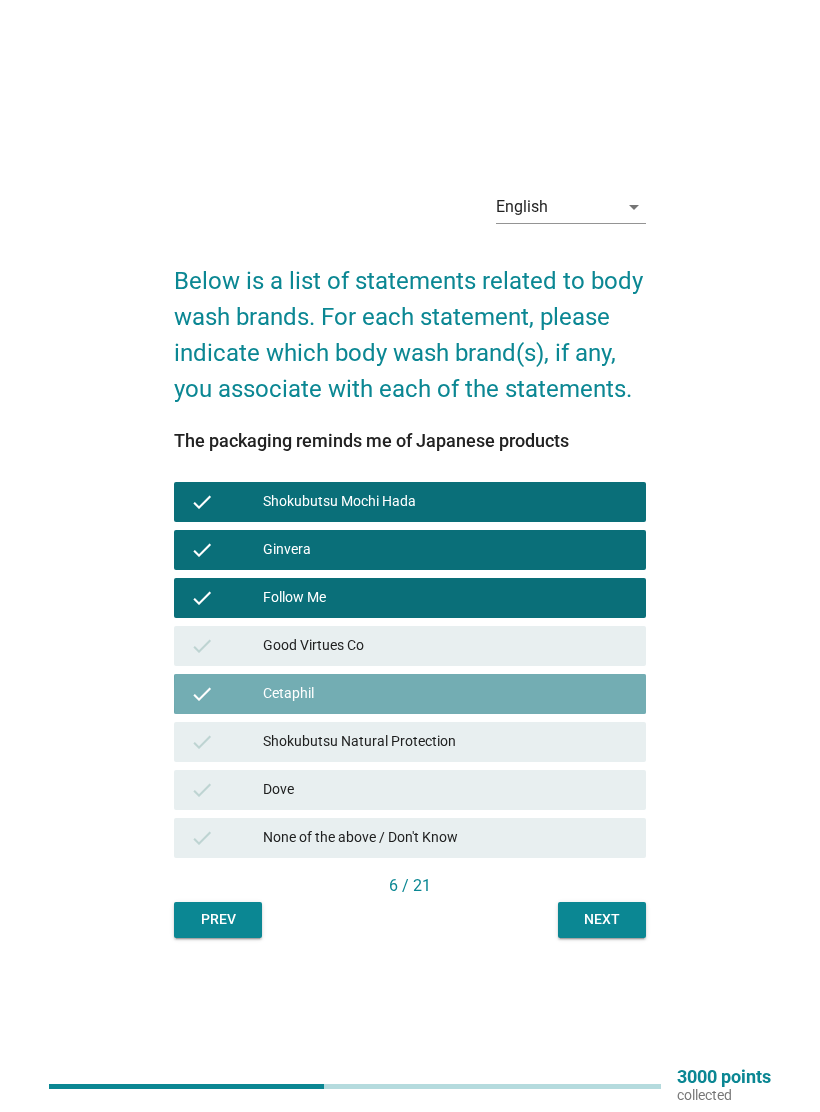 click on "check   Cetaphil" at bounding box center [410, 694] 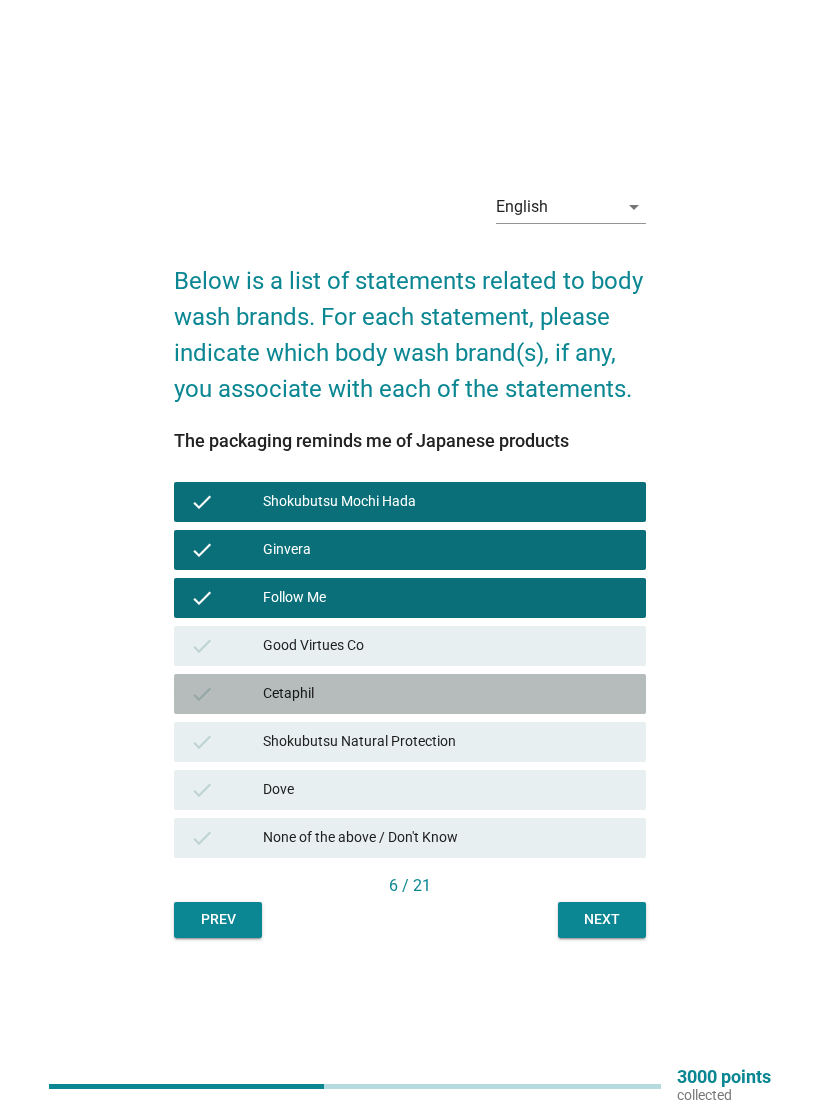 click on "Shokubutsu Natural Protection" at bounding box center [446, 742] 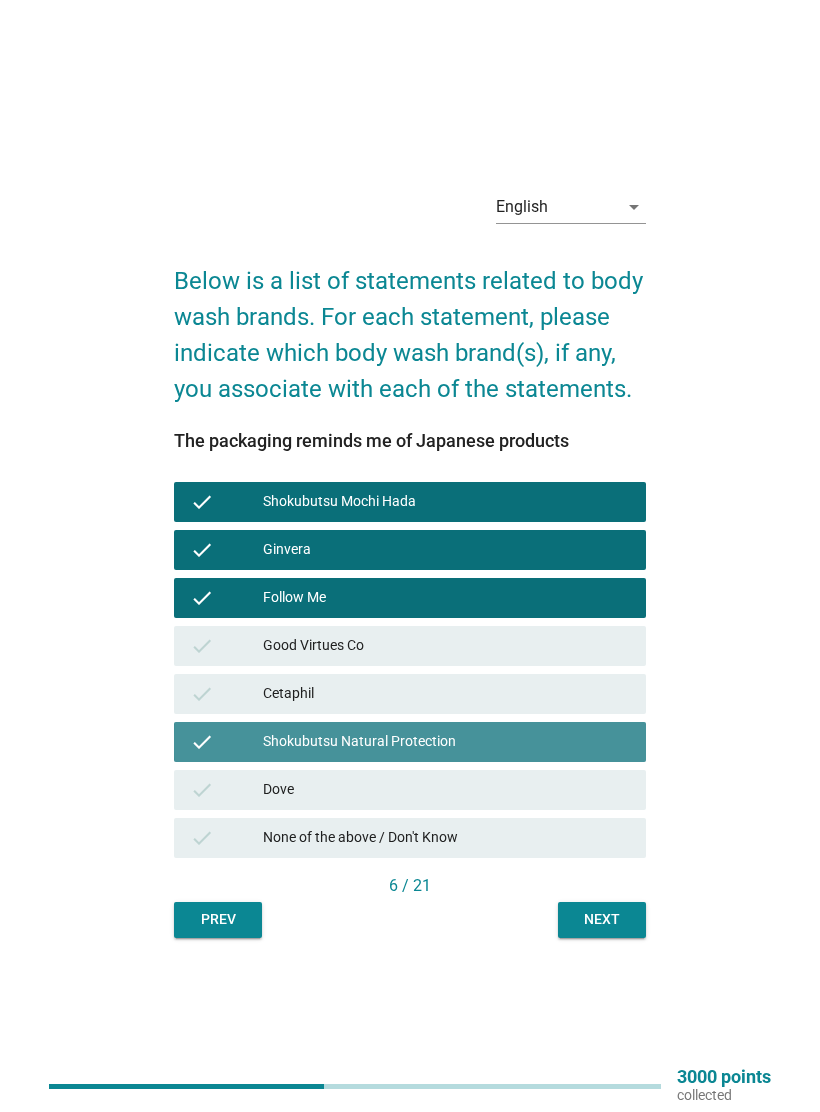 click on "Dove" at bounding box center [446, 790] 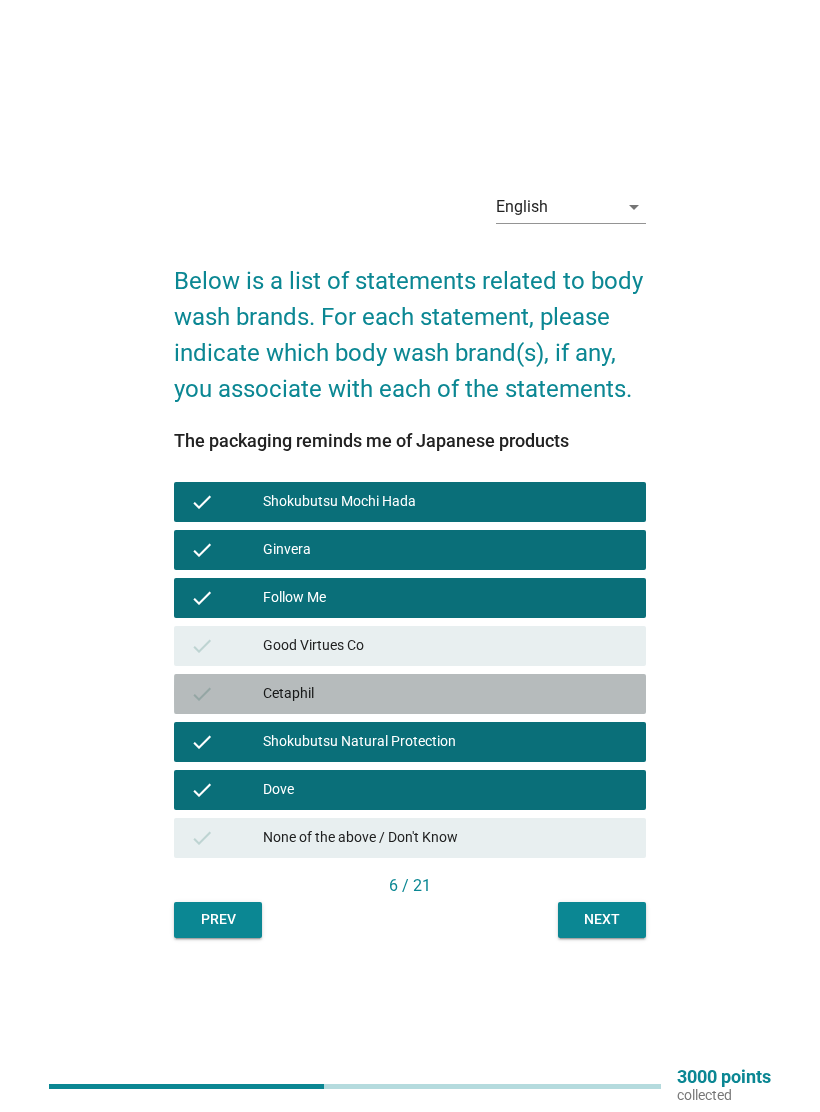 click on "Cetaphil" at bounding box center (446, 694) 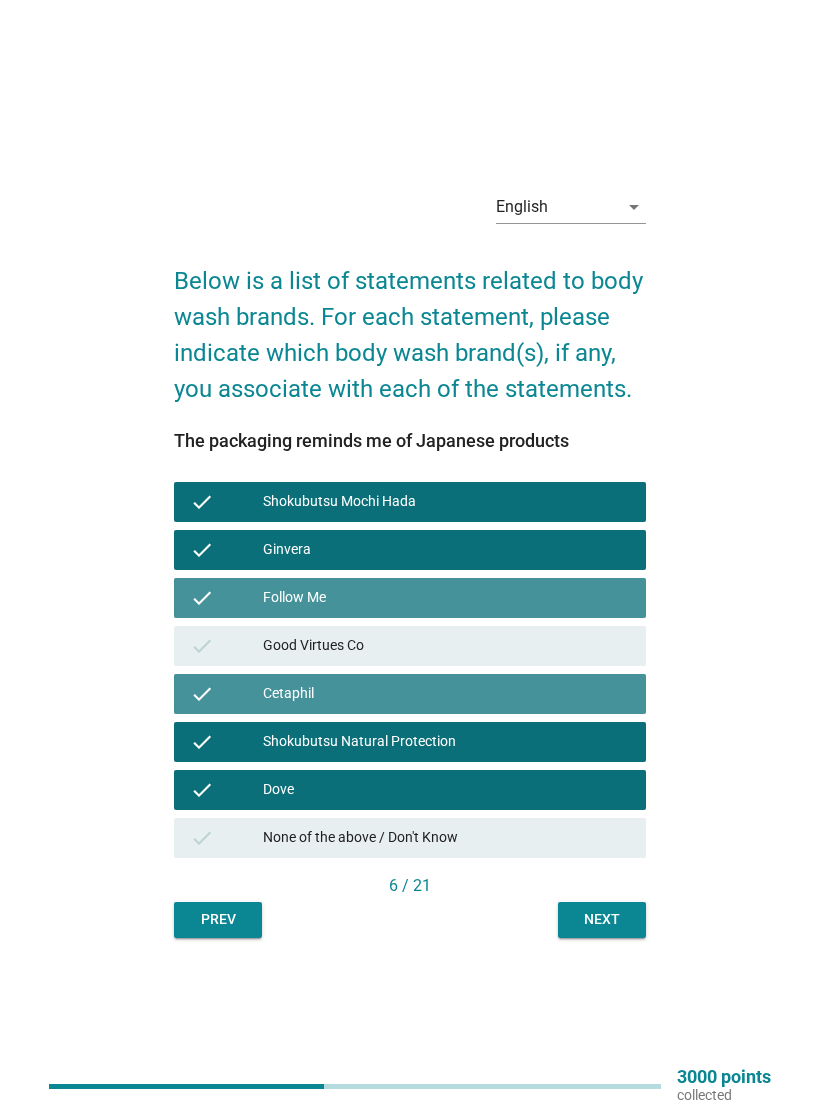 click on "Good Virtues Co" at bounding box center (446, 646) 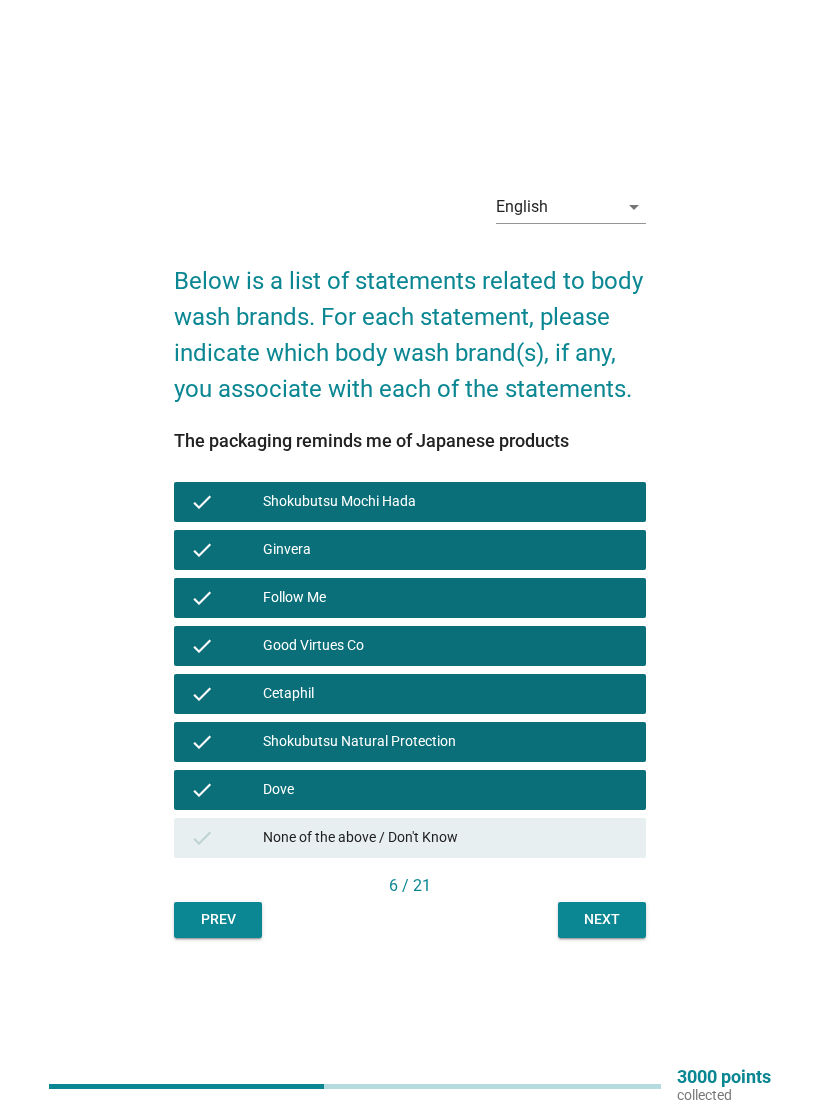 click on "6 / 21" at bounding box center (410, 886) 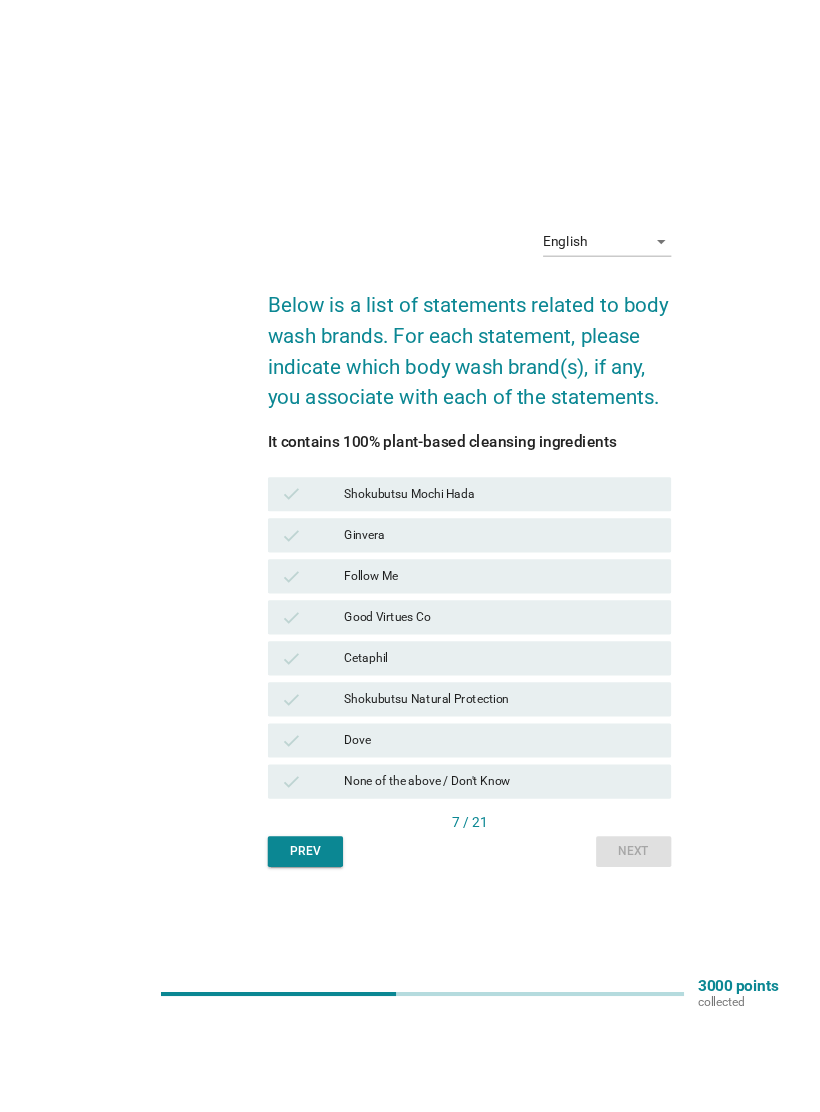 scroll, scrollTop: 52, scrollLeft: 0, axis: vertical 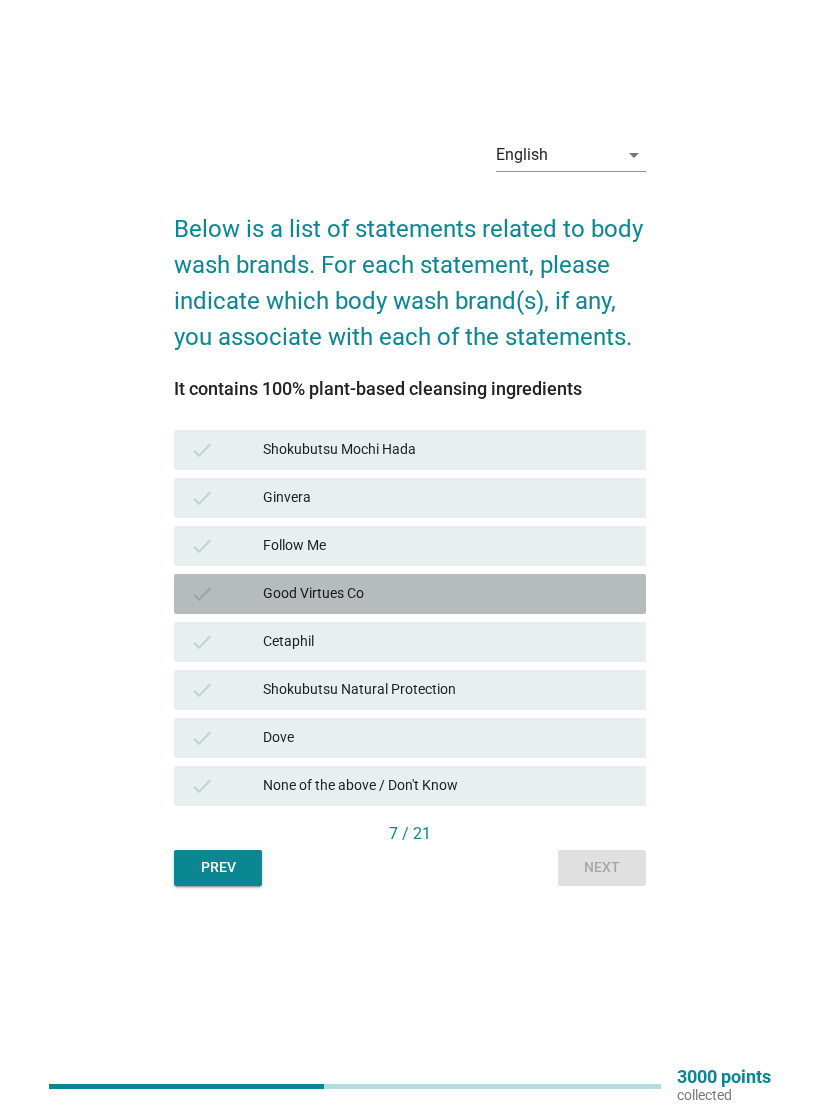click on "Good Virtues Co" at bounding box center (446, 594) 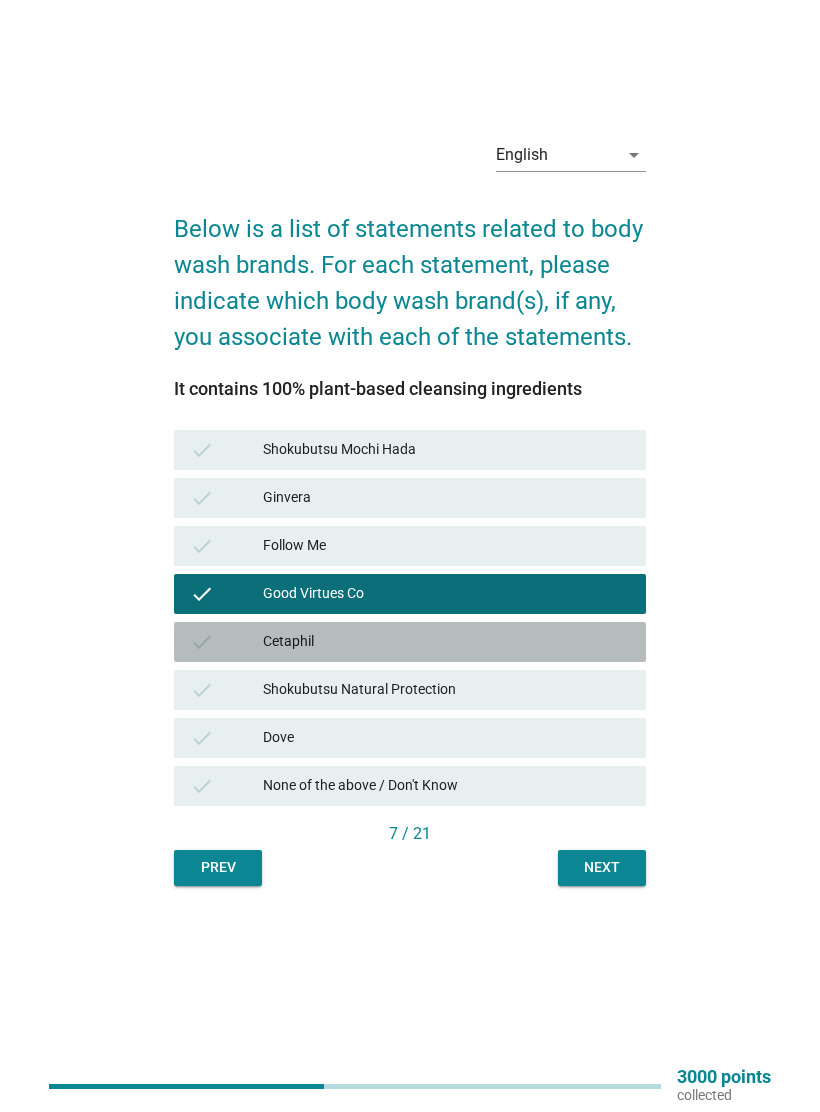 click on "Cetaphil" at bounding box center [446, 642] 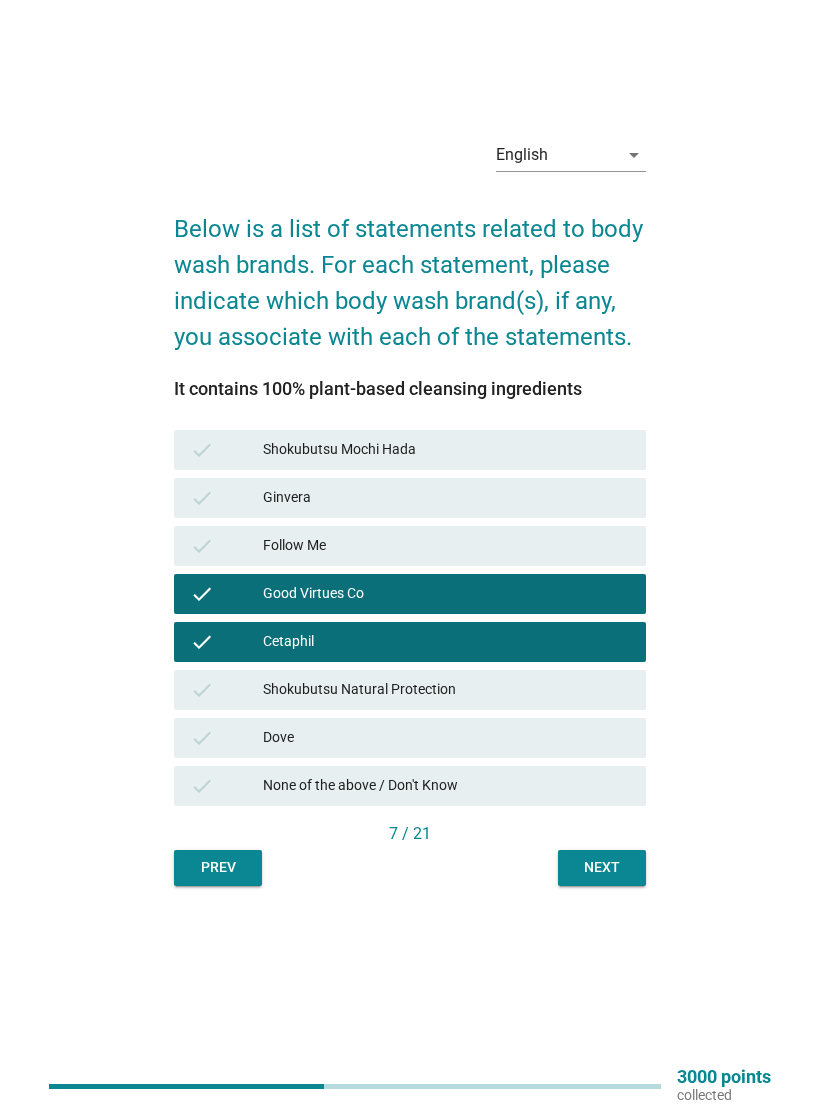 click on "Next" at bounding box center (602, 867) 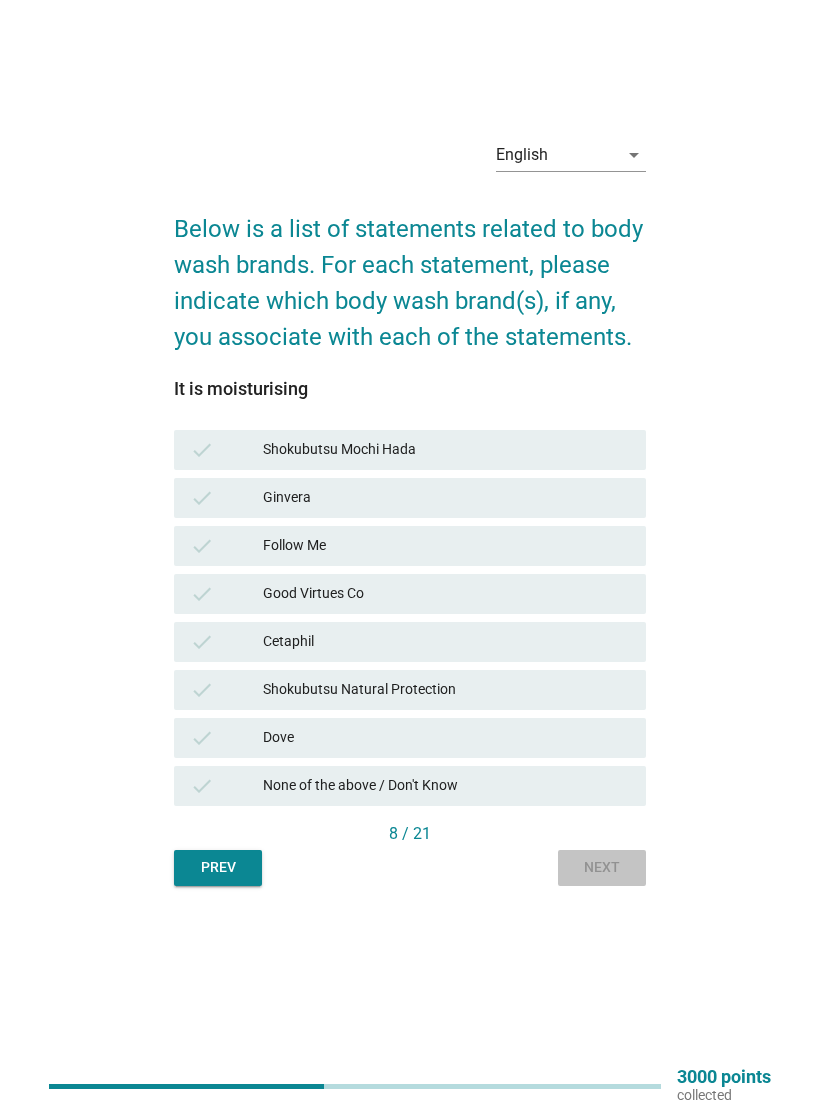scroll, scrollTop: 0, scrollLeft: 0, axis: both 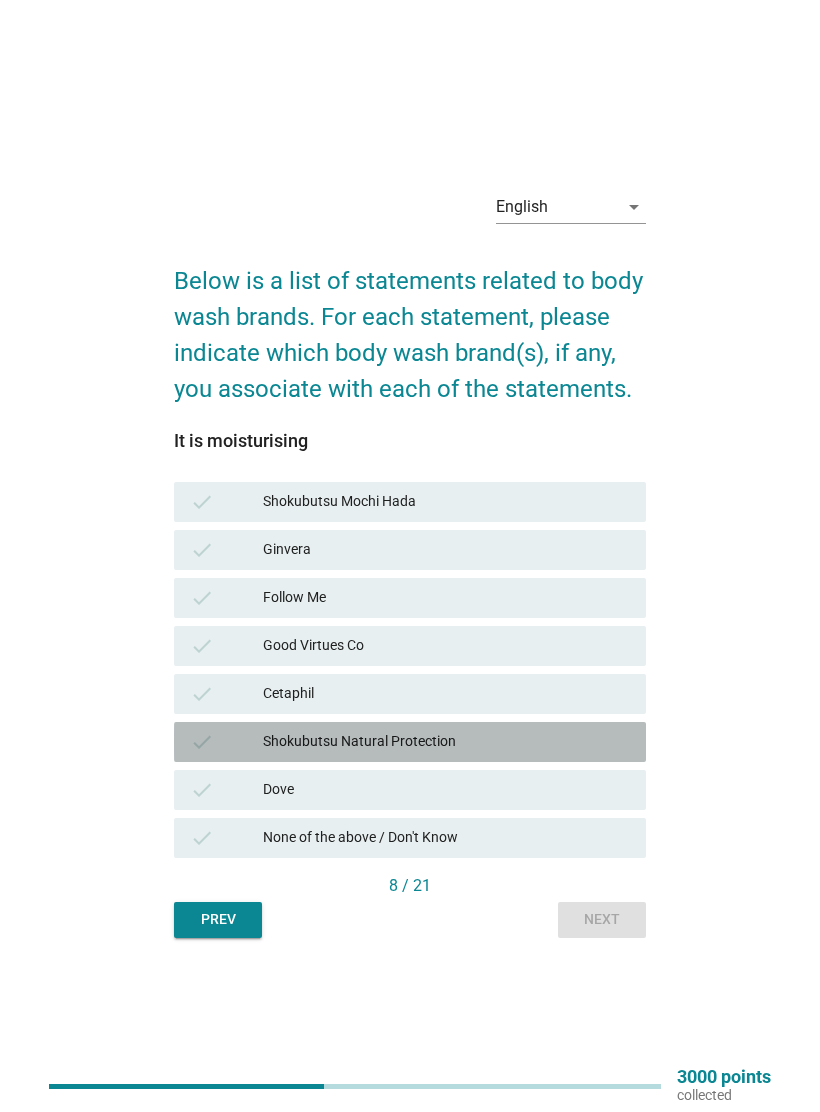 click on "Dove" at bounding box center [446, 790] 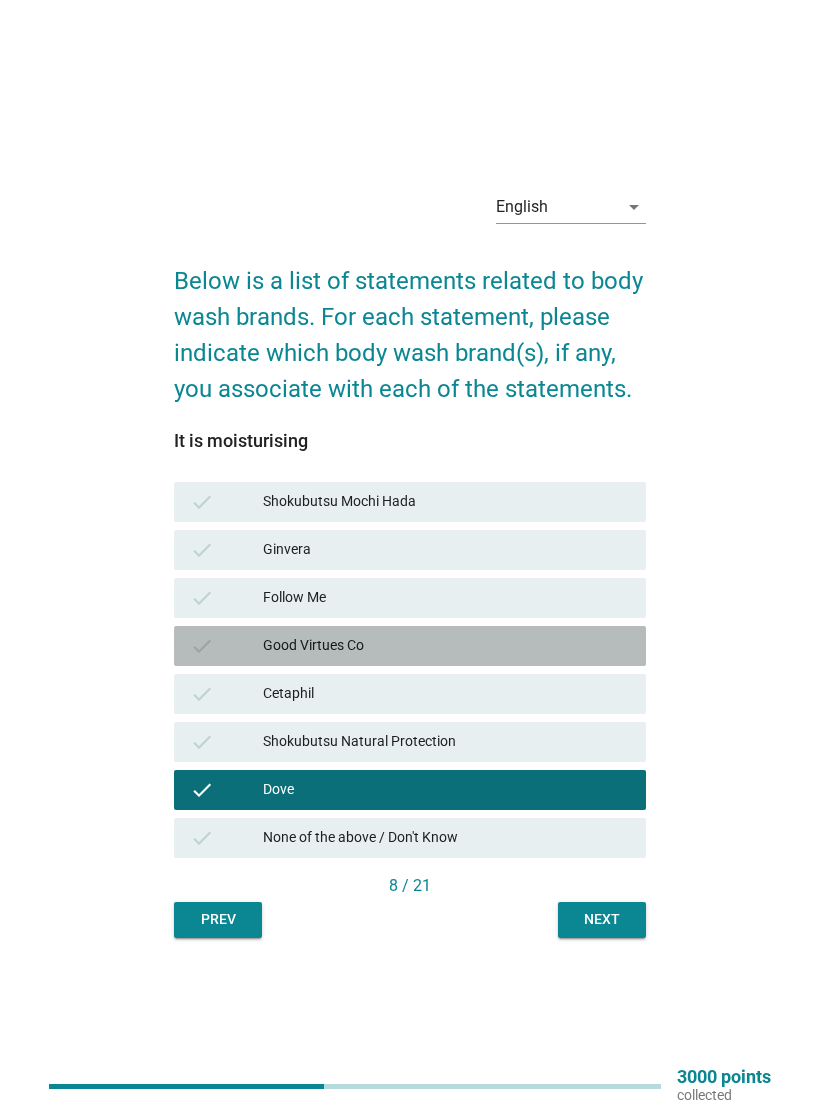 click on "Cetaphil" at bounding box center [446, 694] 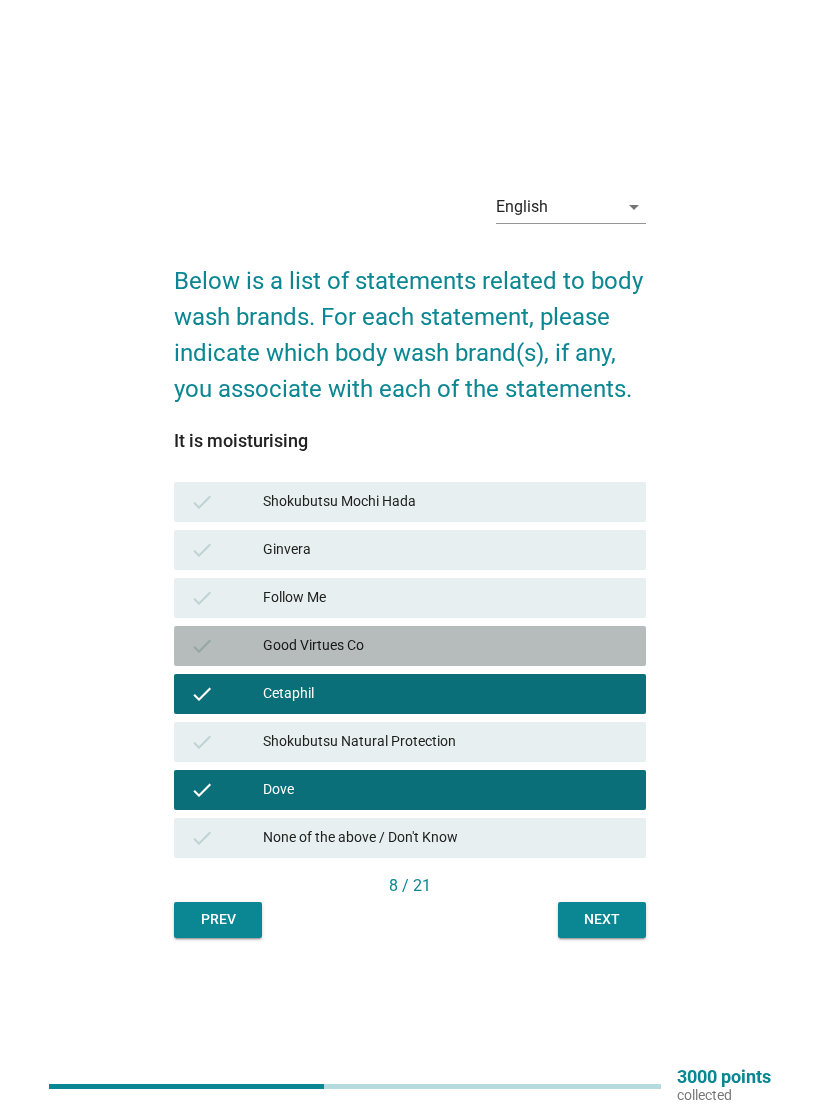 click on "Cetaphil" at bounding box center [446, 694] 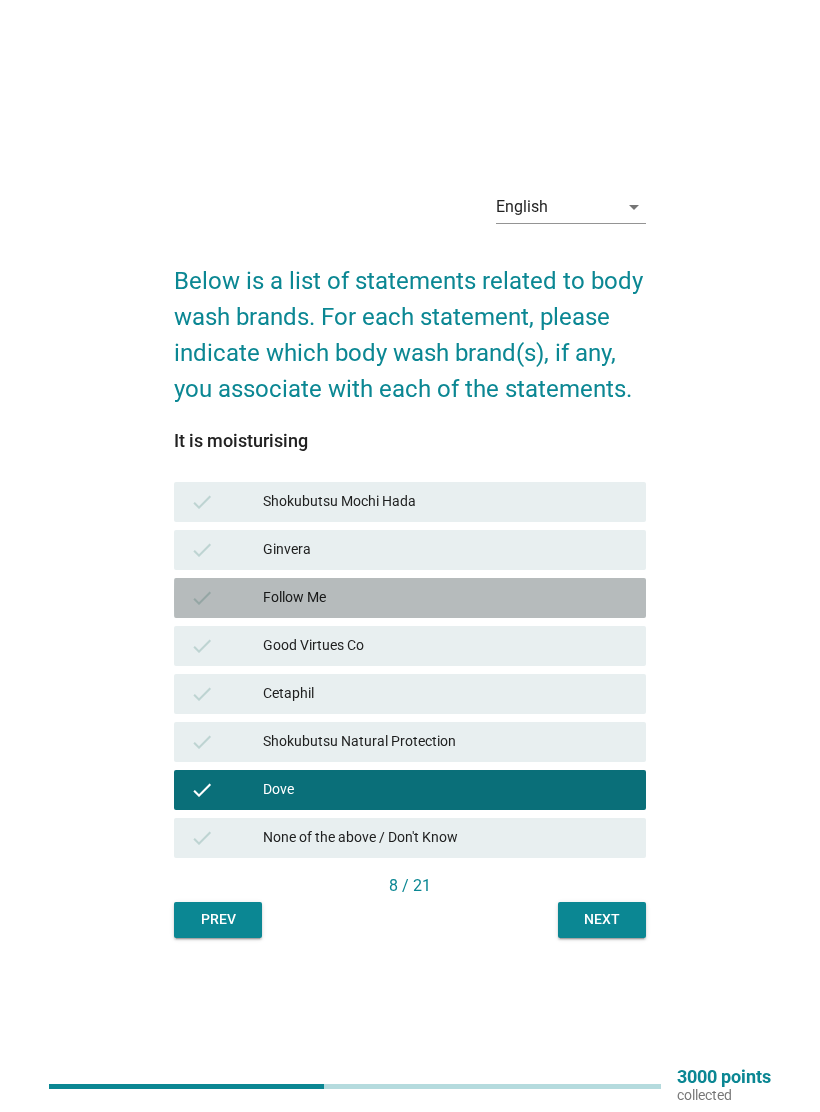 click on "check   Good Virtues Co" at bounding box center (410, 646) 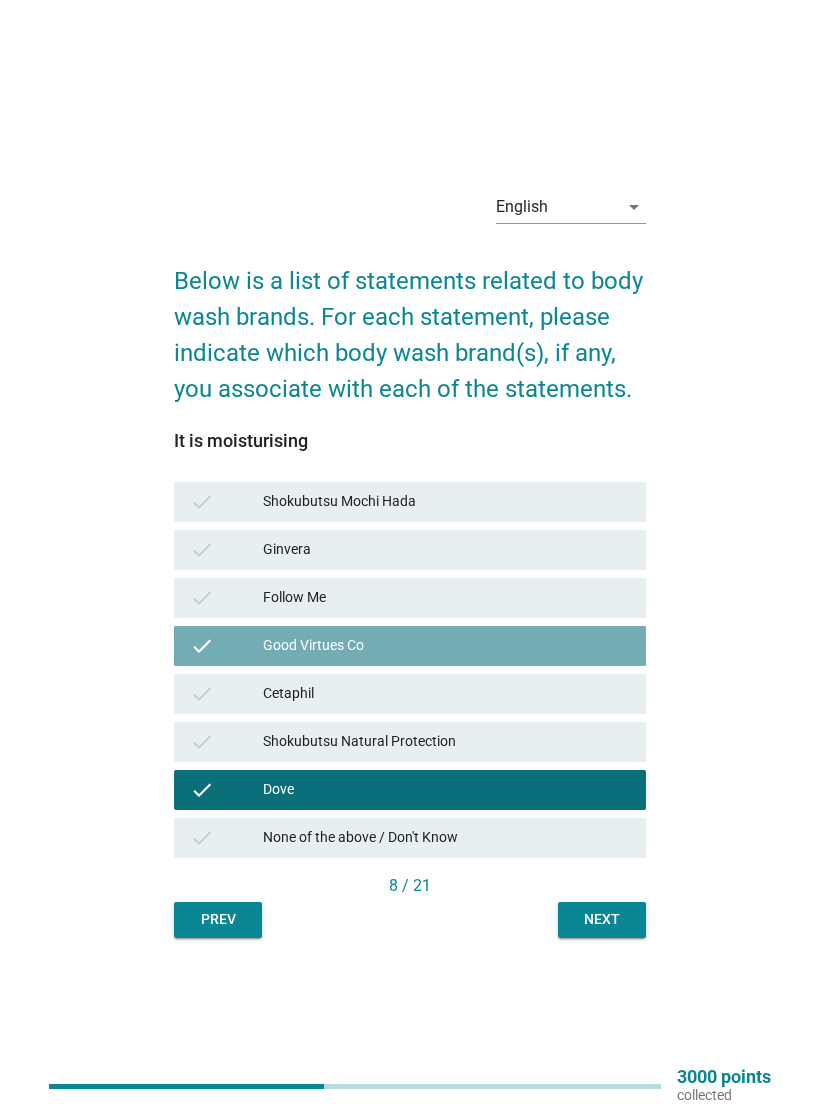 click on "Cetaphil" at bounding box center (446, 694) 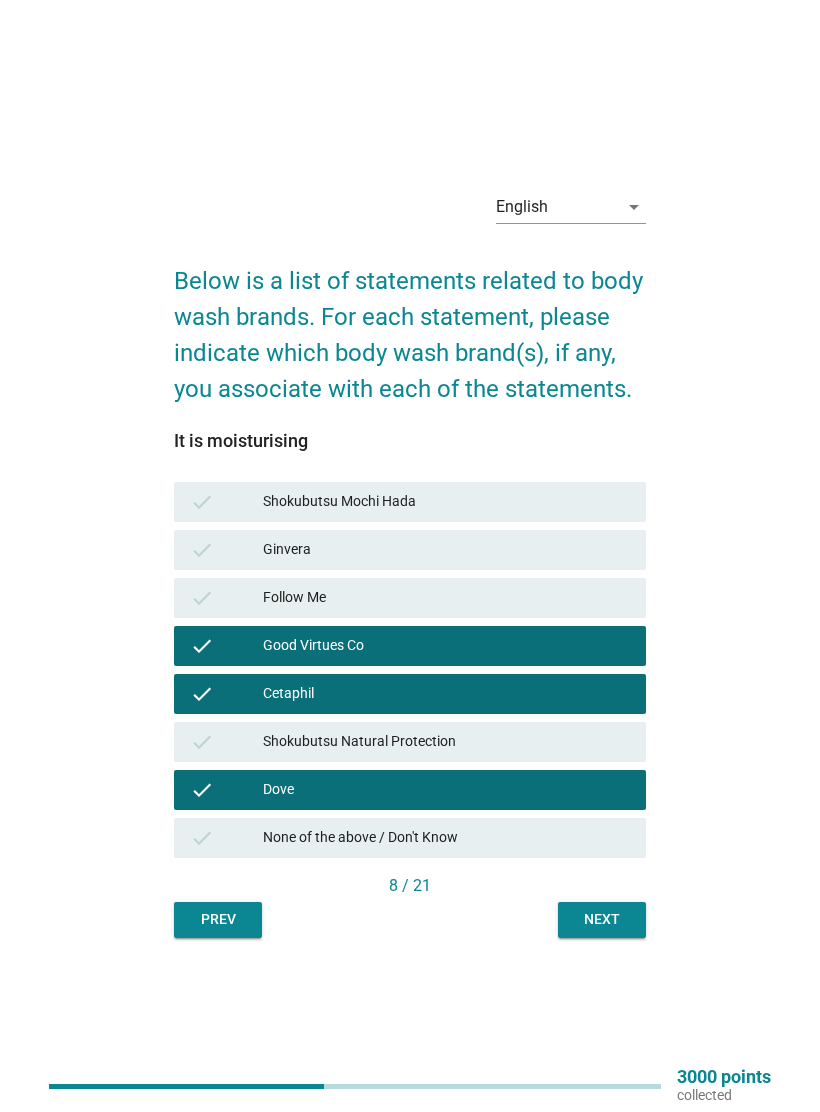 click on "Ginvera" at bounding box center (446, 550) 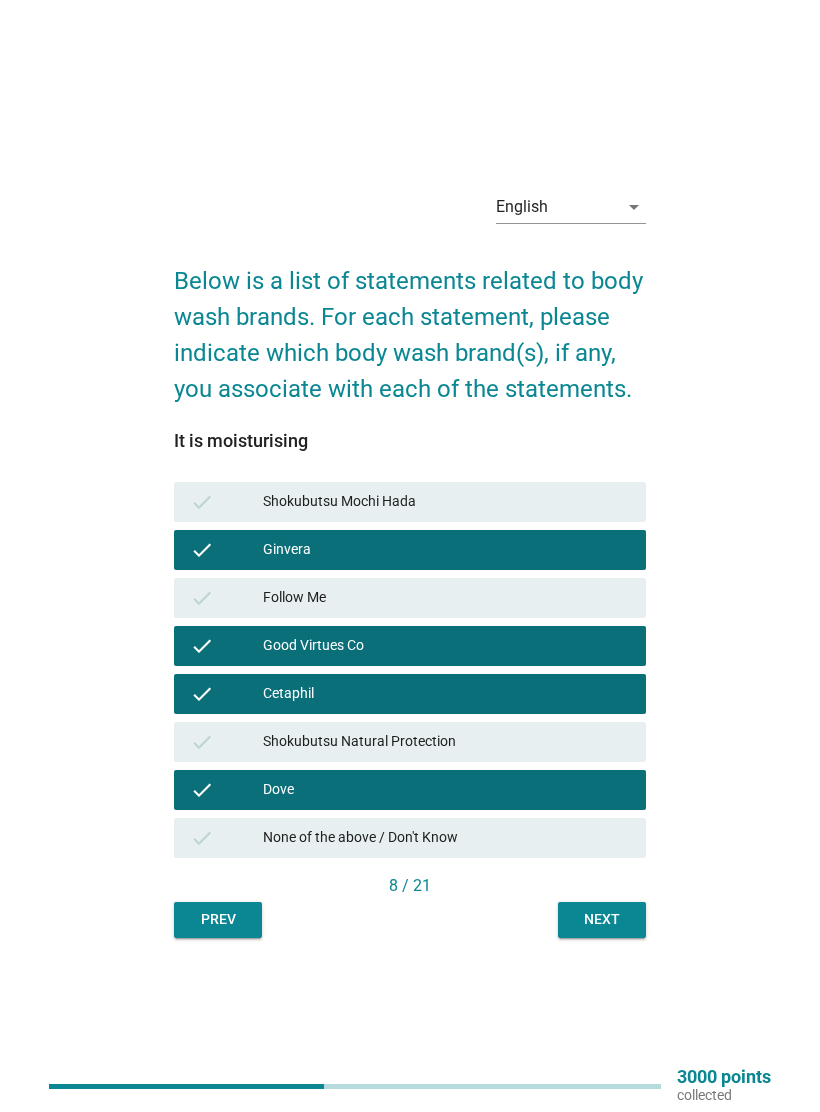 click on "Next" at bounding box center (602, 919) 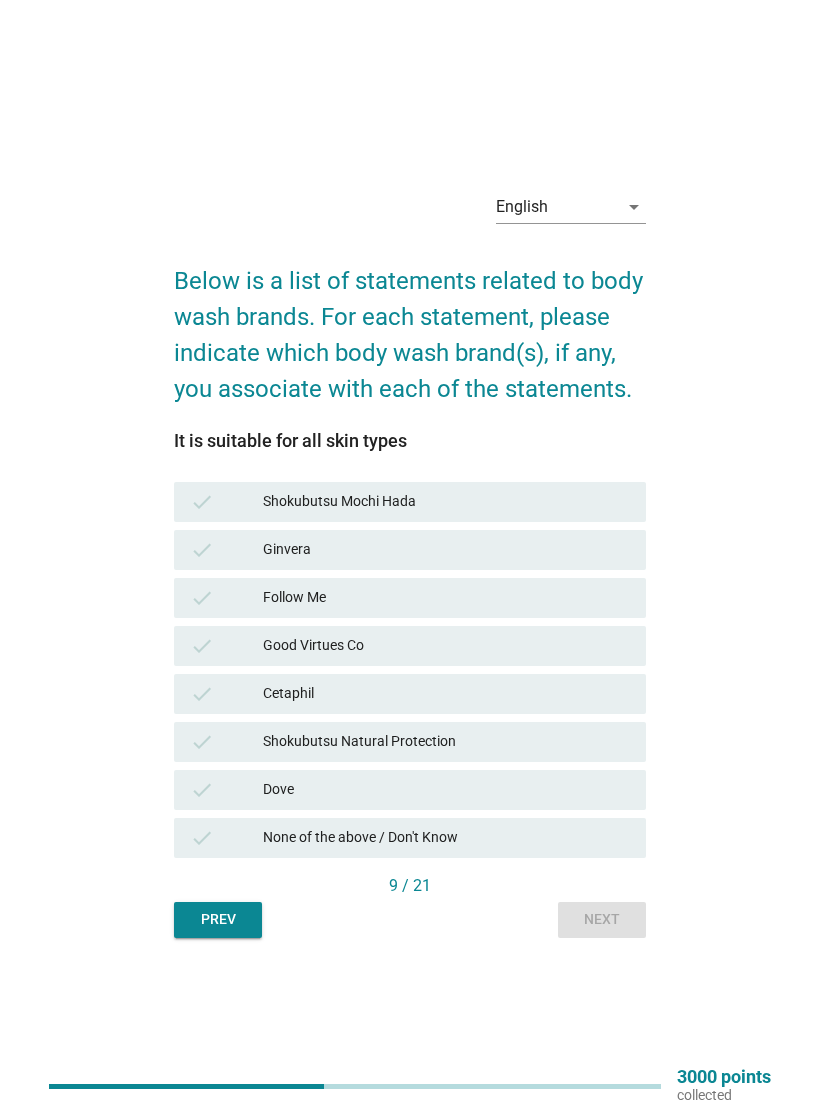 click on "Shokubutsu Mochi Hada" at bounding box center (446, 502) 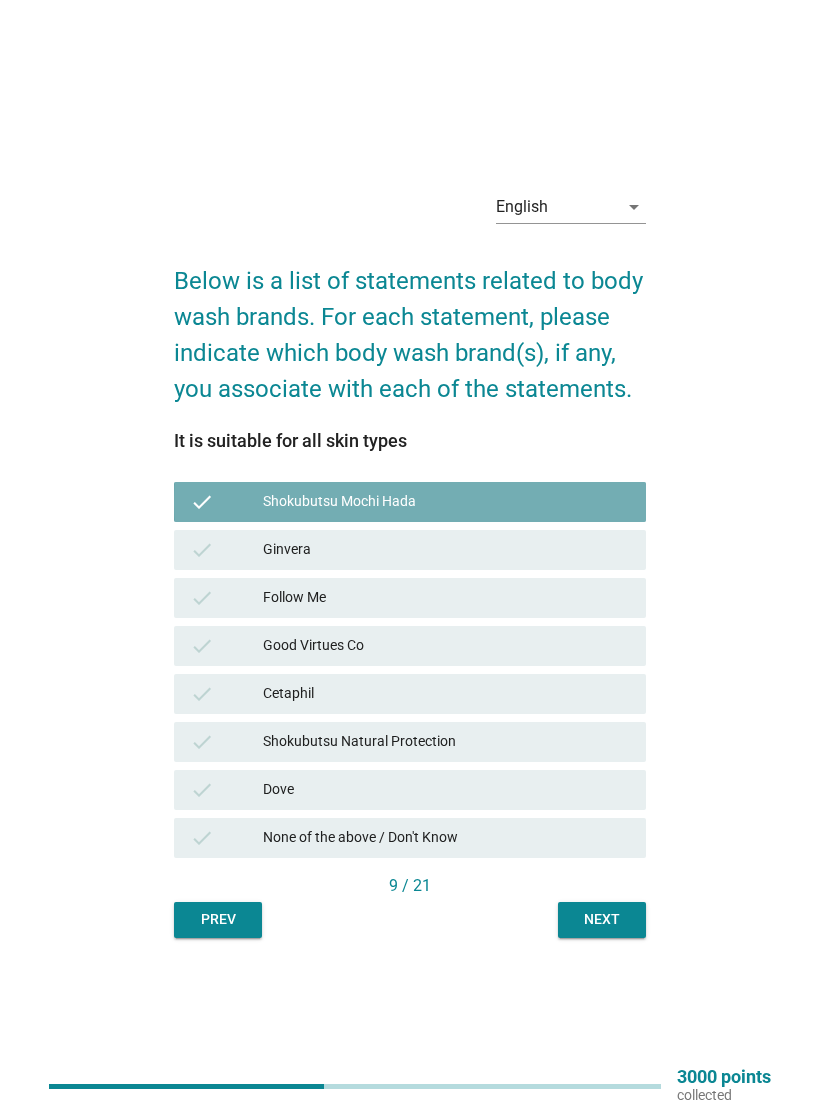 click on "check   Ginvera" at bounding box center (410, 550) 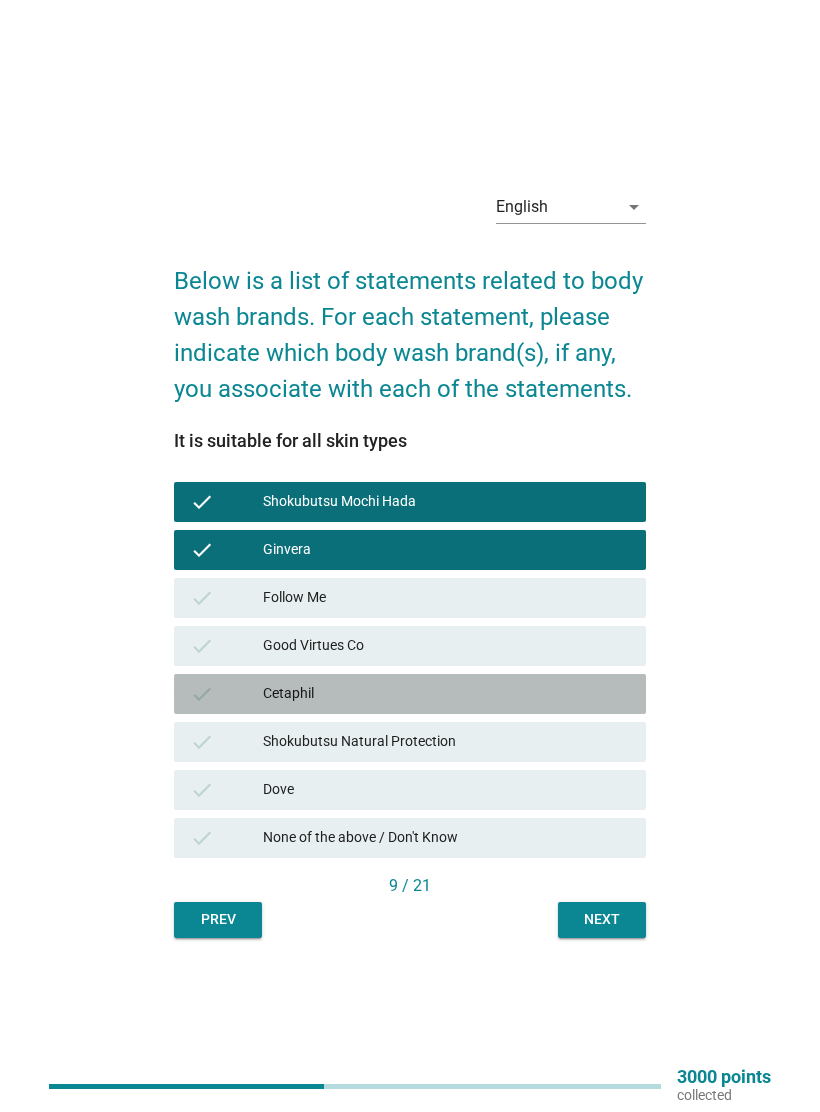click on "check   Shokubutsu Natural Protection" at bounding box center (410, 742) 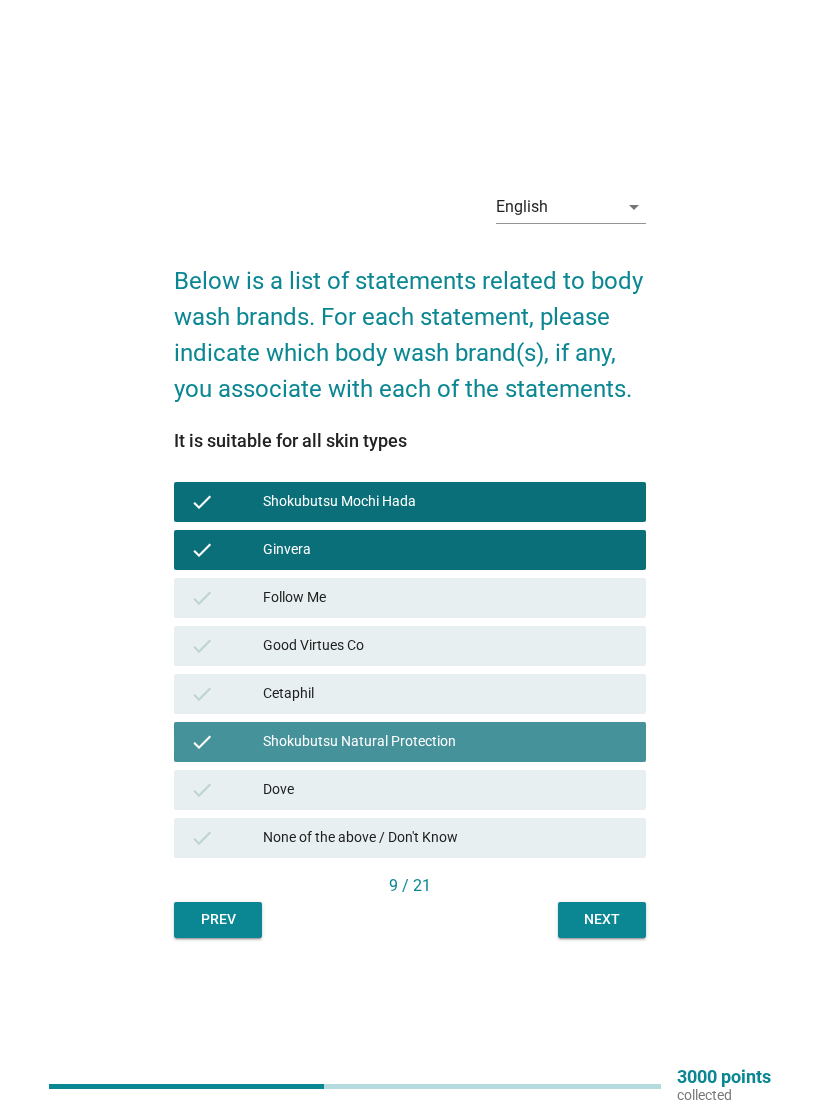 click on "Dove" at bounding box center [446, 790] 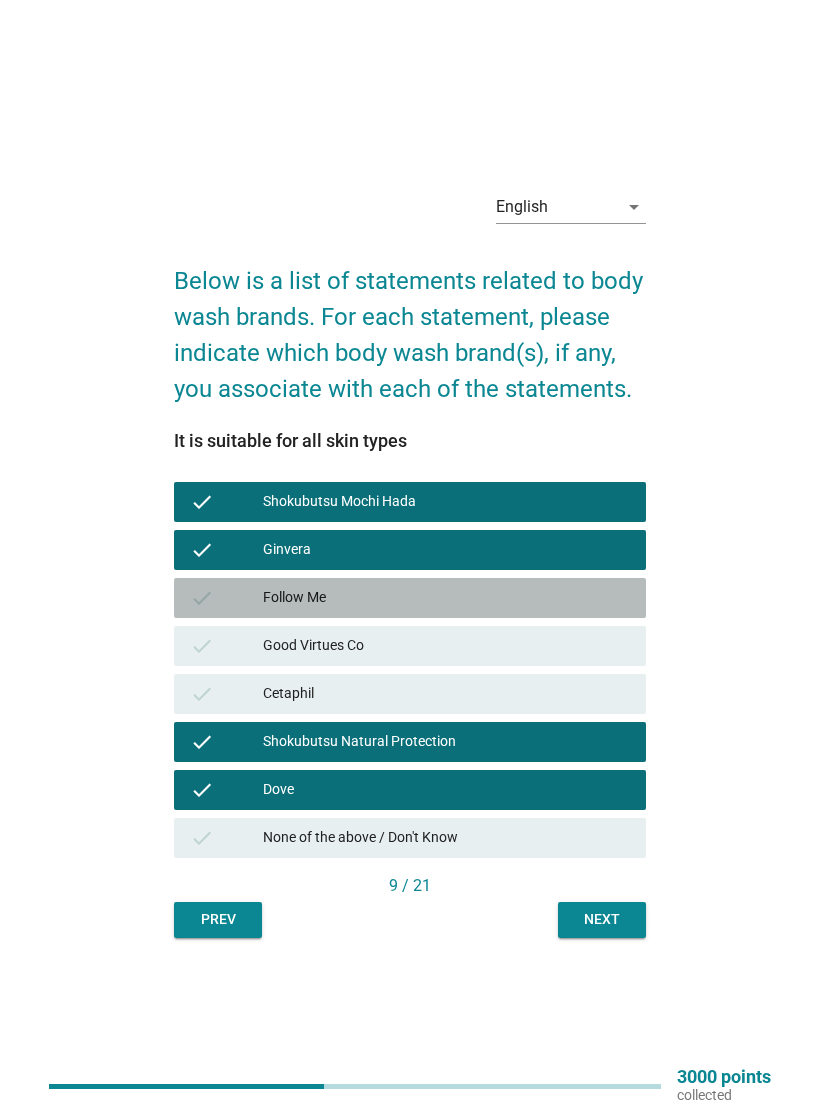 click on "Good Virtues Co" at bounding box center (446, 646) 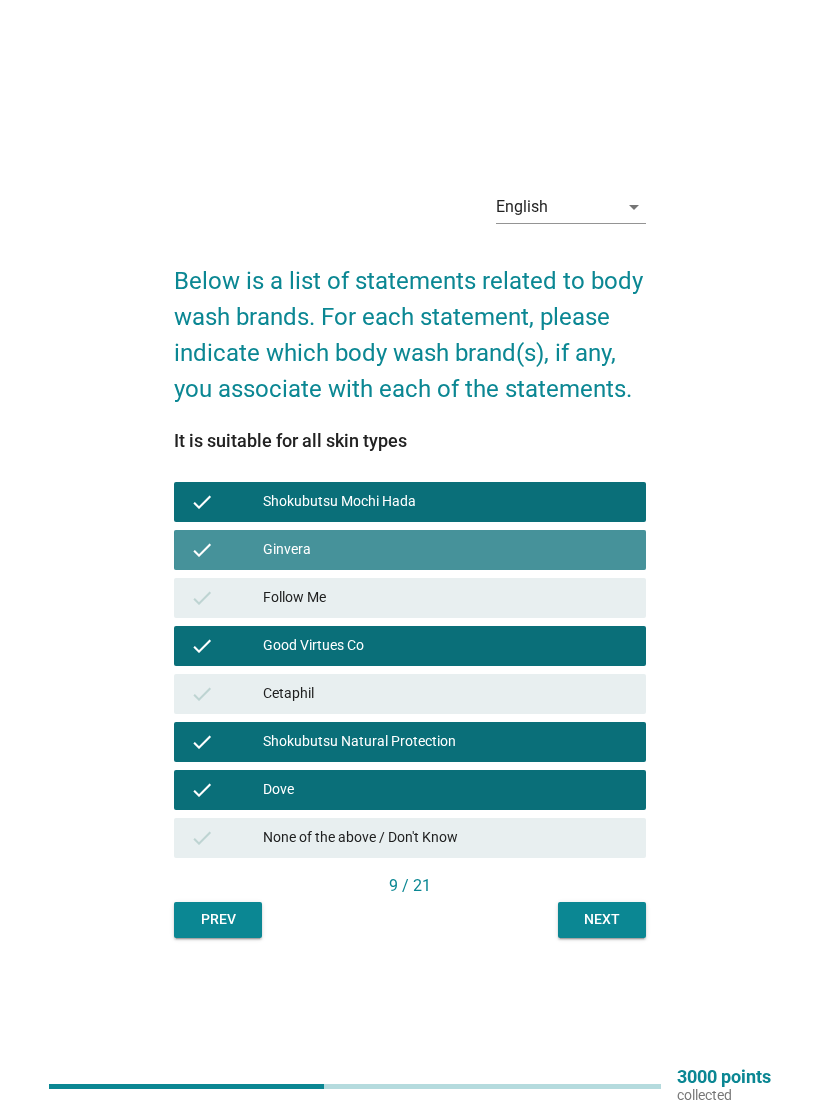 click on "Follow Me" at bounding box center [446, 598] 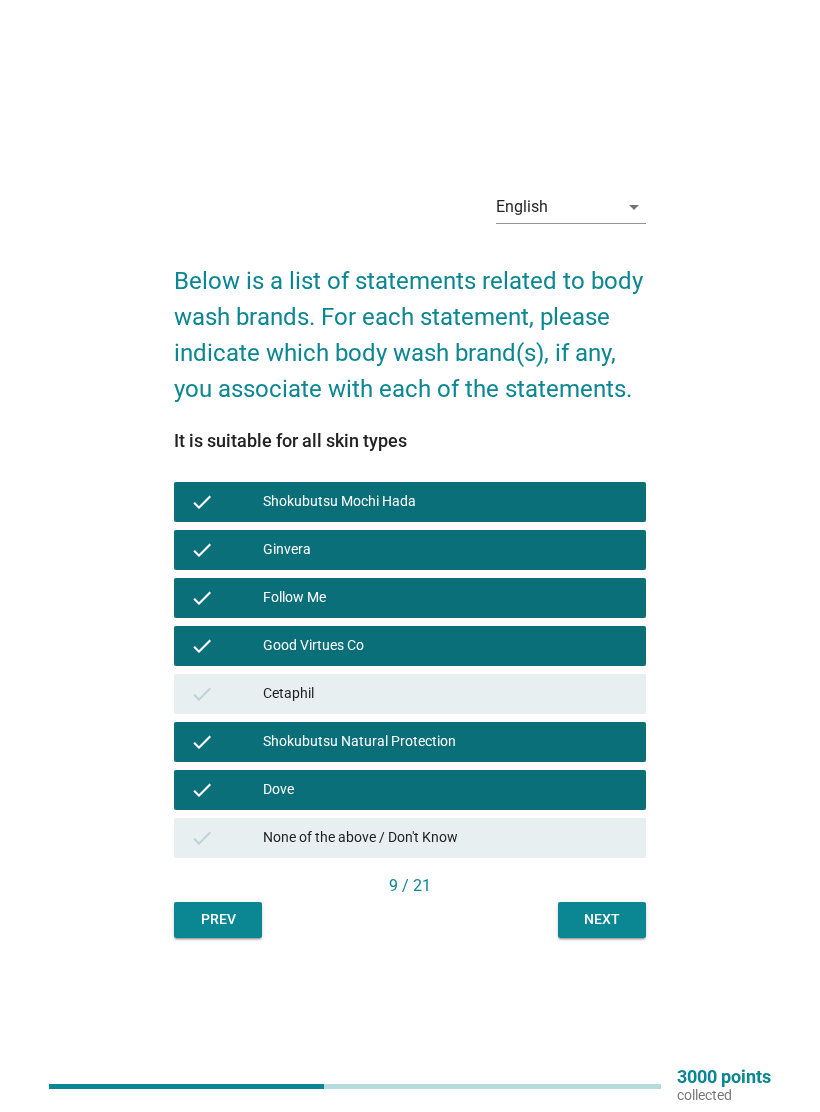 click on "check   Cetaphil" at bounding box center (410, 694) 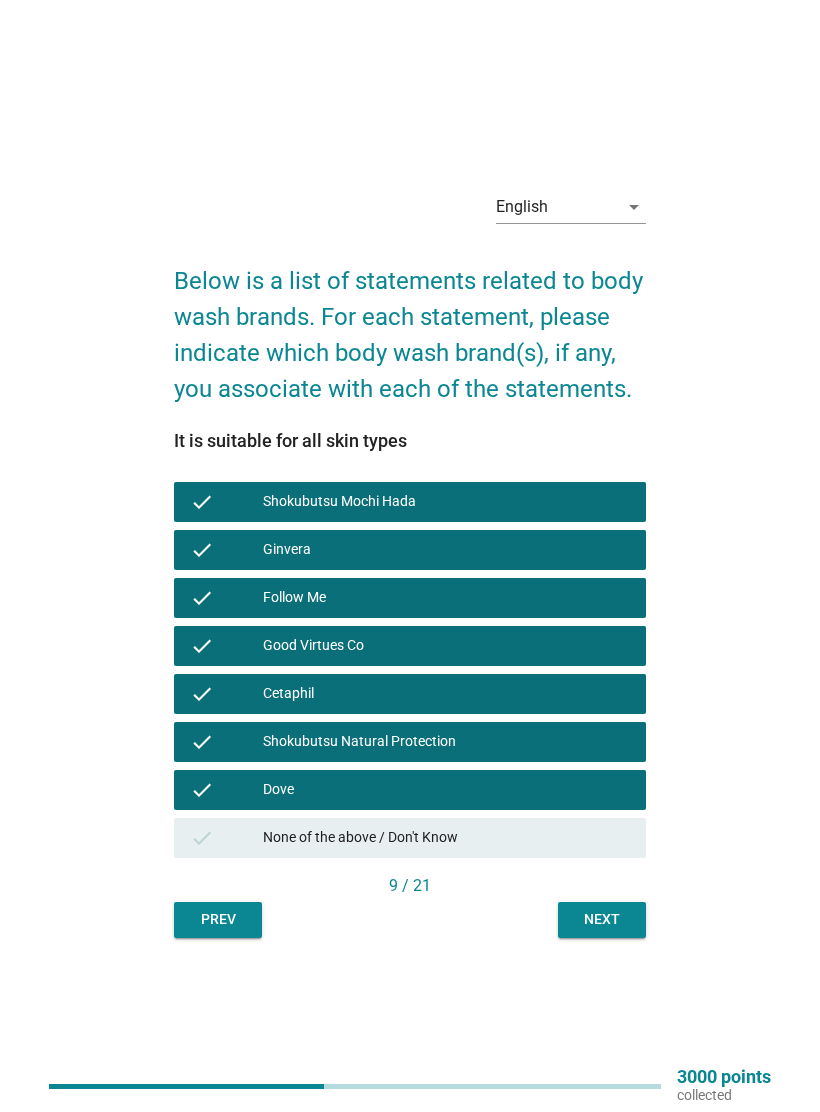 click on "Next" at bounding box center [602, 919] 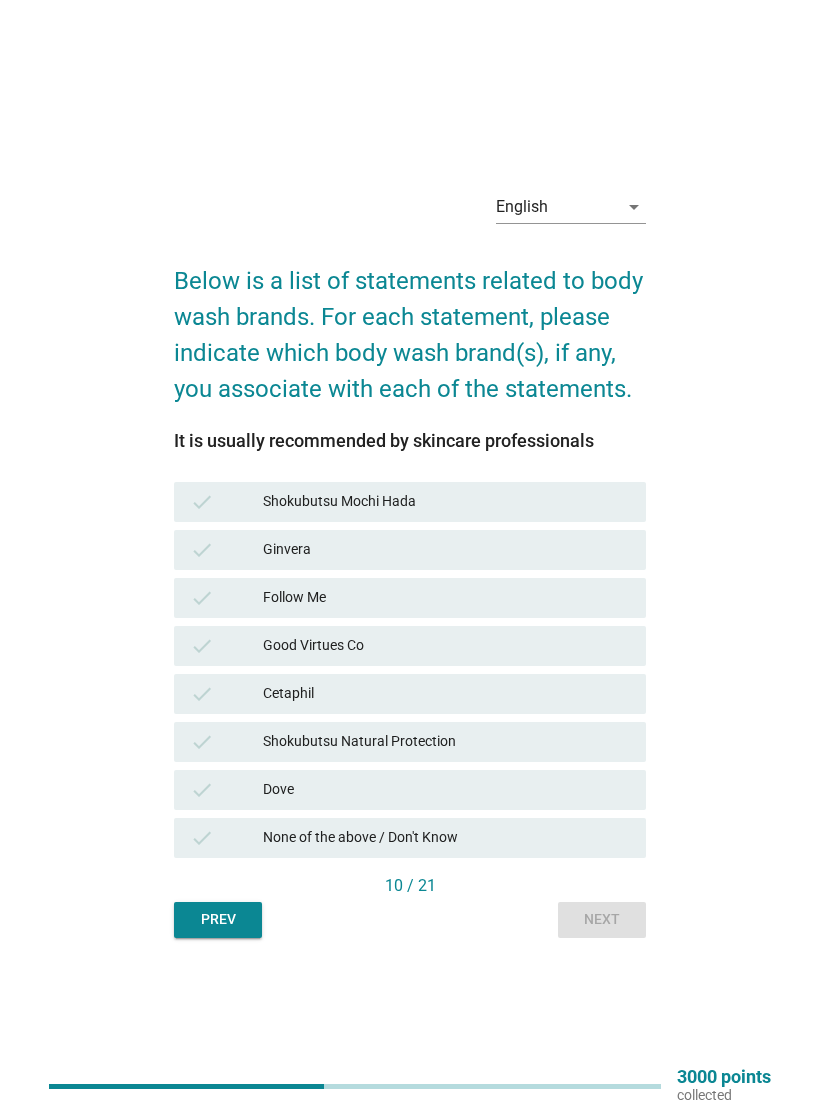 click on "Shokubutsu Mochi Hada" at bounding box center (446, 502) 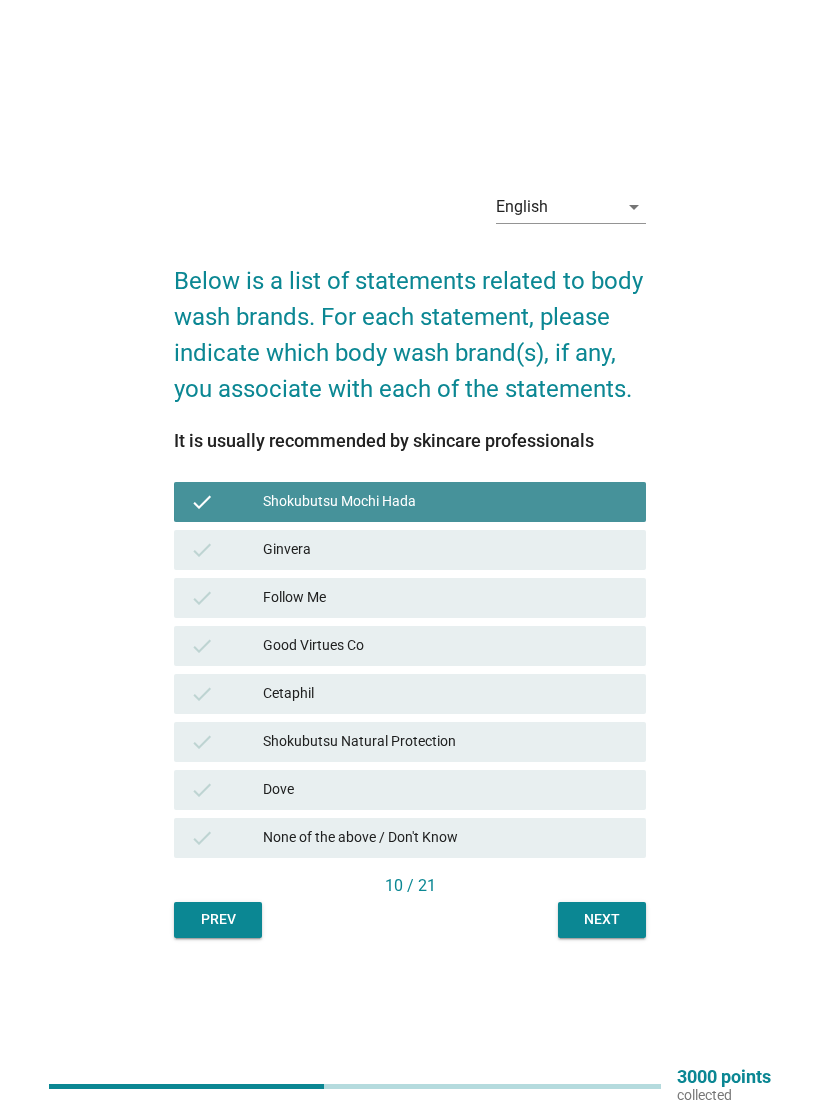 click on "Ginvera" at bounding box center [446, 550] 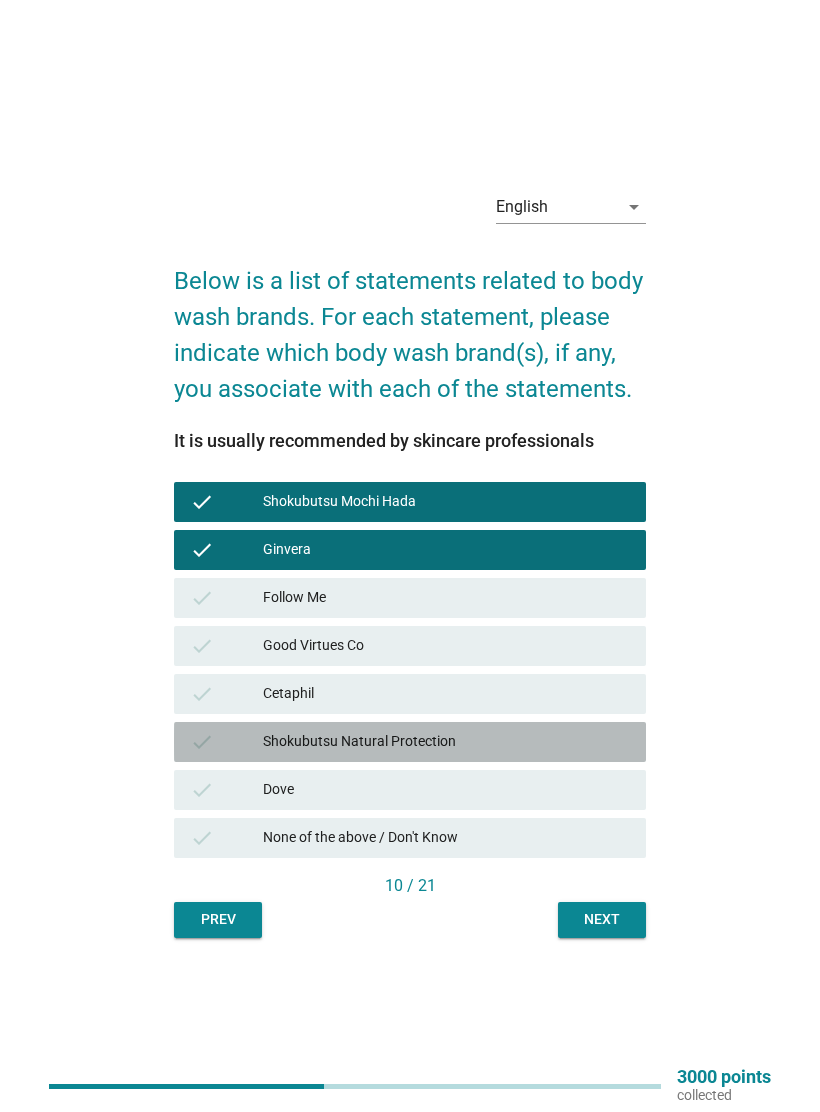 click on "Dove" at bounding box center [446, 790] 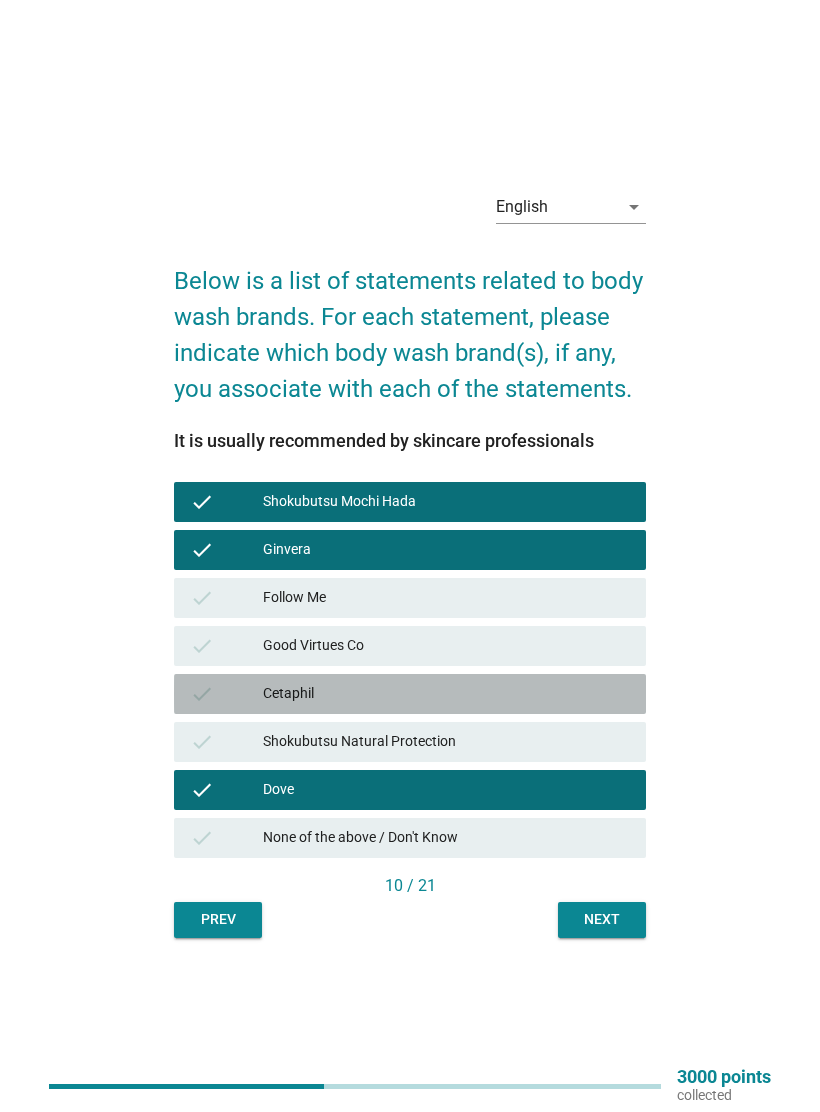 click on "Shokubutsu Natural Protection" at bounding box center (446, 742) 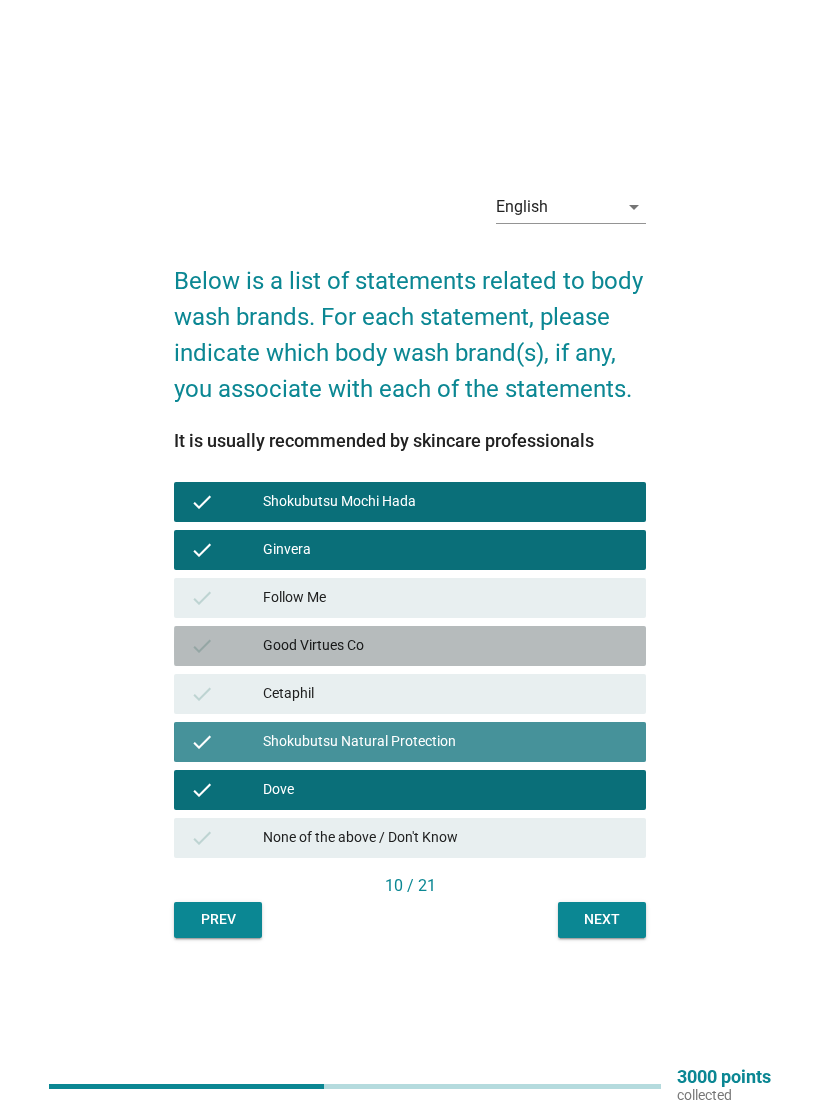 click on "Cetaphil" at bounding box center (446, 694) 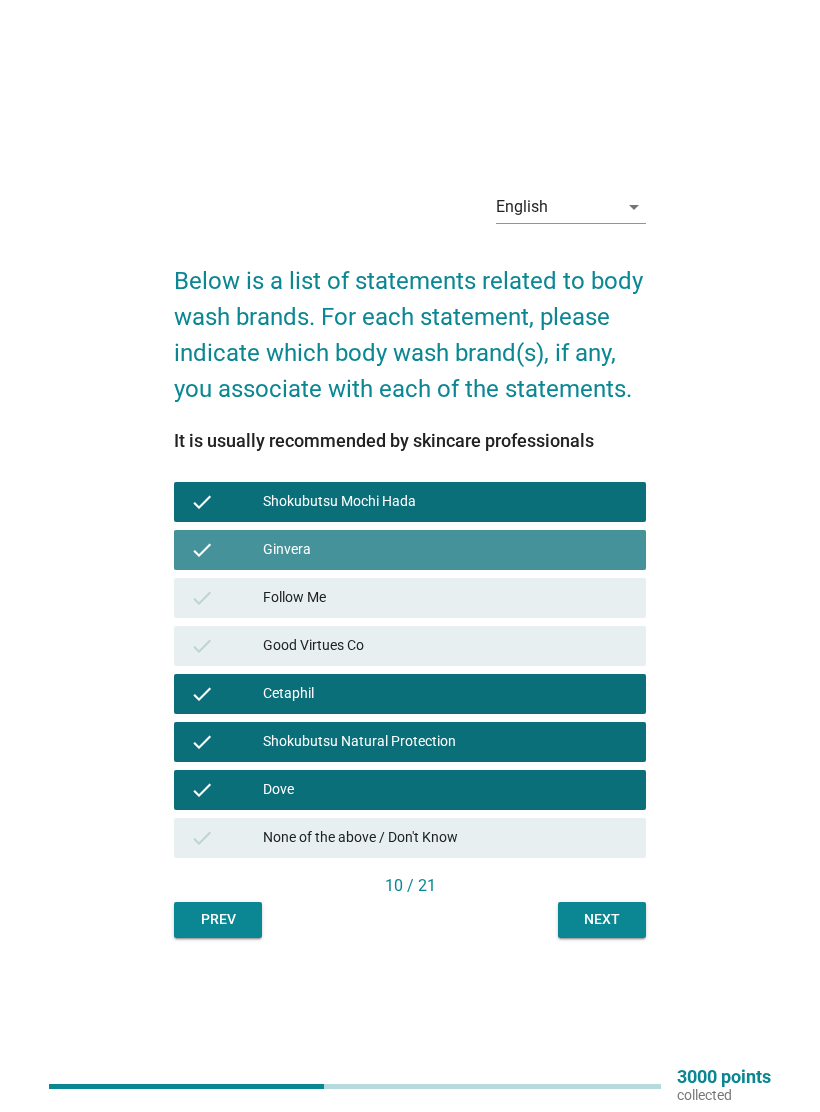 click on "Follow Me" at bounding box center (446, 598) 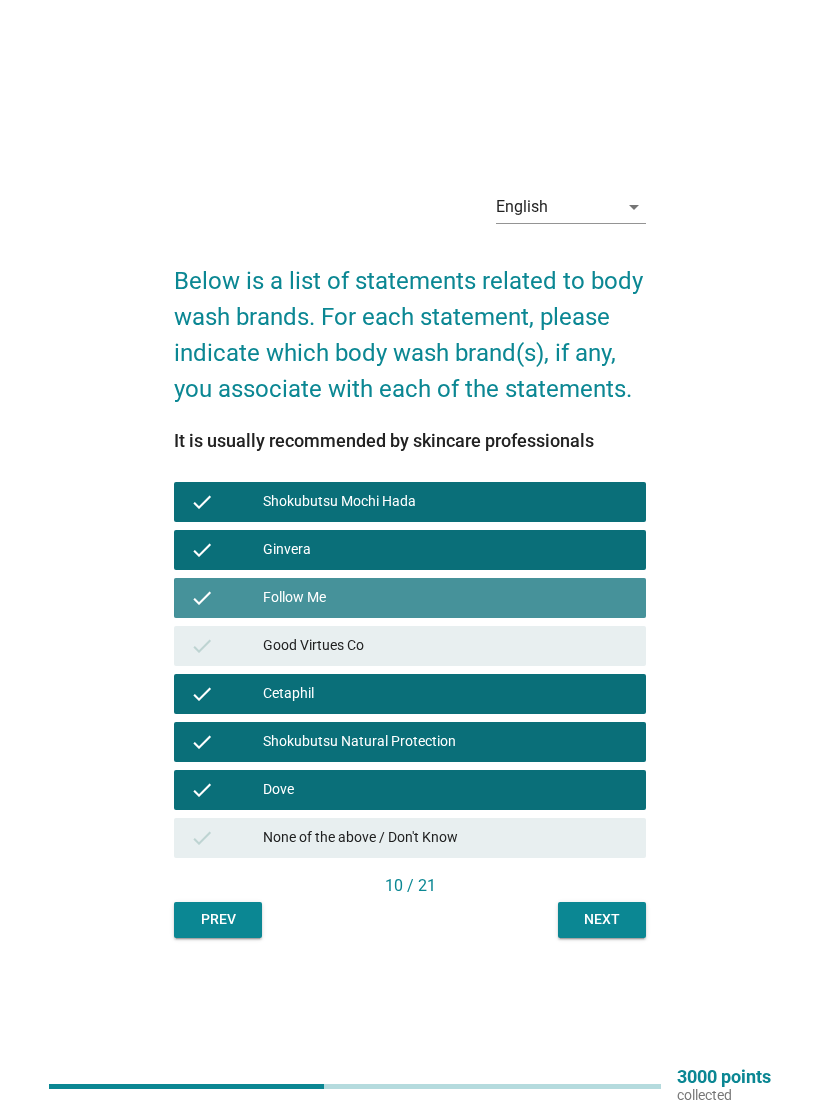 click on "Good Virtues Co" at bounding box center [446, 646] 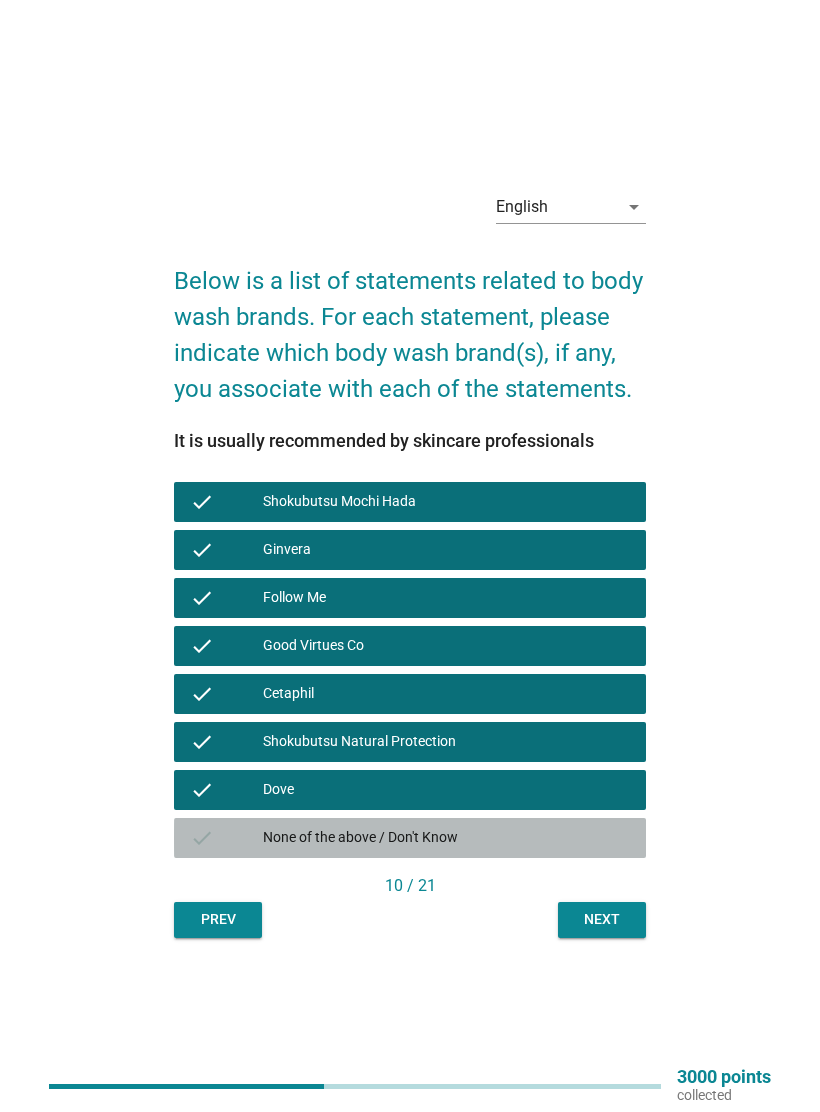 click on "10 / 21" at bounding box center (410, 886) 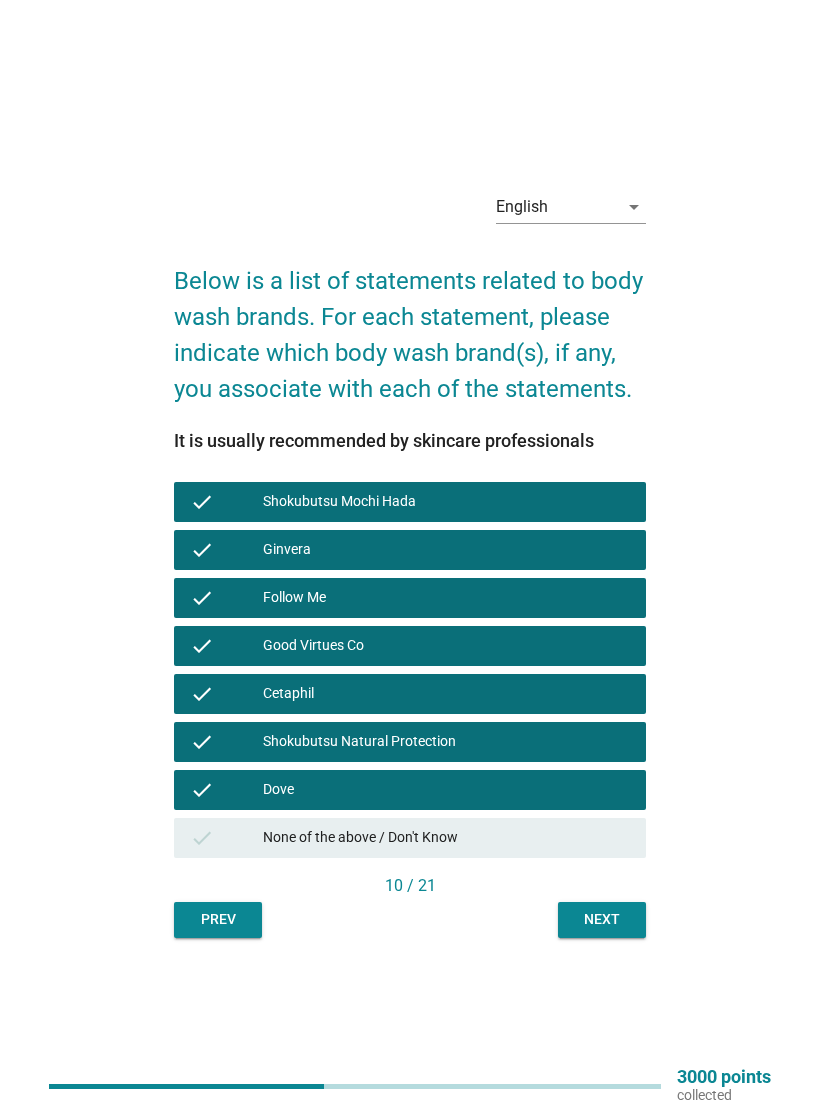 click on "Next" at bounding box center [602, 919] 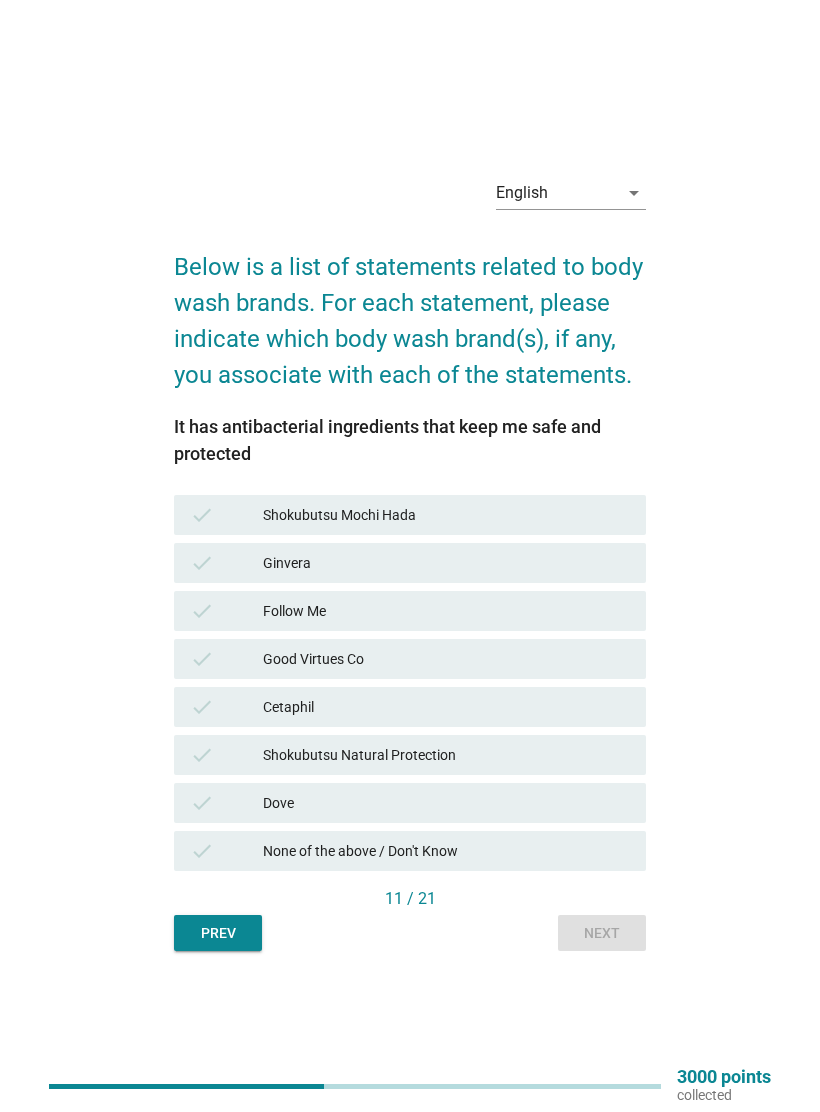 click on "Shokubutsu Mochi Hada" at bounding box center (446, 515) 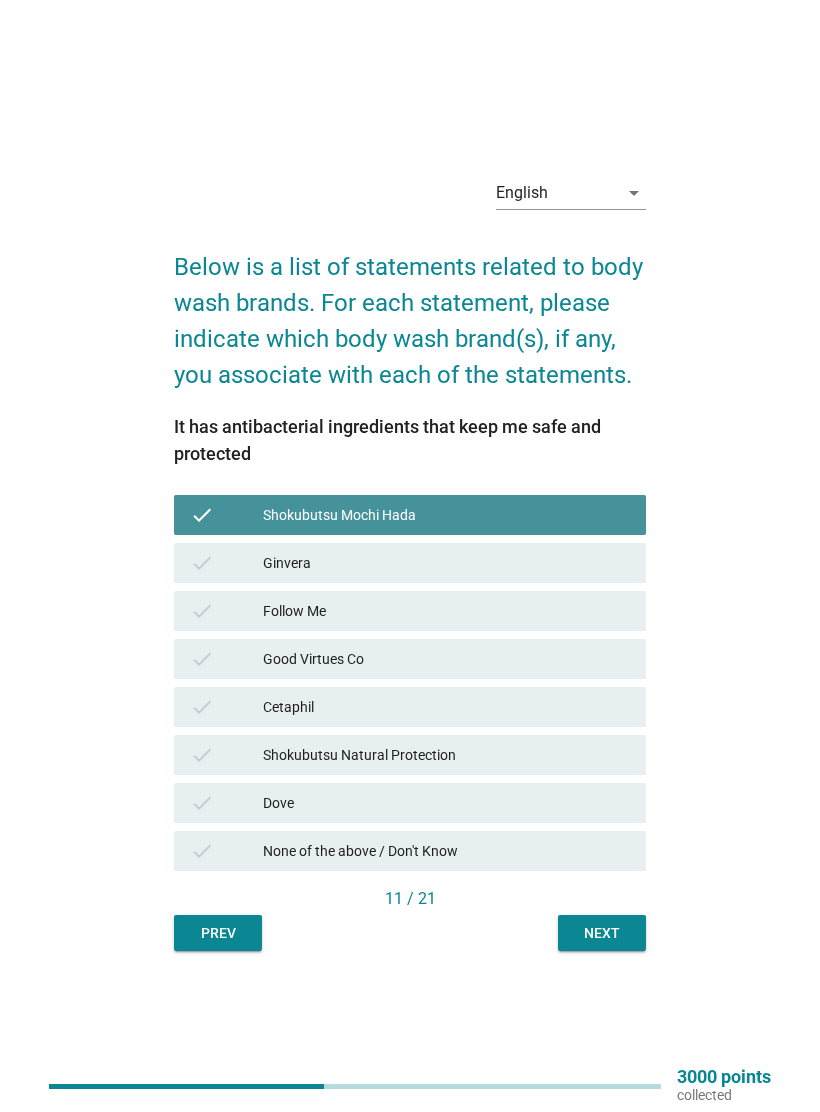 click on "Ginvera" at bounding box center (446, 563) 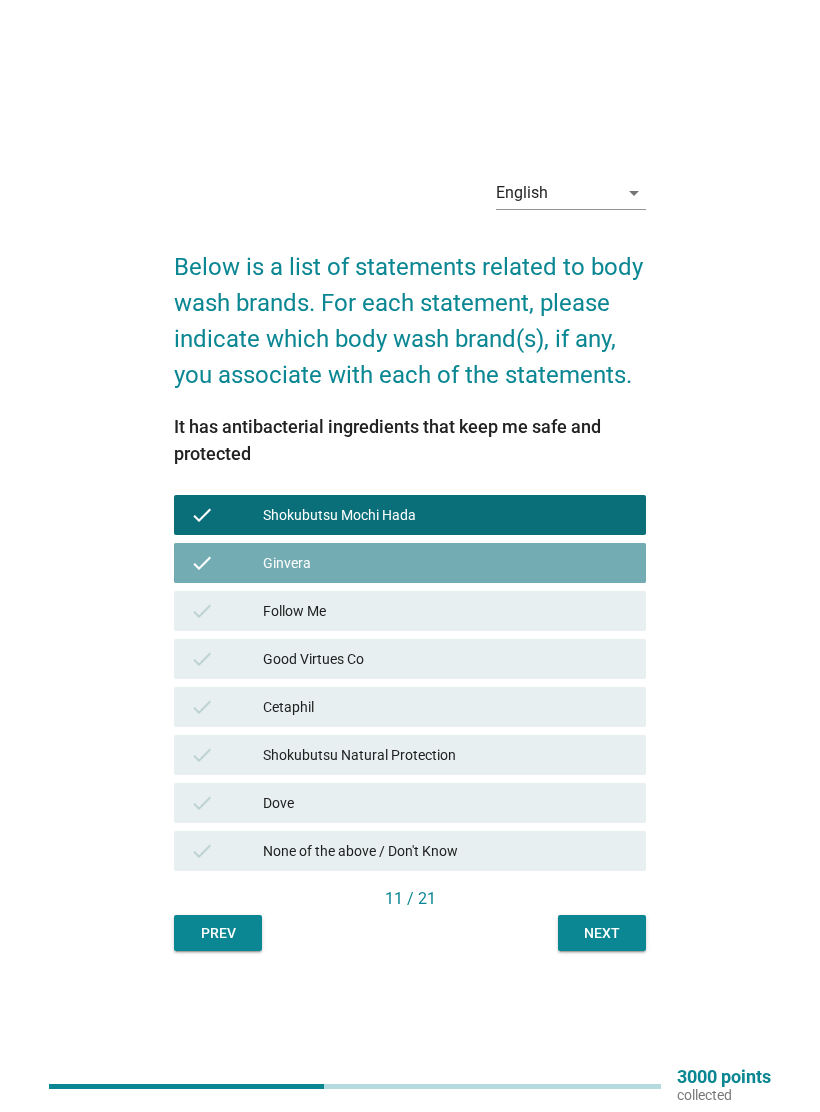click on "Follow Me" at bounding box center [446, 611] 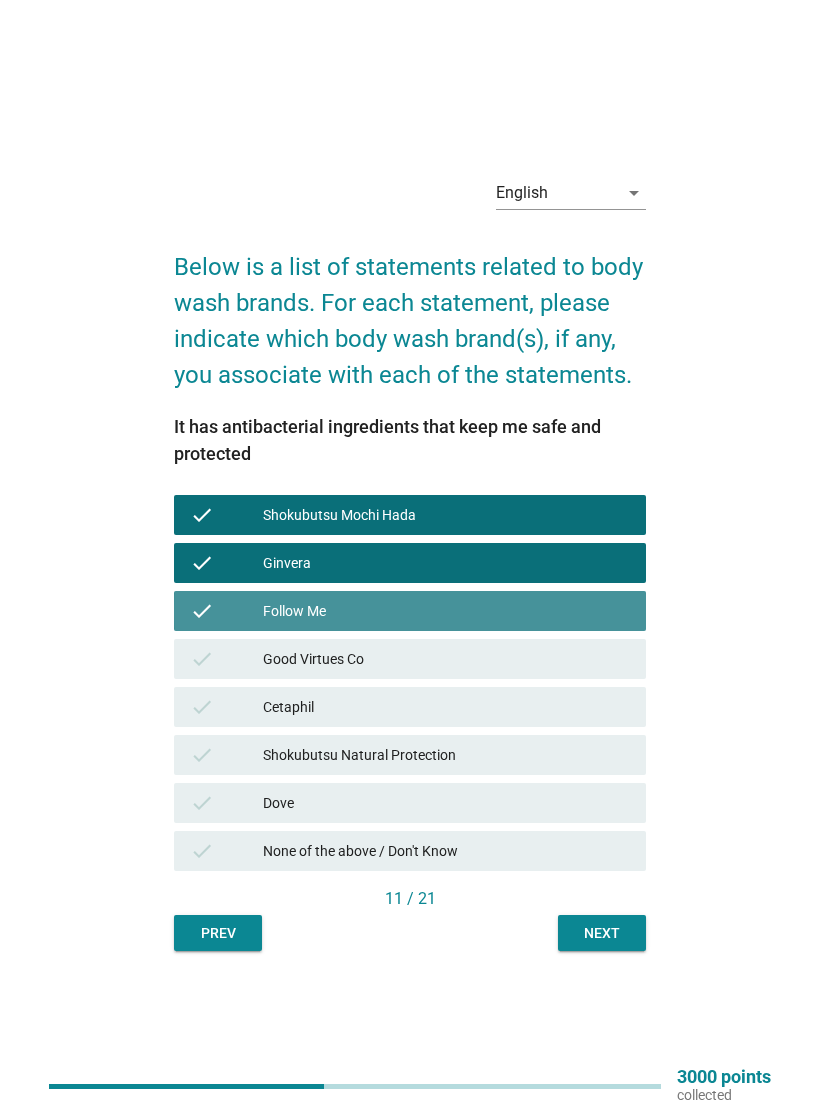 click on "Good Virtues Co" at bounding box center [446, 659] 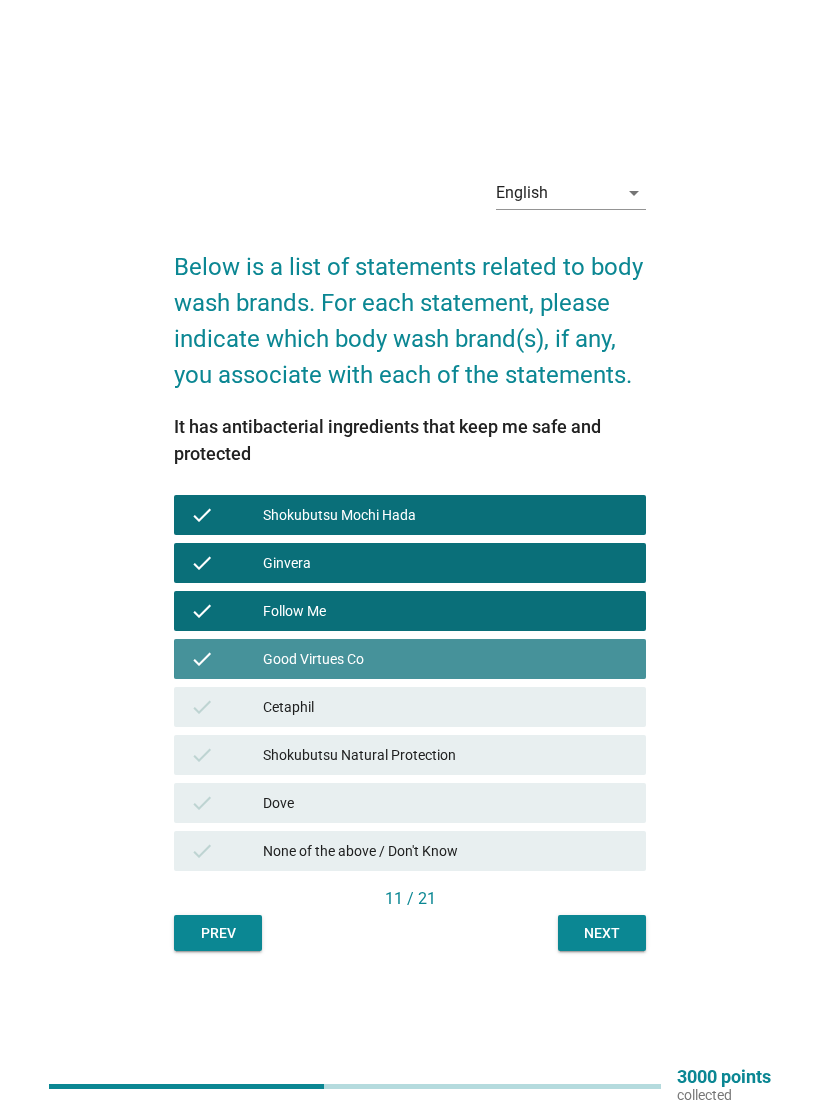 click on "Cetaphil" at bounding box center [446, 707] 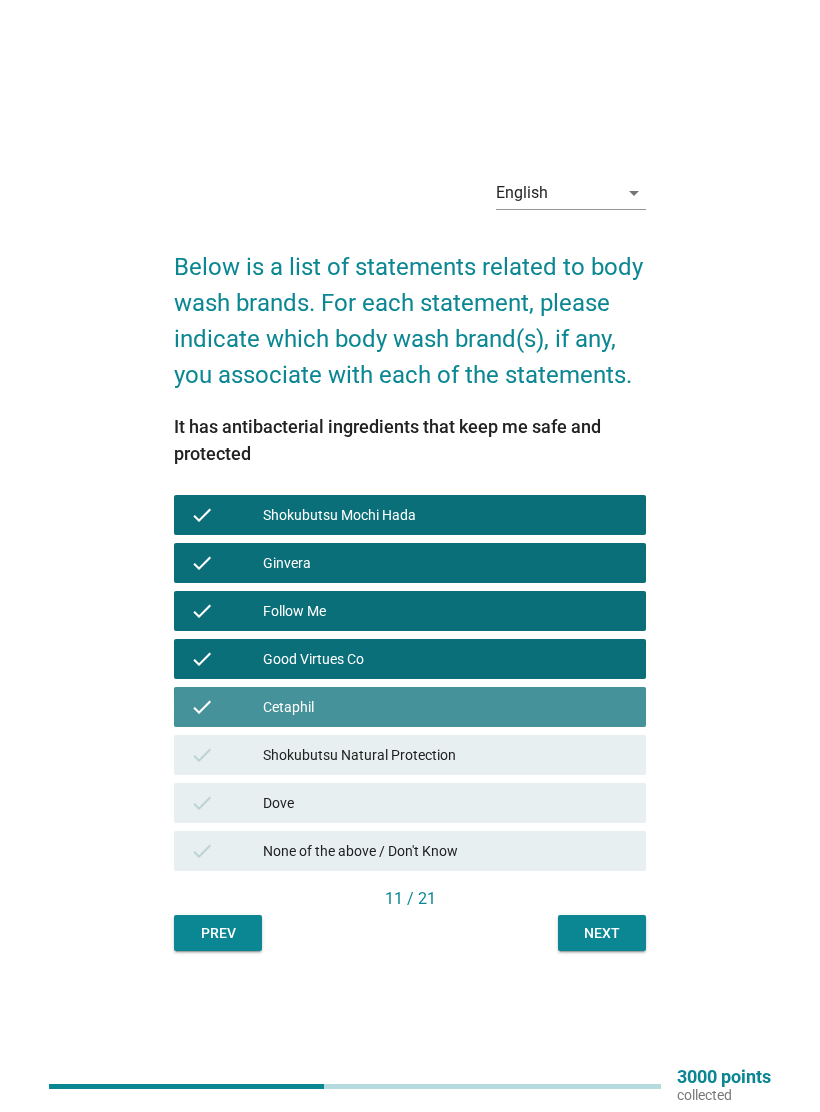 click on "Shokubutsu Natural Protection" at bounding box center (446, 755) 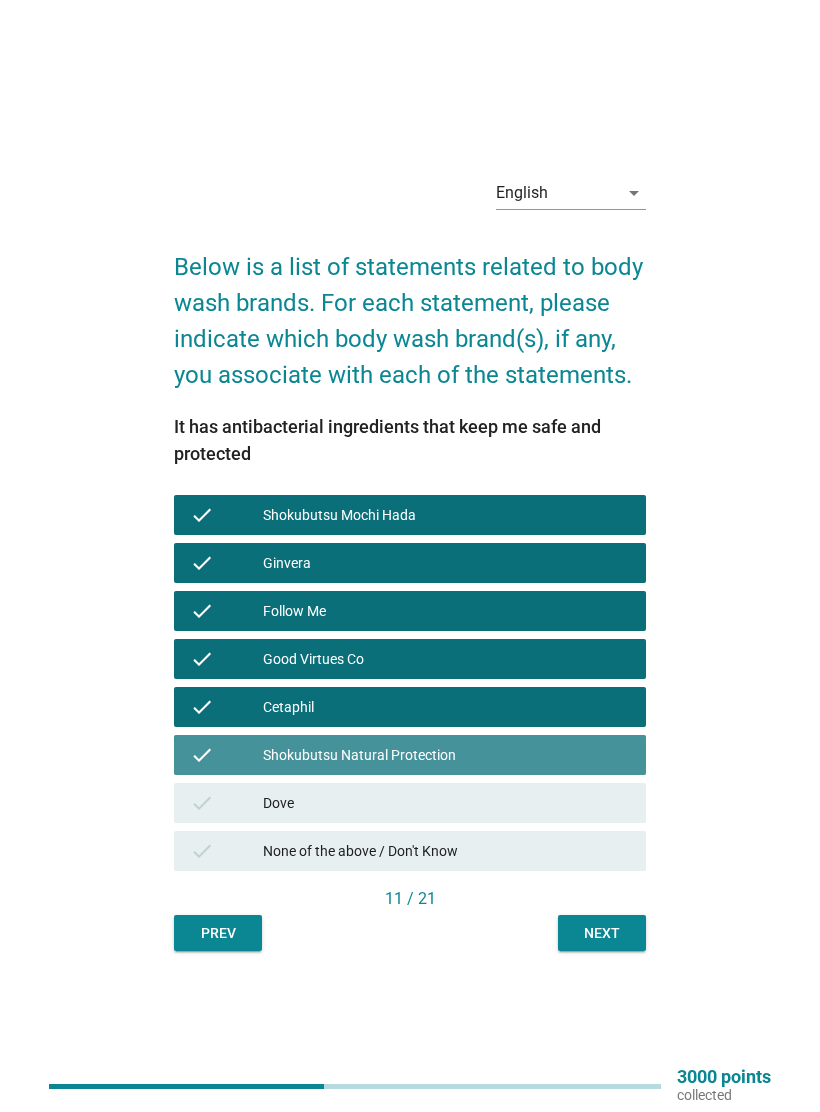 click on "check   Dove" at bounding box center [410, 803] 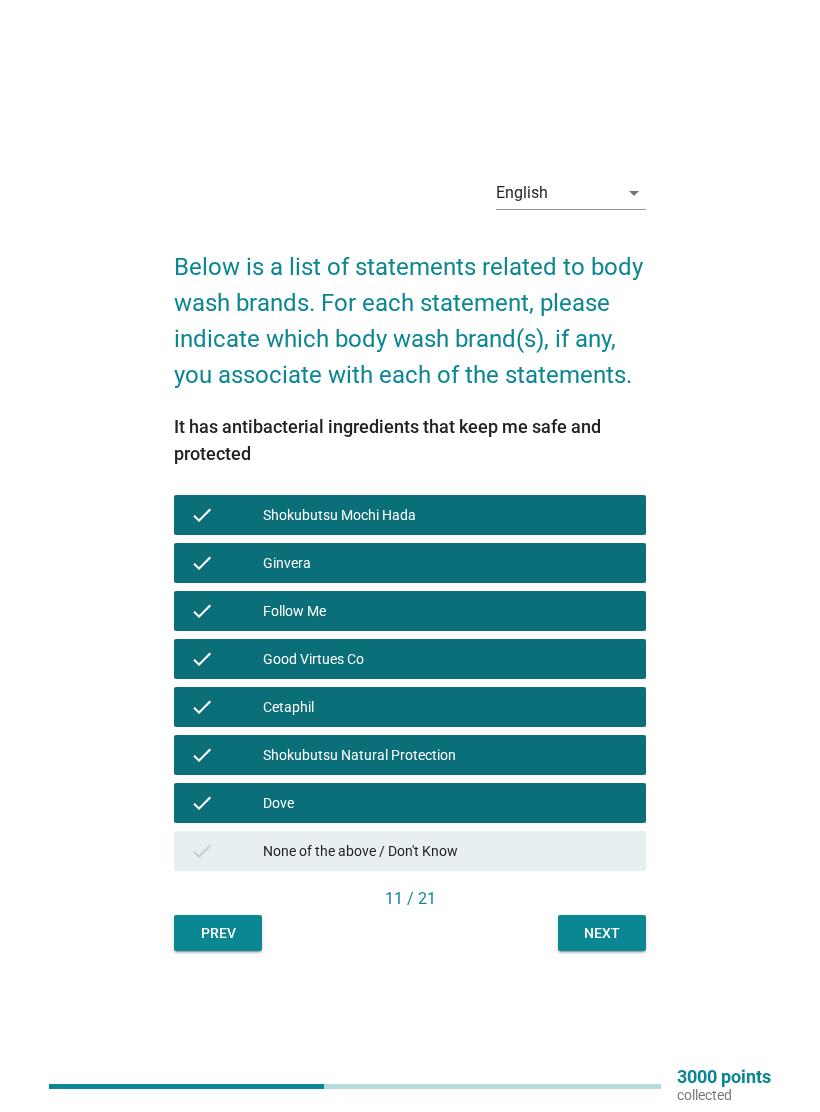 click on "Next" at bounding box center [602, 933] 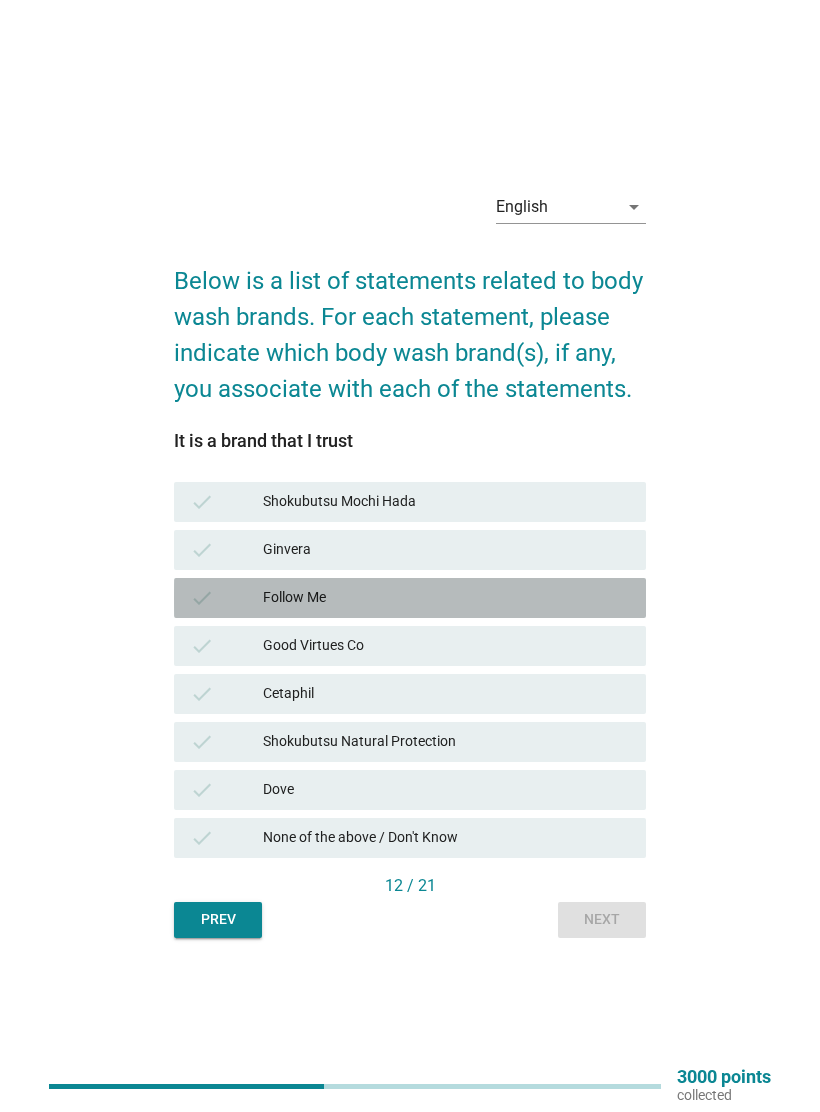click on "Good Virtues Co" at bounding box center (446, 646) 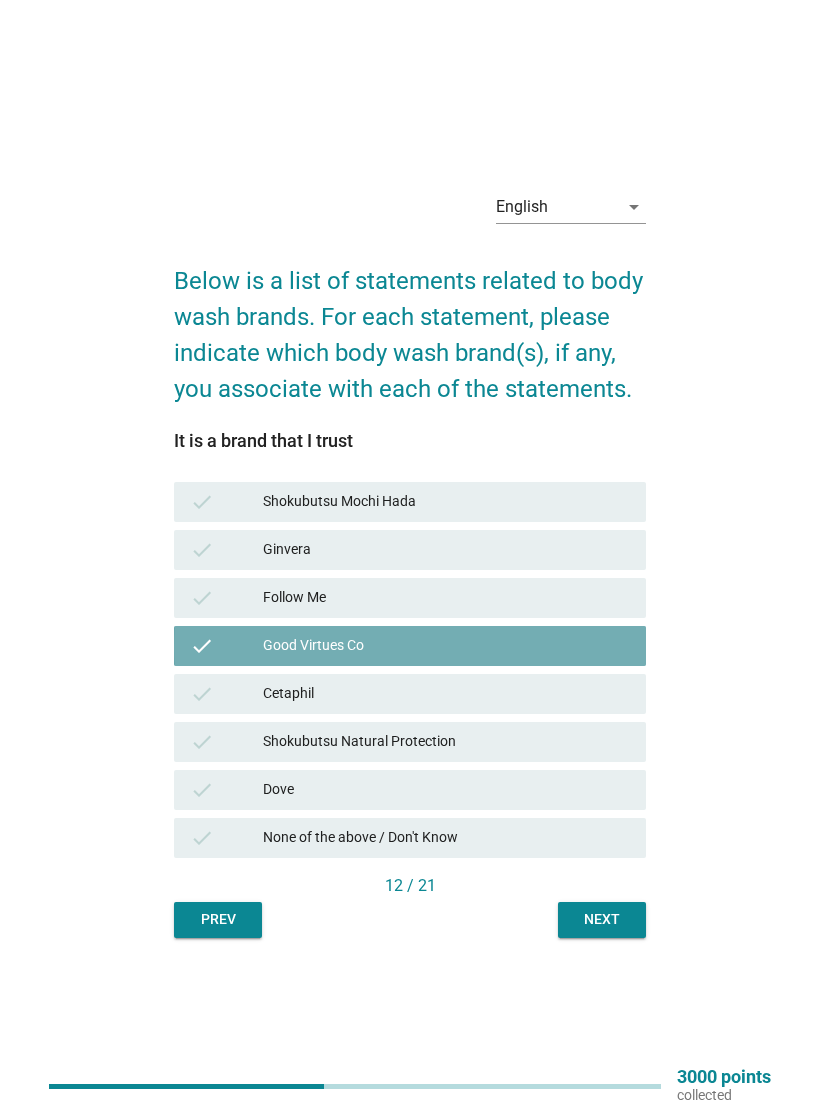 click on "Cetaphil" at bounding box center (446, 694) 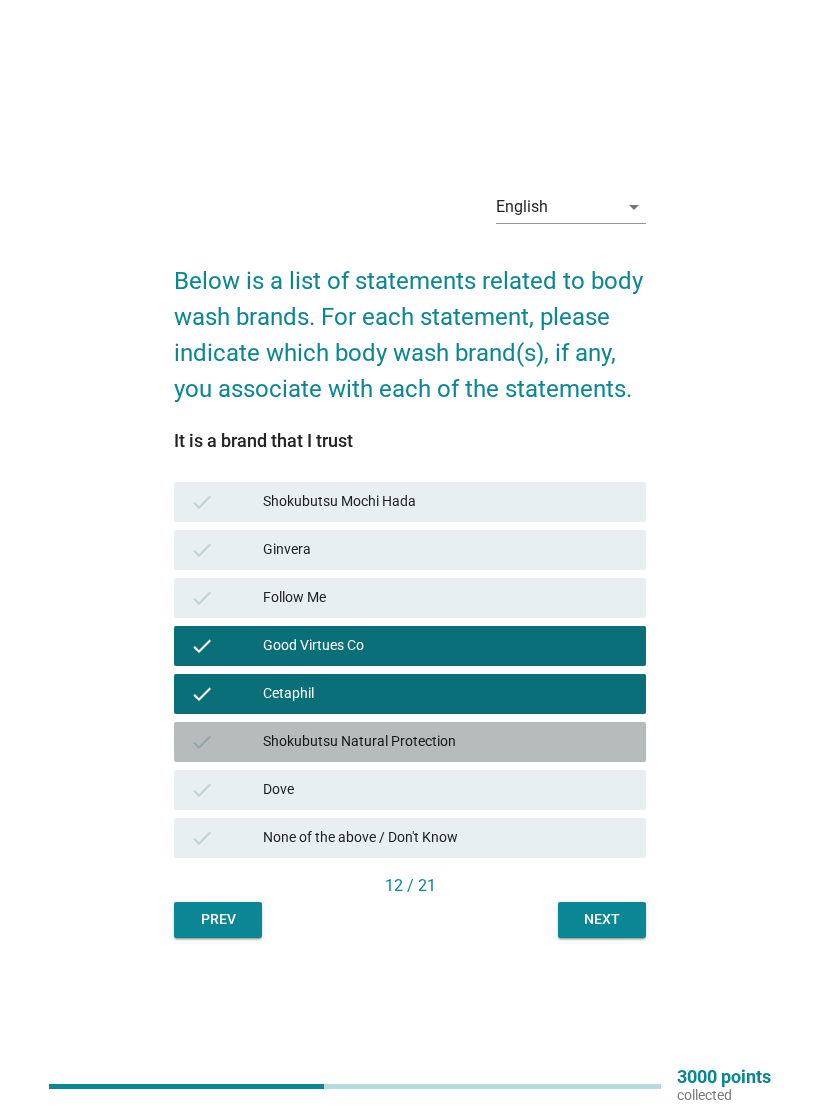 click on "Dove" at bounding box center [446, 790] 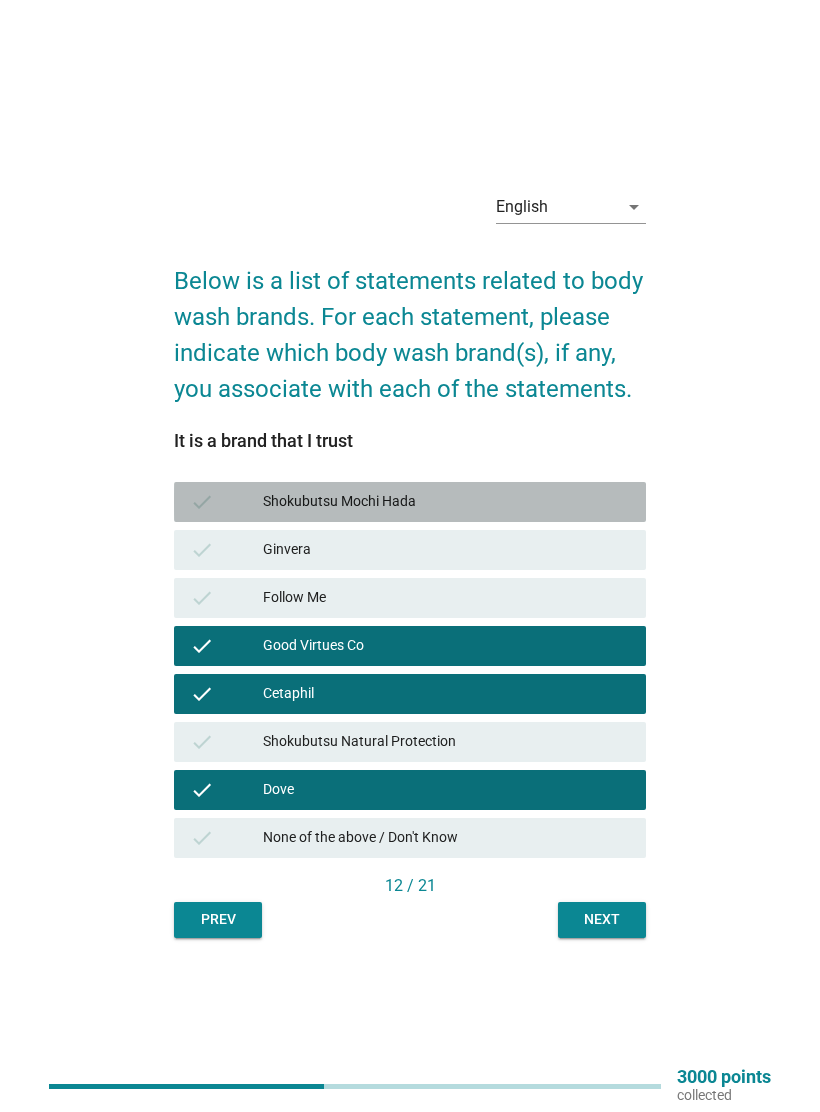 click on "Ginvera" at bounding box center [446, 550] 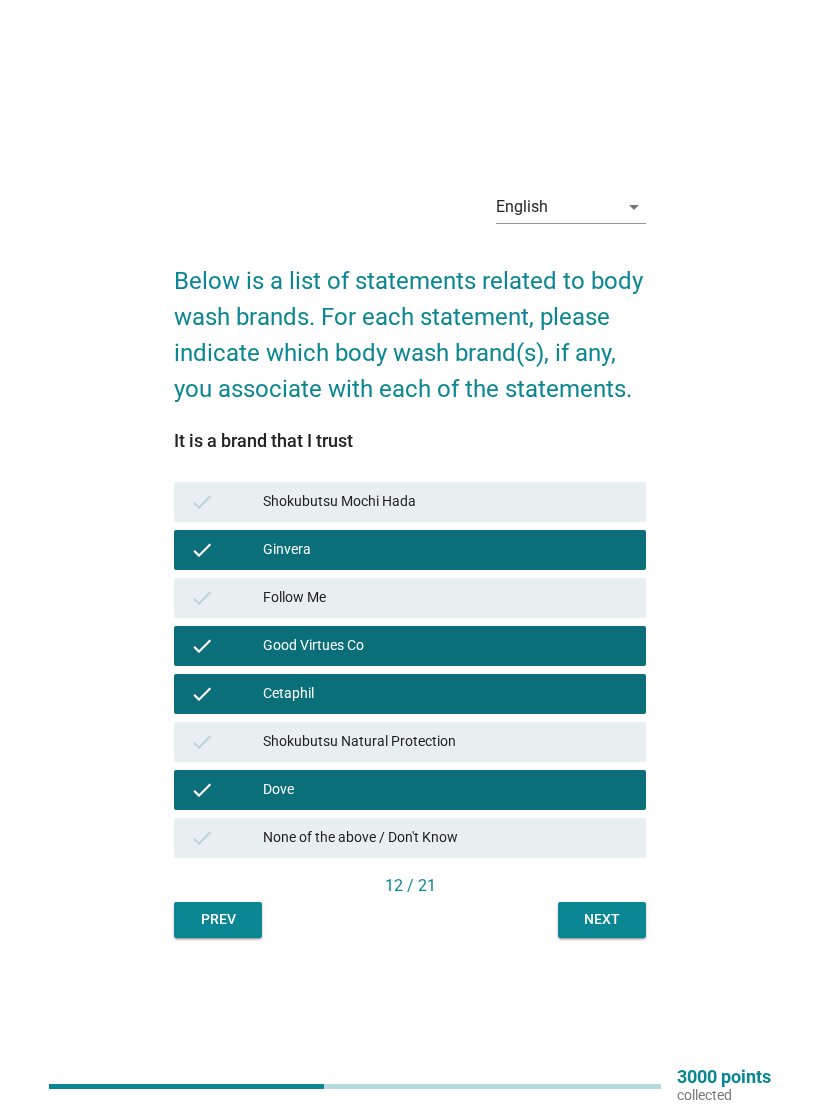 click on "Next" at bounding box center [602, 919] 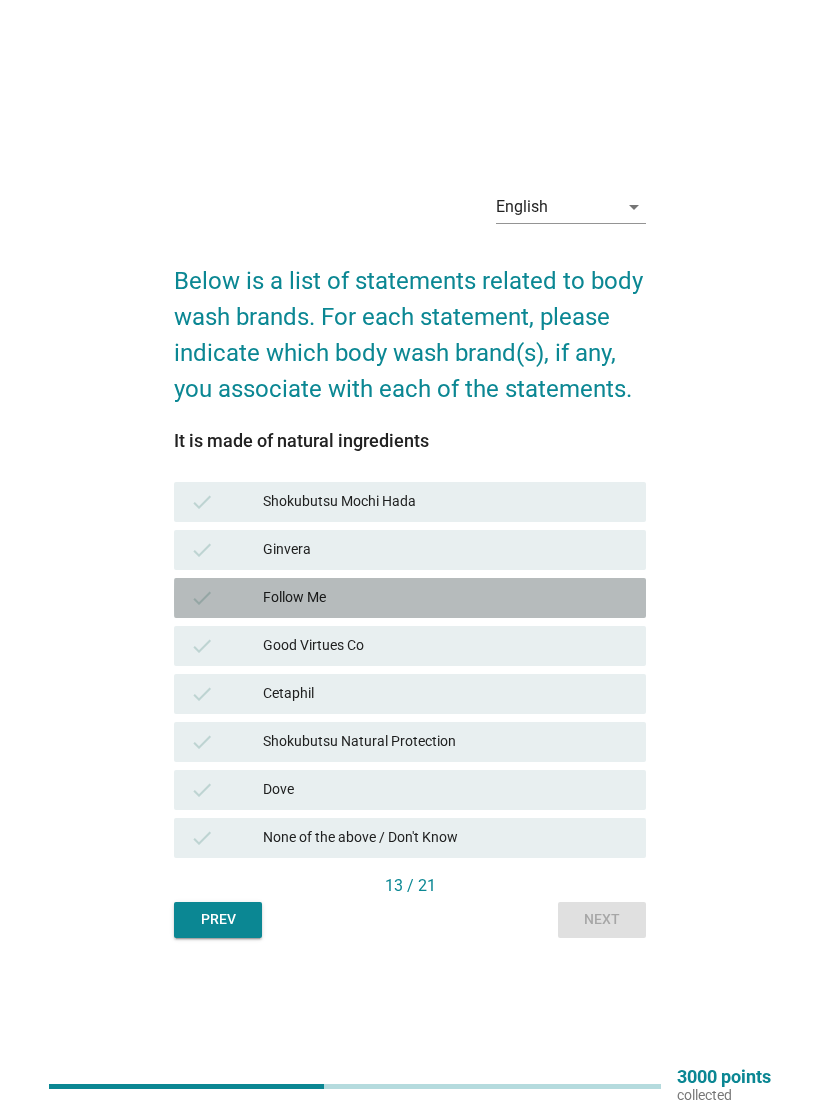 click on "Good Virtues Co" at bounding box center (446, 646) 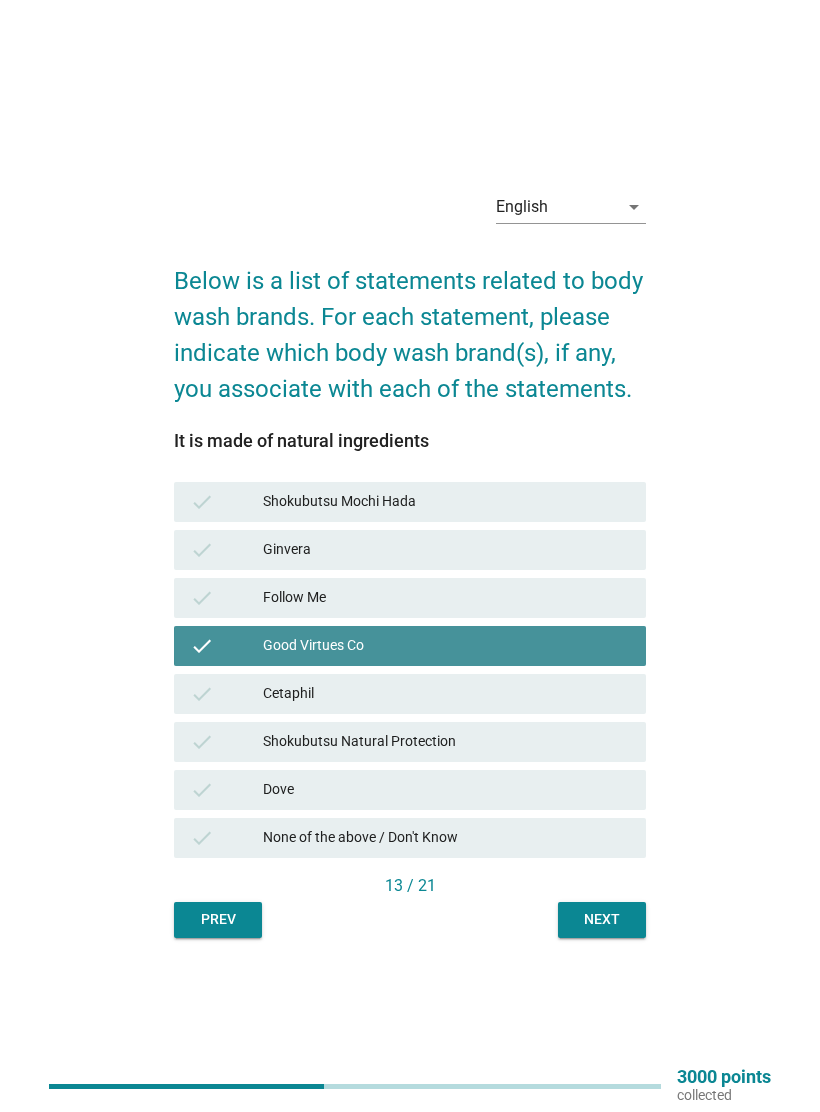 click on "Cetaphil" at bounding box center (446, 694) 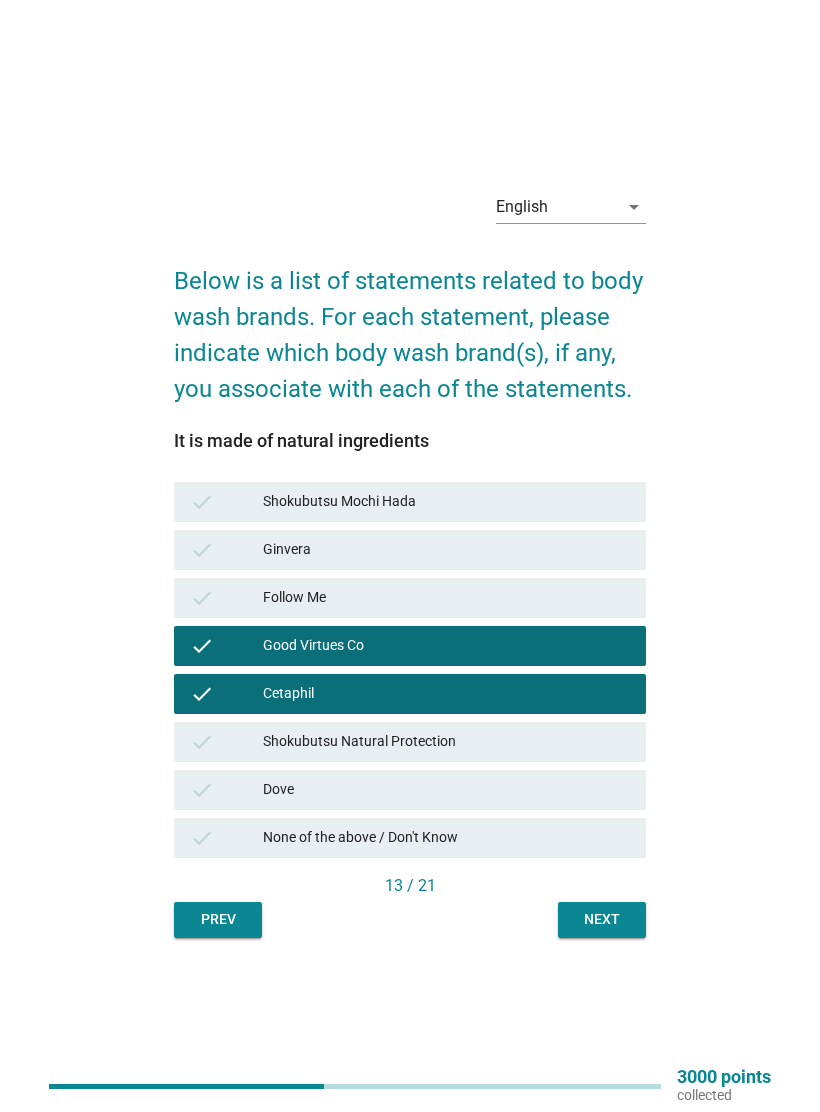 click on "Next" at bounding box center [602, 919] 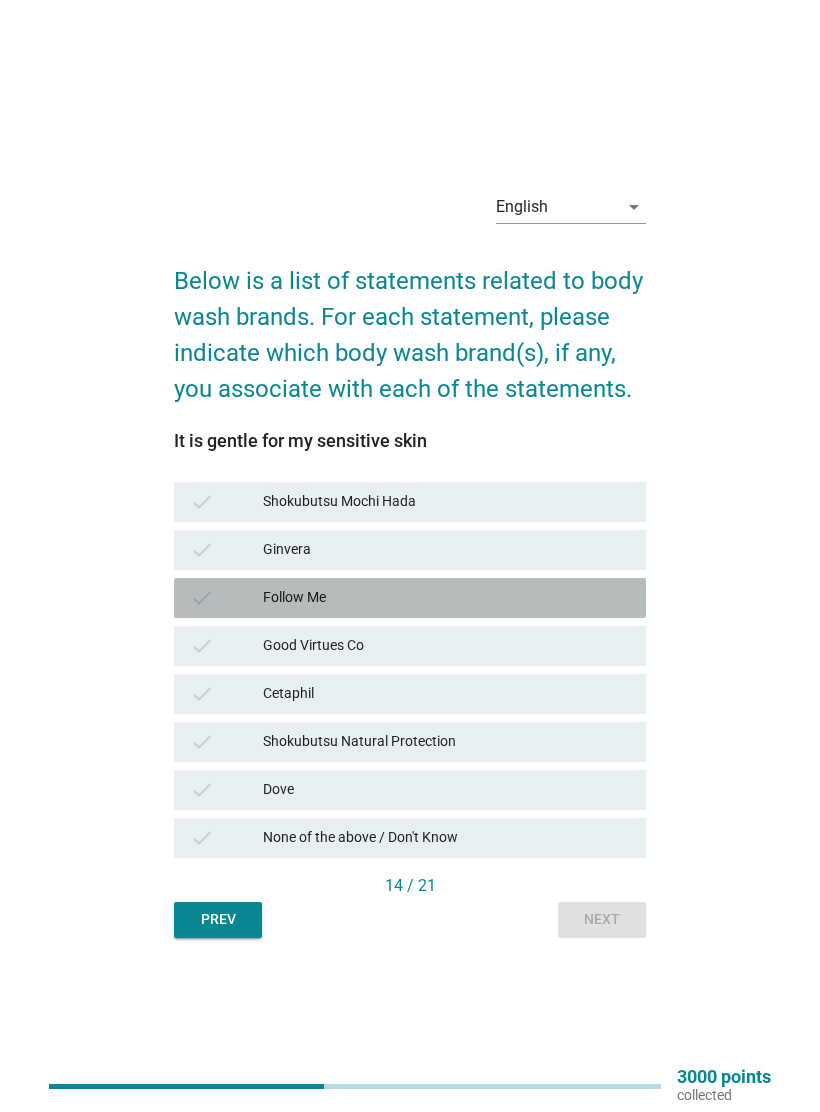 click on "Good Virtues Co" at bounding box center (446, 646) 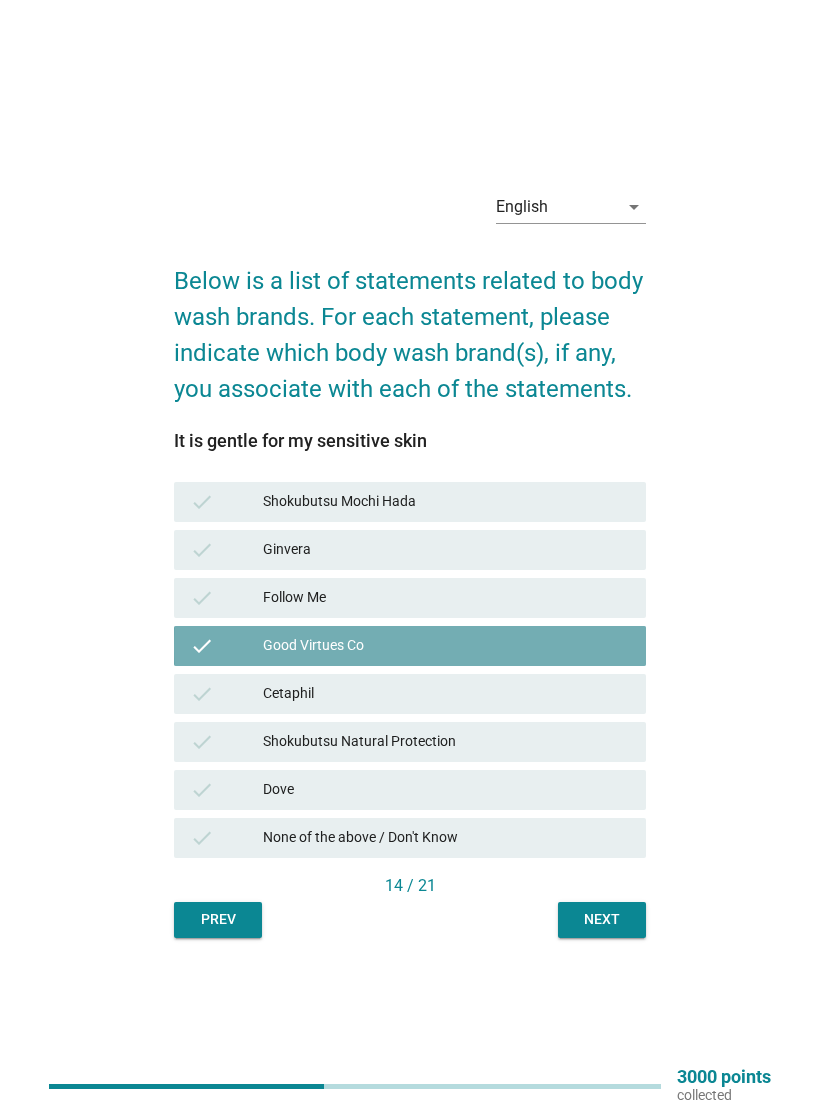 click on "Cetaphil" at bounding box center [446, 694] 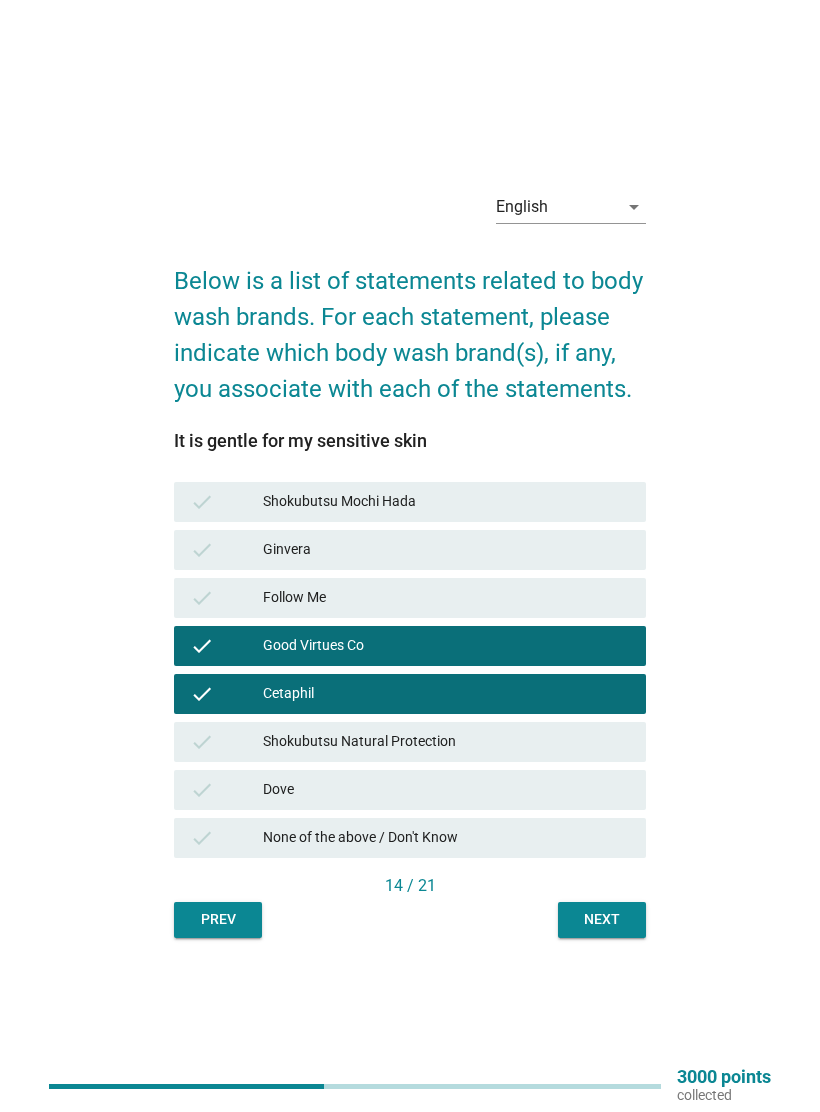 click on "Next" at bounding box center (602, 919) 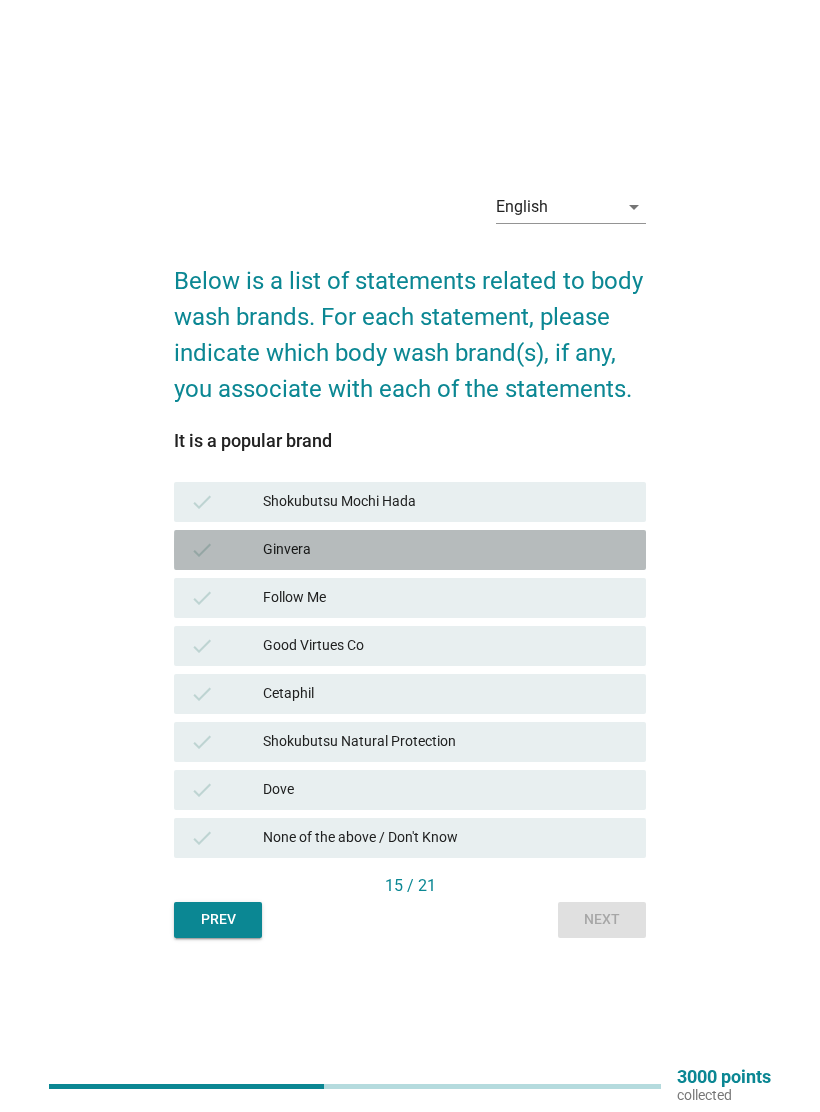 click on "check   Follow Me" at bounding box center [410, 598] 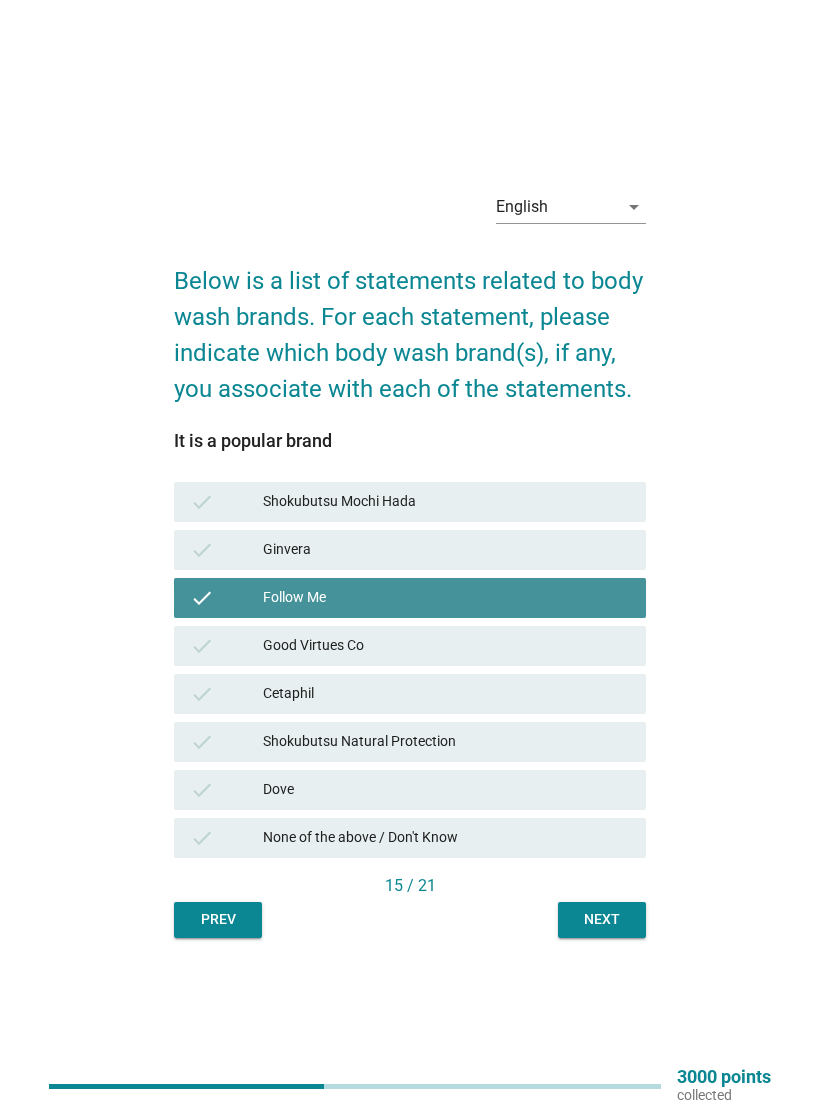click on "Good Virtues Co" at bounding box center (446, 646) 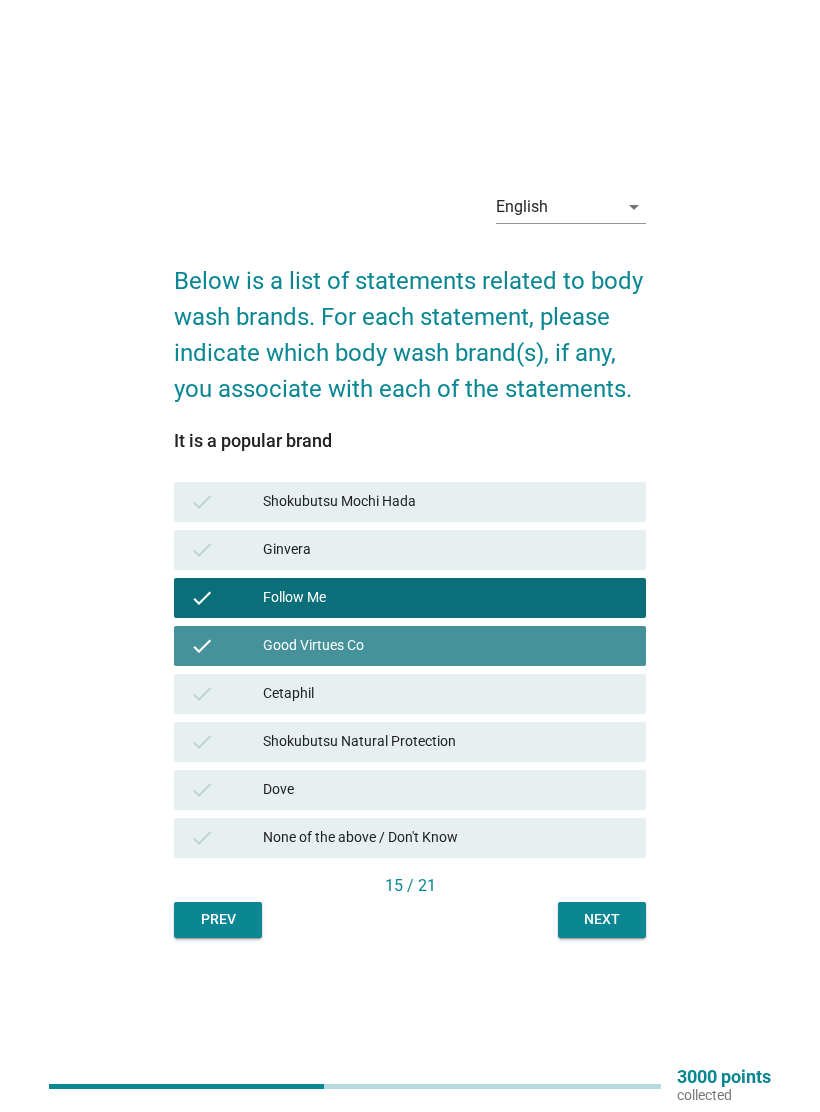 click on "Cetaphil" at bounding box center [446, 694] 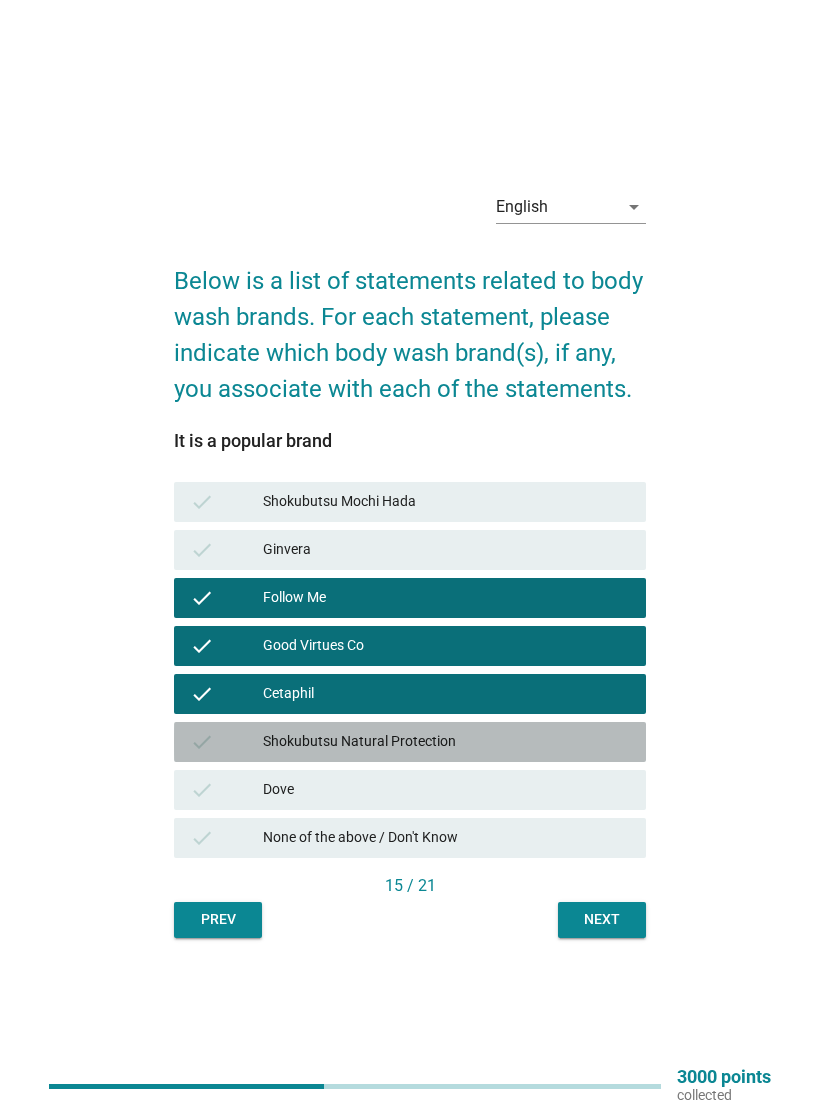 click on "Dove" at bounding box center [446, 790] 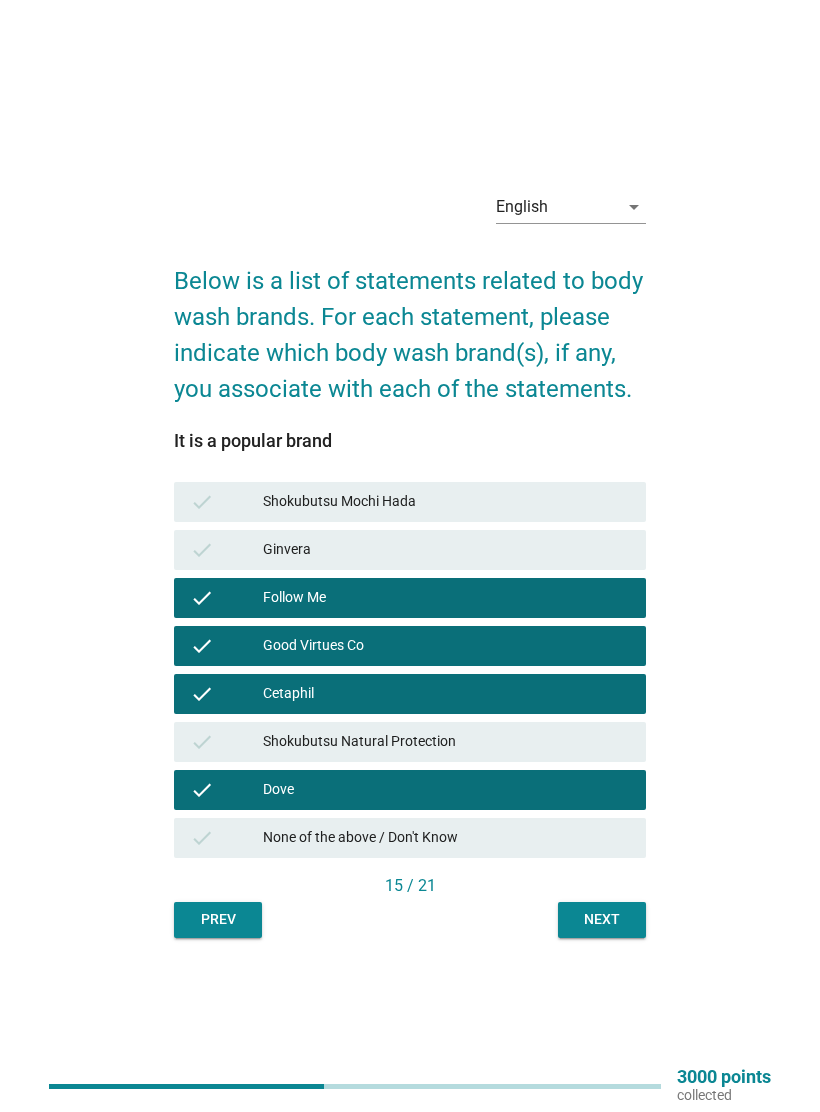 click on "Next" at bounding box center [602, 919] 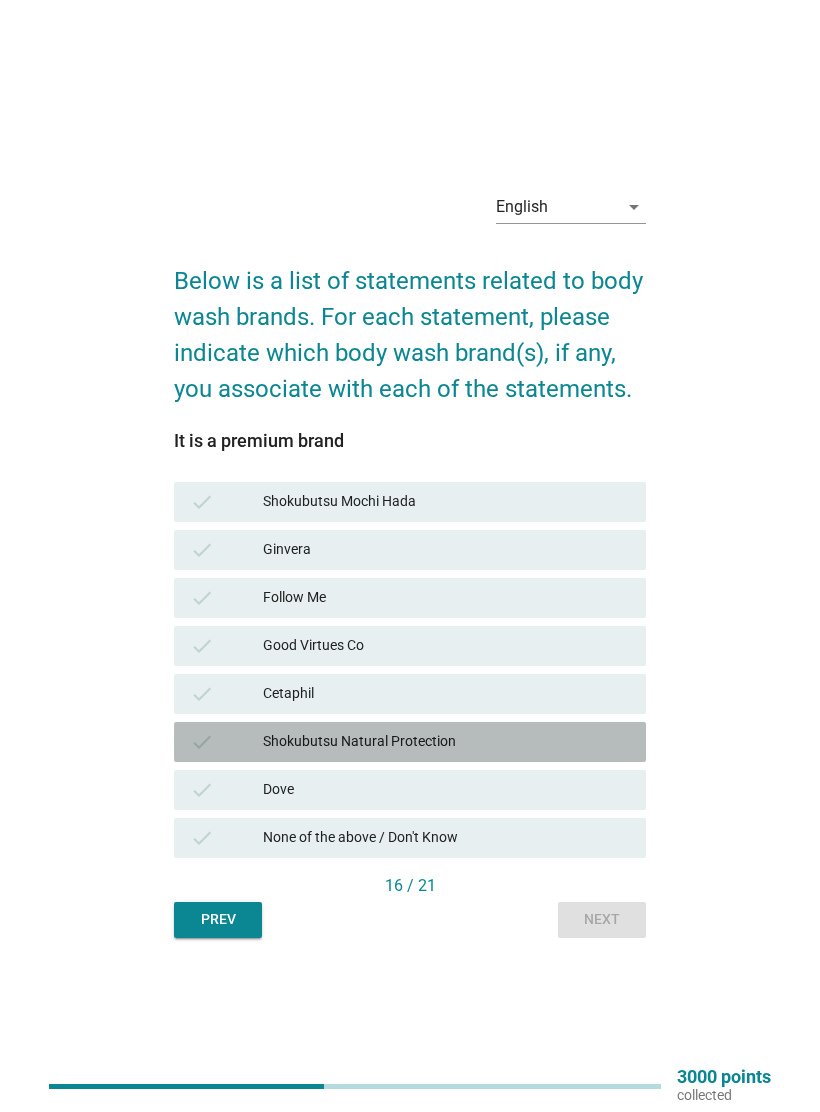 click on "Dove" at bounding box center [446, 790] 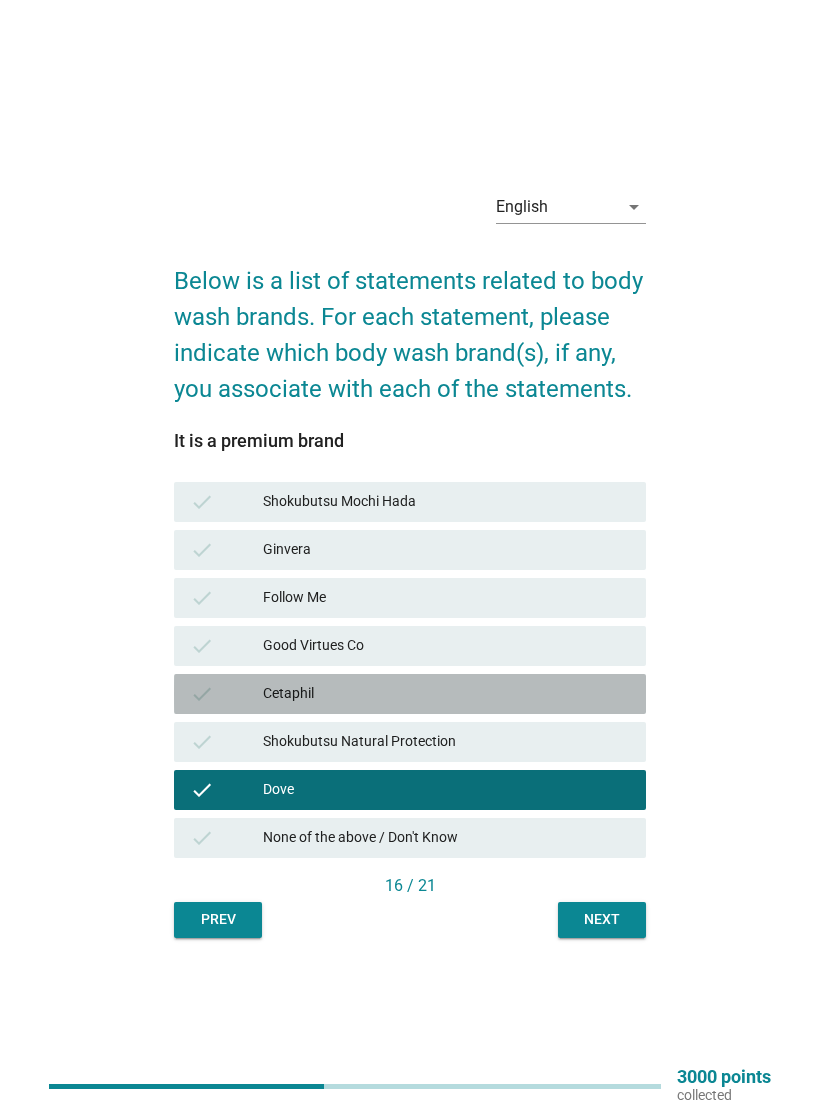 click on "Shokubutsu Natural Protection" at bounding box center (446, 742) 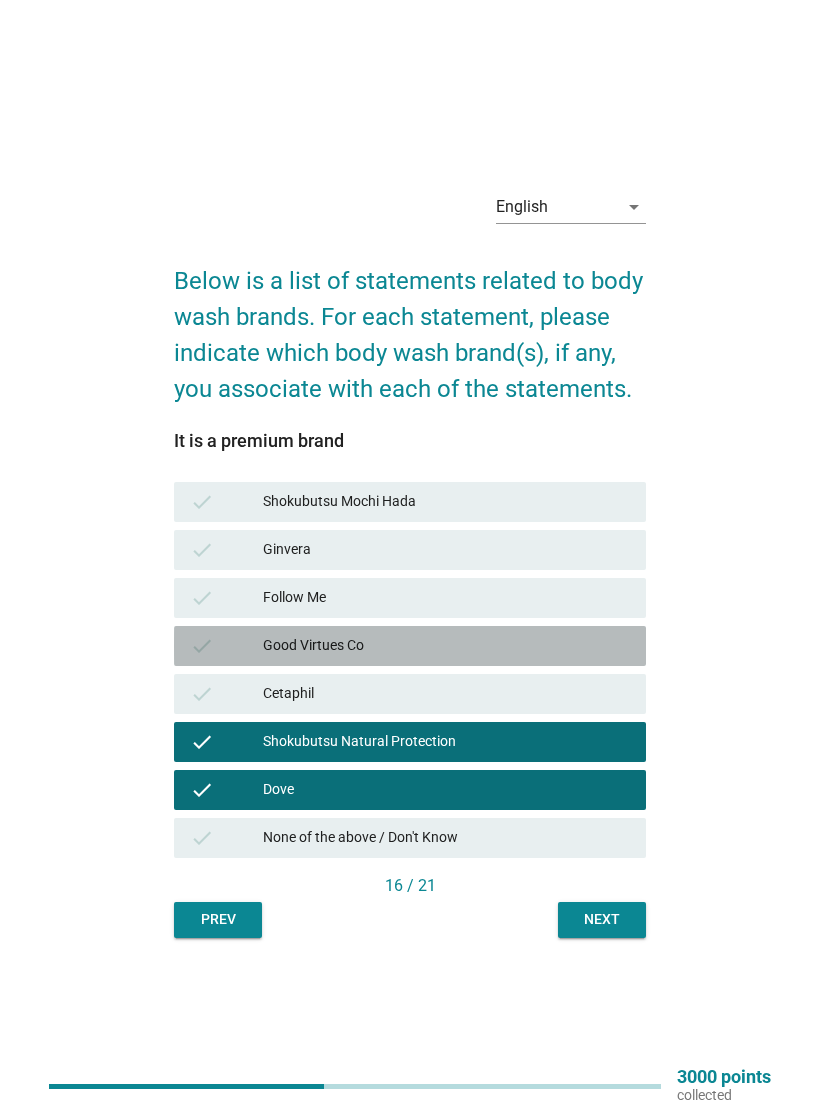 click on "check   Cetaphil" at bounding box center (410, 694) 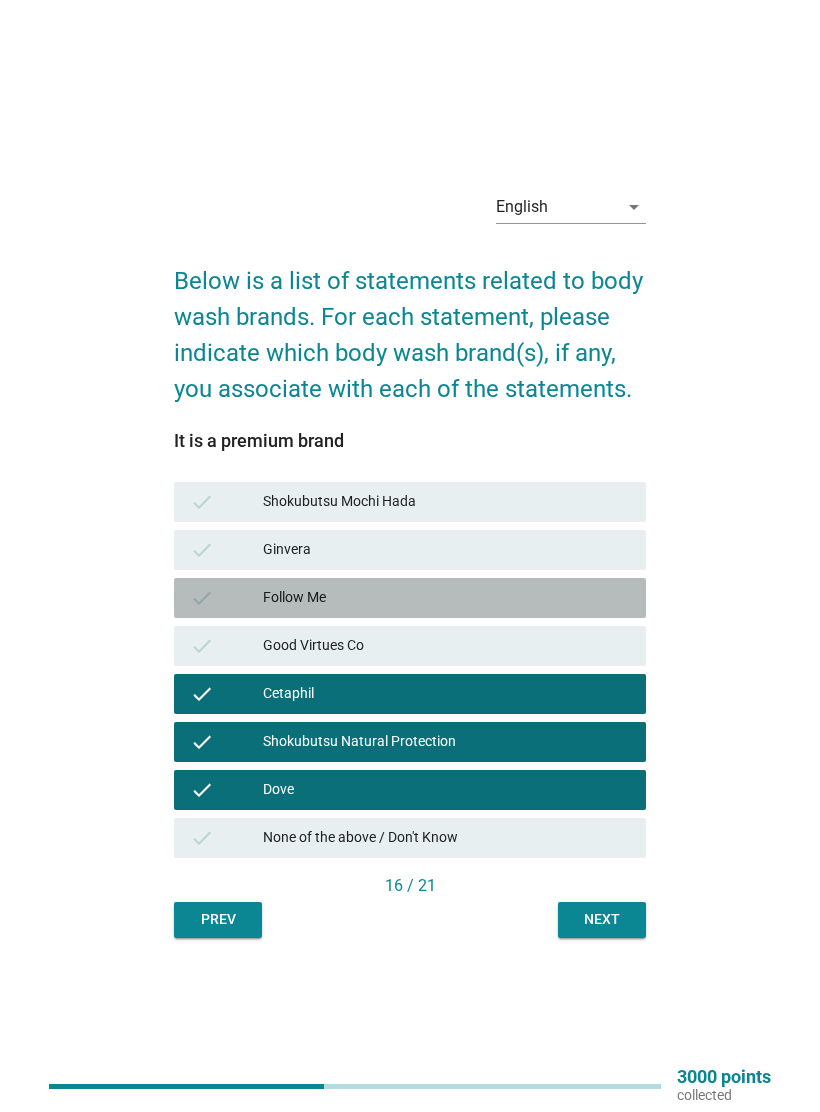 click on "Good Virtues Co" at bounding box center (446, 646) 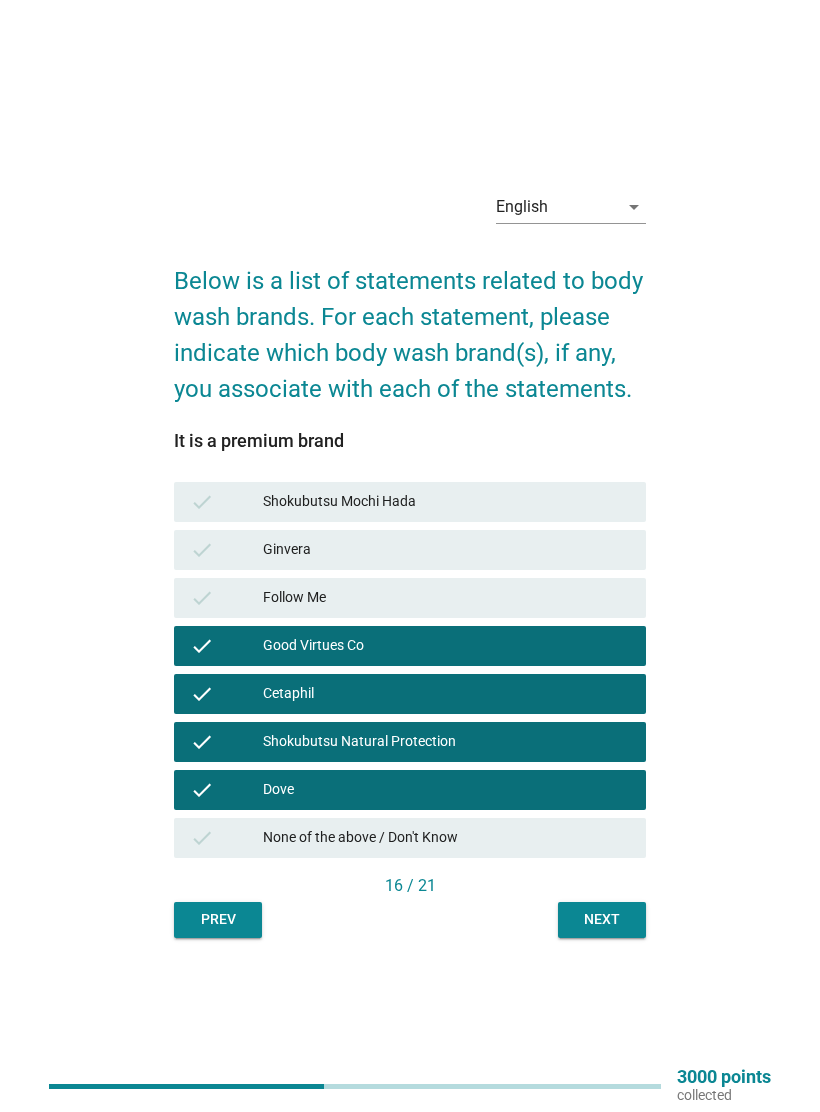 click on "Next" at bounding box center [602, 919] 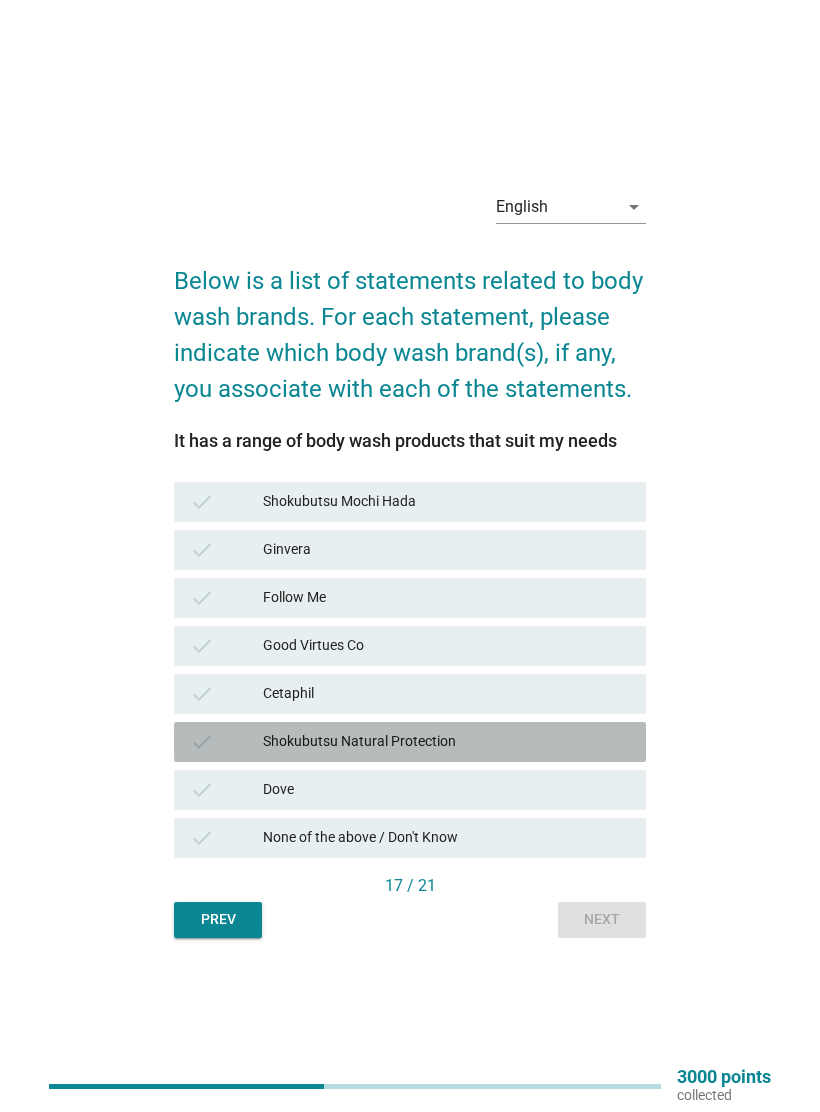 click on "check   Dove" at bounding box center [410, 790] 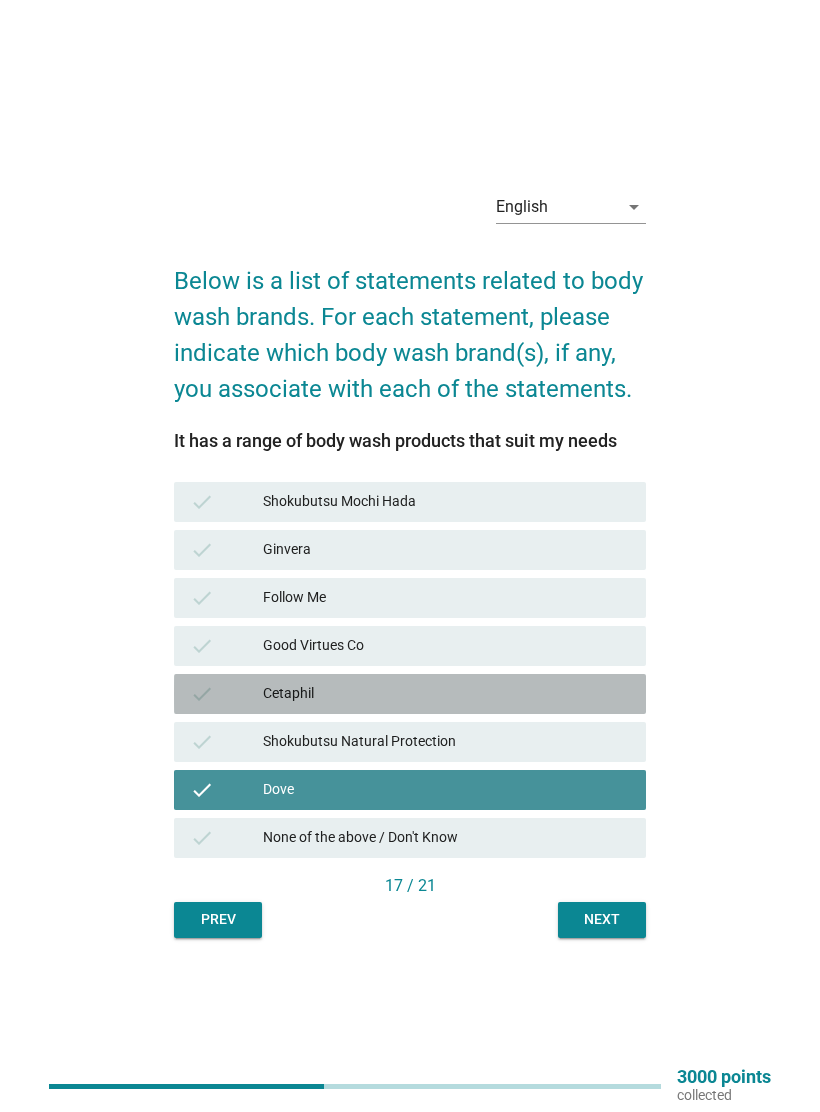 click on "Shokubutsu Natural Protection" at bounding box center (446, 742) 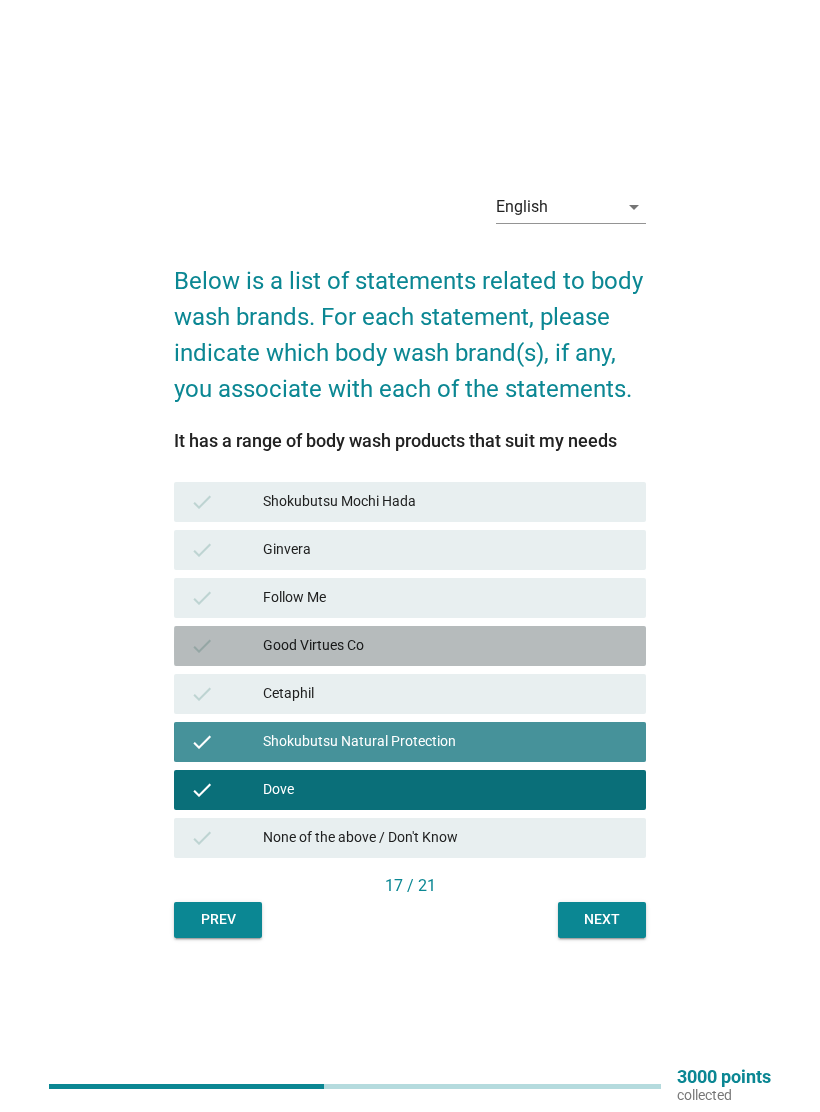 click on "check   Cetaphil" at bounding box center [410, 694] 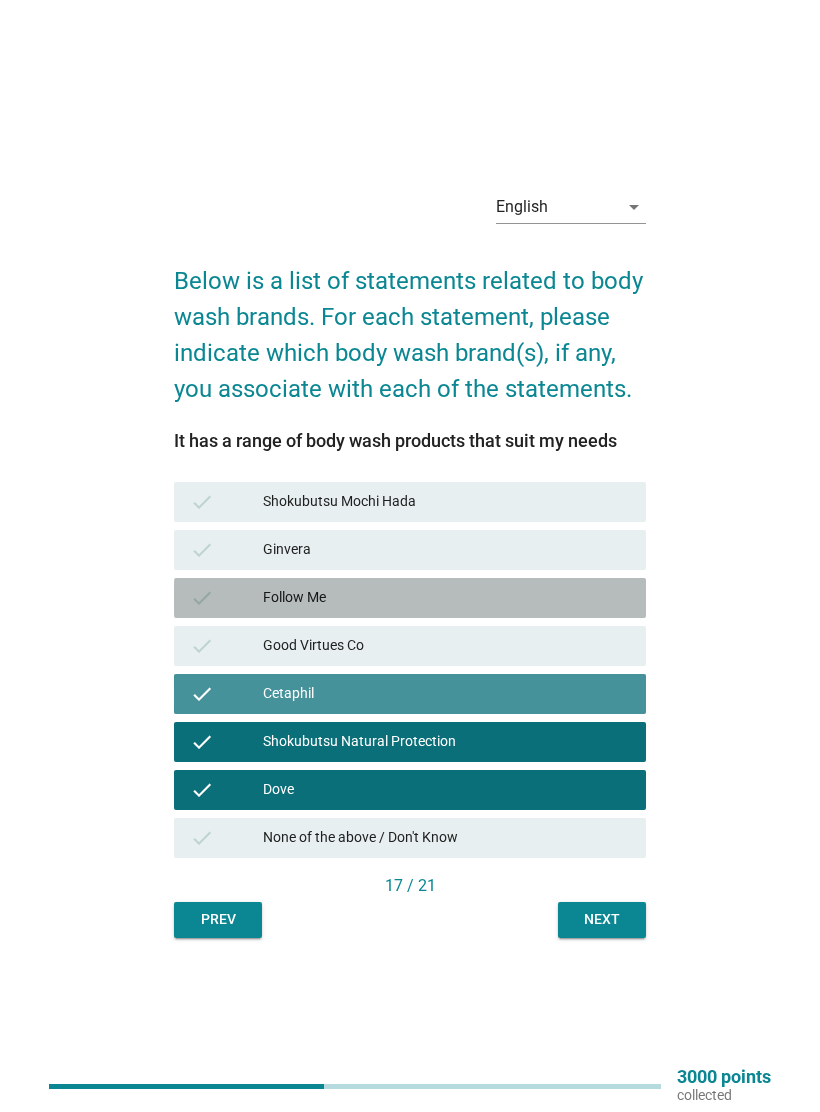 click on "check   Good Virtues Co" at bounding box center (410, 646) 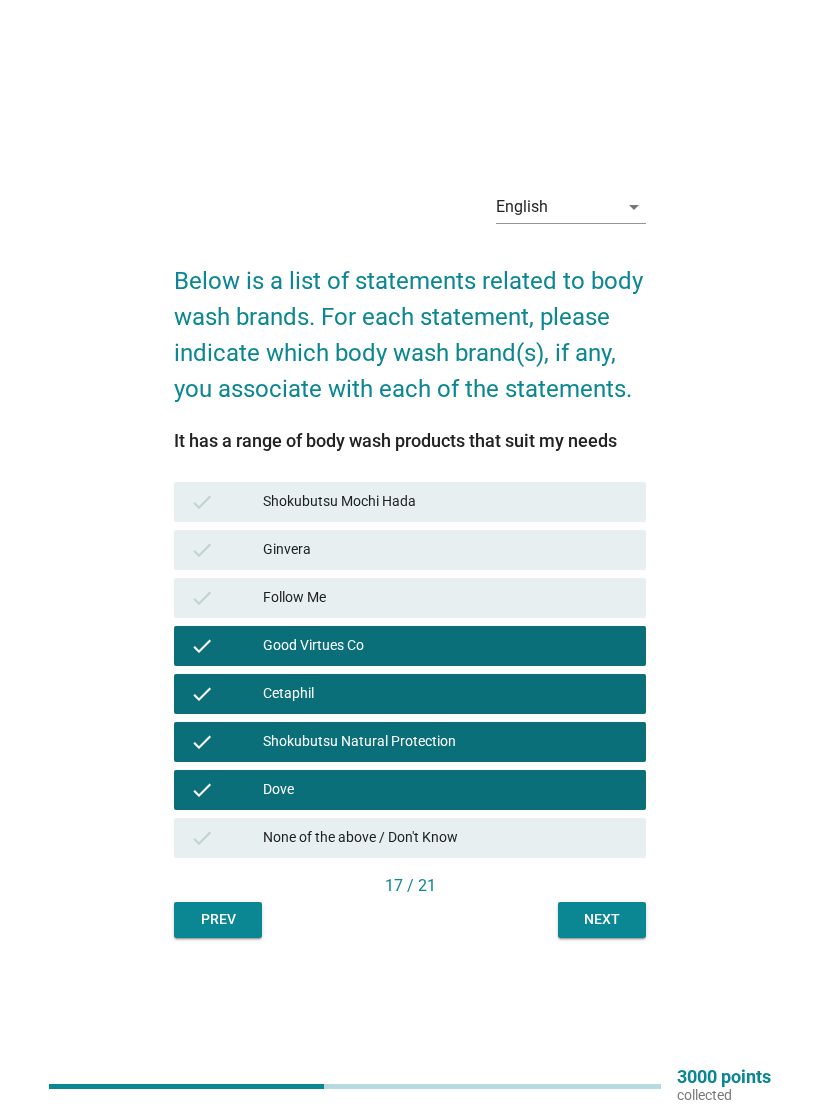 click on "Next" at bounding box center [602, 919] 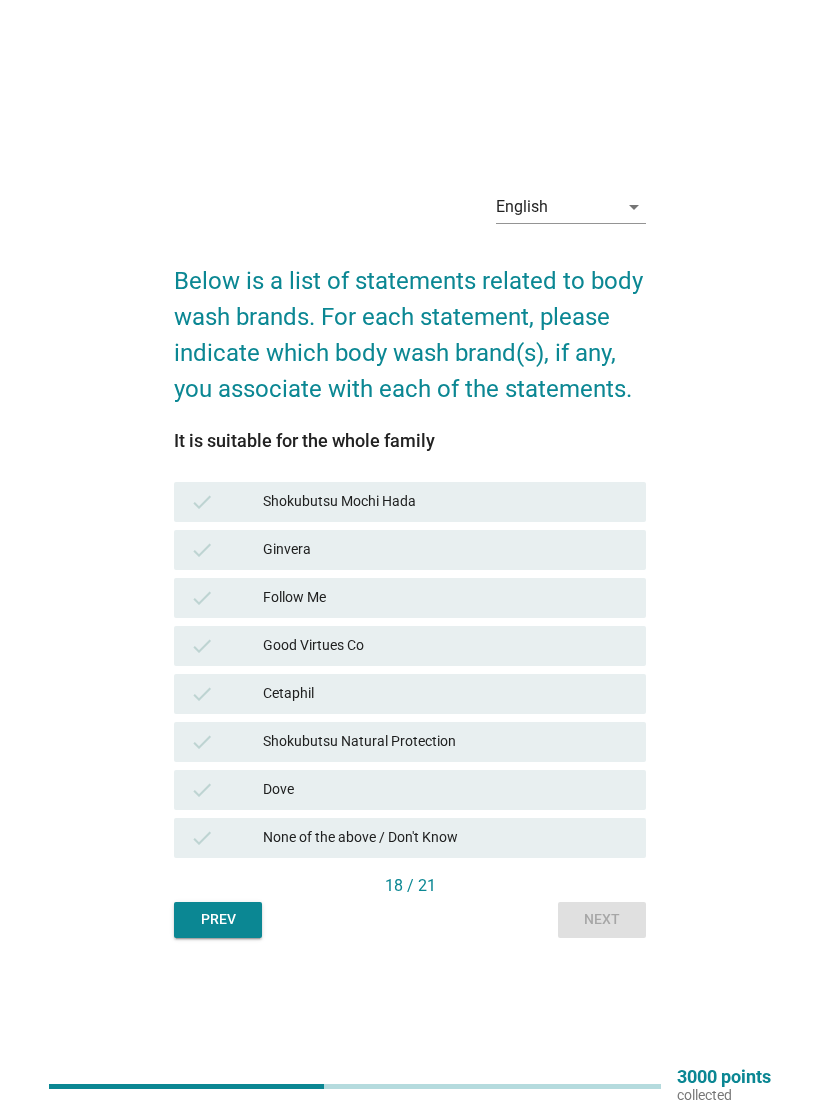 click on "Shokubutsu Mochi Hada" at bounding box center (446, 502) 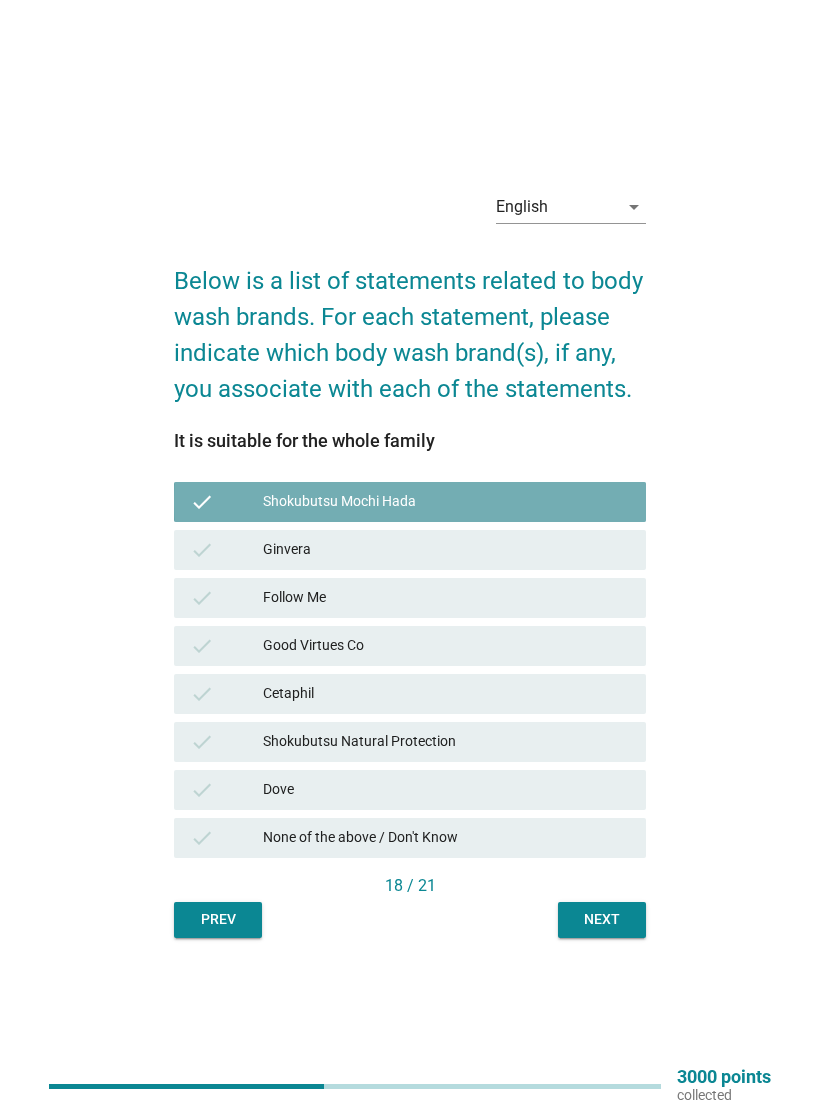 click on "Ginvera" at bounding box center [446, 550] 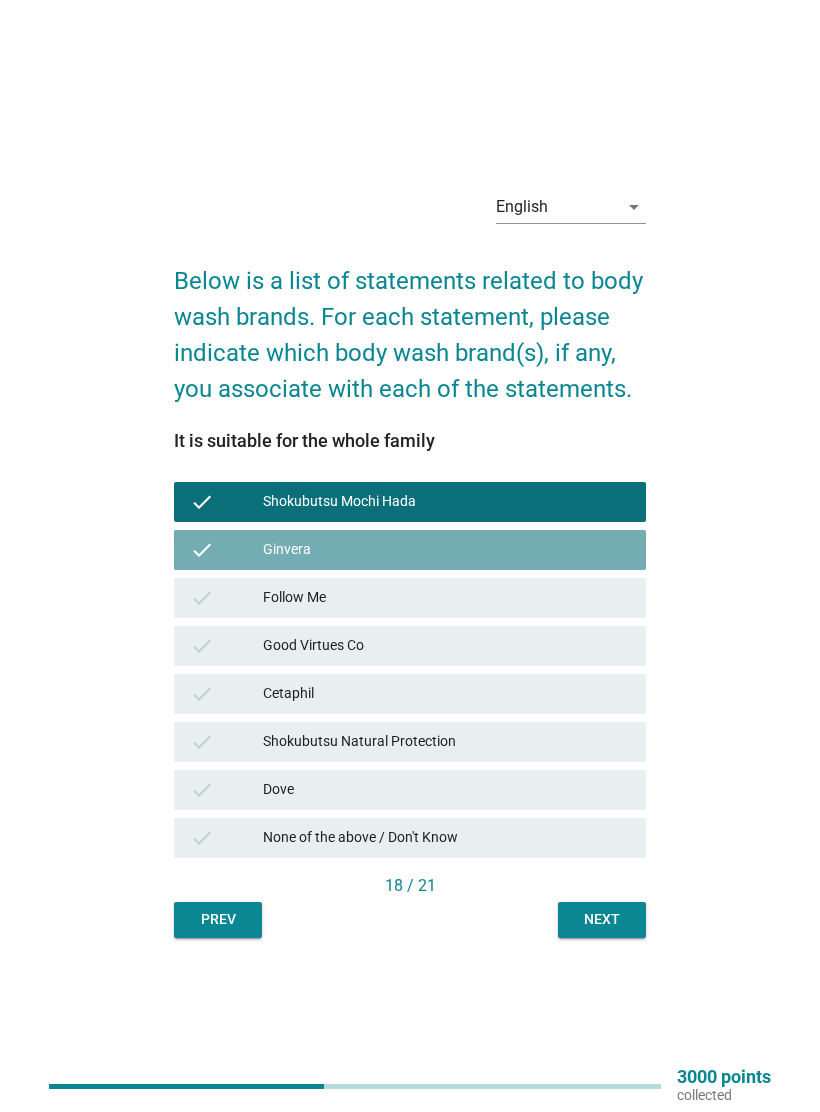 click on "Follow Me" at bounding box center (446, 598) 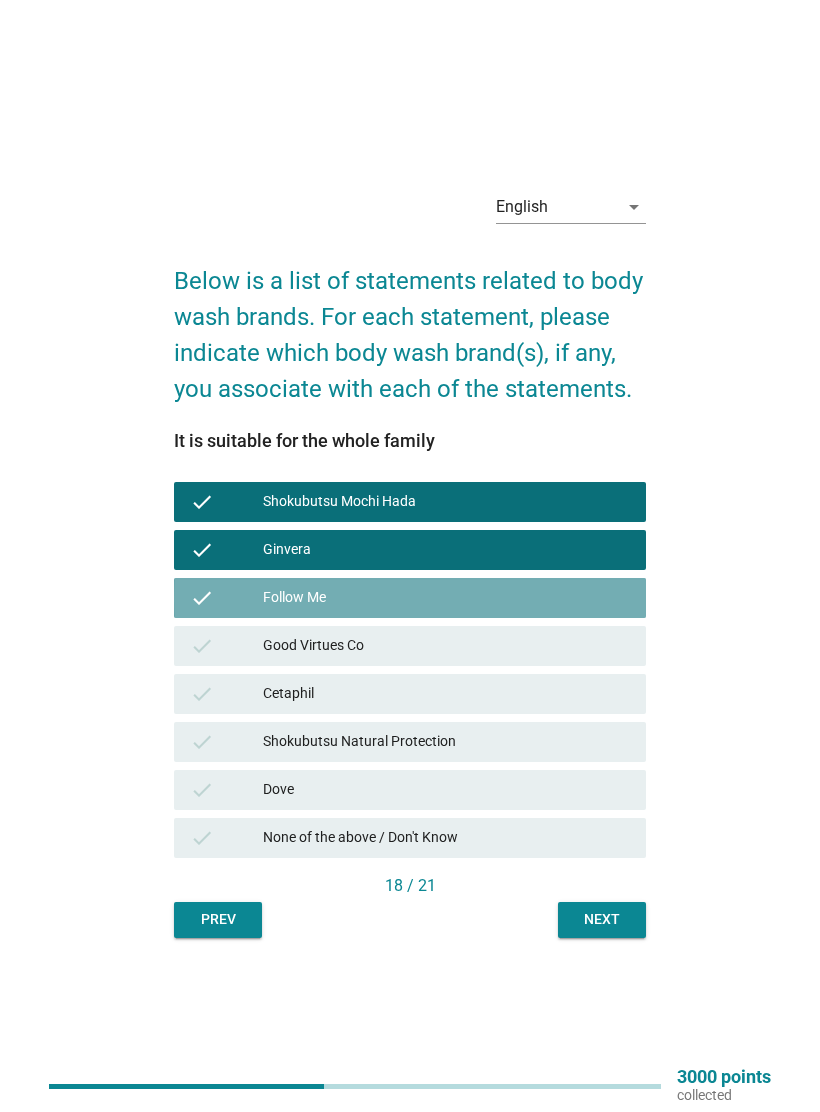 click on "Good Virtues Co" at bounding box center (446, 646) 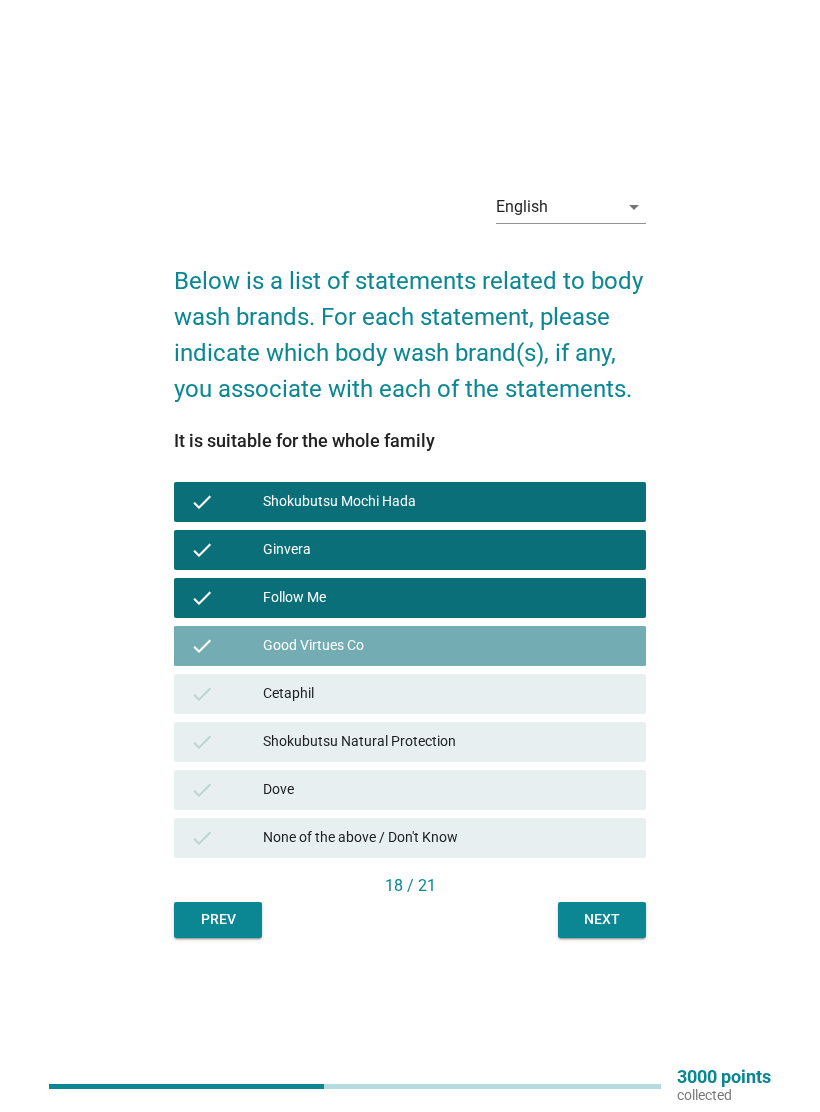 click on "Cetaphil" at bounding box center [446, 694] 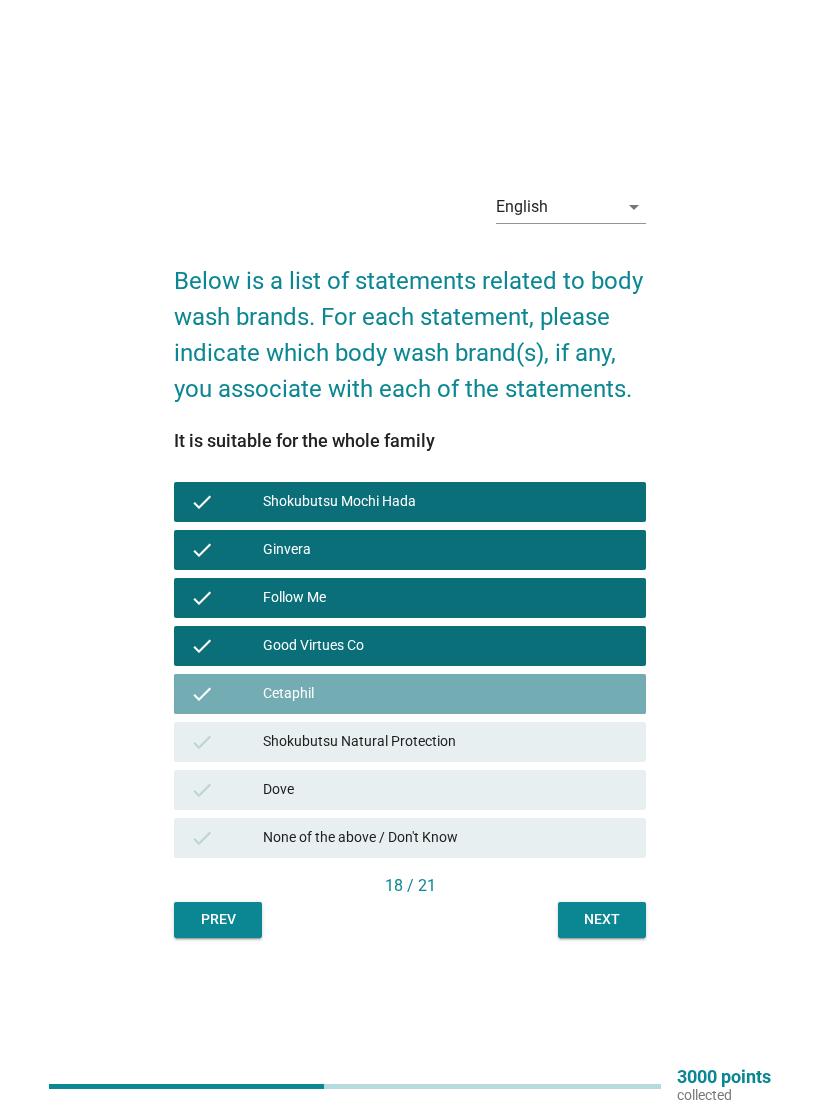 click on "Shokubutsu Natural Protection" at bounding box center [446, 742] 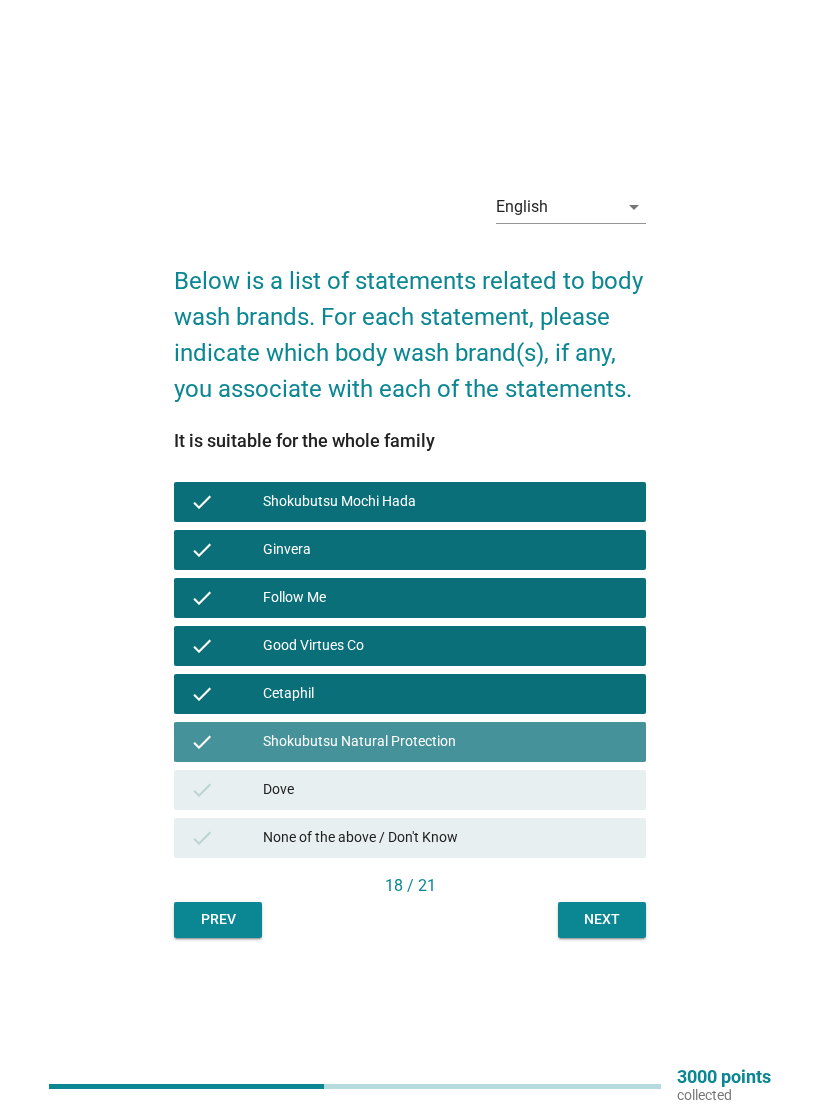 click on "Dove" at bounding box center (446, 790) 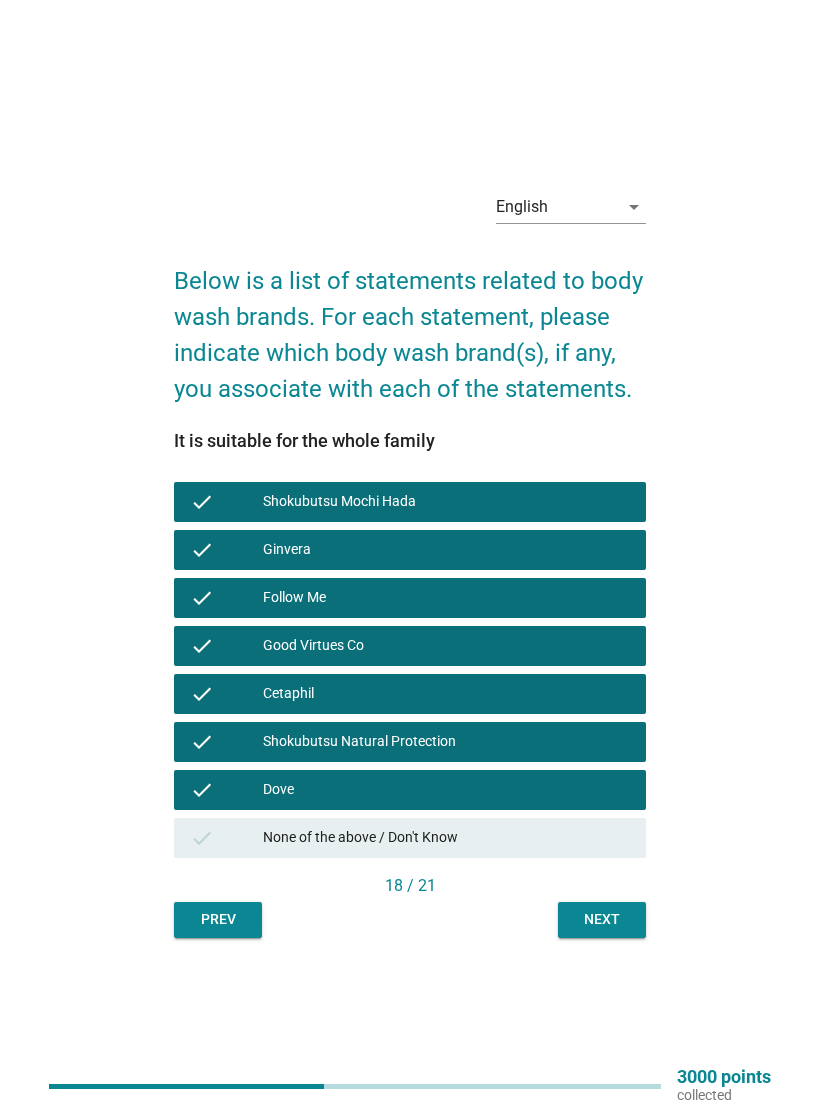 click on "Next" at bounding box center [602, 919] 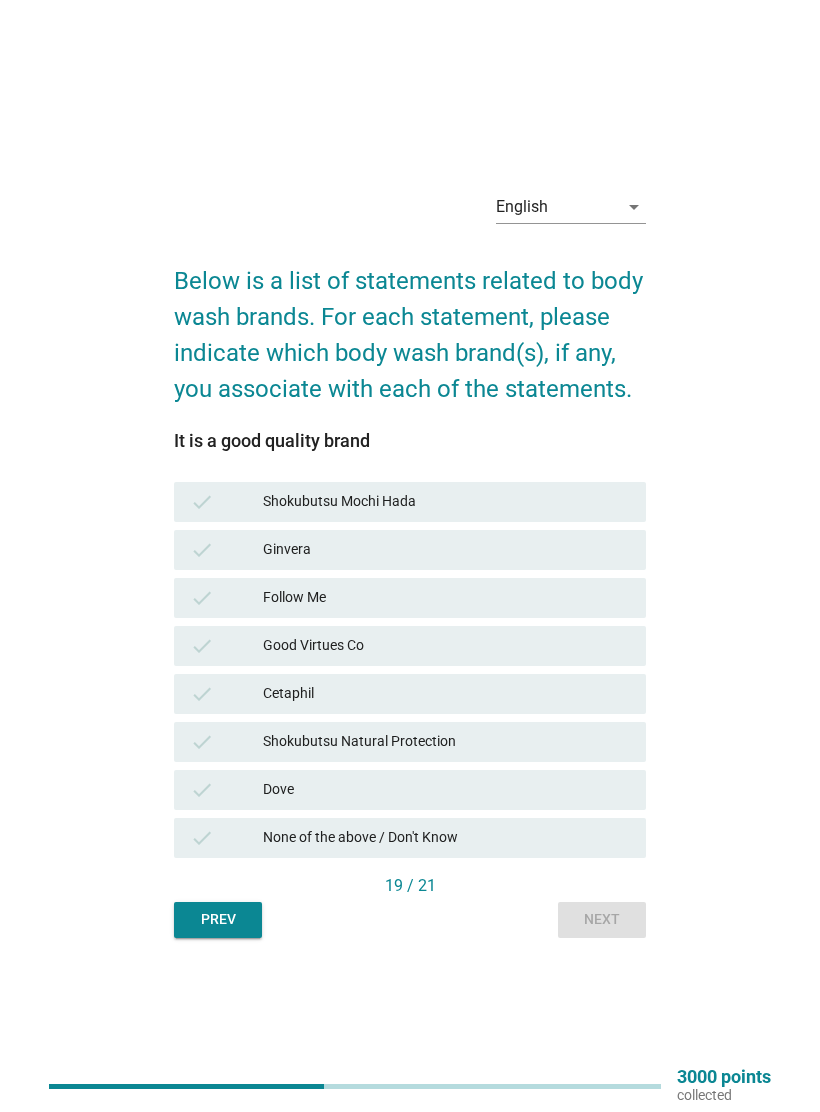 click on "Shokubutsu Mochi Hada" at bounding box center [446, 502] 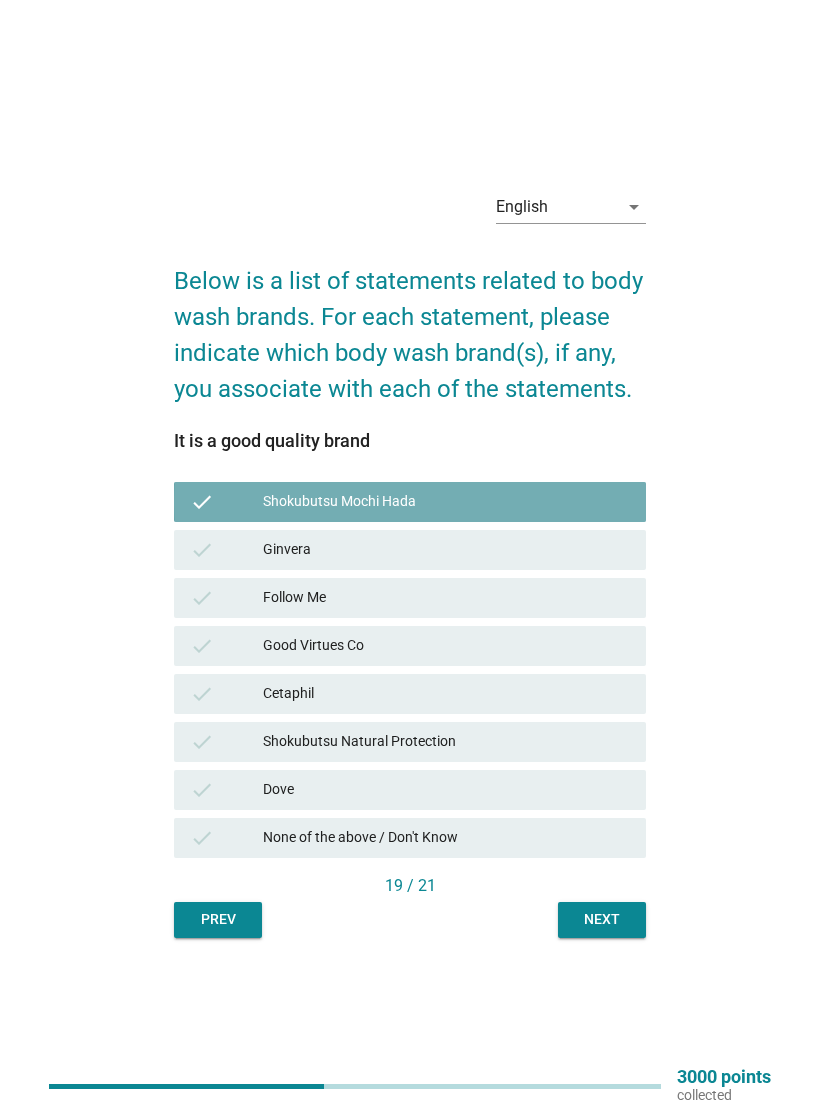 click on "Ginvera" at bounding box center [446, 550] 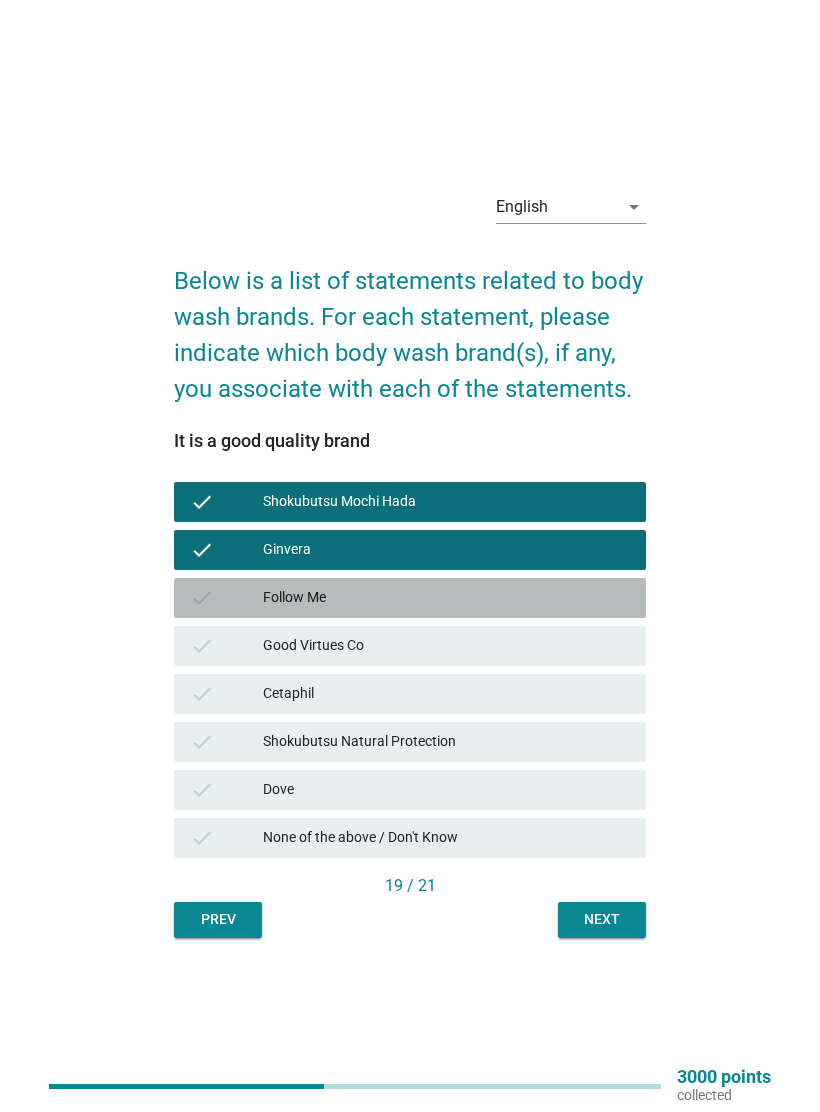 click on "Good Virtues Co" at bounding box center [446, 646] 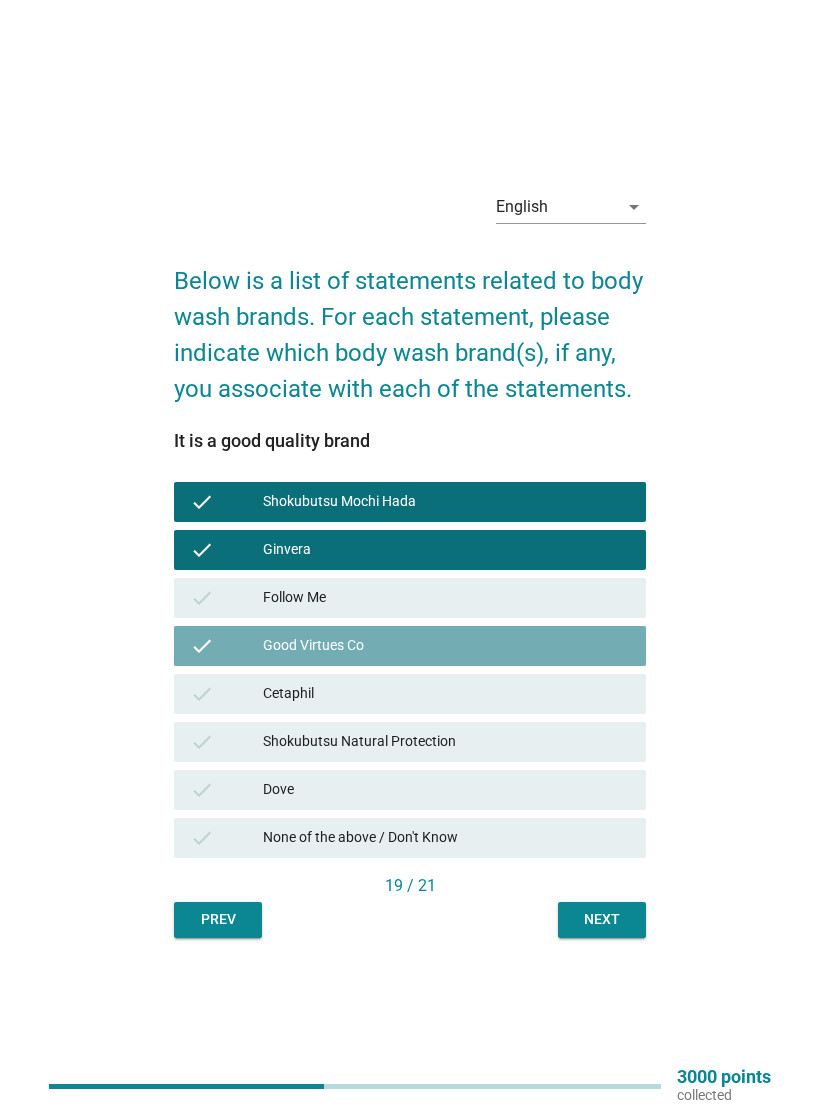 click on "check   Cetaphil" at bounding box center [410, 694] 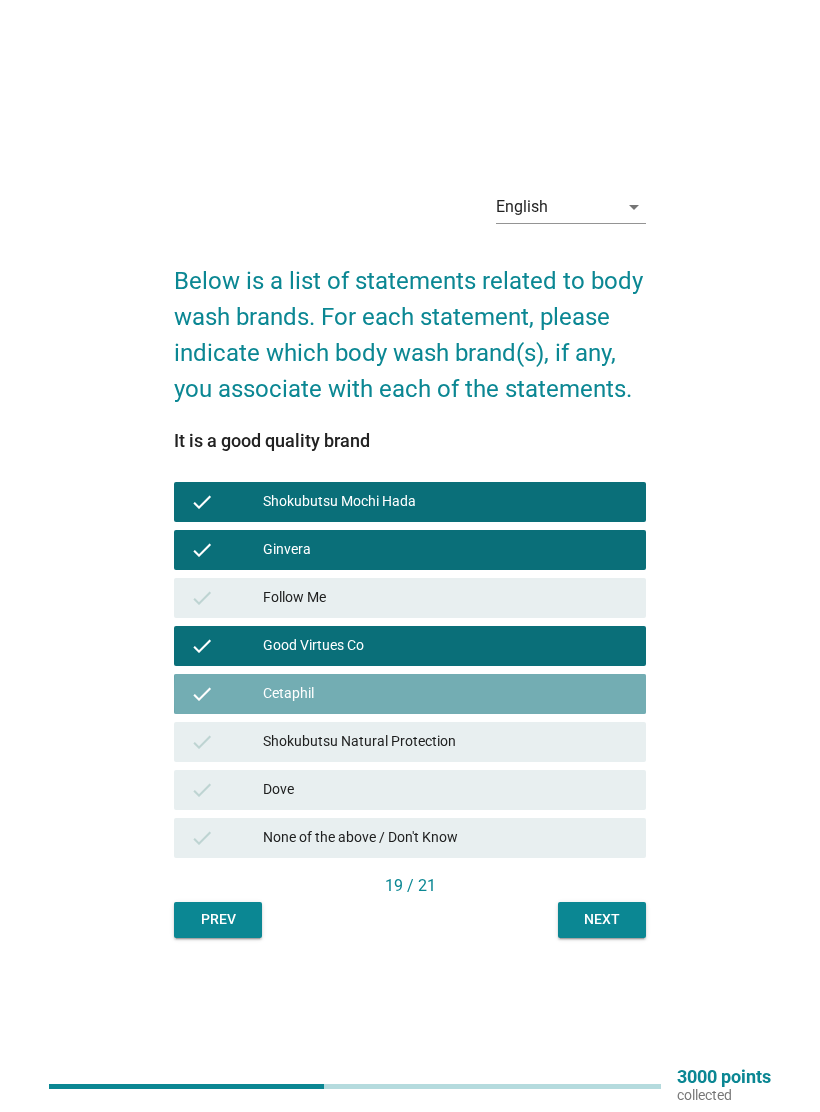 click on "Shokubutsu Natural Protection" at bounding box center [446, 742] 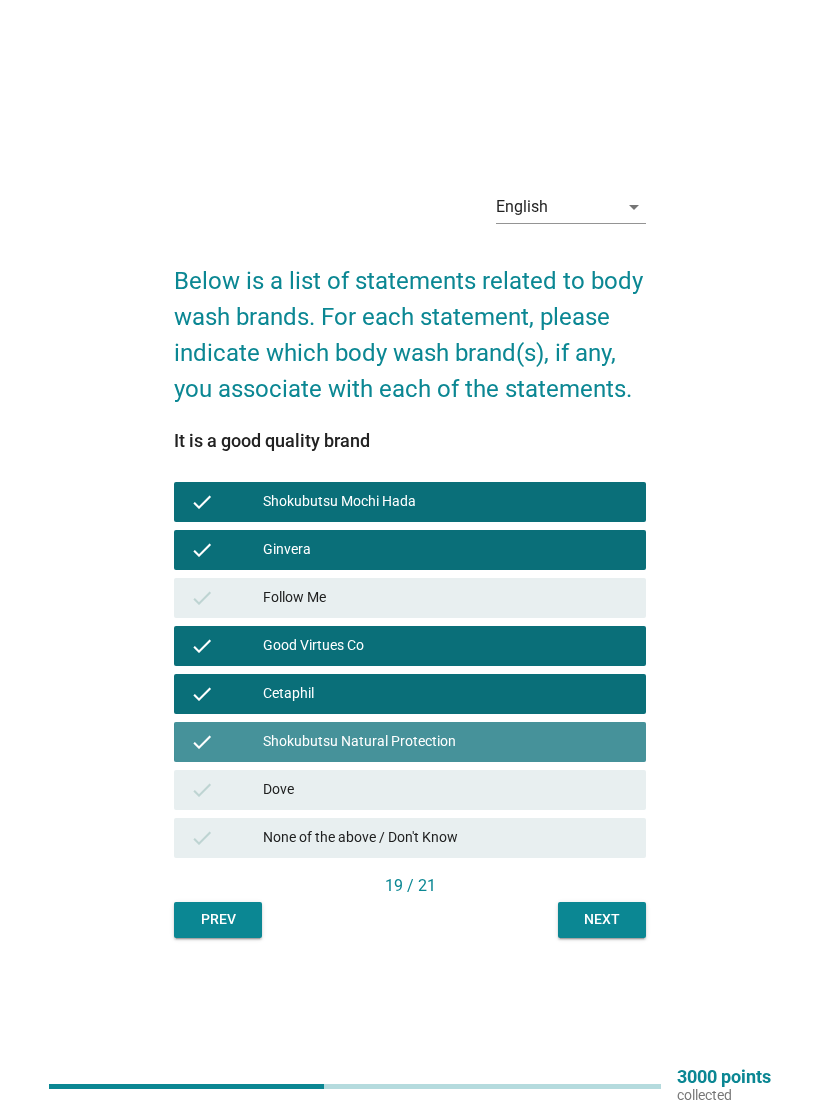 click on "Dove" at bounding box center [446, 790] 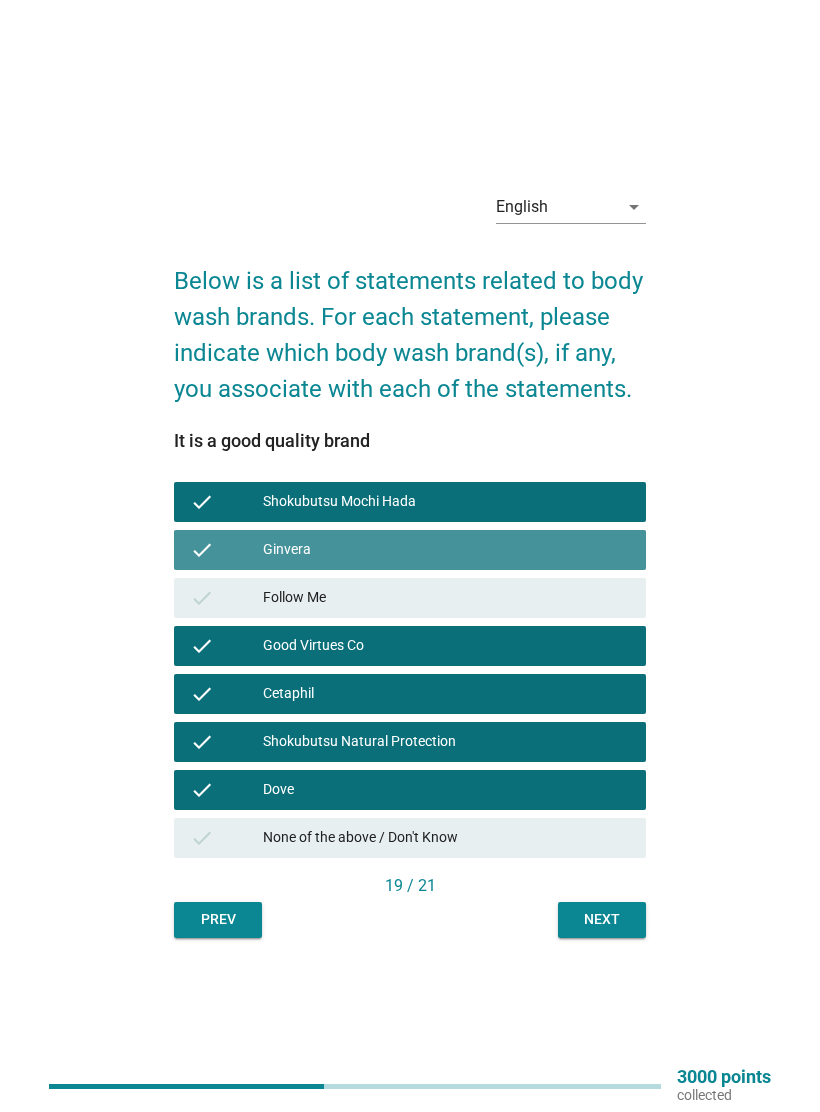 click on "check   Follow Me" at bounding box center (410, 598) 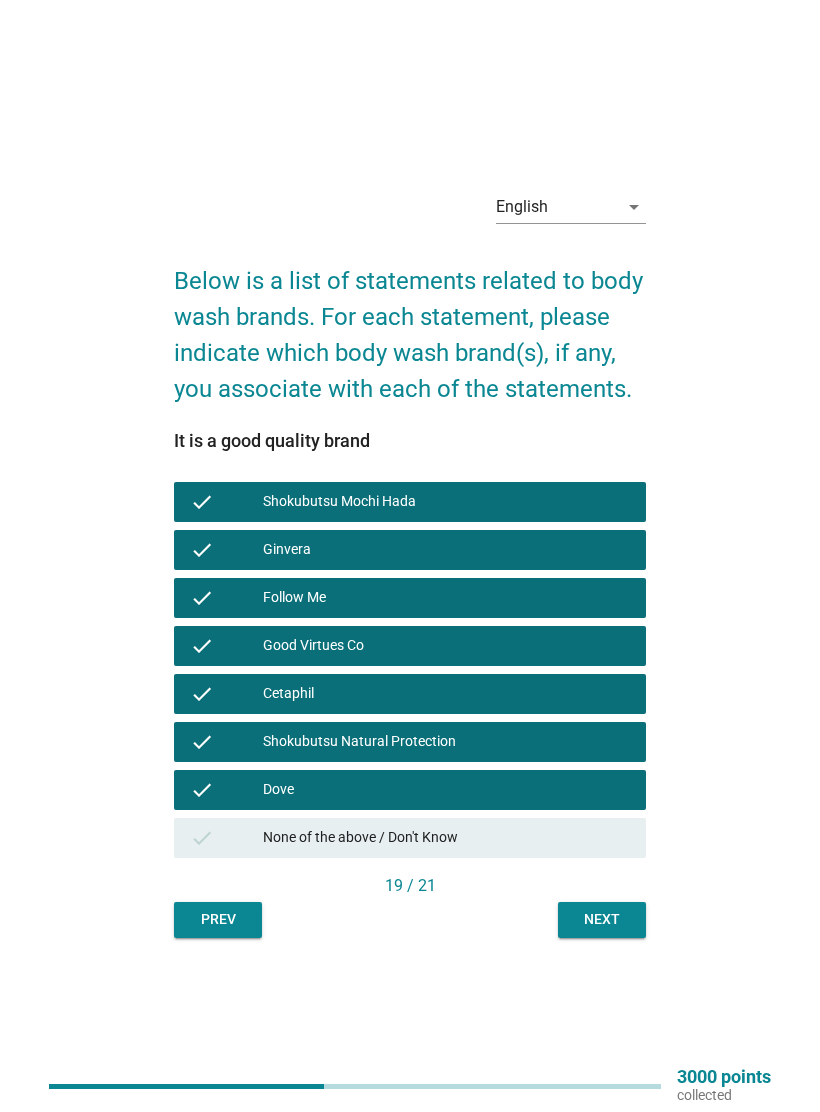 click on "Next" at bounding box center [602, 919] 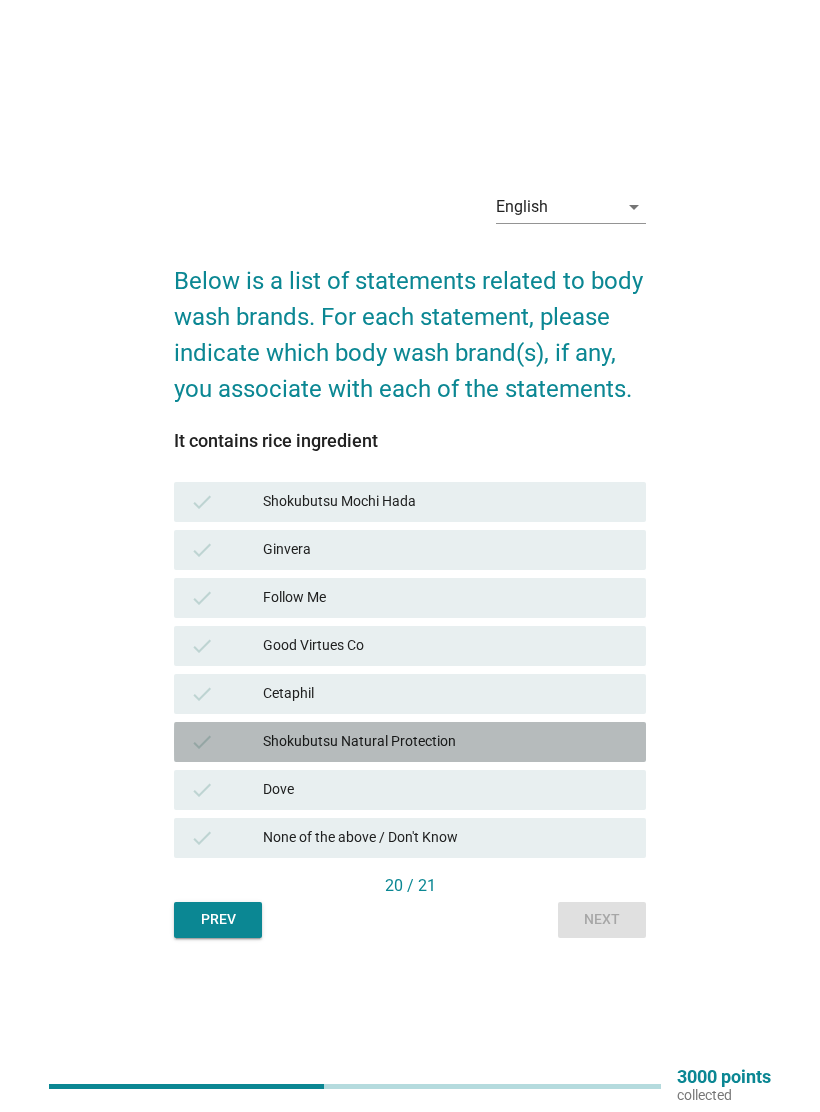 click on "Dove" at bounding box center (446, 790) 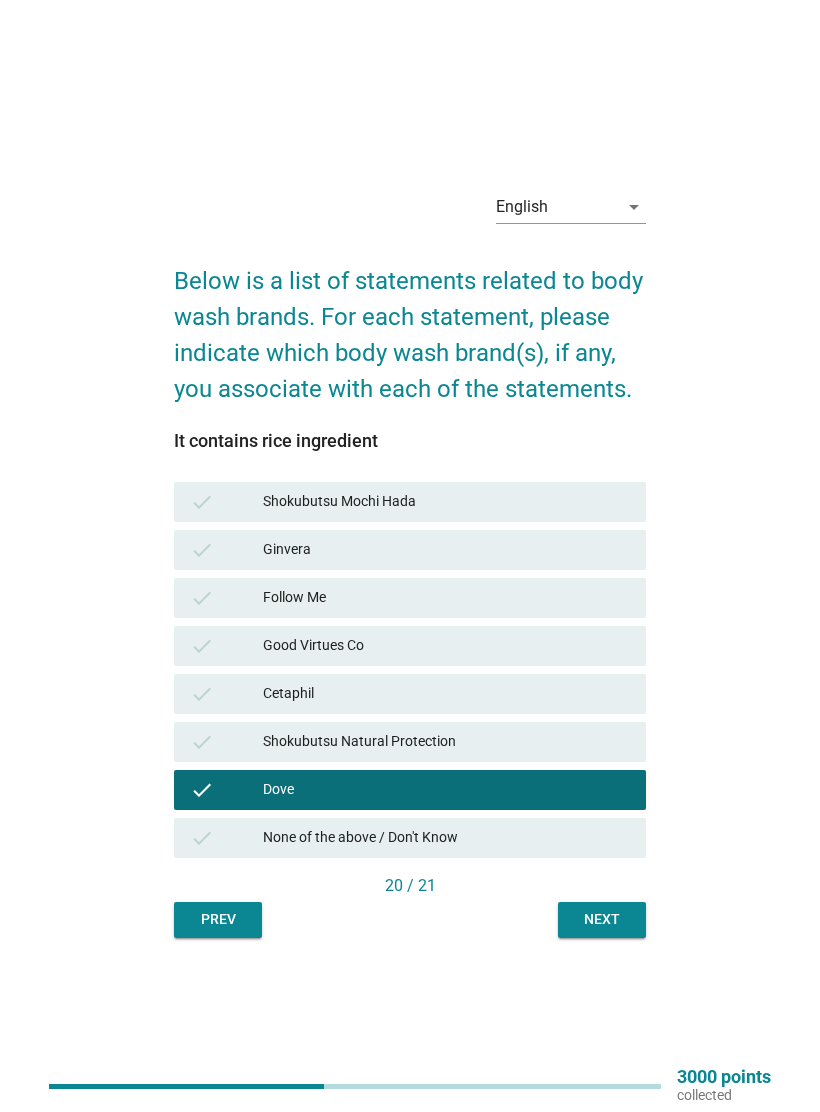 click on "check   Shokubutsu Mochi Hada" at bounding box center (410, 502) 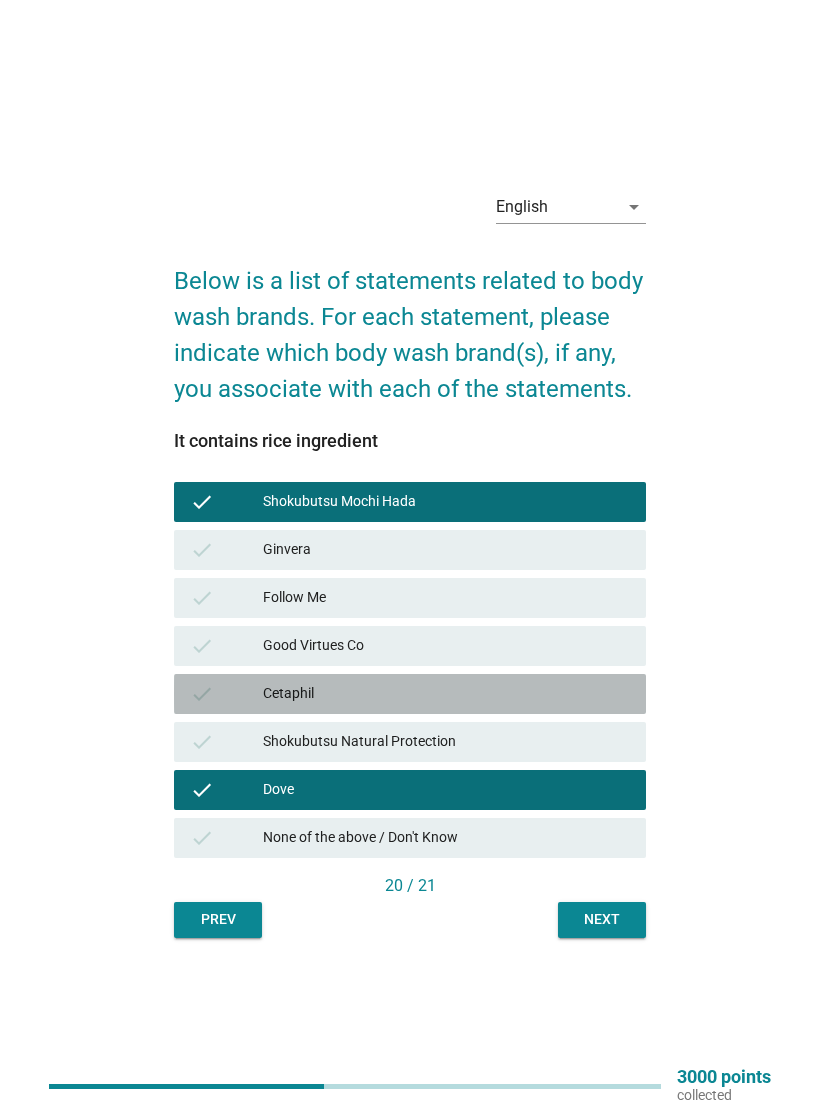 click on "Shokubutsu Natural Protection" at bounding box center (446, 742) 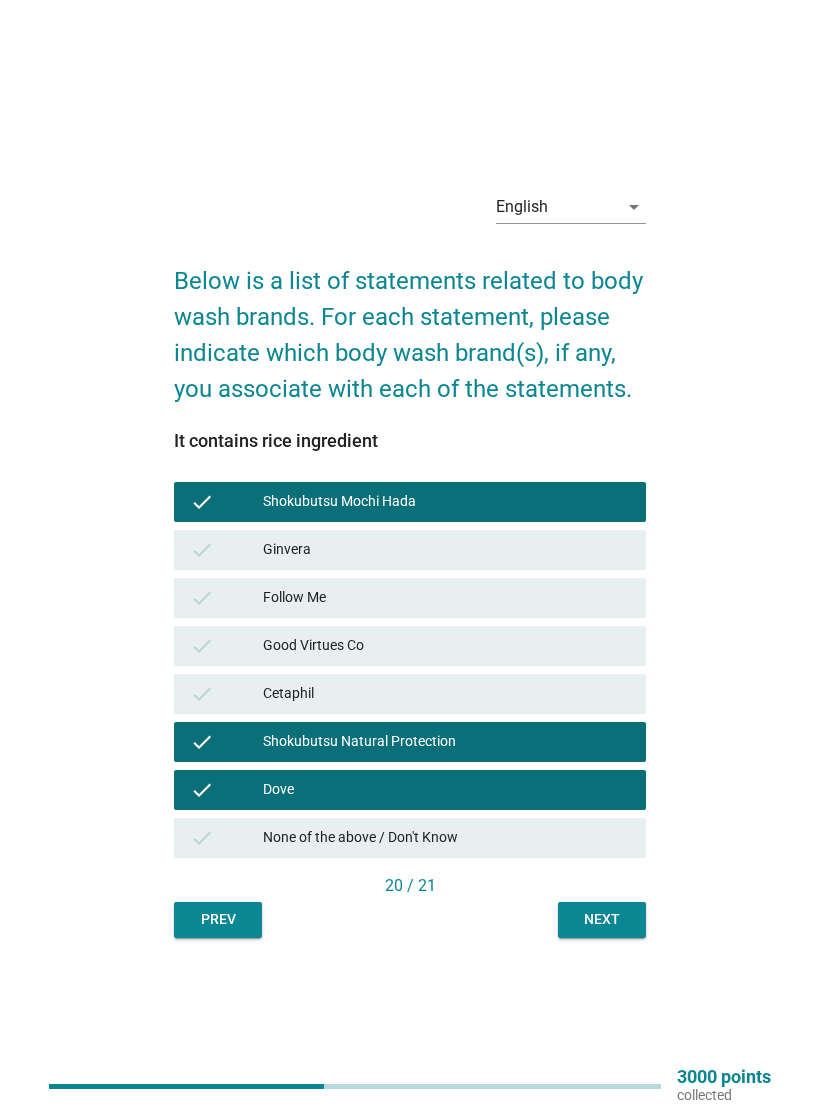 click on "Next" at bounding box center [602, 919] 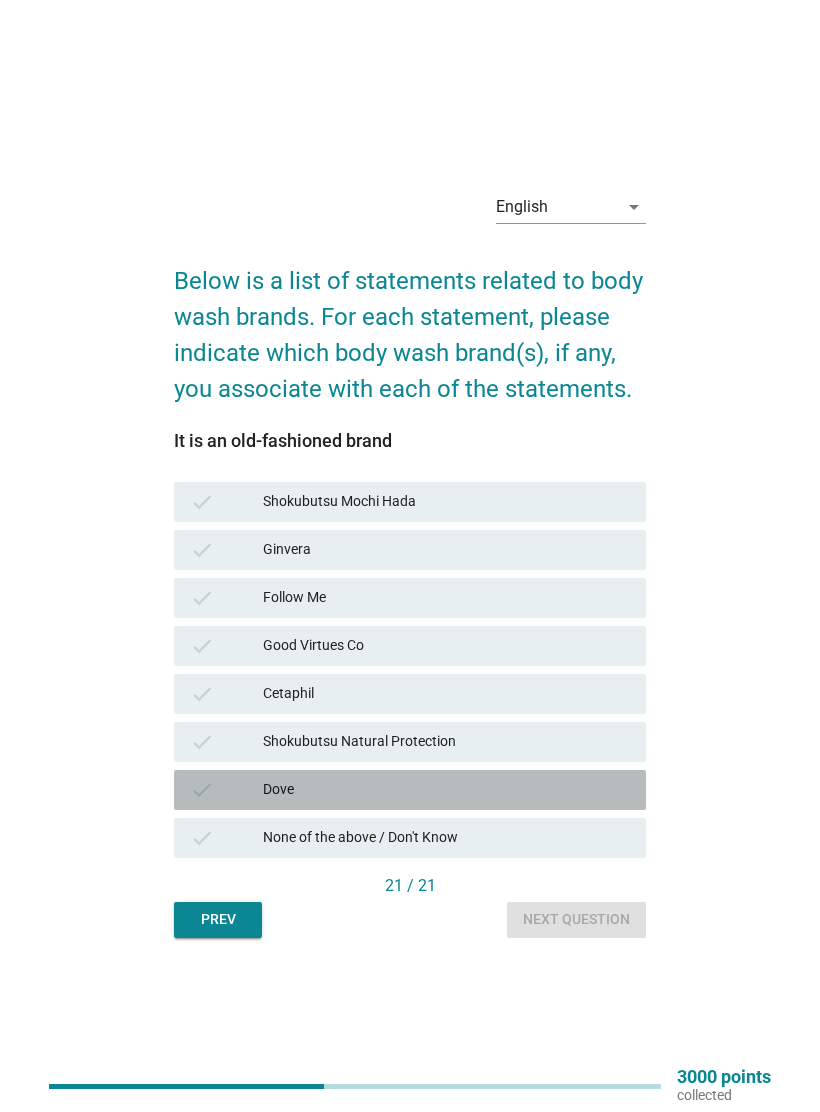 click on "None of the above / Don't Know" at bounding box center [446, 838] 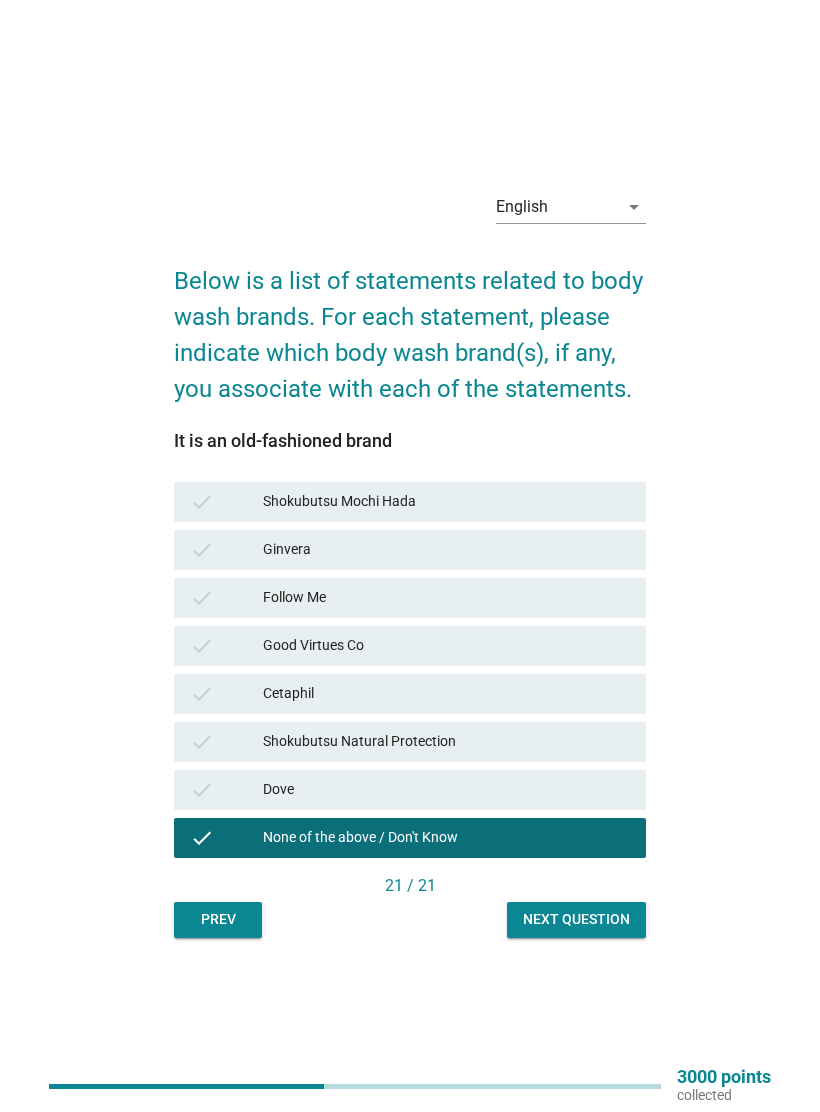 click on "Next question" at bounding box center [576, 919] 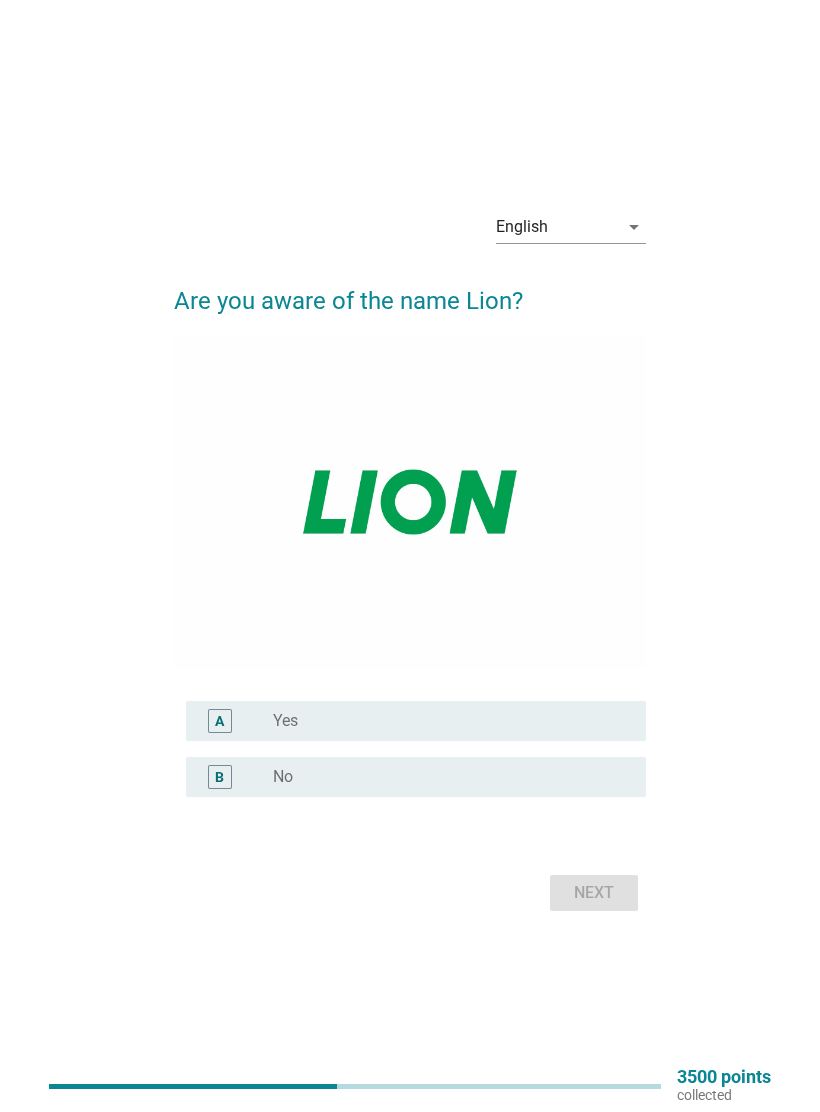 click on "radio_button_unchecked Yes" at bounding box center [443, 721] 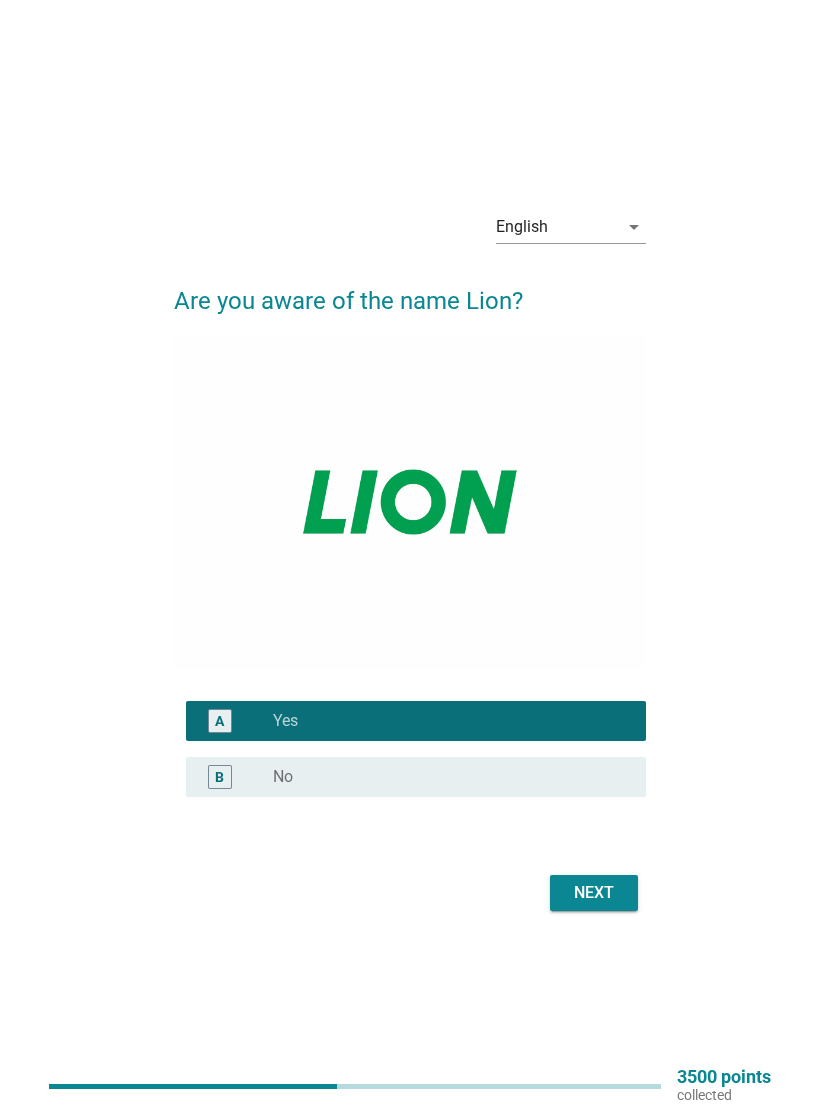 click on "Next" at bounding box center [594, 893] 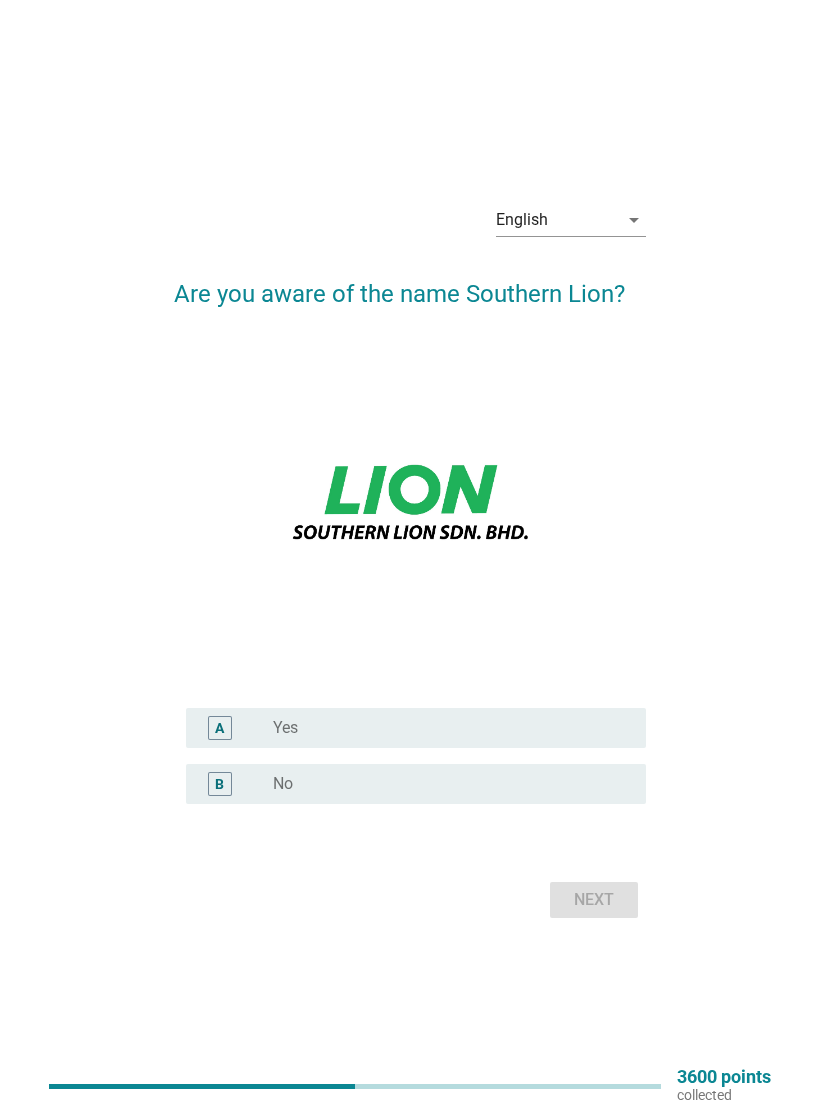 click on "radio_button_unchecked Yes" at bounding box center (443, 728) 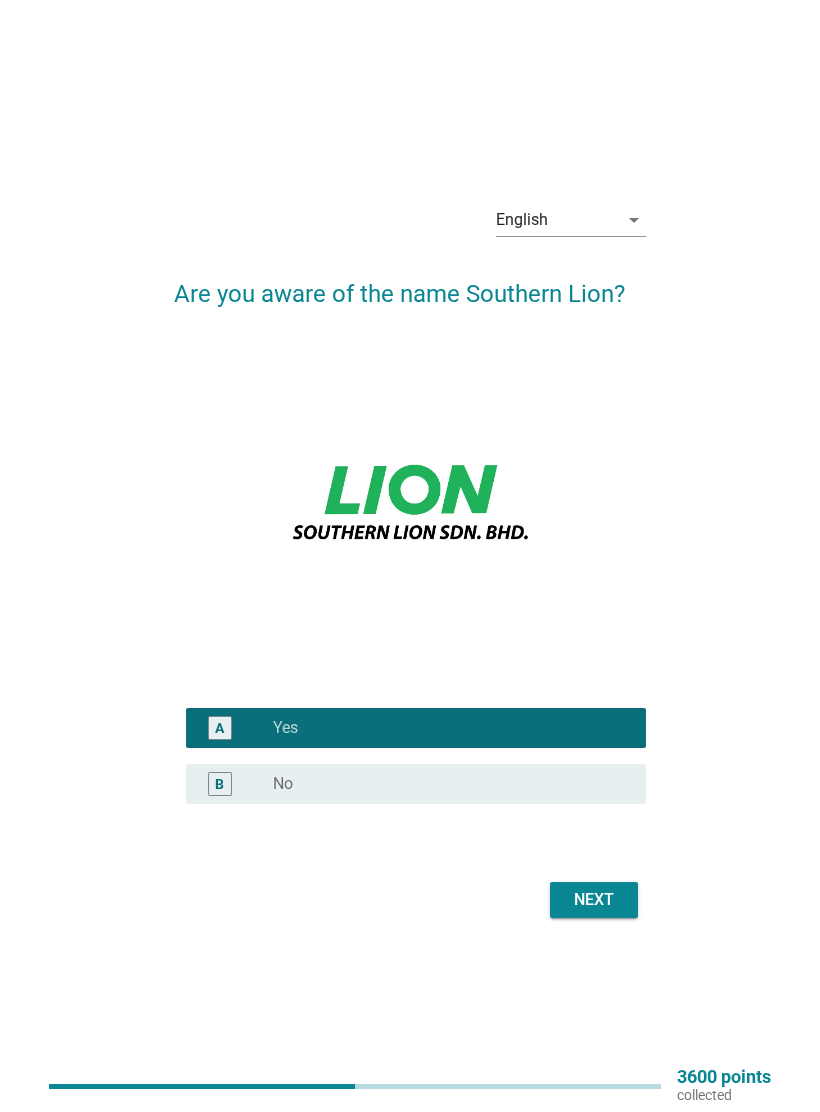 click on "Next" at bounding box center [594, 900] 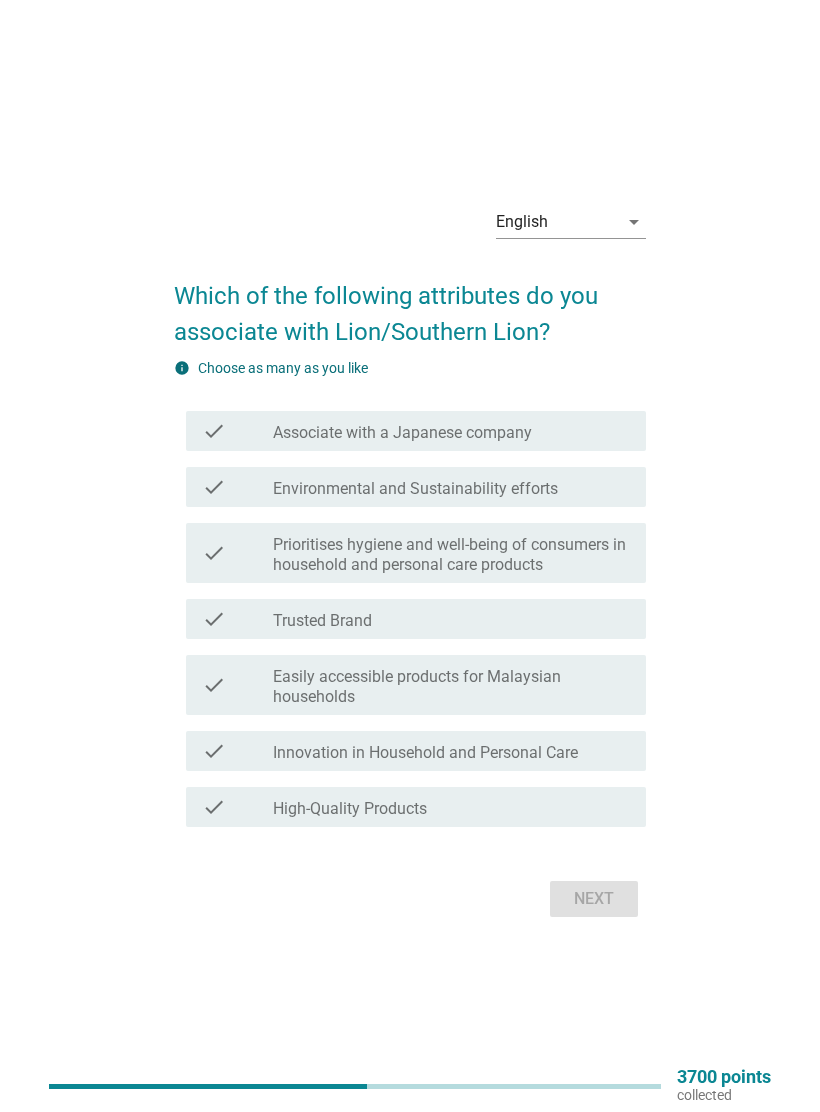click on "check_box_outline_blank Associate with a Japanese company" at bounding box center [451, 431] 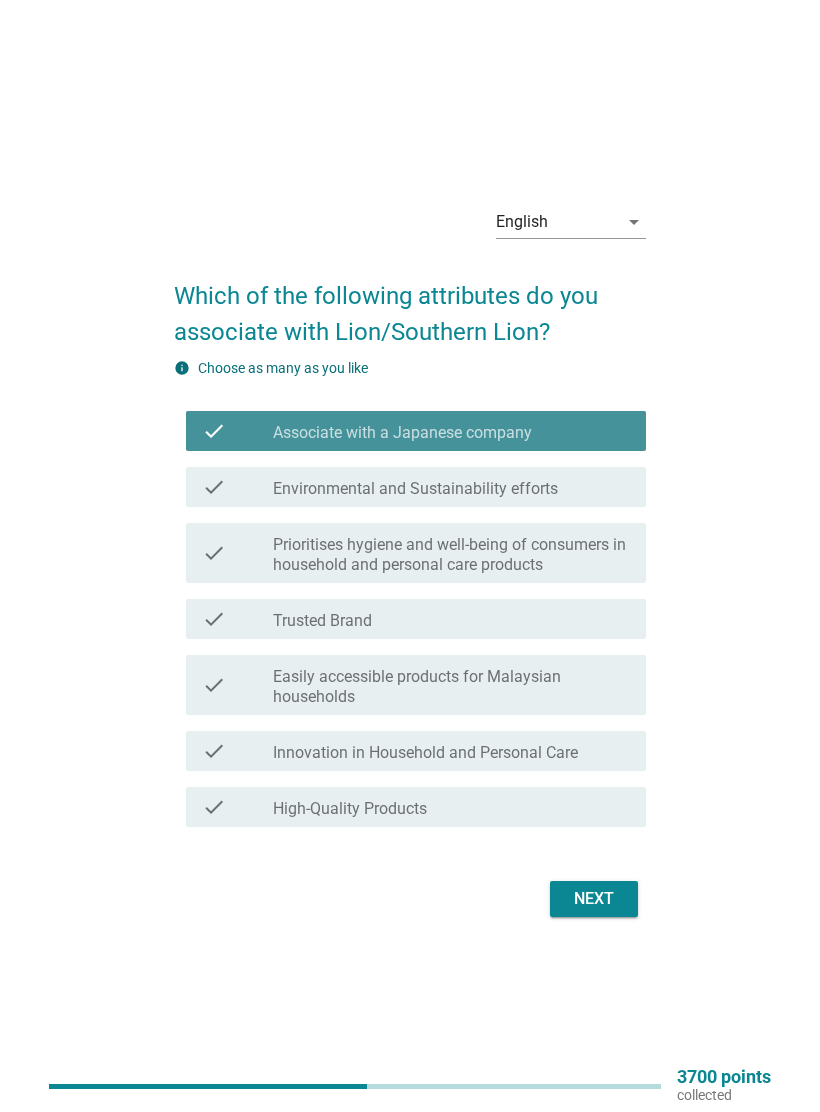click on "check_box_outline_blank Environmental and Sustainability efforts" at bounding box center (451, 487) 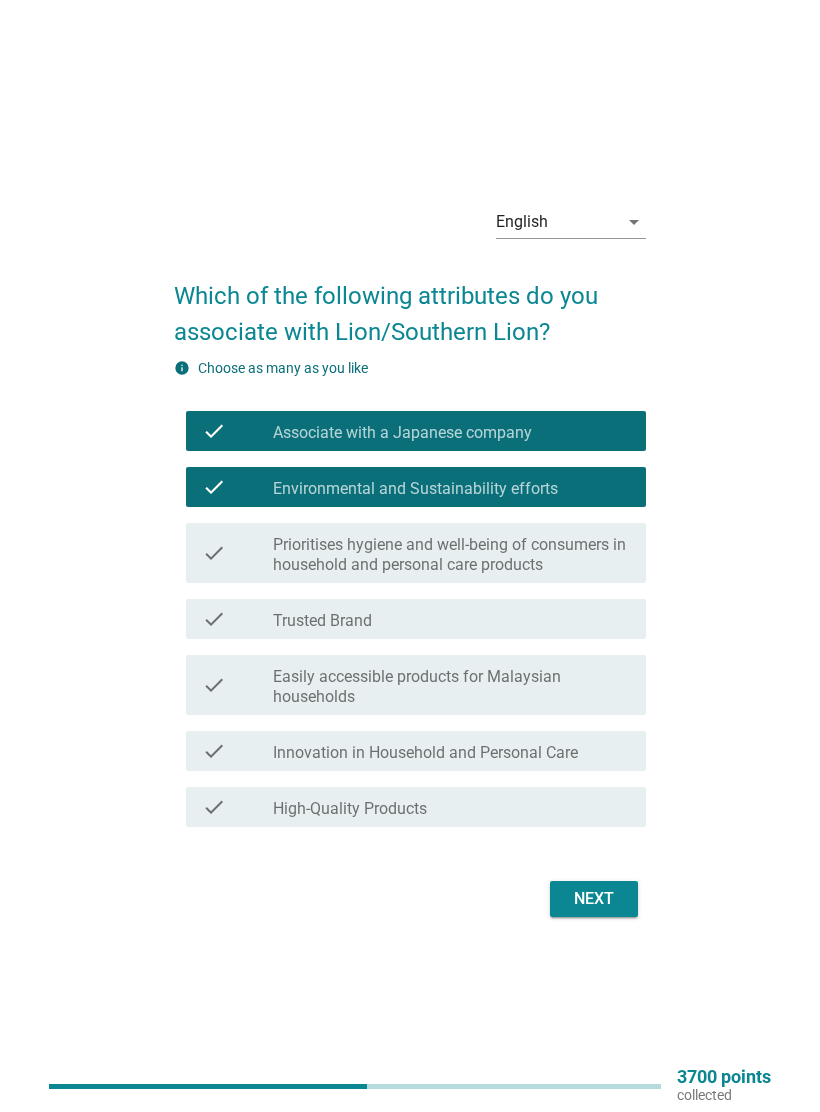 click on "Prioritises hygiene and well-being of consumers in household and personal care products" at bounding box center (451, 555) 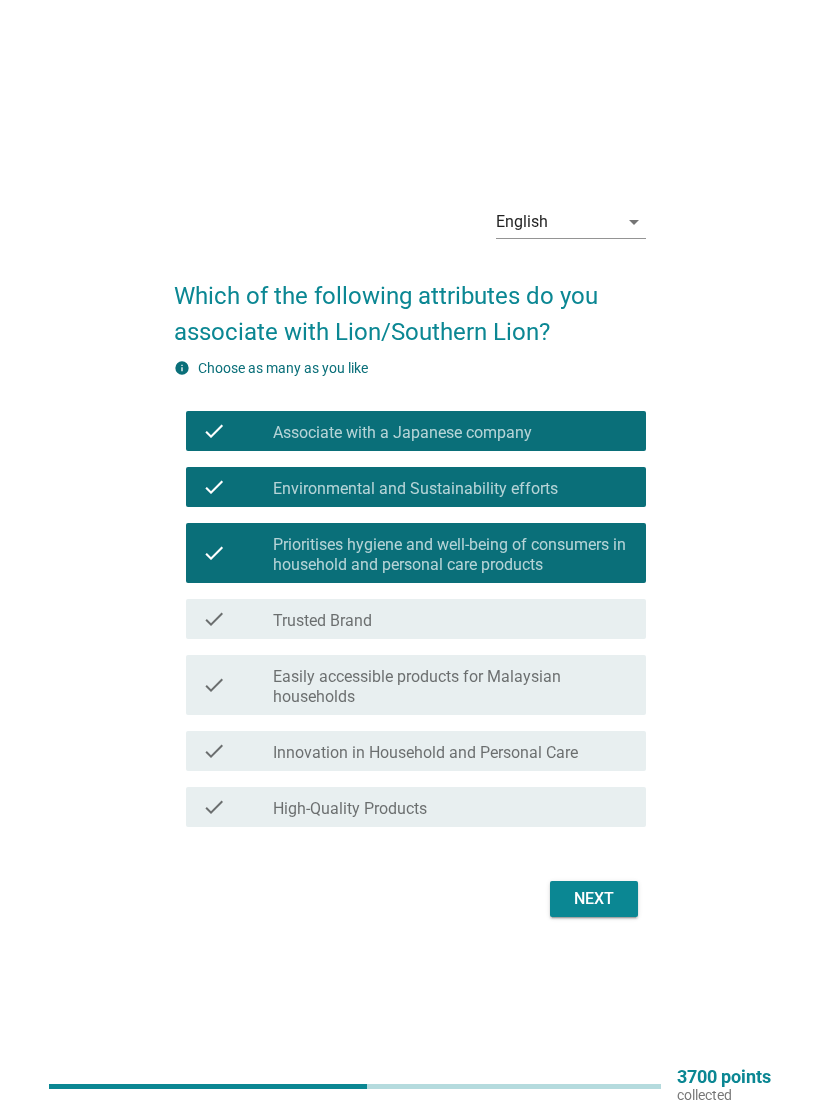 click on "Next" at bounding box center [594, 899] 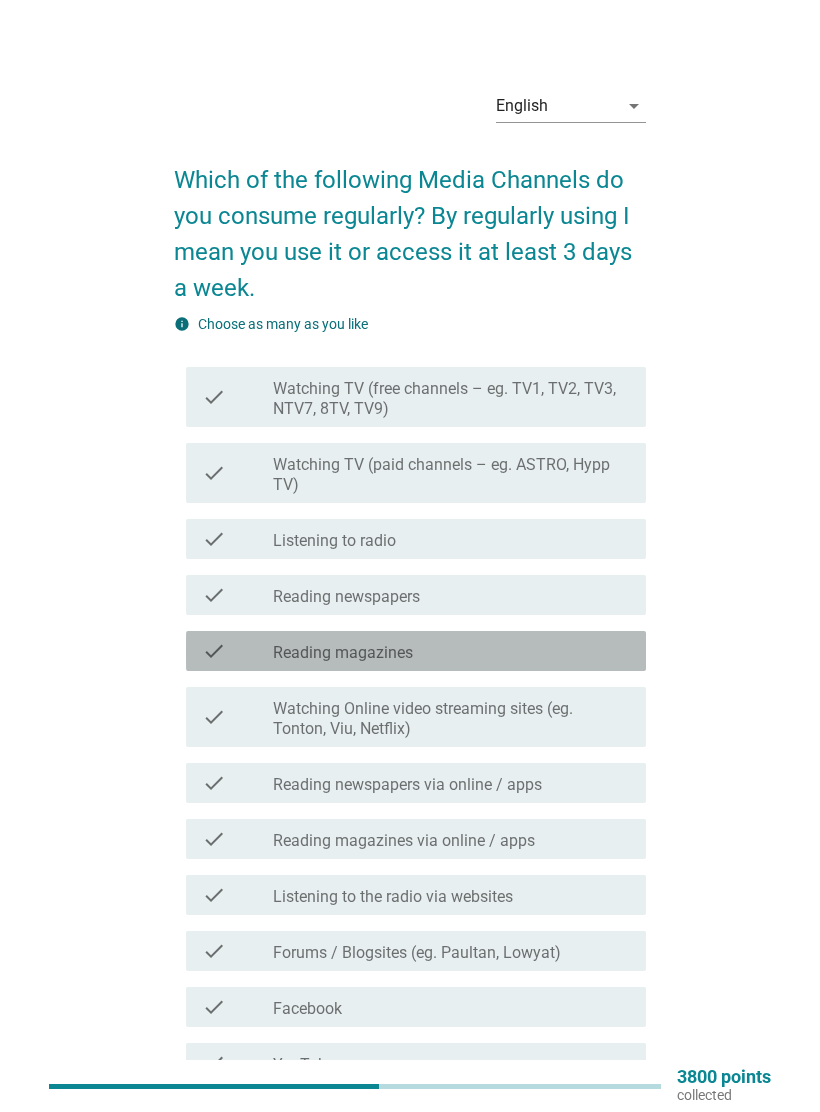 click on "Watching Online video streaming sites (eg. Tonton, Viu, Netflix)" at bounding box center [451, 719] 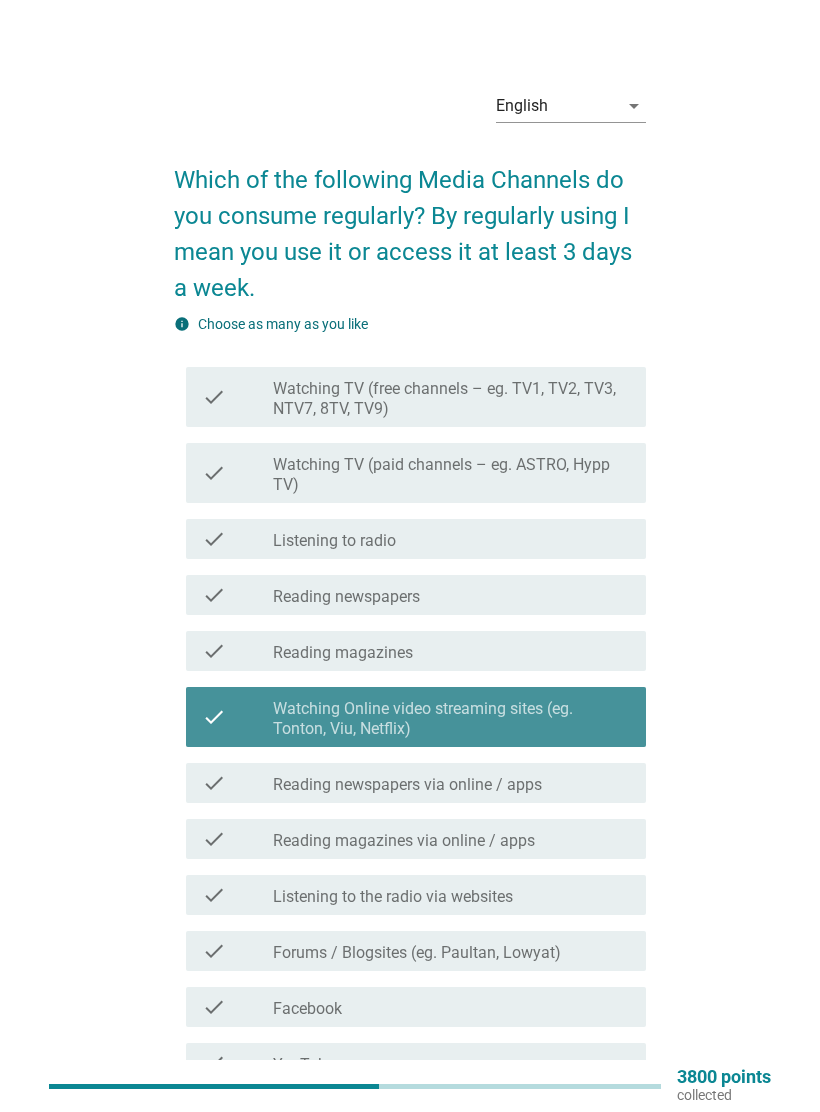 click on "check_box_outline_blank Reading newspapers via online / apps" at bounding box center [451, 783] 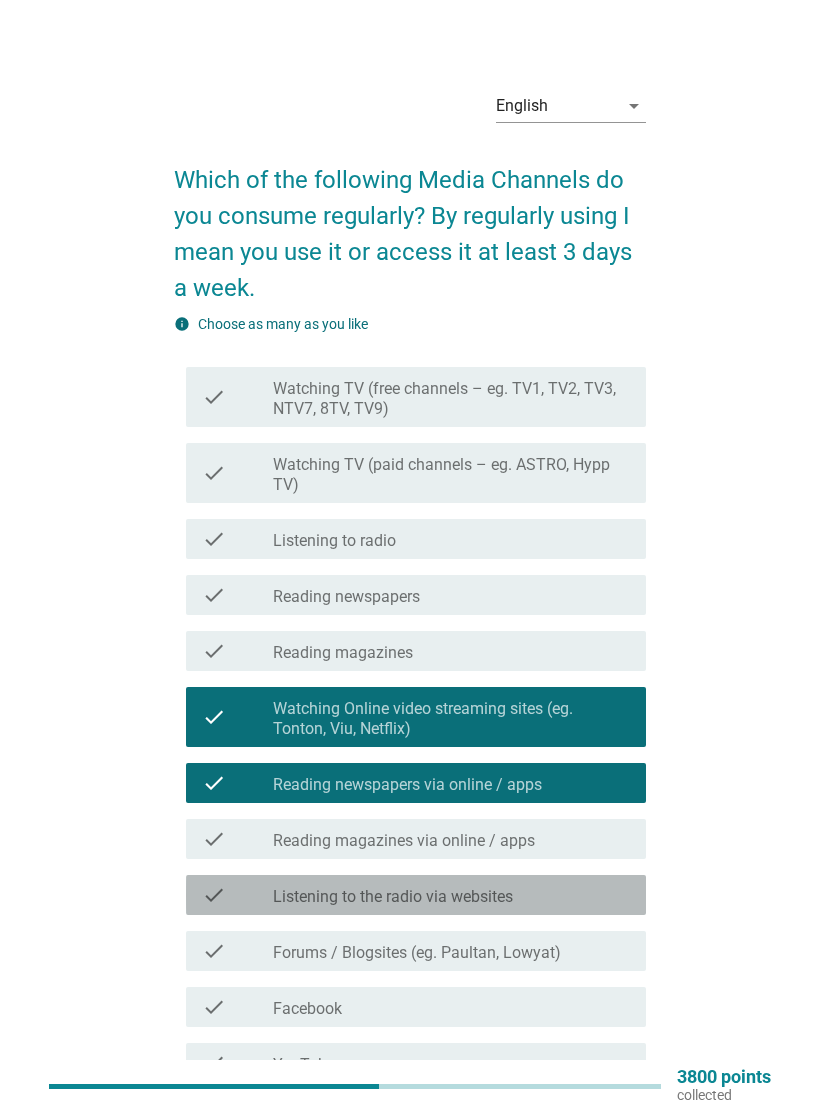 click on "check_box_outline_blank Forums / Blogsites (eg. Paultan, Lowyat)" at bounding box center (451, 951) 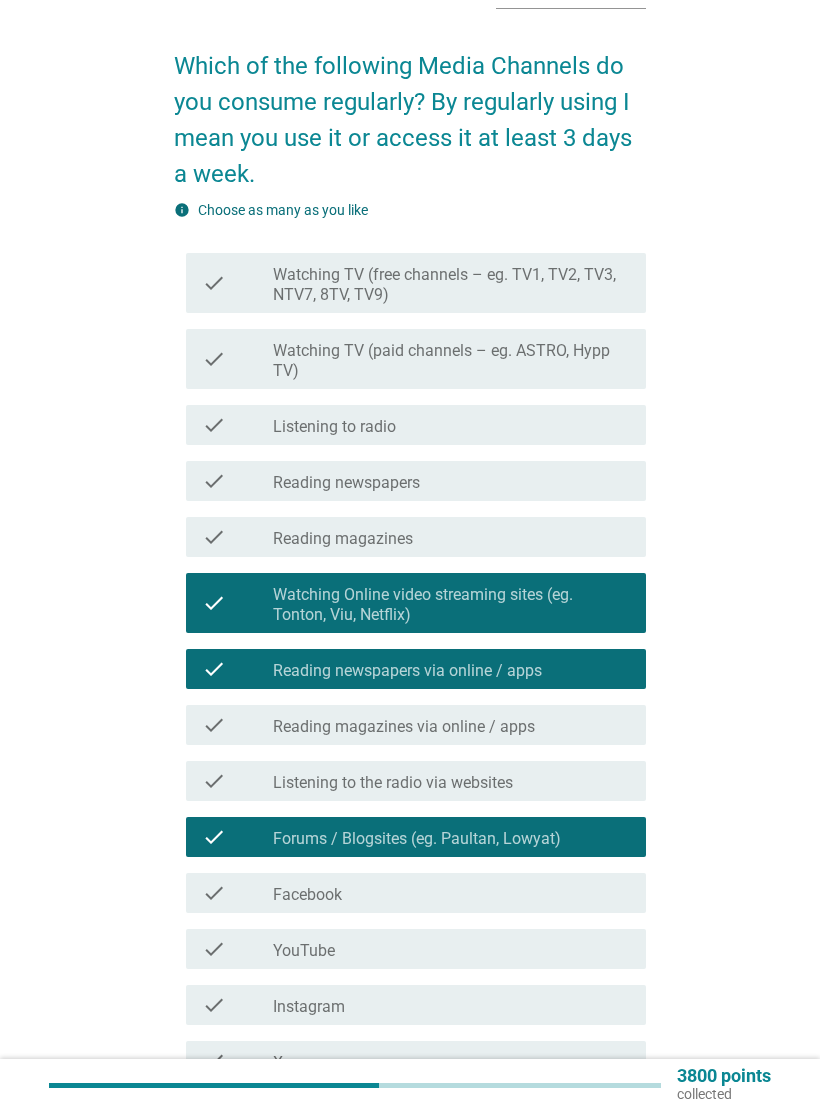 scroll, scrollTop: 114, scrollLeft: 0, axis: vertical 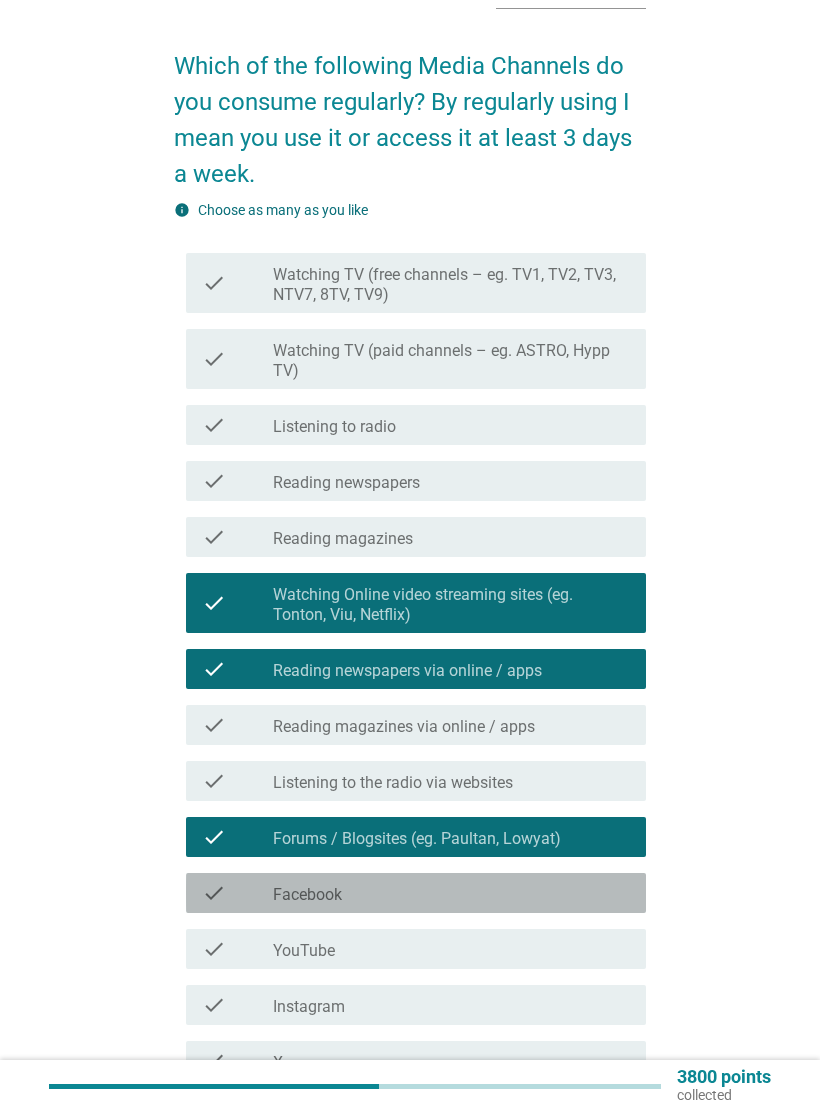 click on "check_box_outline_blank Facebook" at bounding box center (451, 893) 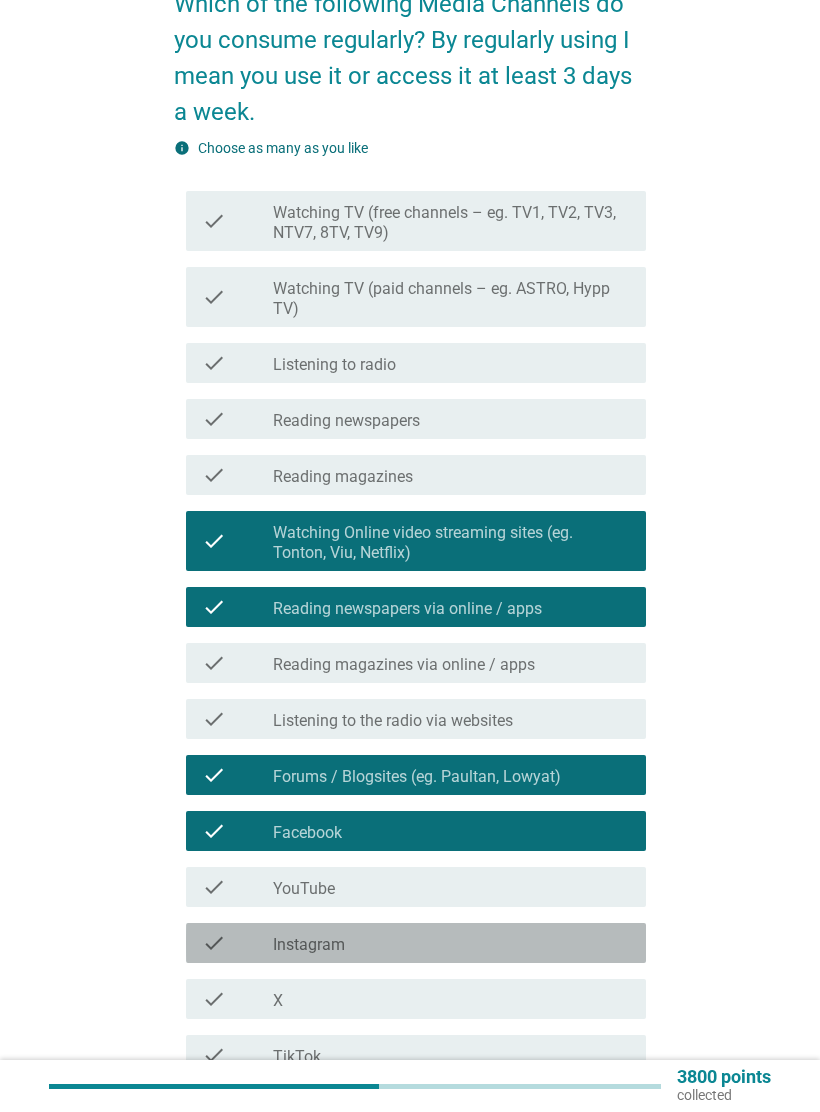scroll, scrollTop: 195, scrollLeft: 0, axis: vertical 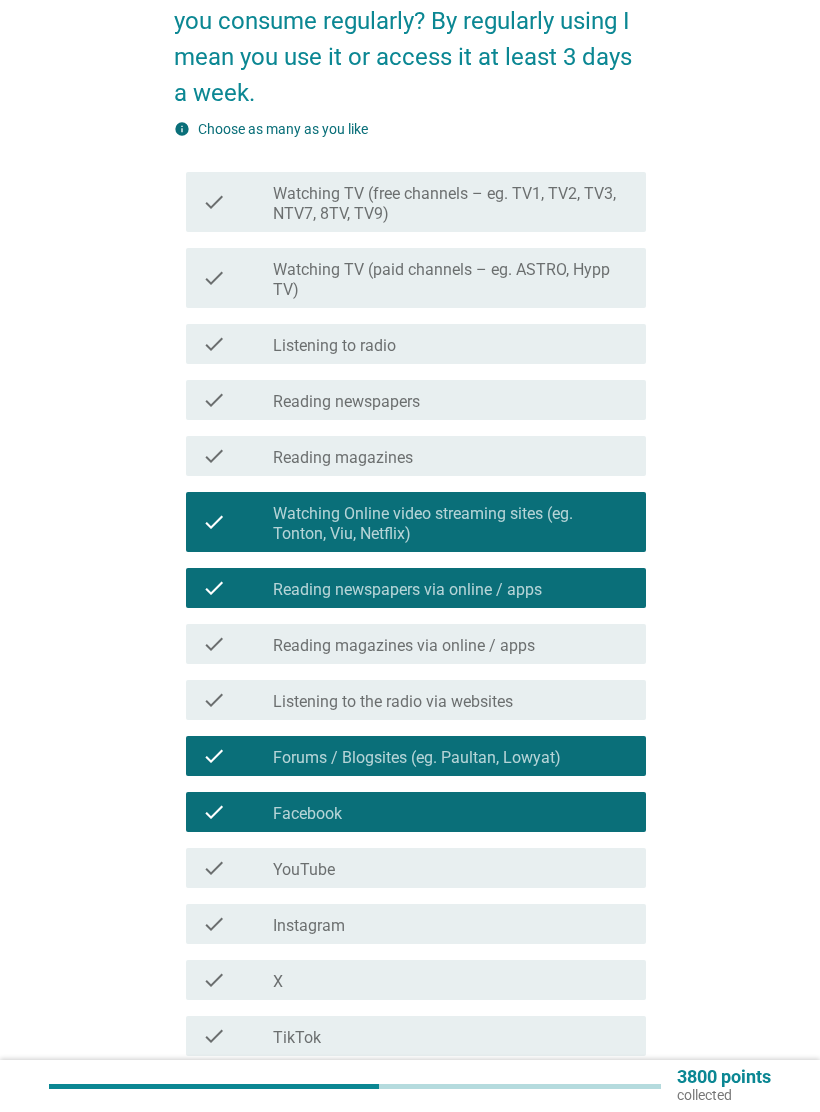 click on "check_box_outline_blank YouTube" at bounding box center (451, 868) 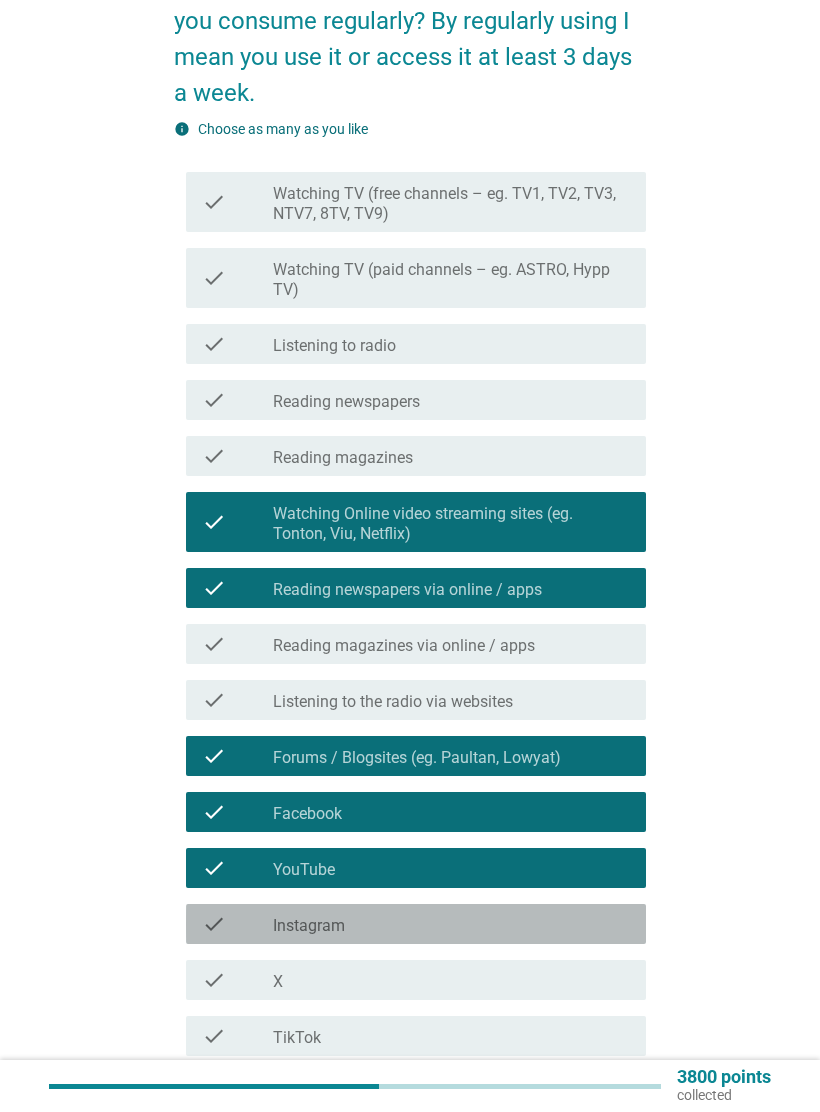 click on "check_box_outline_blank Instagram" at bounding box center (451, 924) 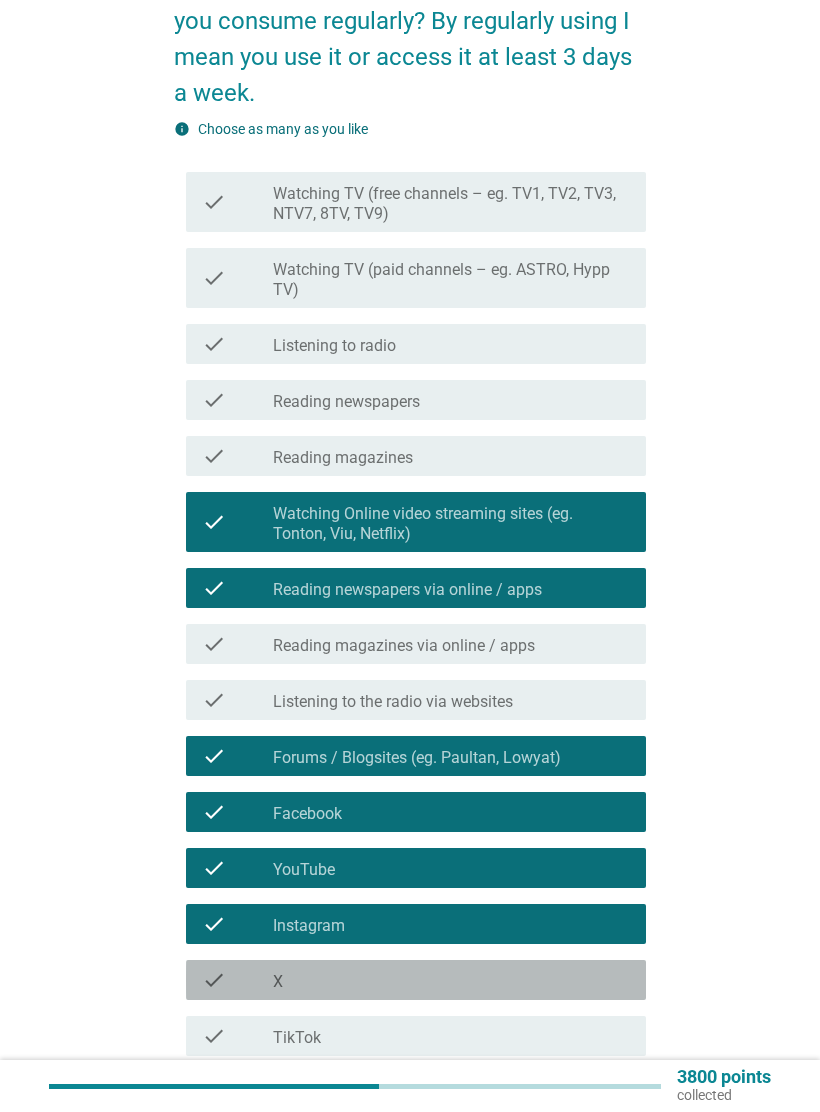 click on "check_box_outline_blank X" at bounding box center (451, 980) 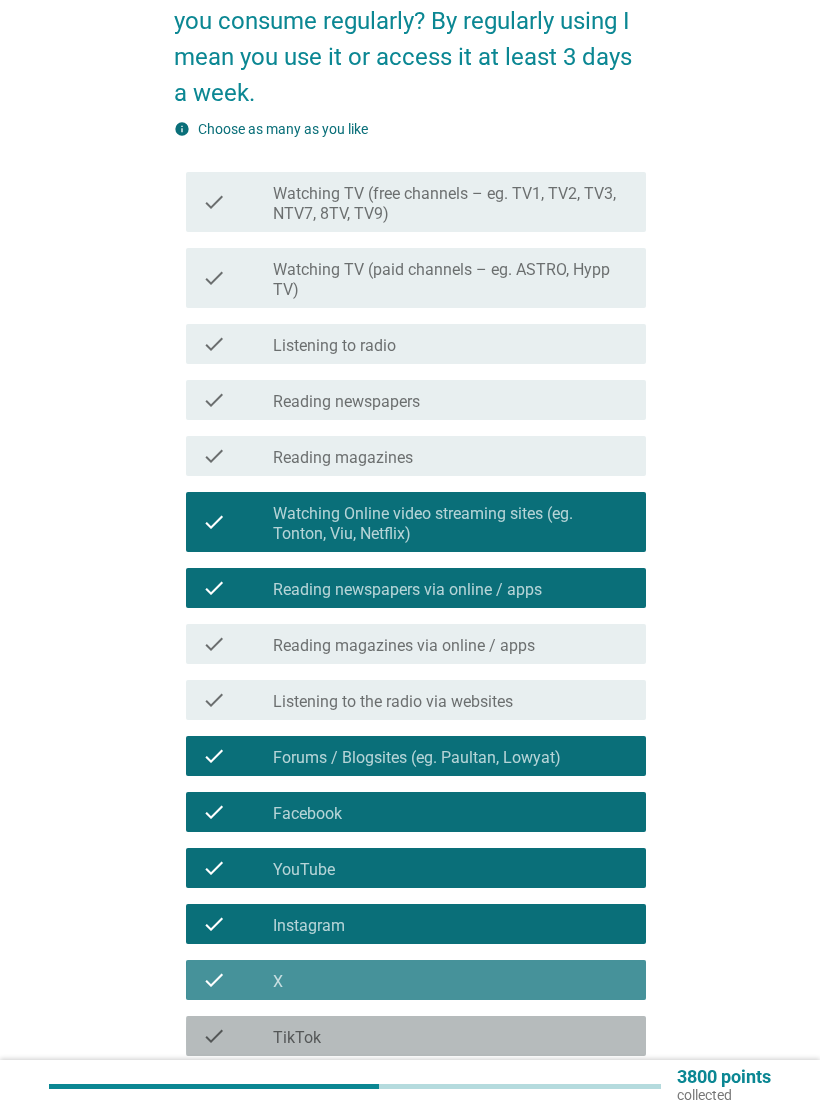 click on "check_box_outline_blank TikTok" at bounding box center [451, 1036] 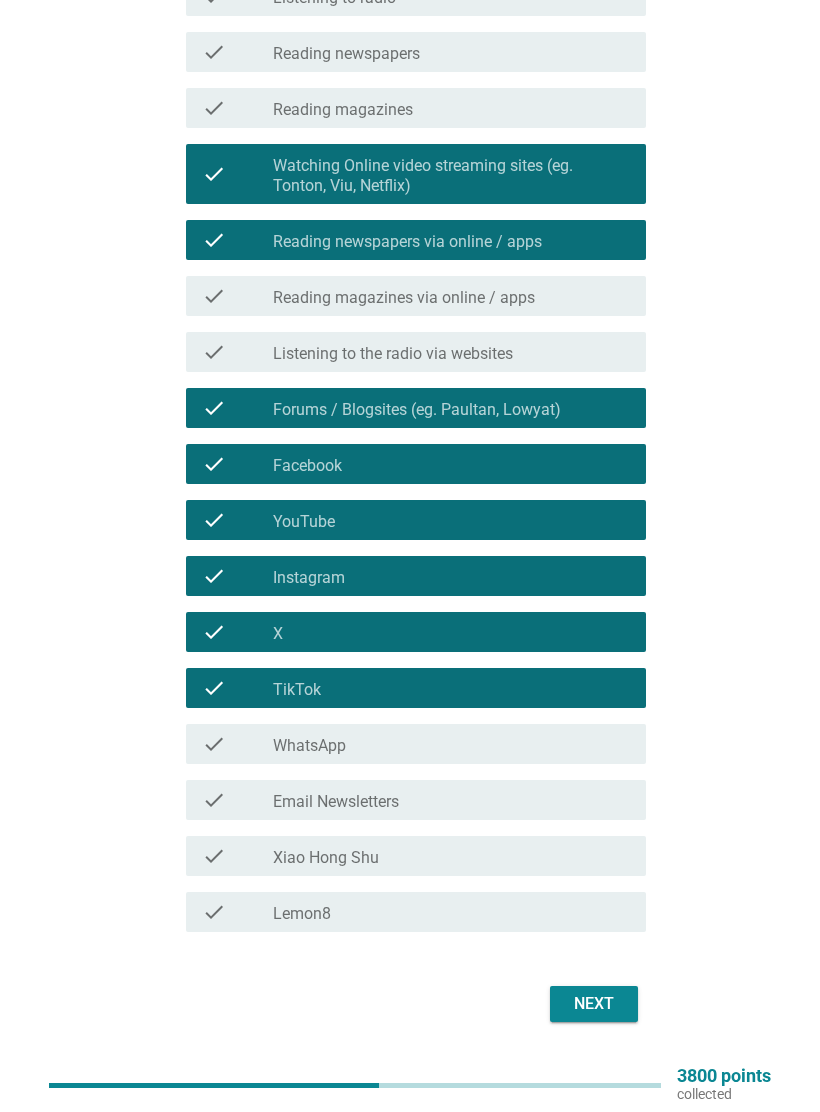 scroll, scrollTop: 543, scrollLeft: 0, axis: vertical 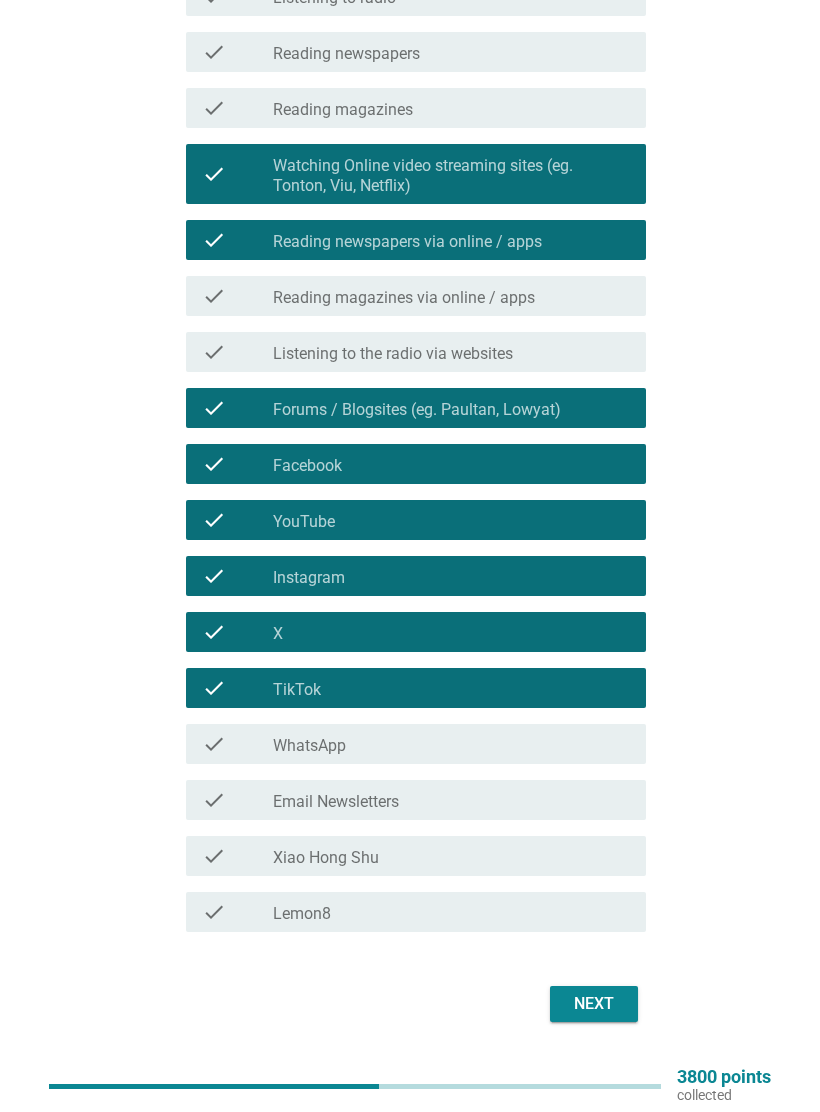 click on "Next" at bounding box center [594, 1004] 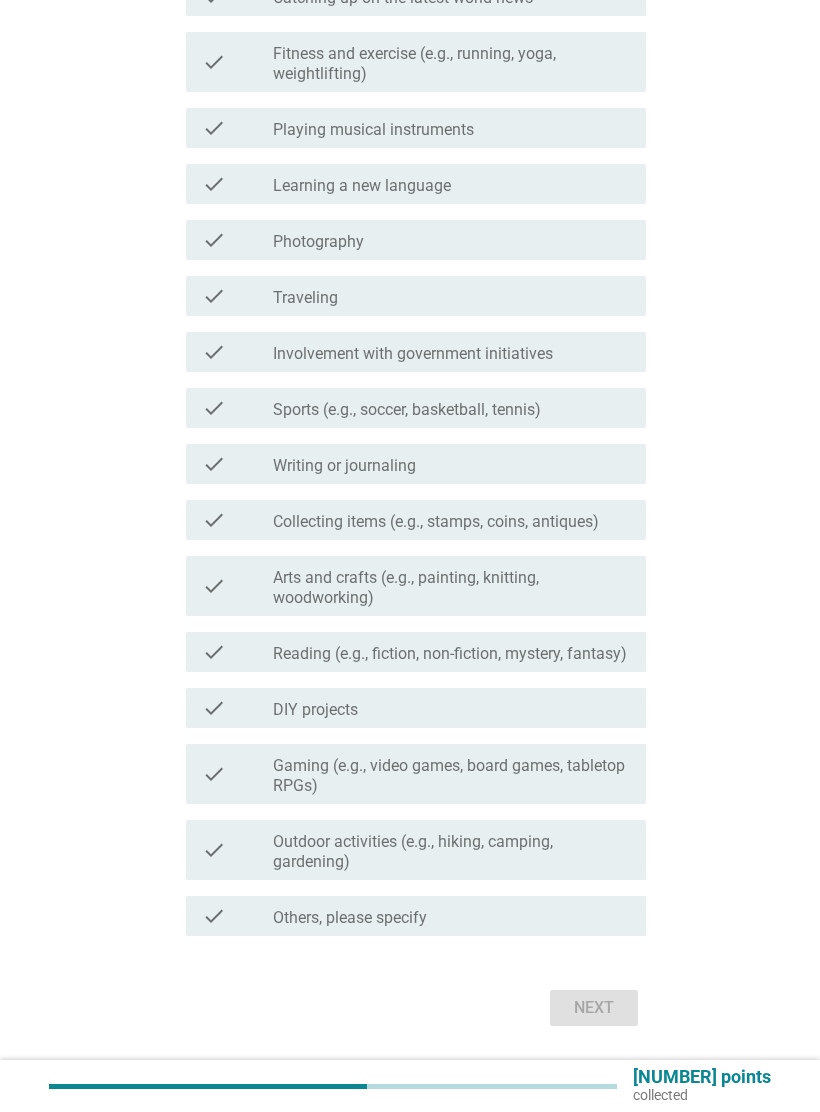 scroll, scrollTop: 0, scrollLeft: 0, axis: both 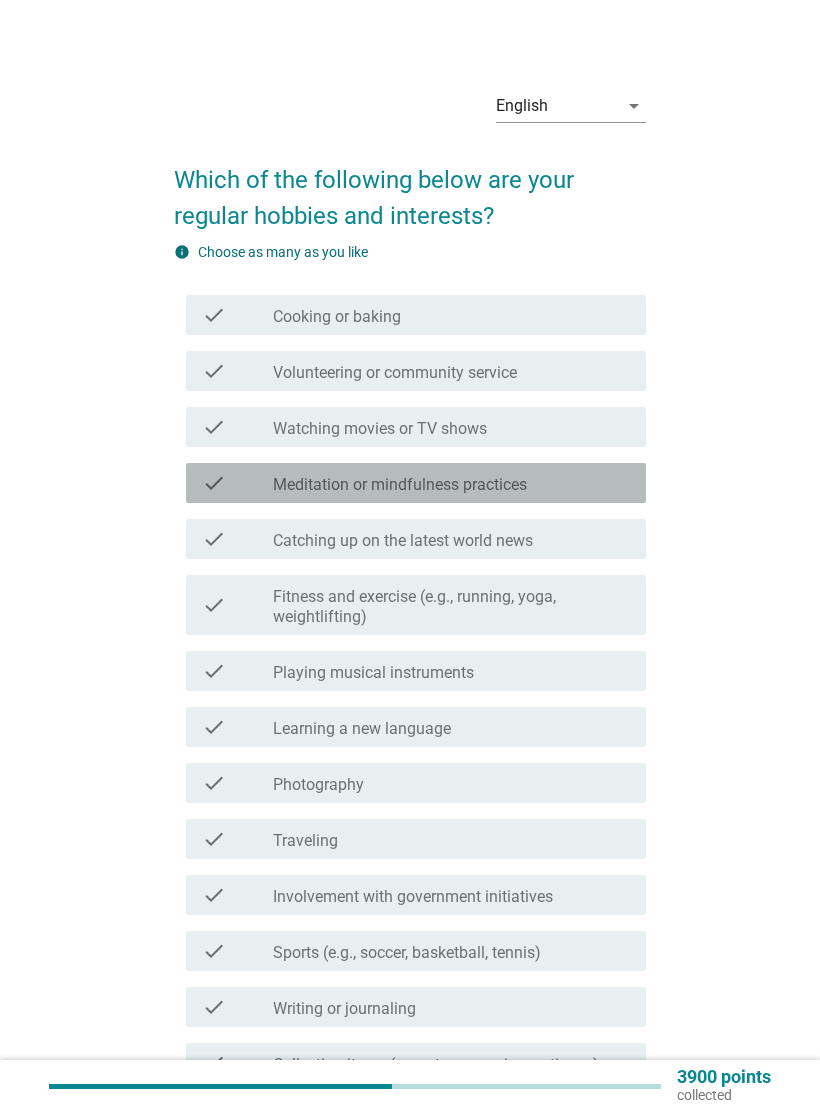 click on "check_box_outline_blank Meditation or mindfulness practices" at bounding box center (451, 483) 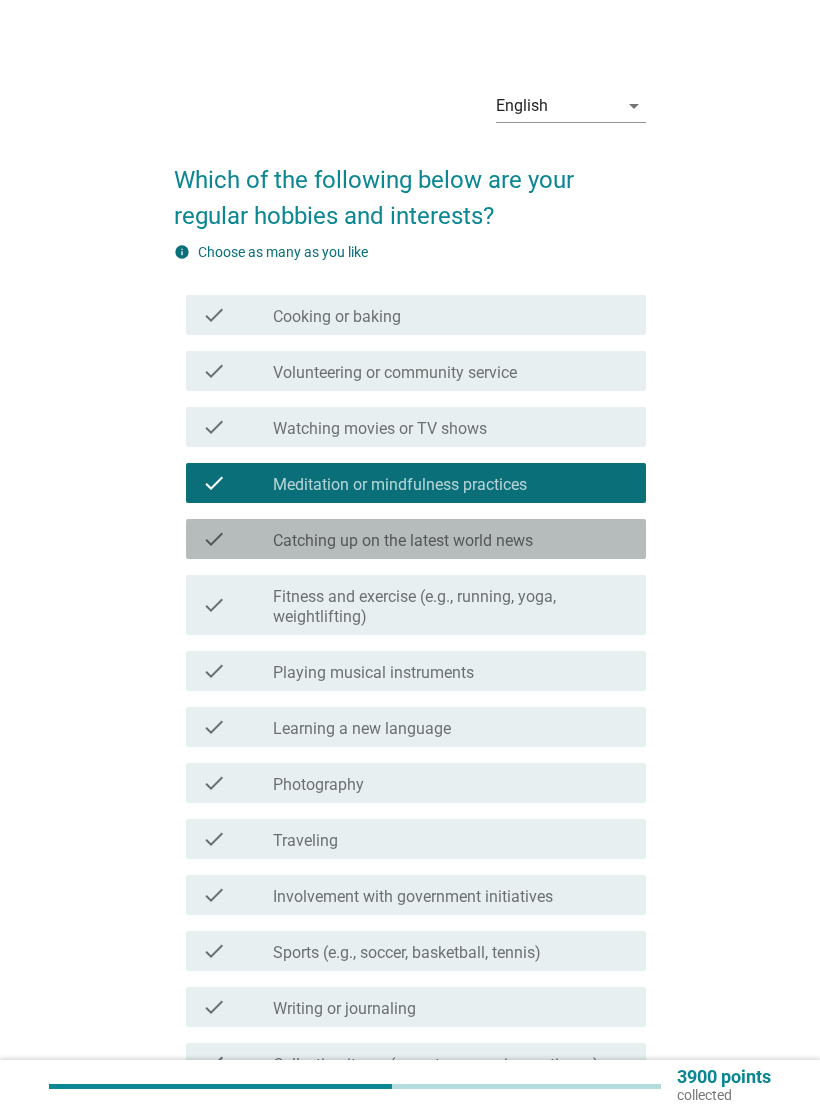 click on "check_box_outline_blank Catching up on the latest world news" at bounding box center [451, 539] 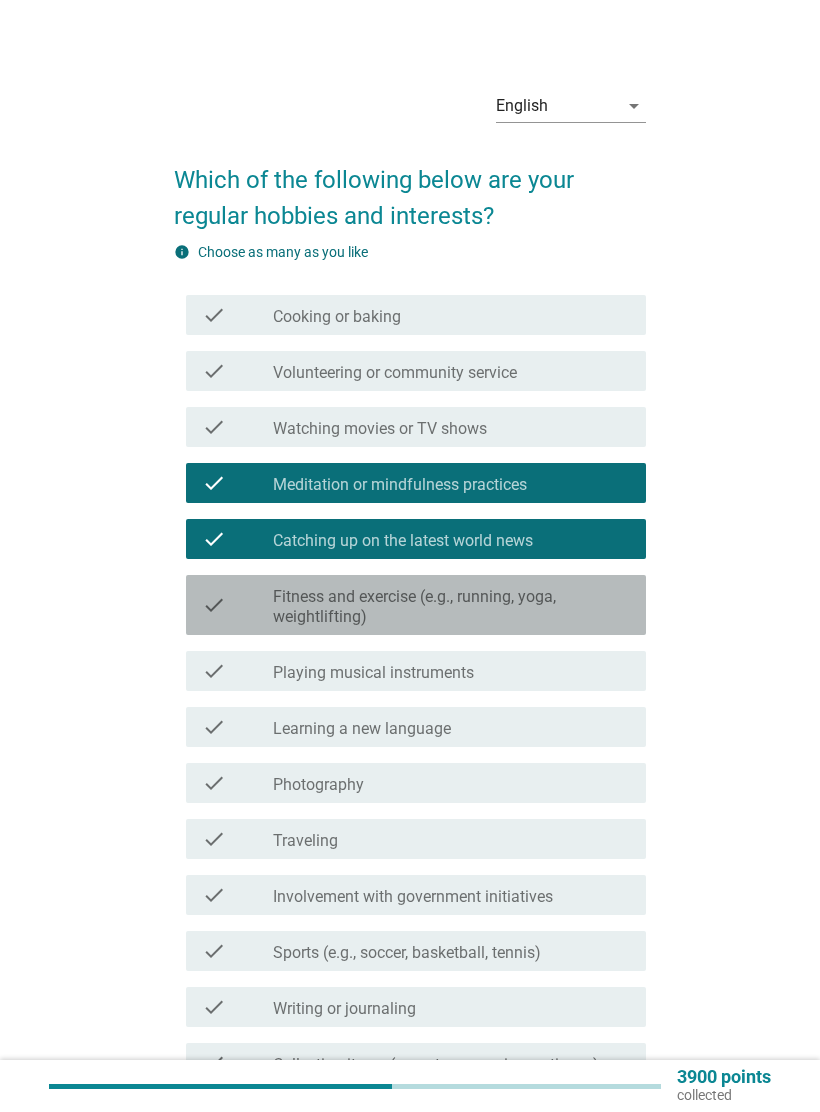click on "Fitness and exercise (e.g., running, yoga, weightlifting)" at bounding box center [451, 607] 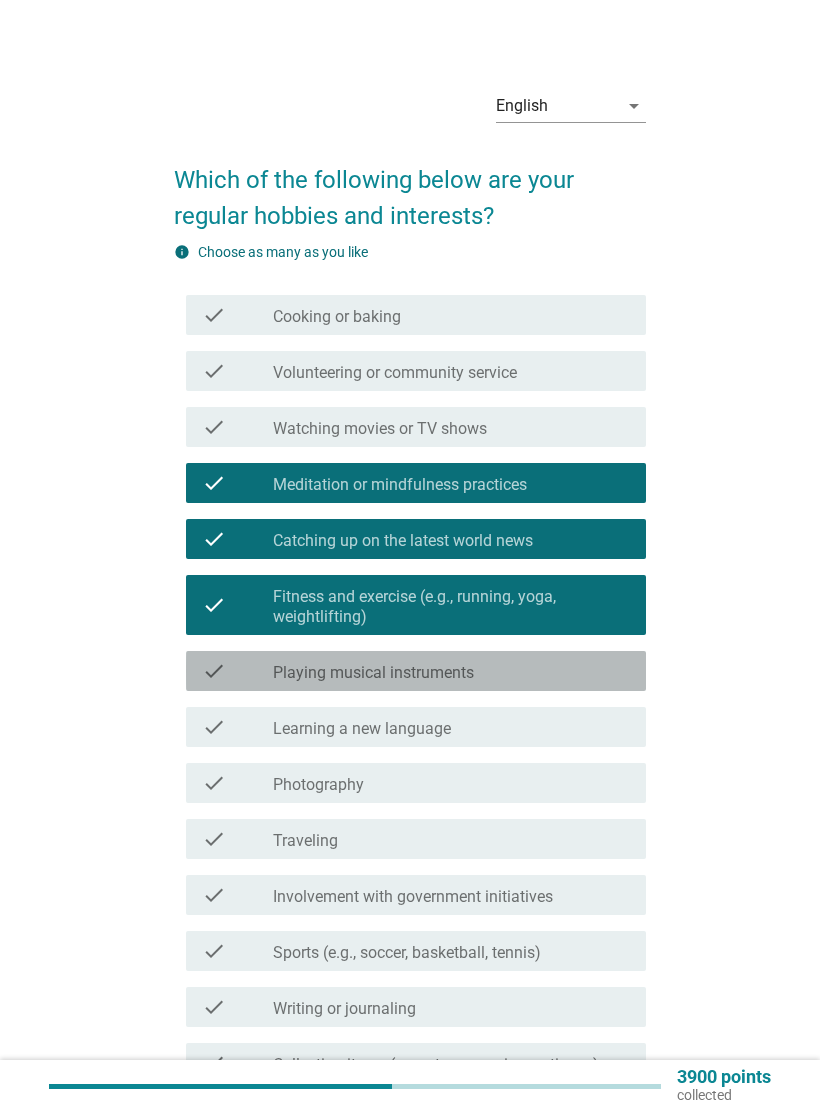 click on "check_box_outline_blank Playing musical instruments" at bounding box center (451, 671) 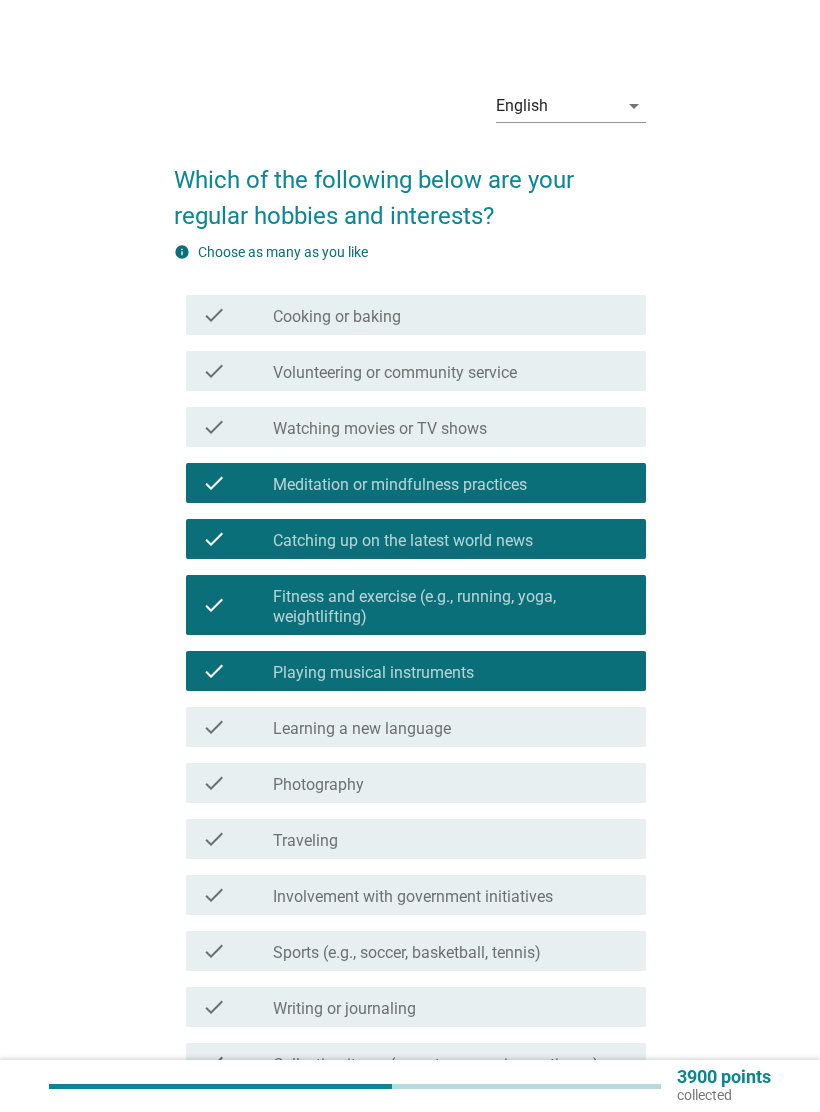 click on "check_box_outline_blank Learning a new language" at bounding box center [451, 727] 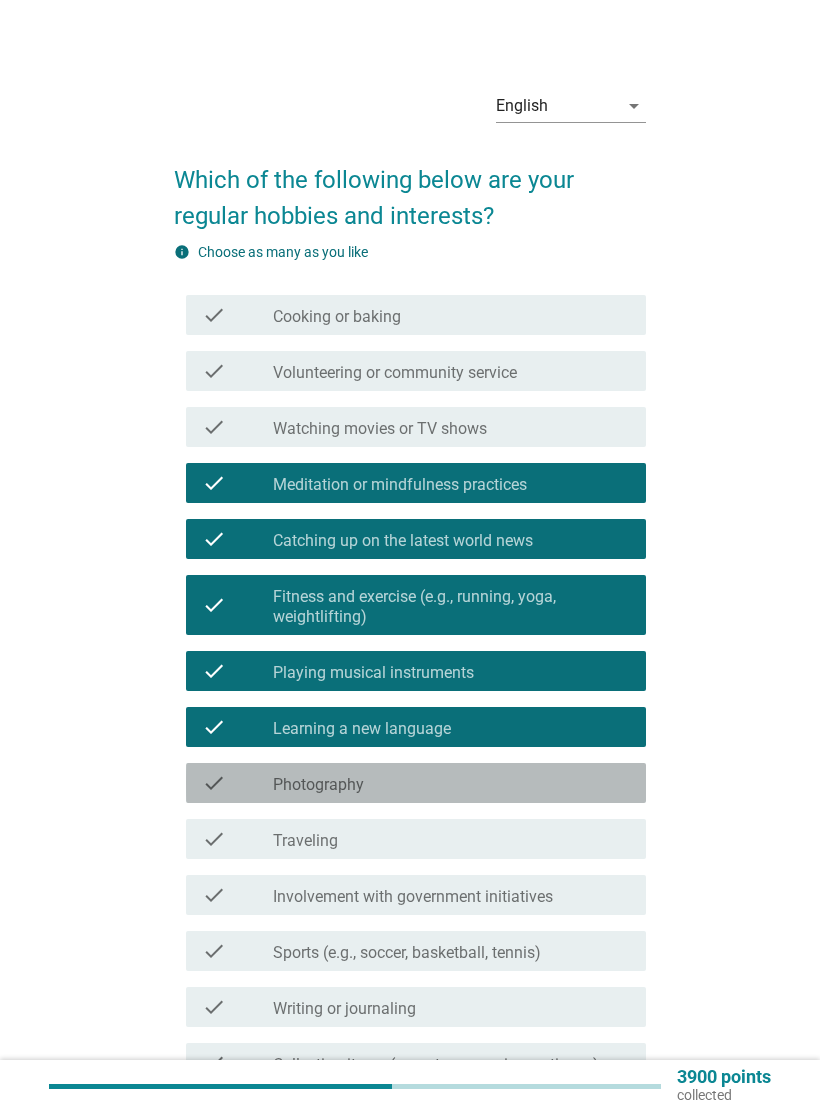 click on "check_box_outline_blank Photography" at bounding box center [451, 783] 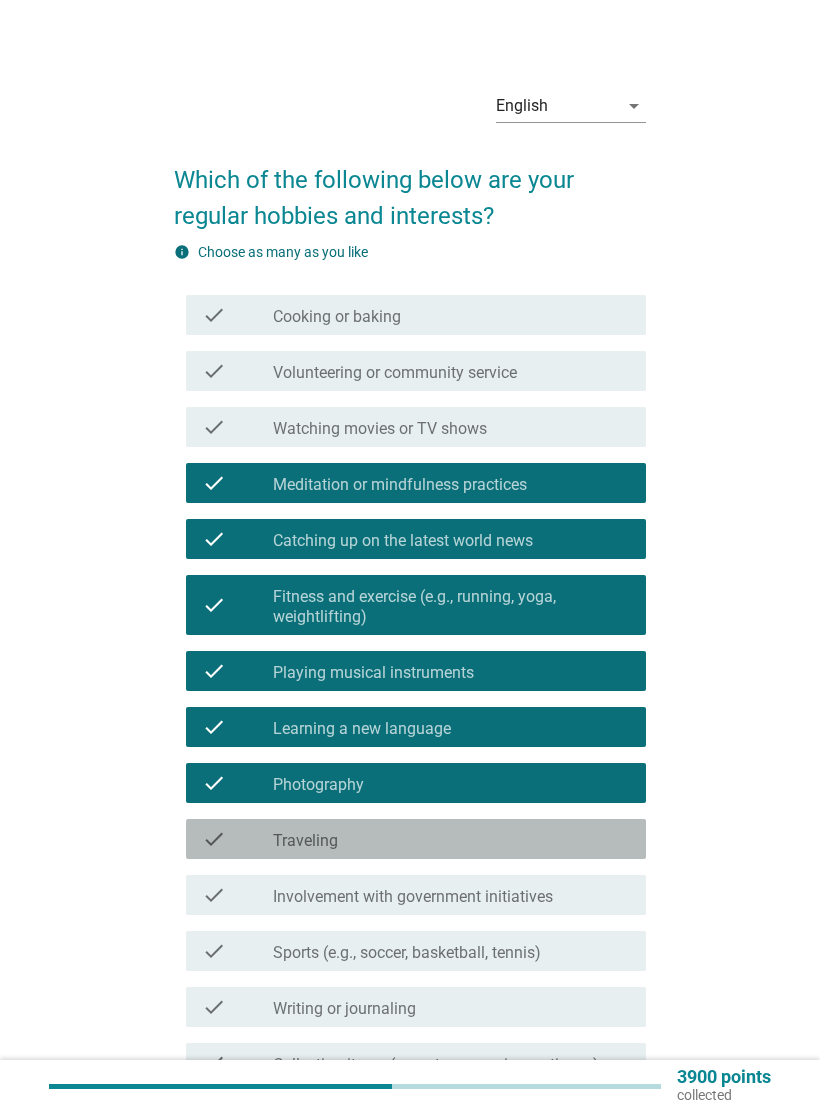 click on "check_box_outline_blank Traveling" at bounding box center (451, 839) 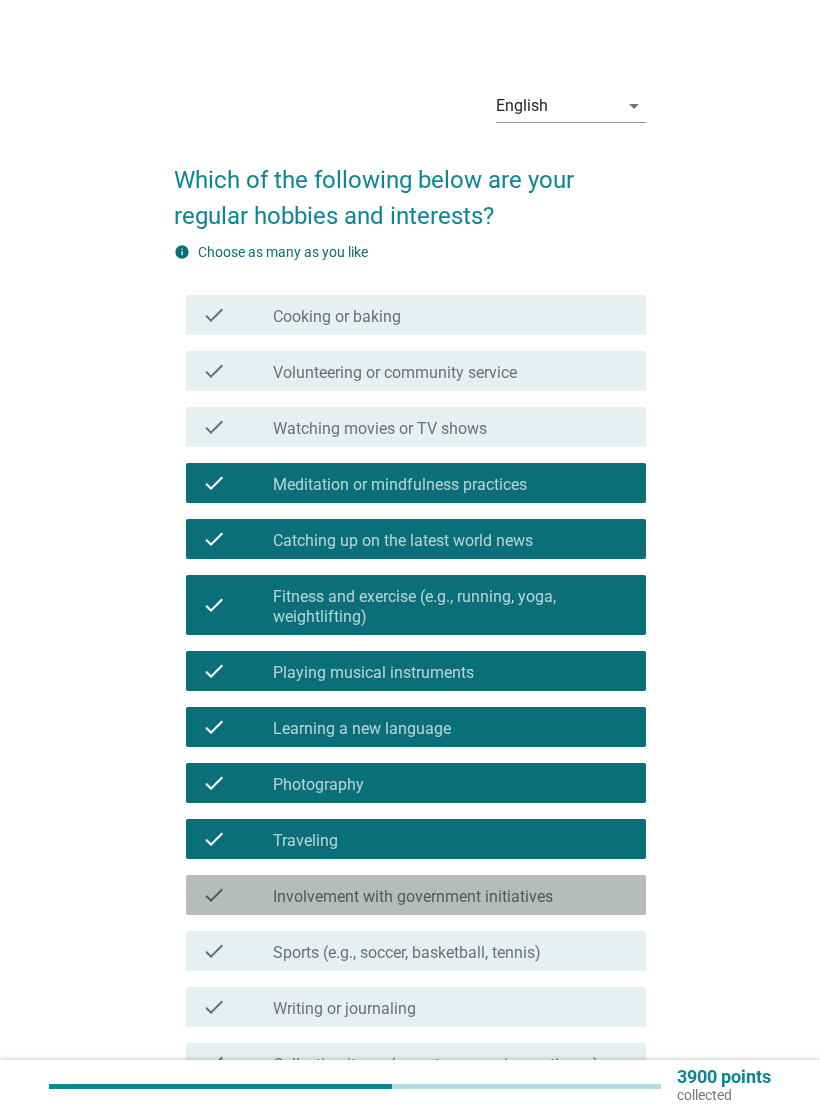 click on "check_box_outline_blank Involvement with government initiatives" at bounding box center [451, 895] 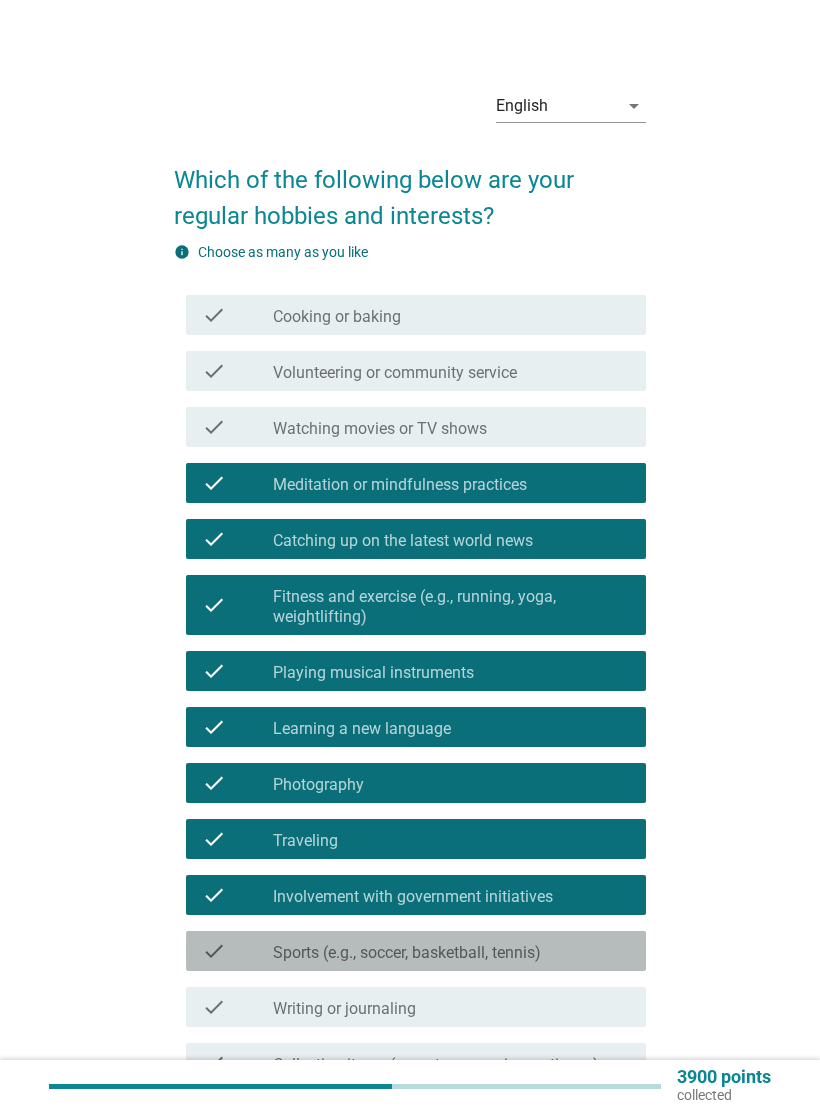 click on "check_box_outline_blank Sports (e.g., soccer, basketball, tennis)" at bounding box center [451, 951] 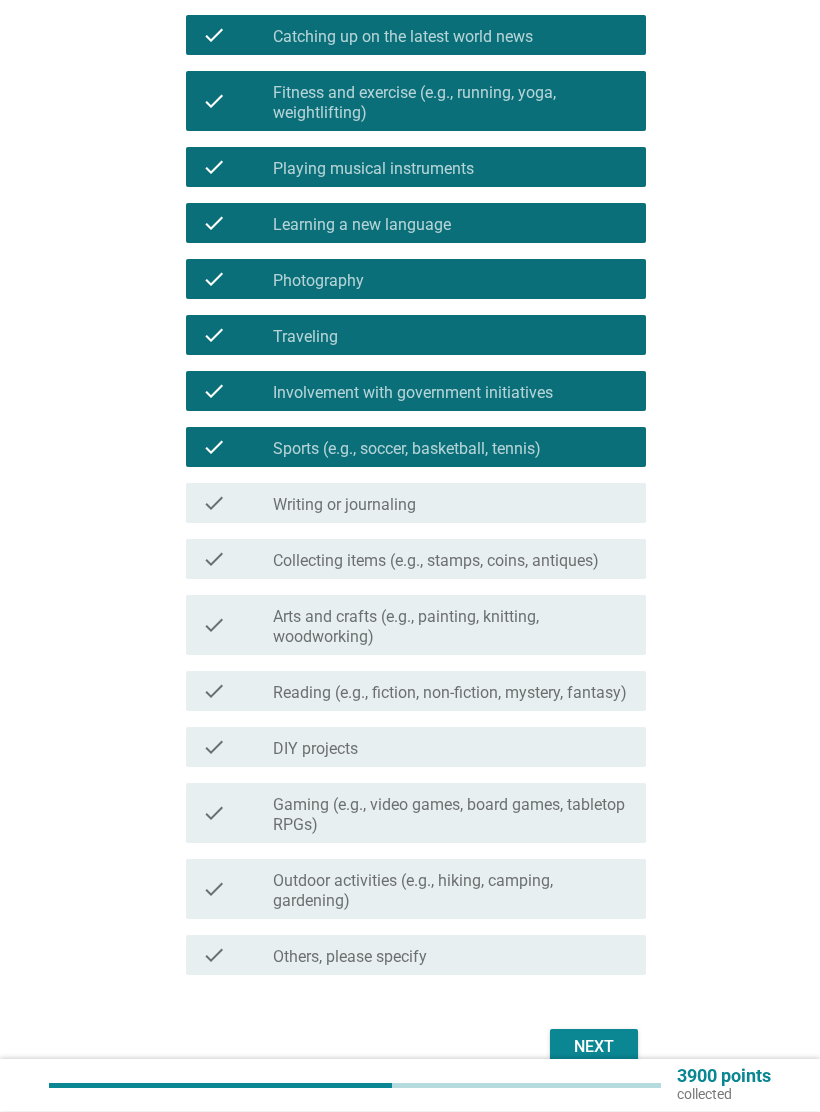 scroll, scrollTop: 509, scrollLeft: 0, axis: vertical 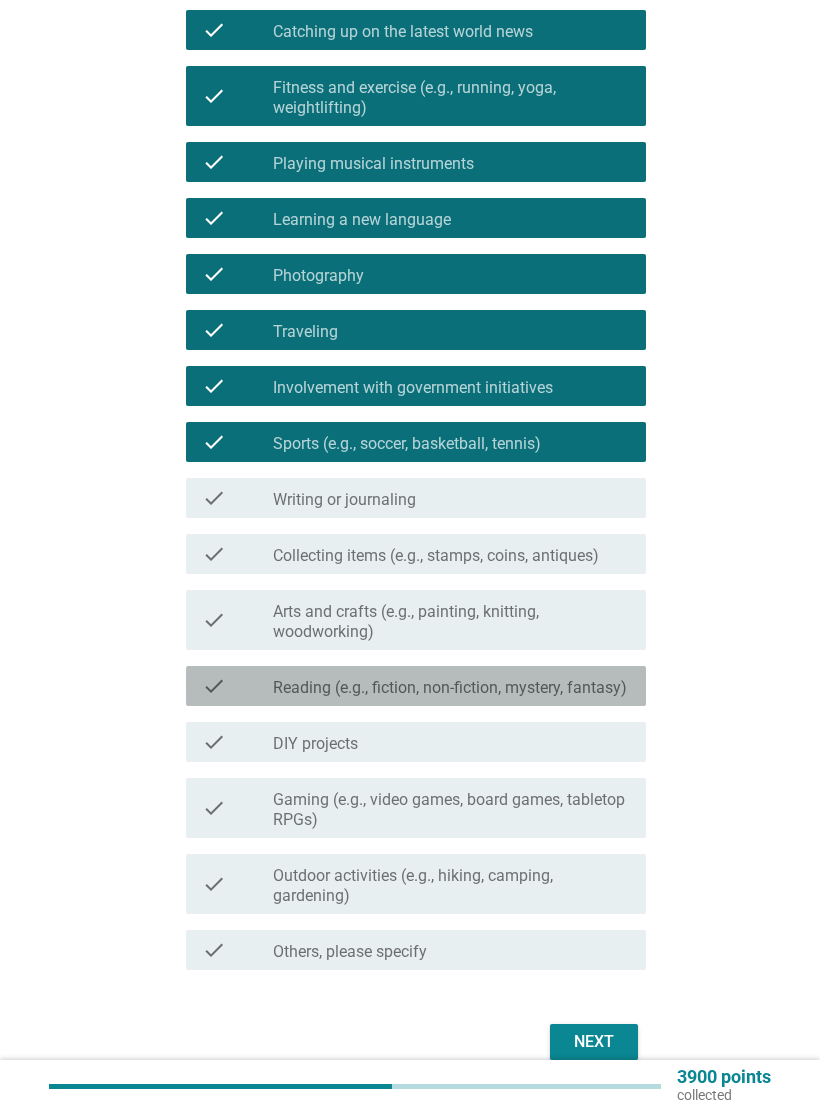 click on "Reading (e.g., fiction, non-fiction, mystery, fantasy)" at bounding box center [450, 688] 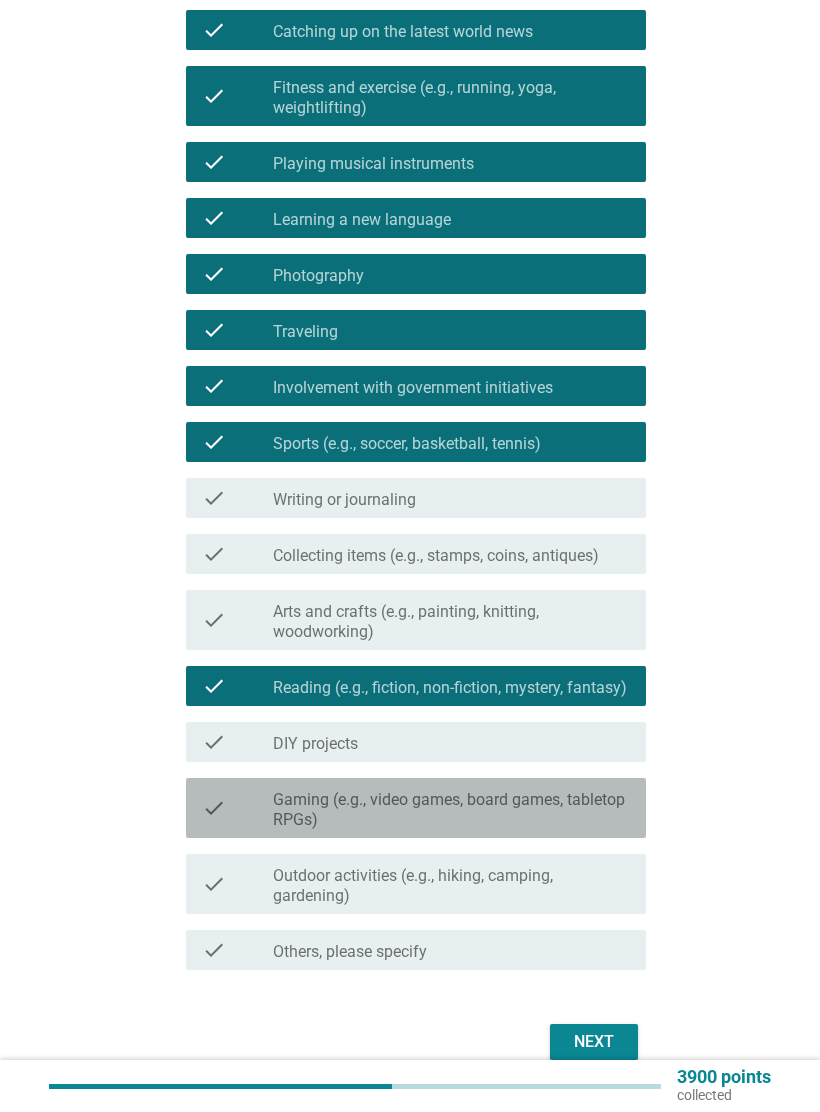 click on "Gaming (e.g., video games, board games, tabletop RPGs)" at bounding box center (451, 810) 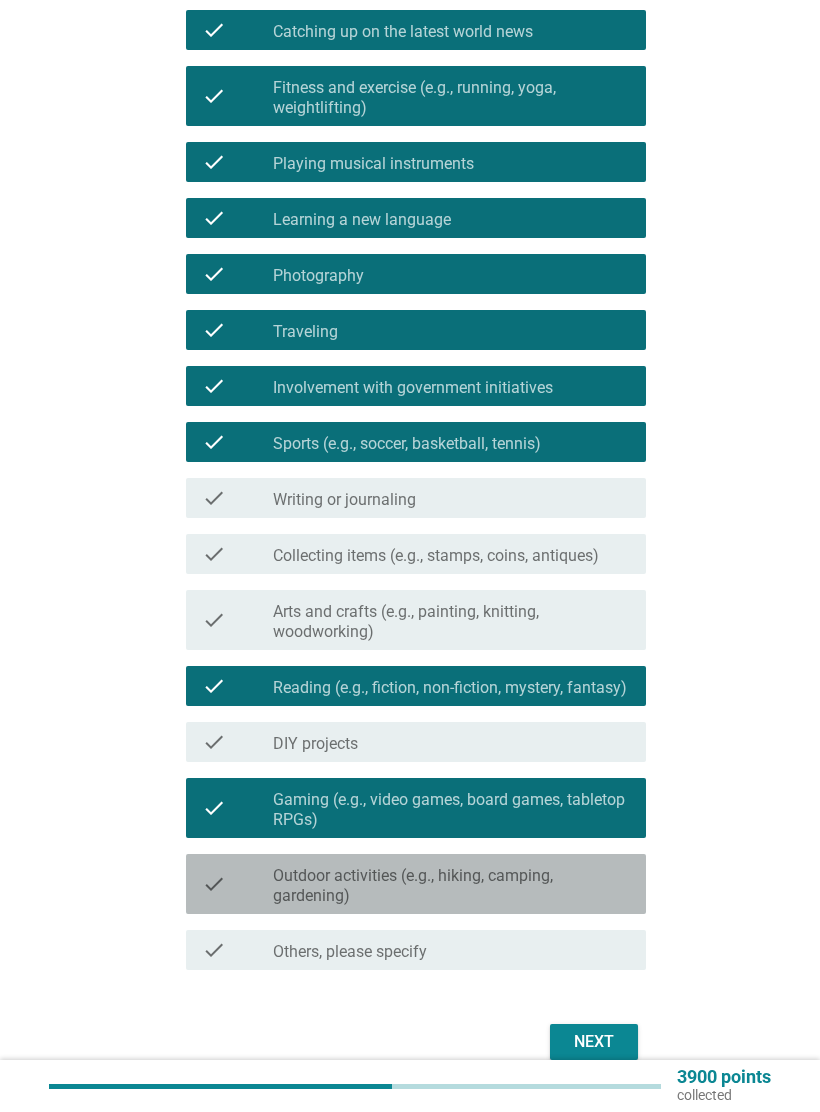 click on "Outdoor activities (e.g., hiking, camping, gardening)" at bounding box center [451, 886] 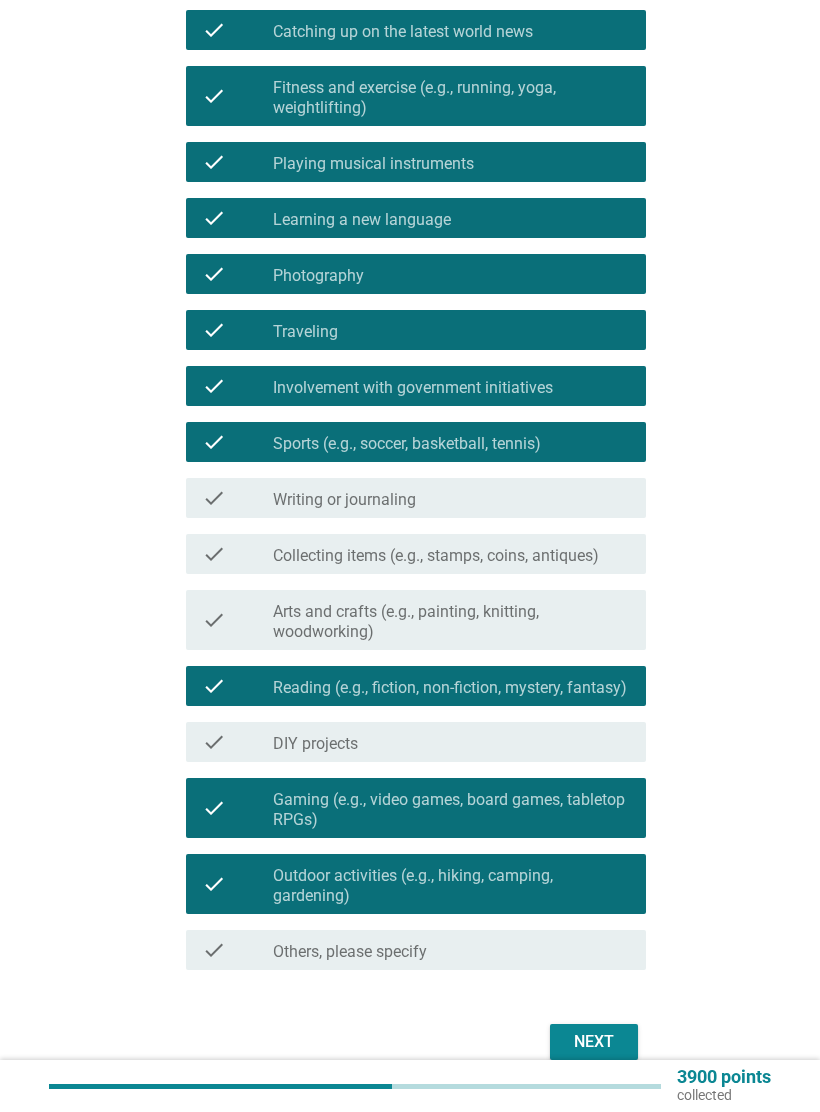 click on "Next" at bounding box center [594, 1042] 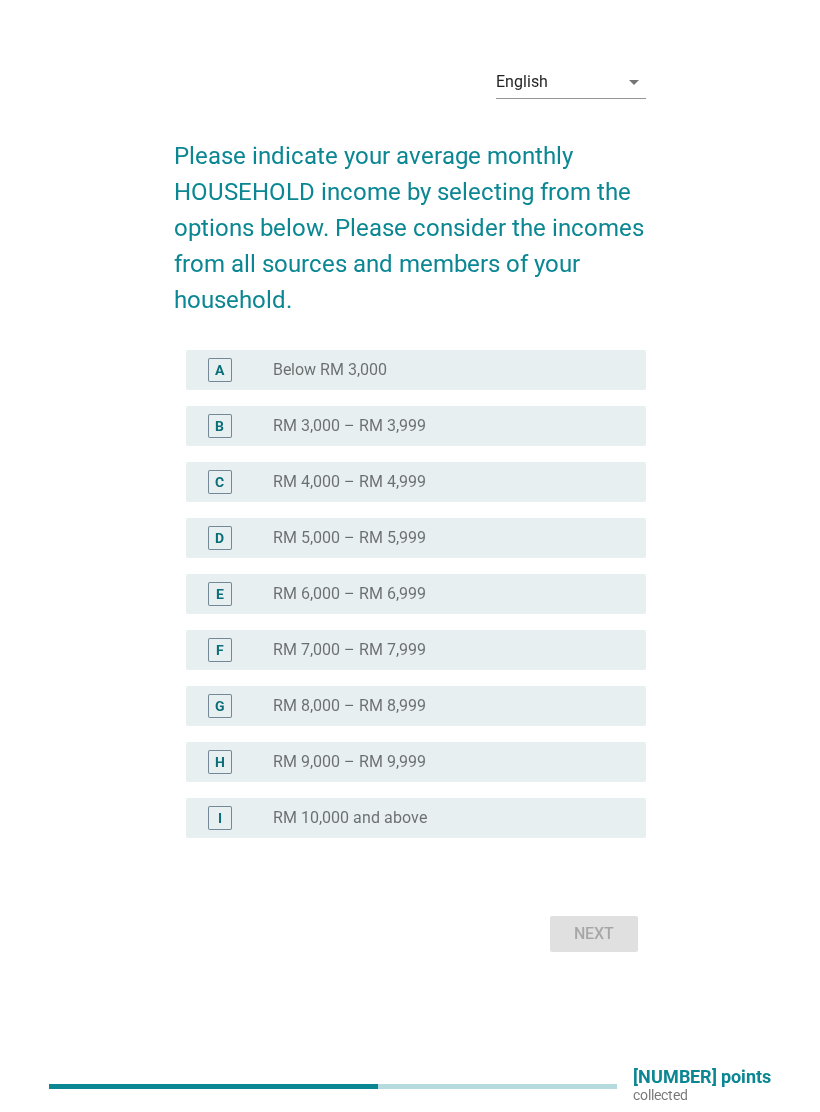 scroll, scrollTop: 27, scrollLeft: 0, axis: vertical 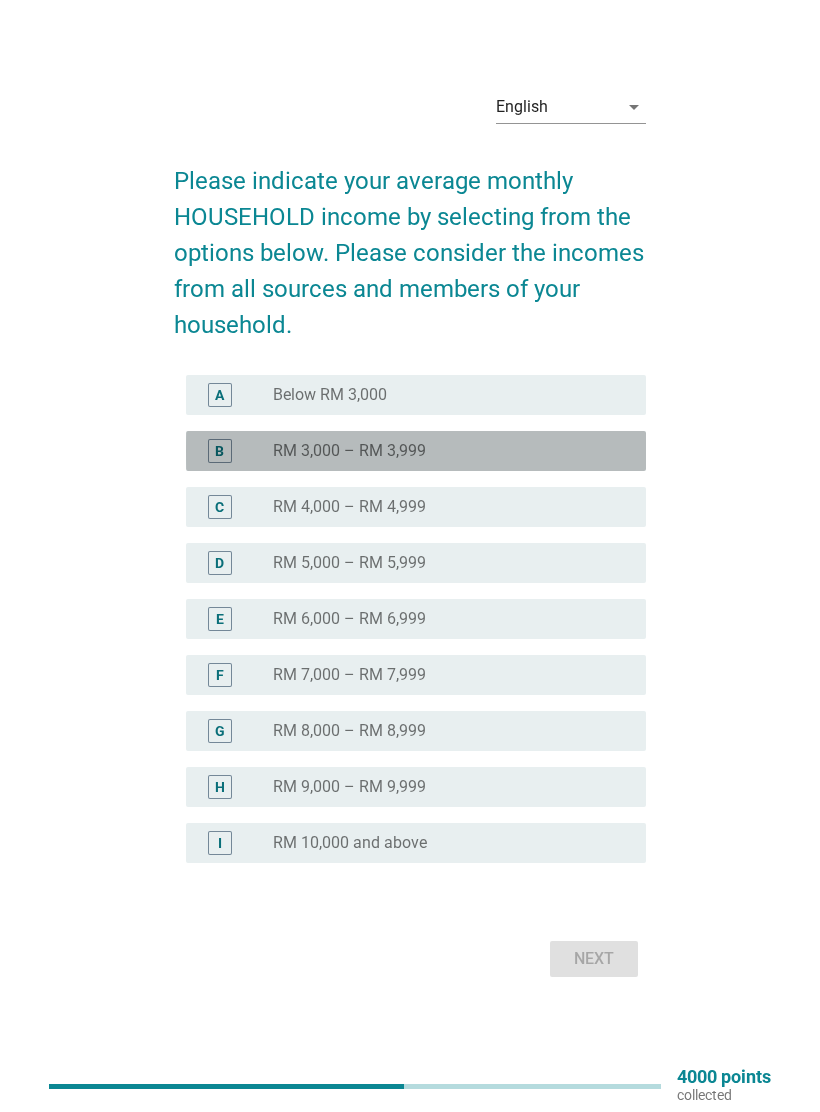click on "radio_button_unchecked RM 3,000 – RM 3,999" at bounding box center [443, 451] 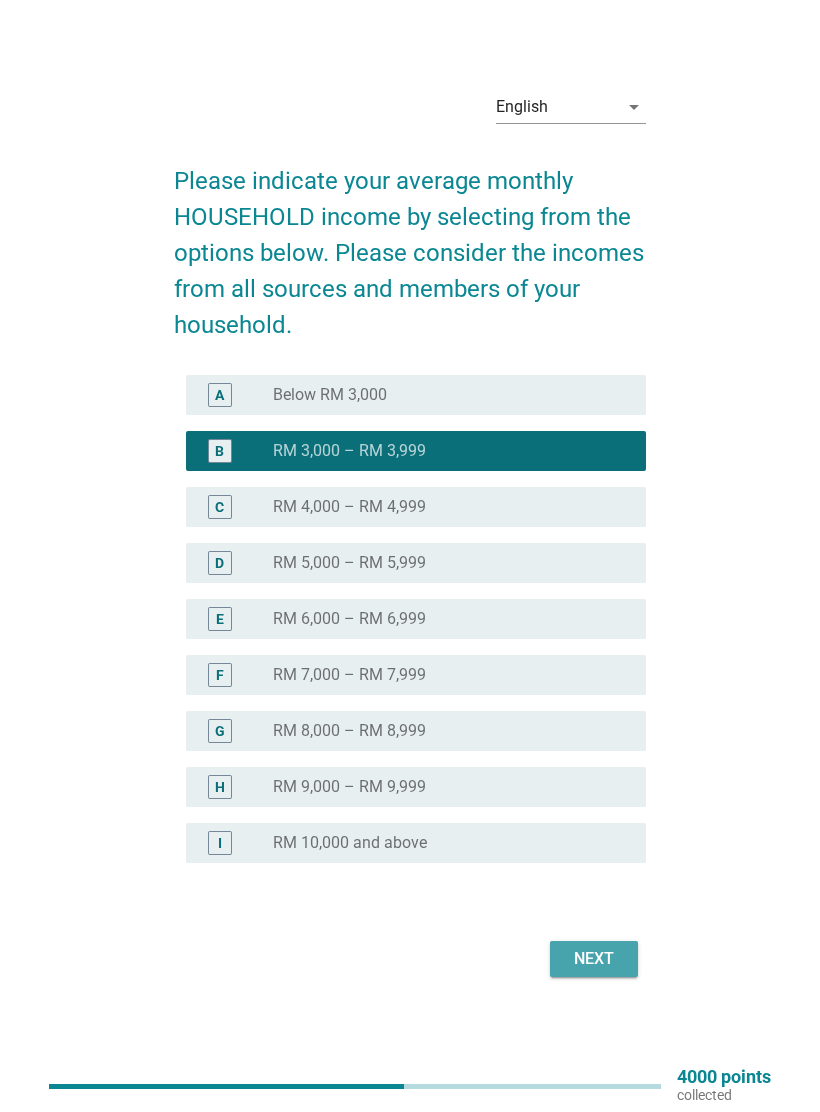 click on "Next" at bounding box center (594, 959) 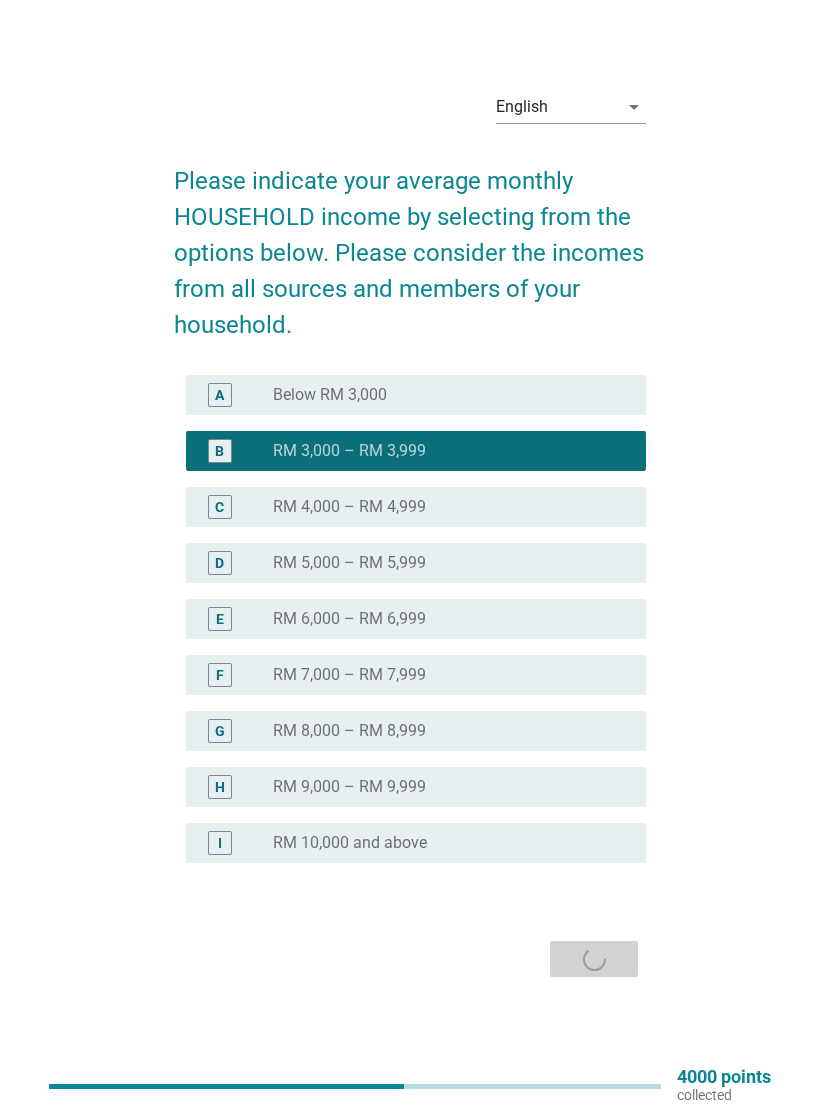 scroll, scrollTop: 0, scrollLeft: 0, axis: both 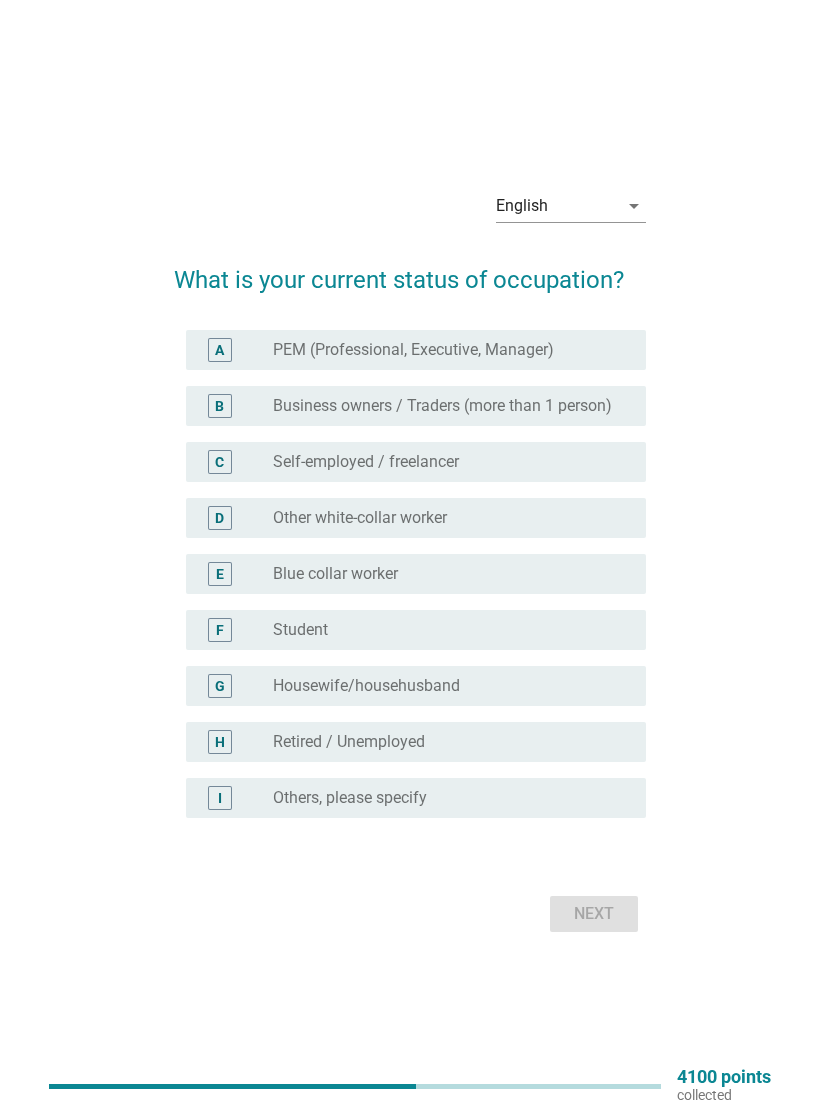 click on "radio_button_unchecked Blue collar worker" at bounding box center [443, 574] 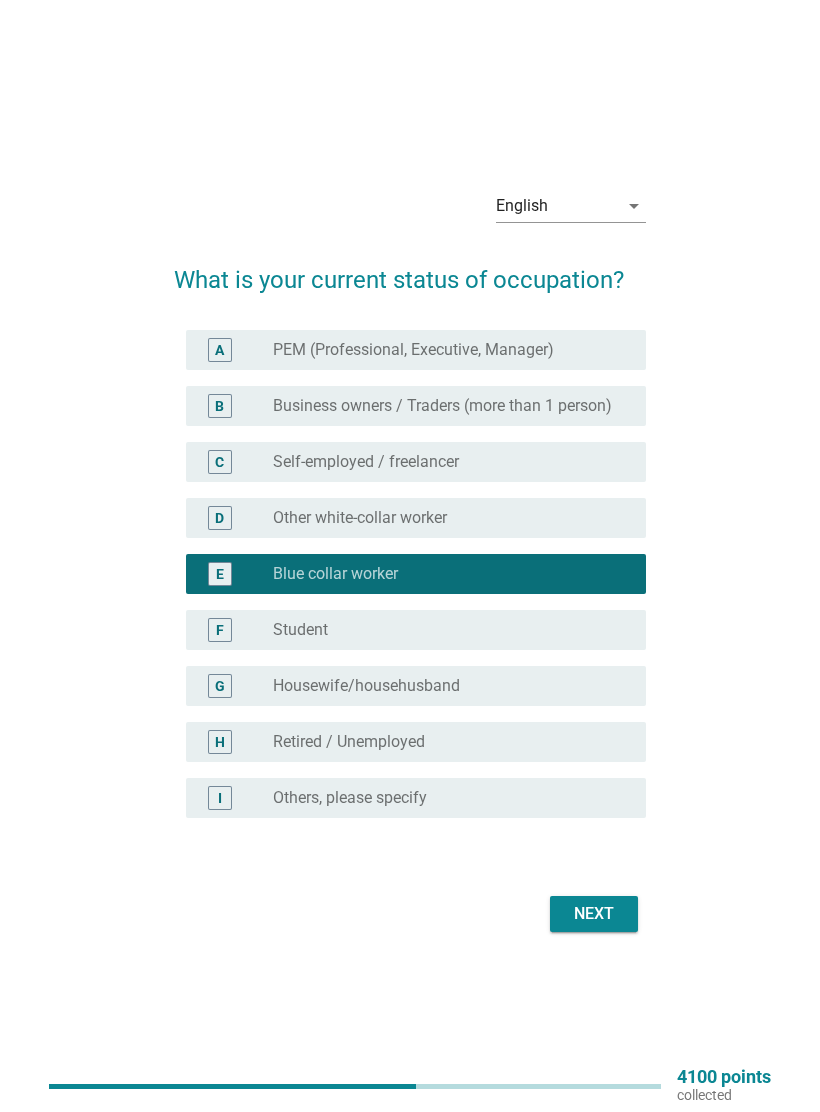click on "Next" at bounding box center (594, 914) 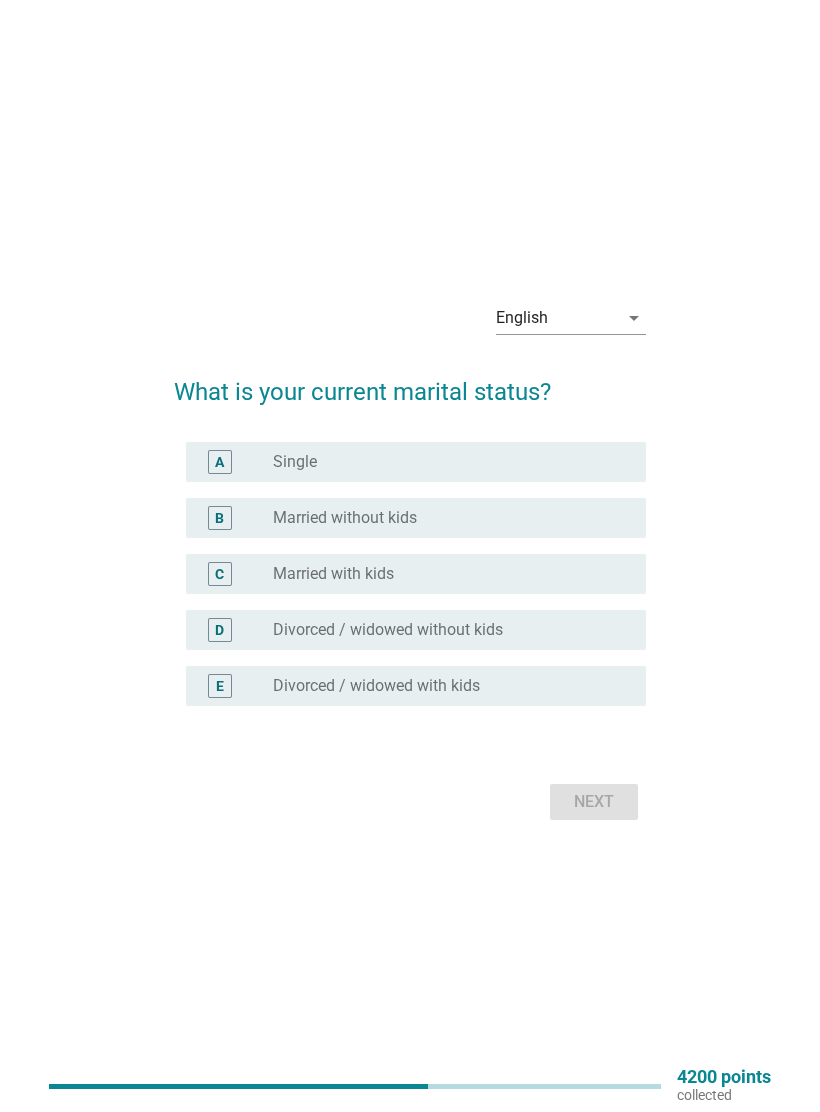 click on "radio_button_unchecked Single" at bounding box center [443, 462] 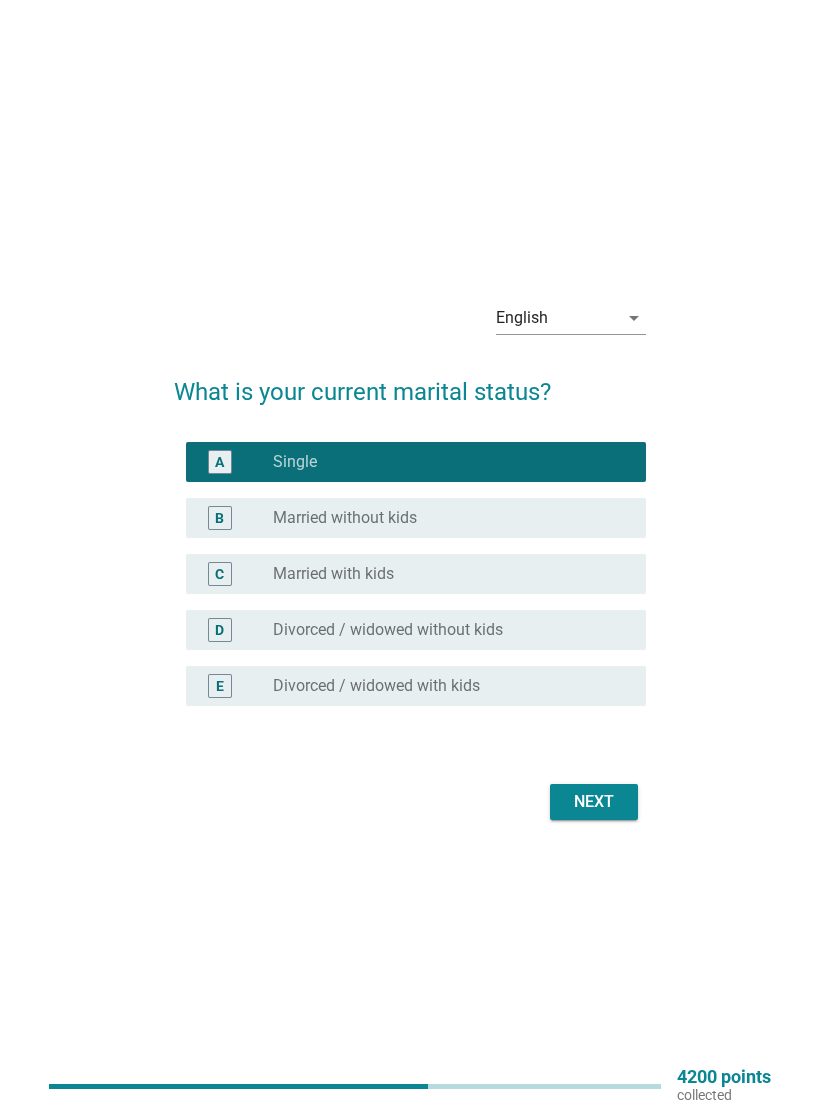 click on "Next" at bounding box center [594, 802] 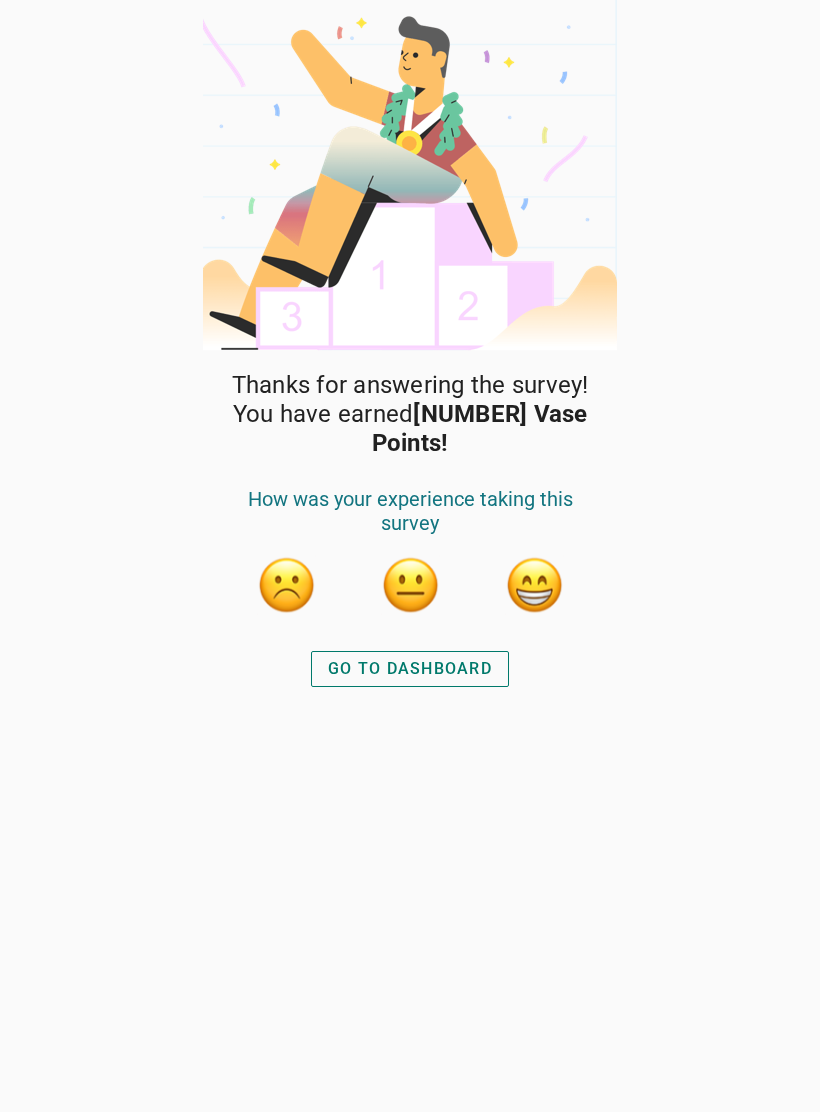 click at bounding box center (534, 585) 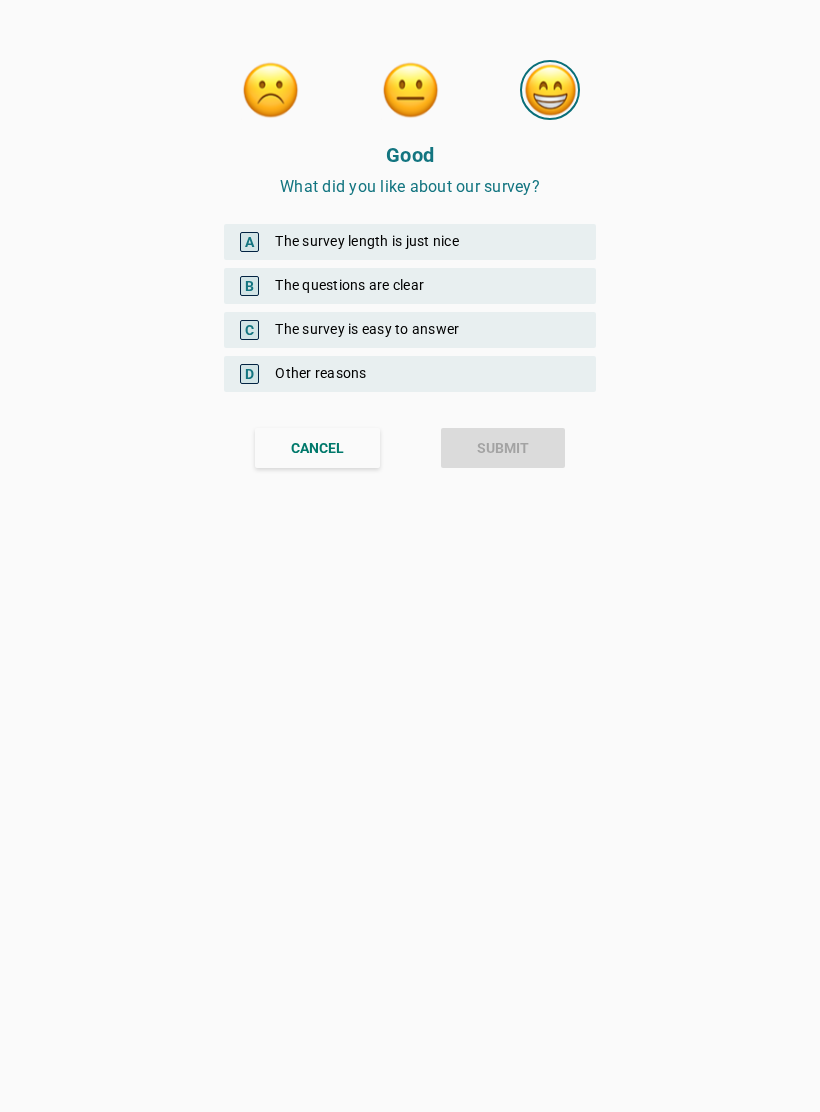 click on "B
The questions are clear" at bounding box center [410, 286] 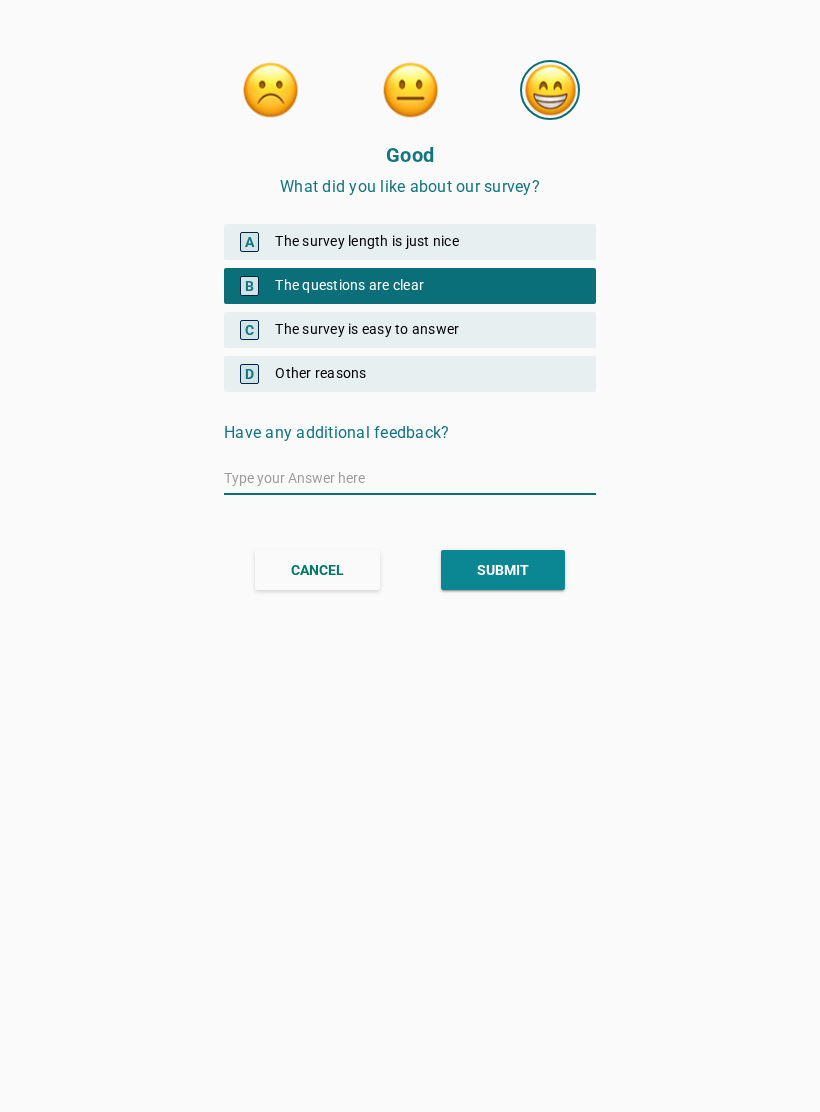 click on "SUBMIT" at bounding box center (503, 570) 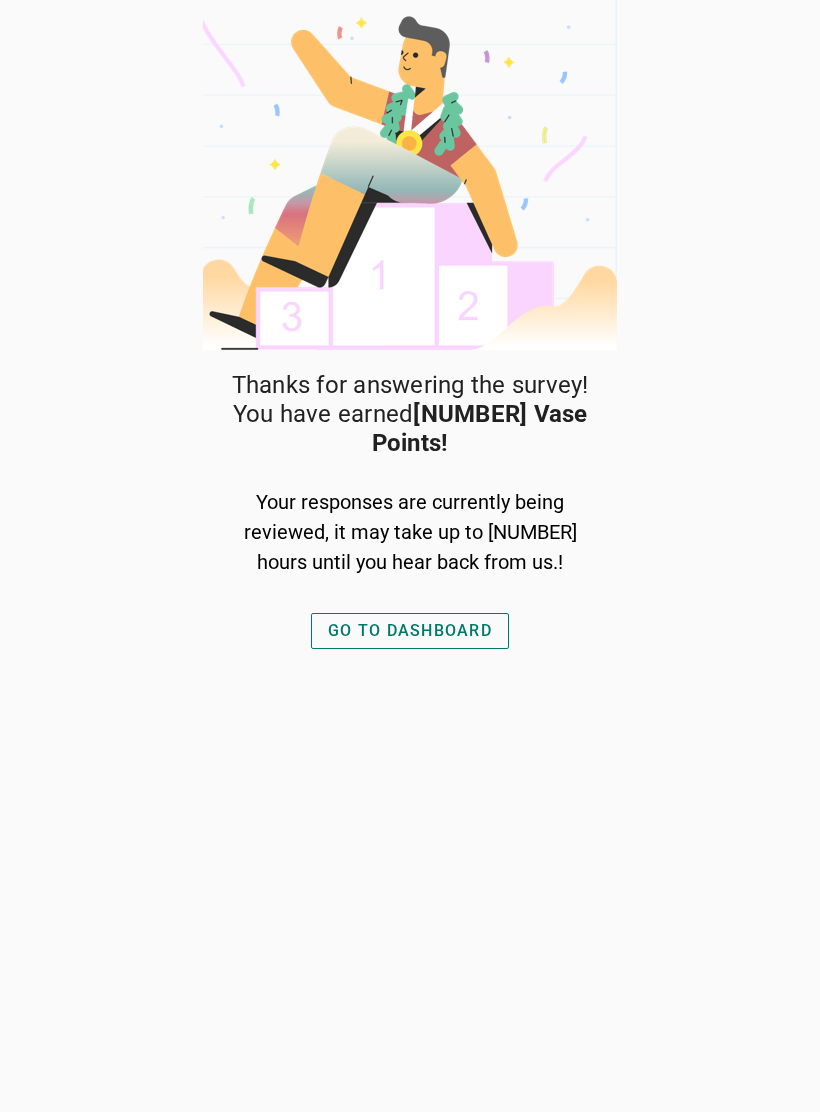 click on "GO TO DASHBOARD" at bounding box center [410, 631] 